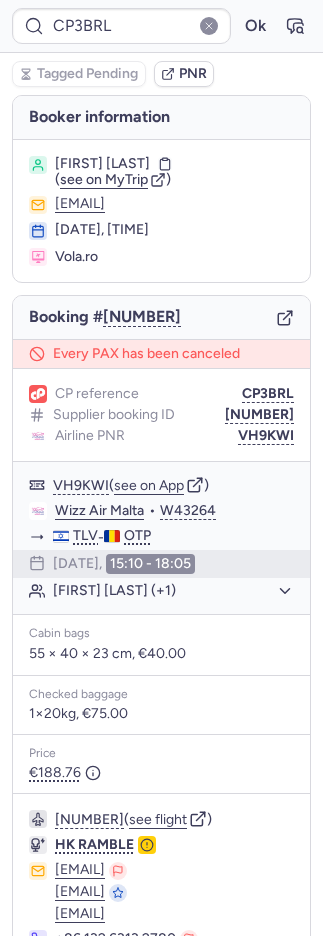 scroll, scrollTop: 0, scrollLeft: 0, axis: both 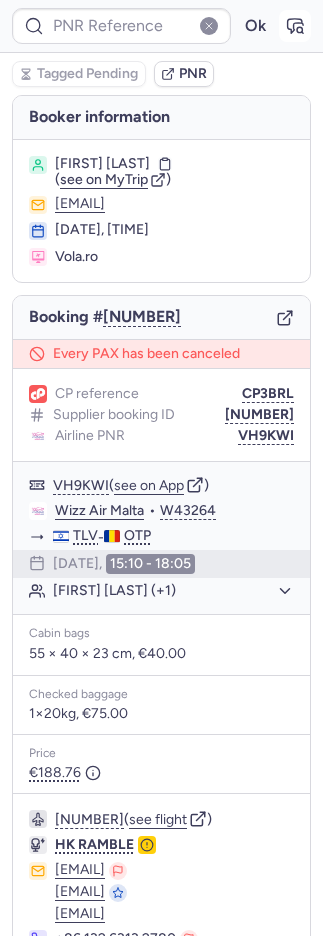 type on "CP3BRL" 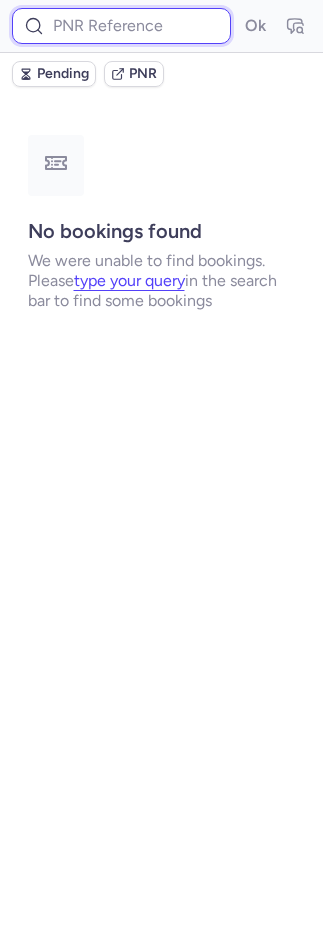 click at bounding box center [121, 26] 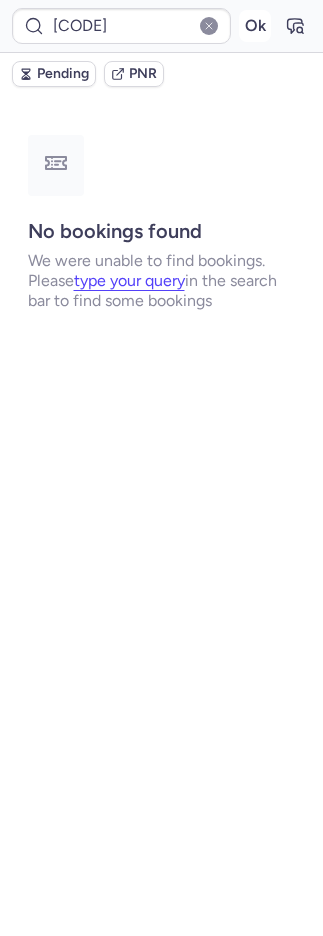 click on "Ok" at bounding box center (255, 26) 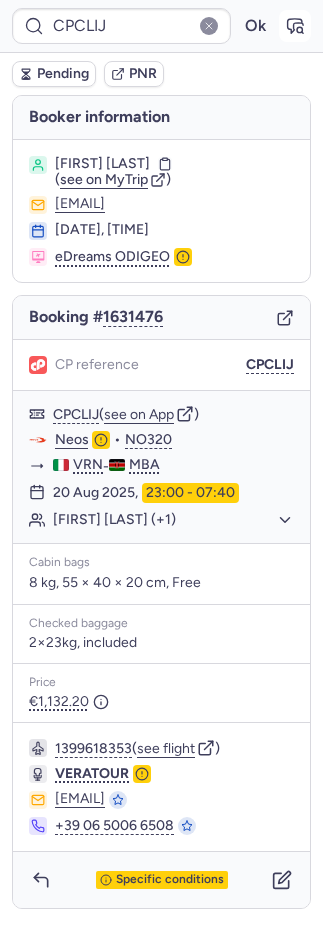 click 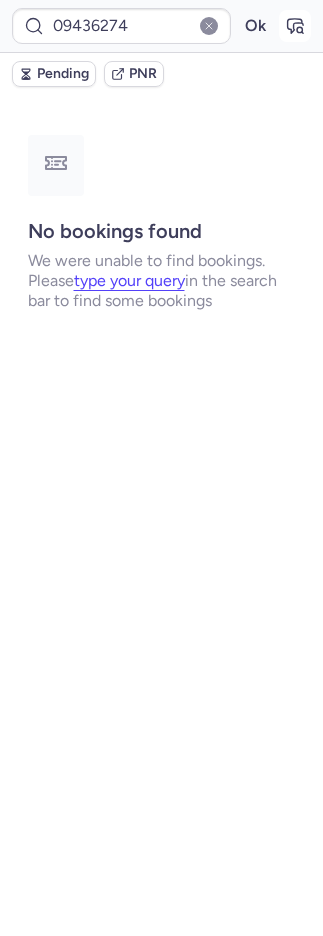 type on "CPCLIJ" 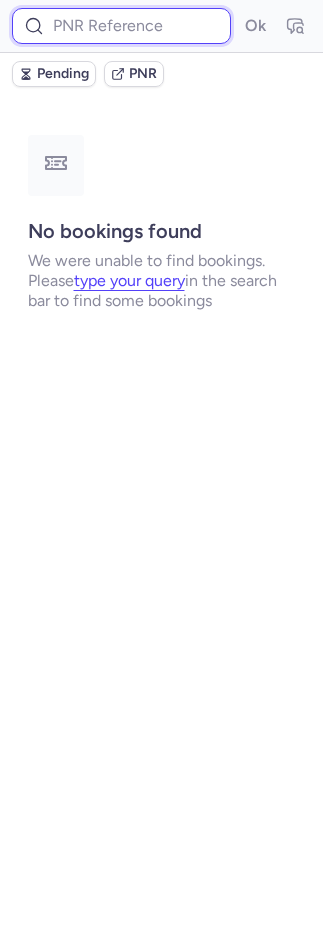 click at bounding box center [121, 26] 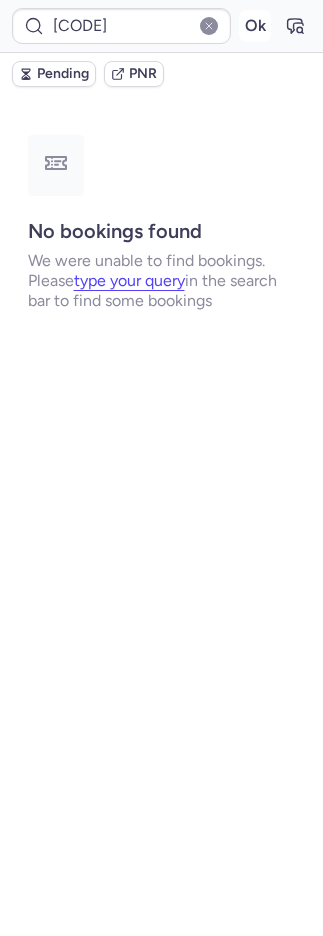 click on "Ok" at bounding box center [255, 26] 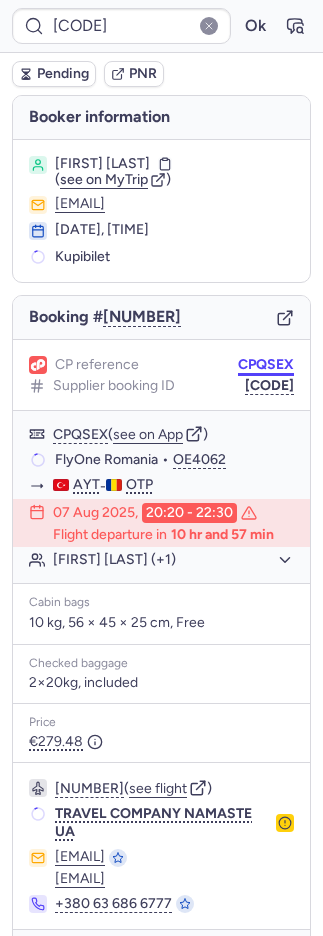 click on "CPQSEX" at bounding box center (266, 365) 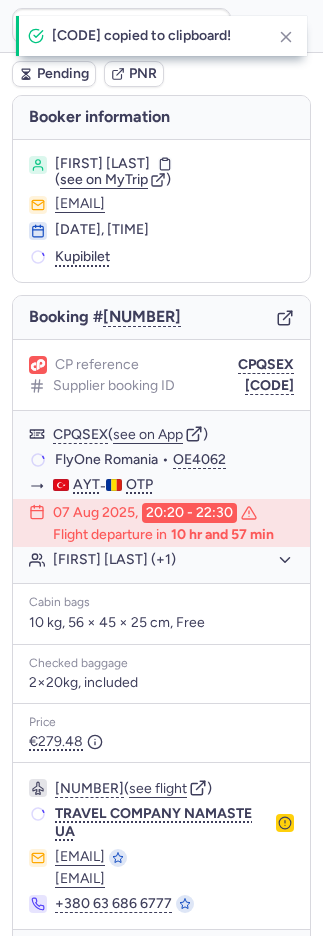 type on "CPQSEX" 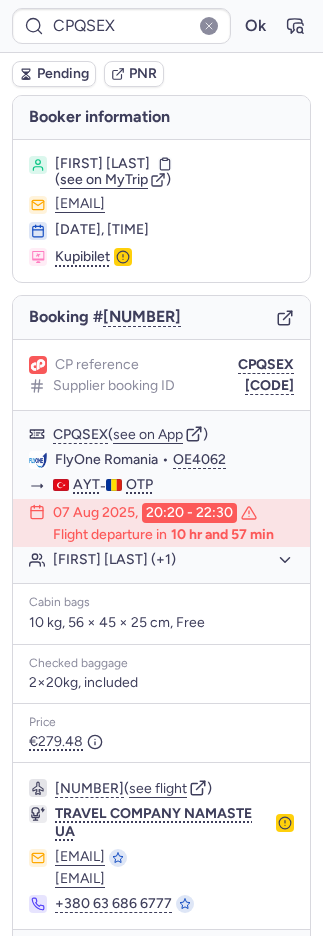 scroll, scrollTop: 58, scrollLeft: 0, axis: vertical 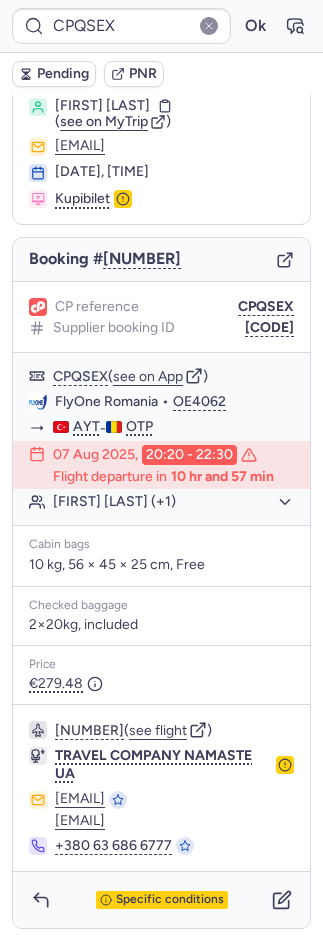 click on "Cabin bags" at bounding box center [161, 545] 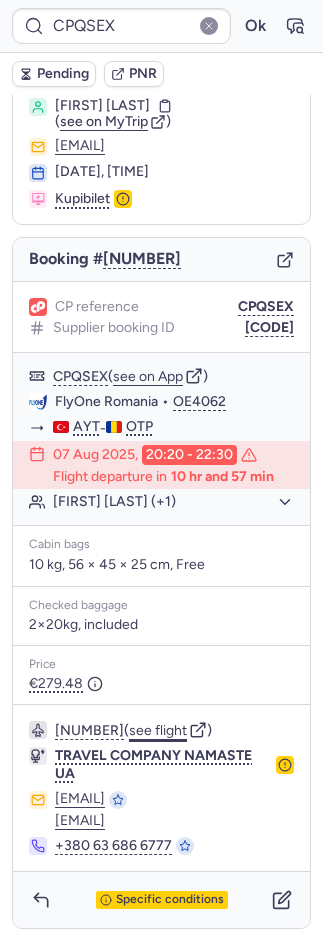 click on "see flight" 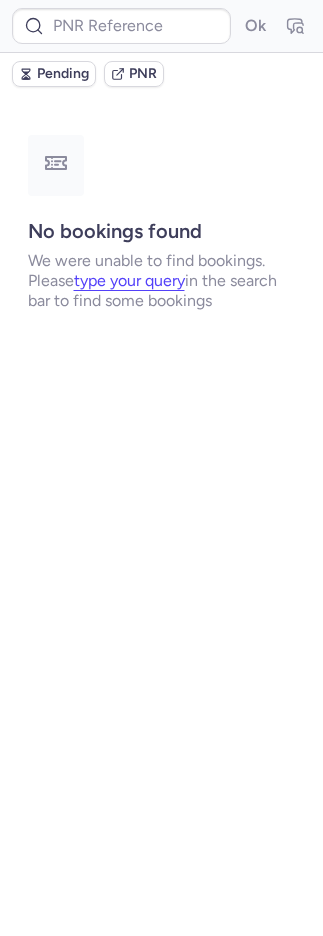 scroll, scrollTop: 0, scrollLeft: 0, axis: both 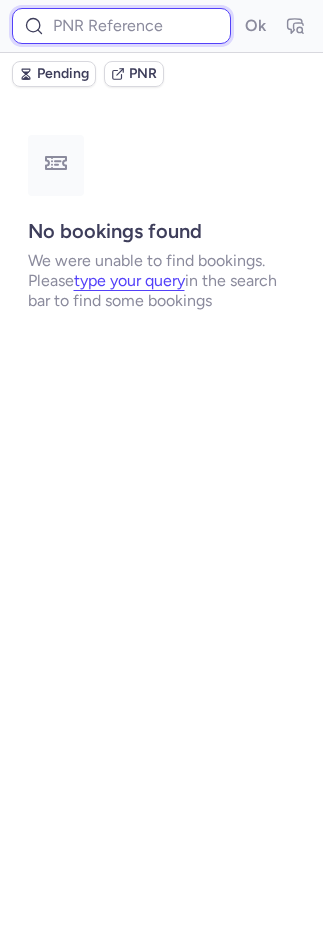 click at bounding box center (121, 26) 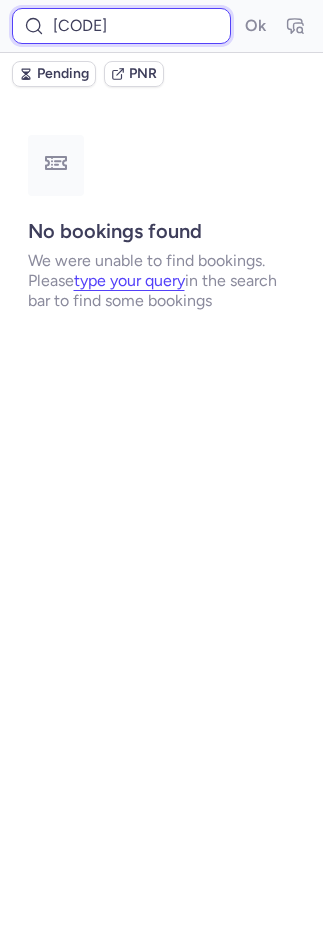 scroll, scrollTop: 0, scrollLeft: 16, axis: horizontal 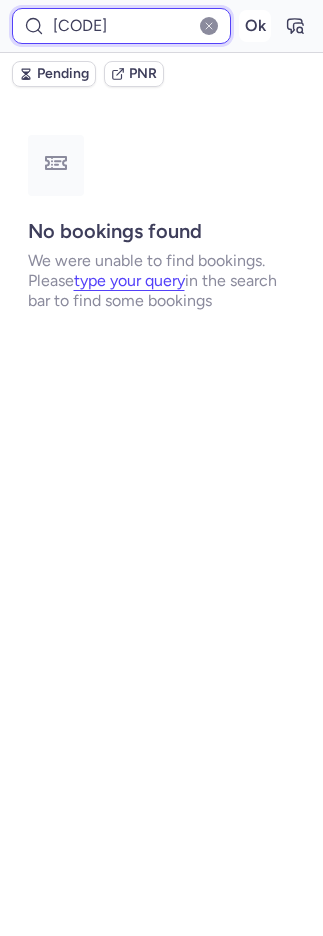 type on "DT1751922281156773" 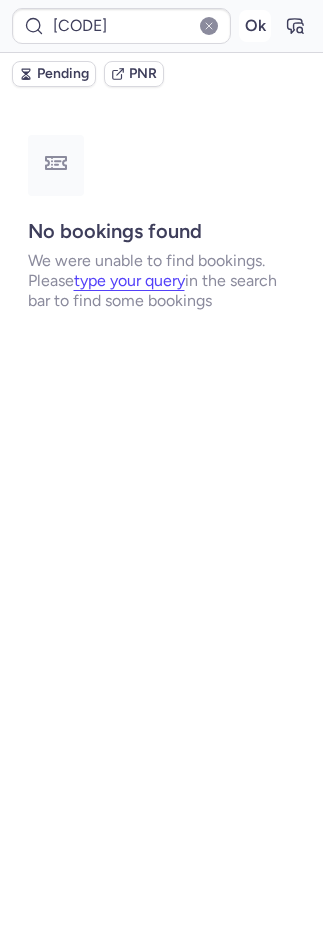 click on "Ok" at bounding box center (255, 26) 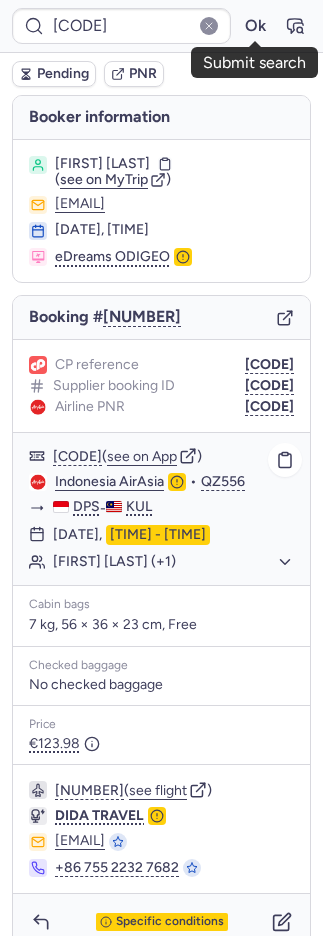 scroll, scrollTop: 38, scrollLeft: 0, axis: vertical 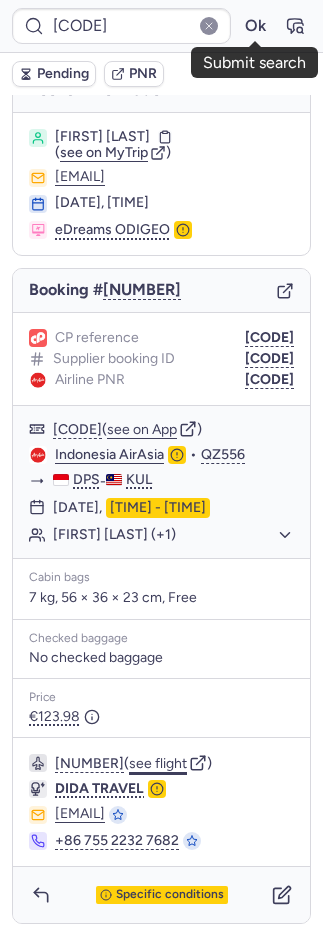 click on "see flight" 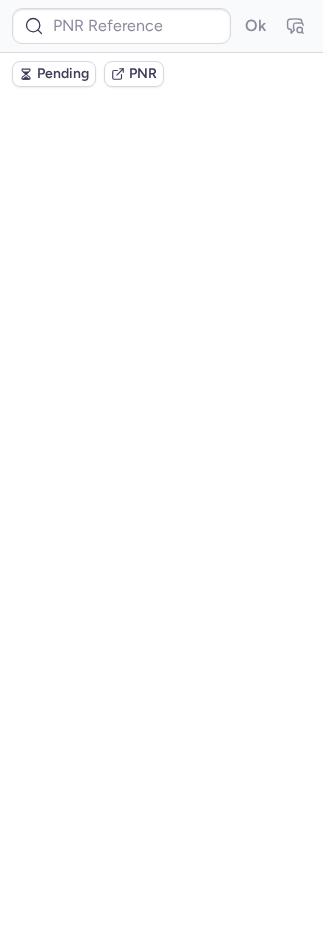 scroll, scrollTop: 0, scrollLeft: 0, axis: both 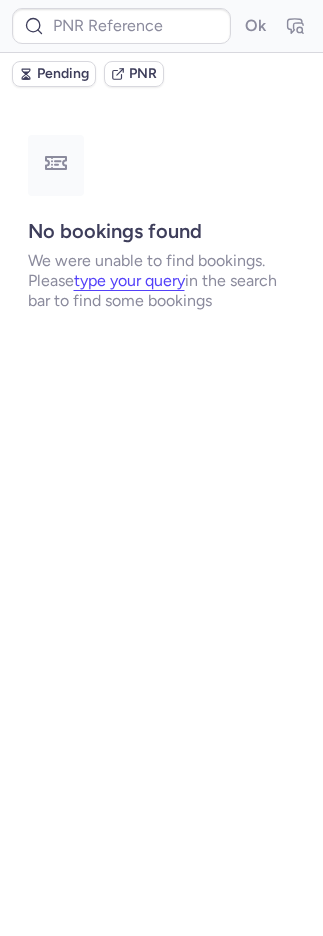 type on "CPI4XN" 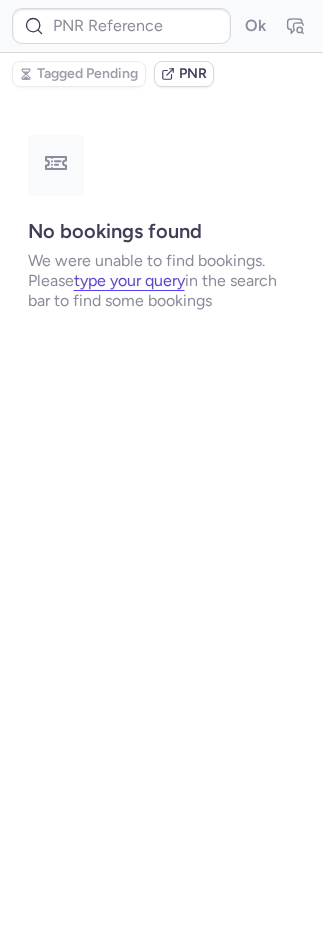 type on "CPI4XN" 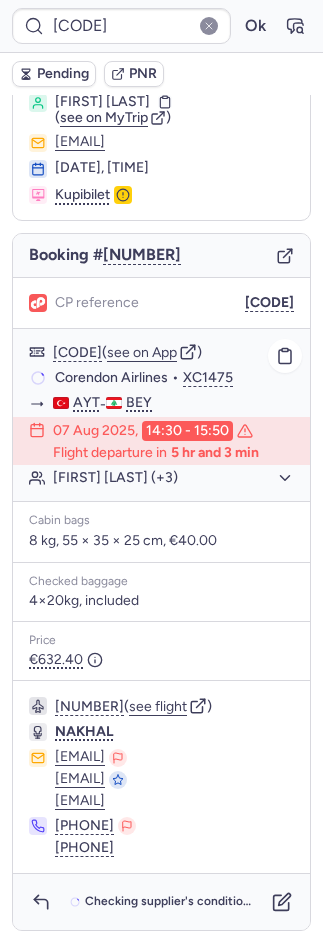 scroll, scrollTop: 64, scrollLeft: 0, axis: vertical 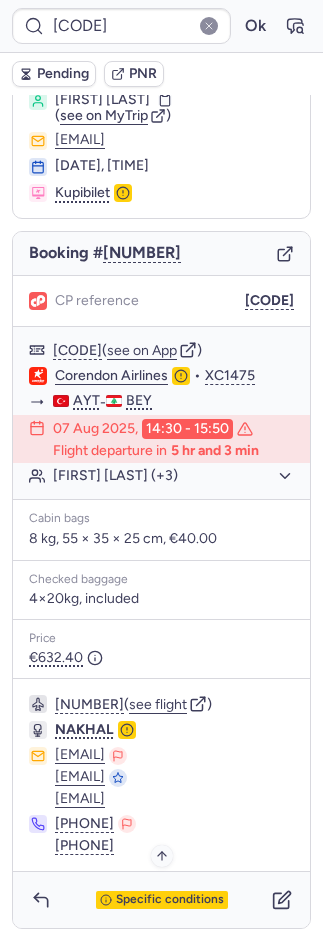 click on "Specific conditions" at bounding box center (170, 900) 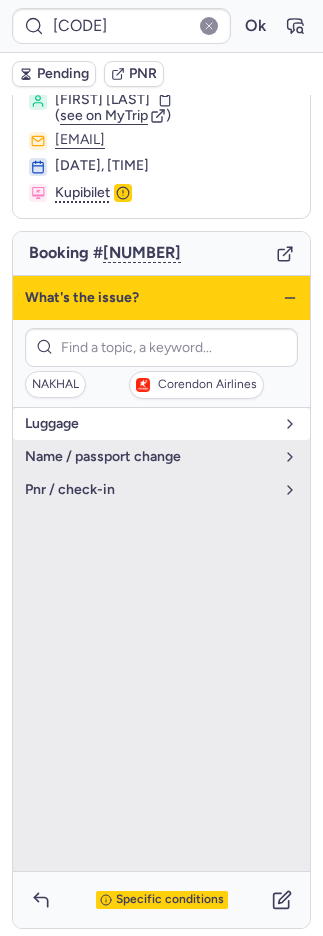 click on "luggage" at bounding box center (161, 424) 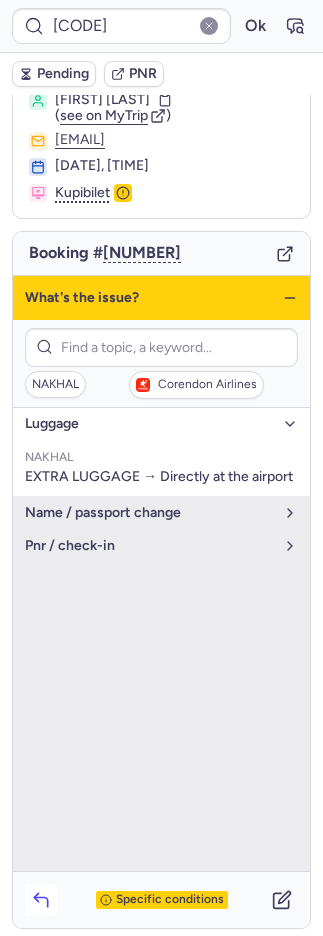 click 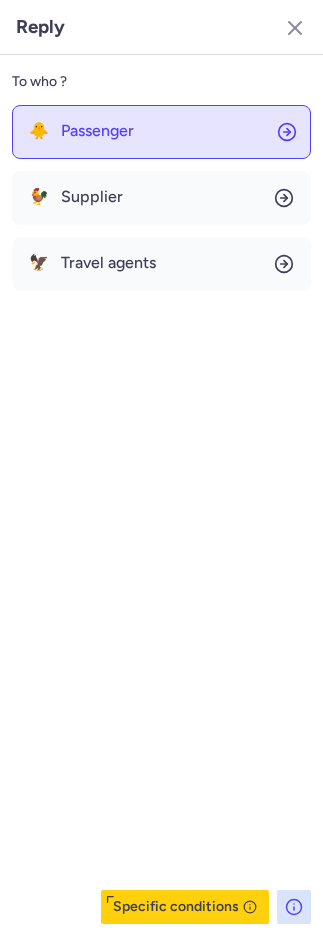 click on "🐥 Passenger" 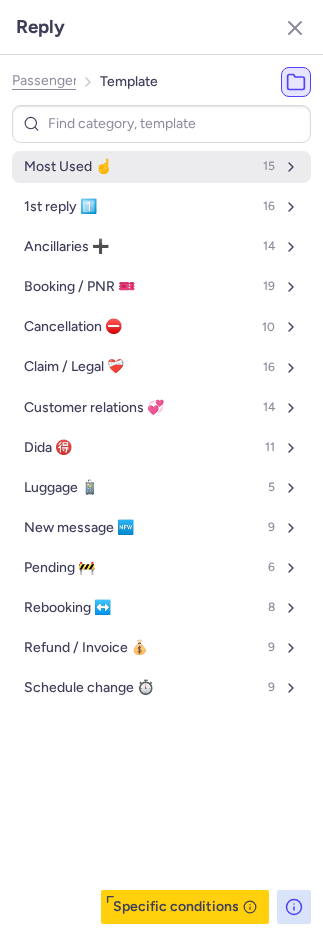 click on "Most Used ☝️" at bounding box center [68, 167] 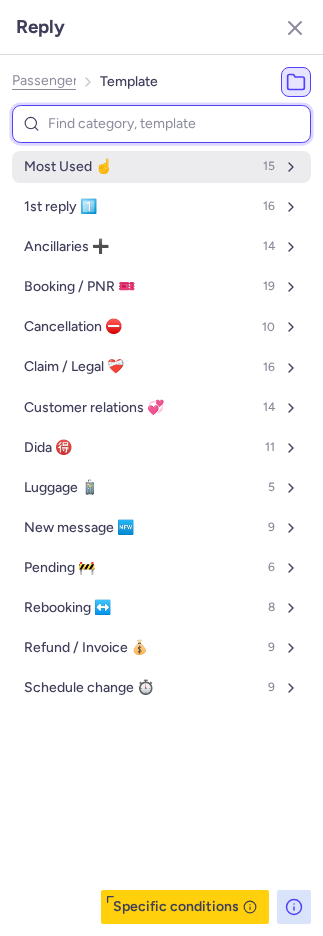 select on "ru" 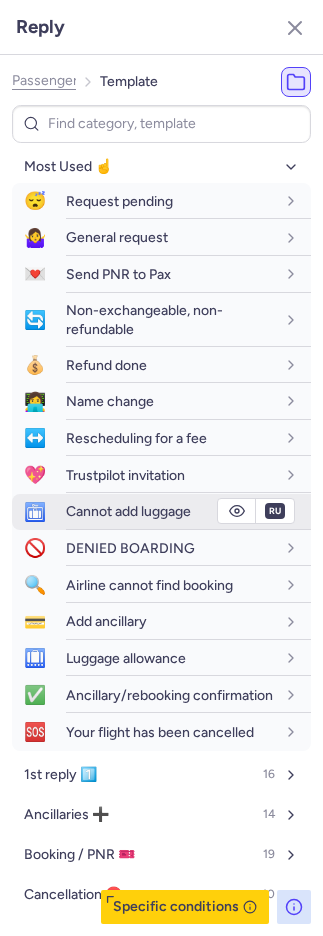 click on "Cannot add luggage" at bounding box center [128, 511] 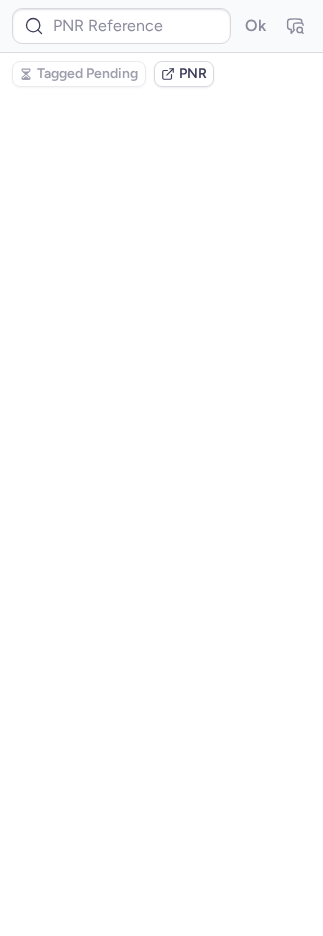 scroll, scrollTop: 0, scrollLeft: 0, axis: both 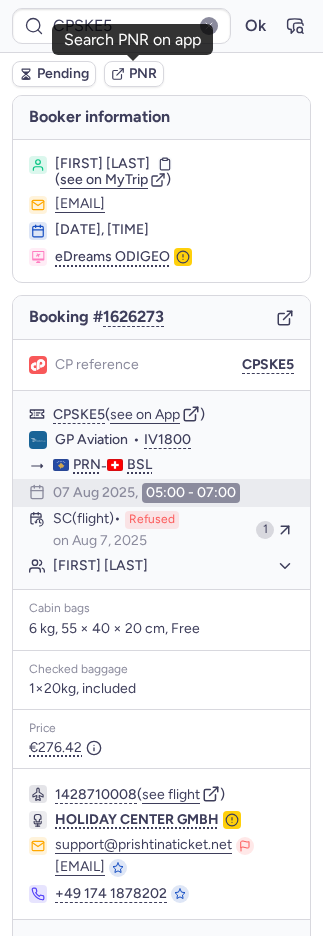 click on "PNR" at bounding box center (143, 74) 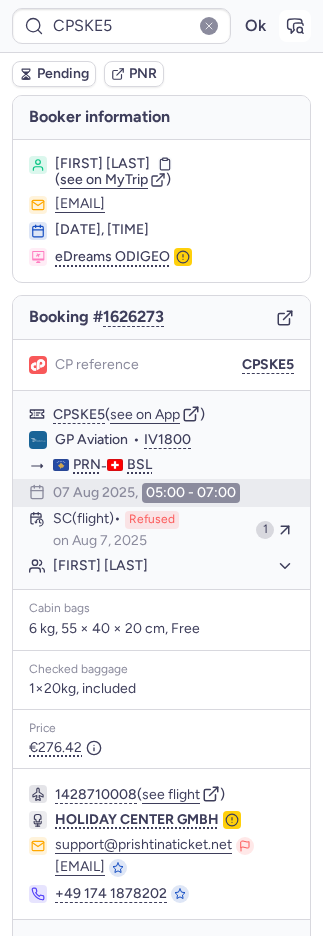 click at bounding box center [295, 26] 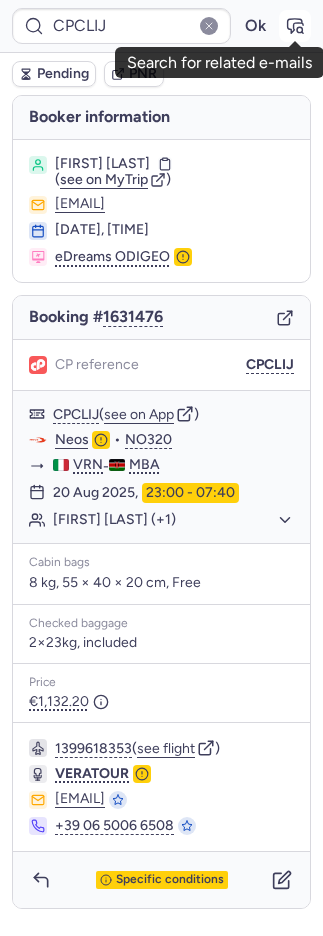click at bounding box center [295, 26] 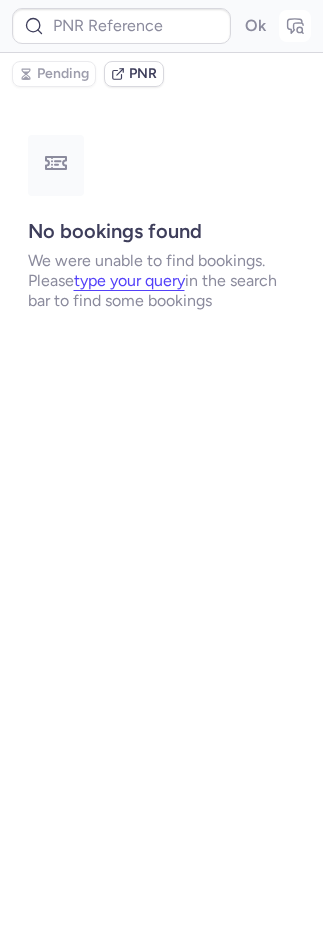 type on "CPCLIJ" 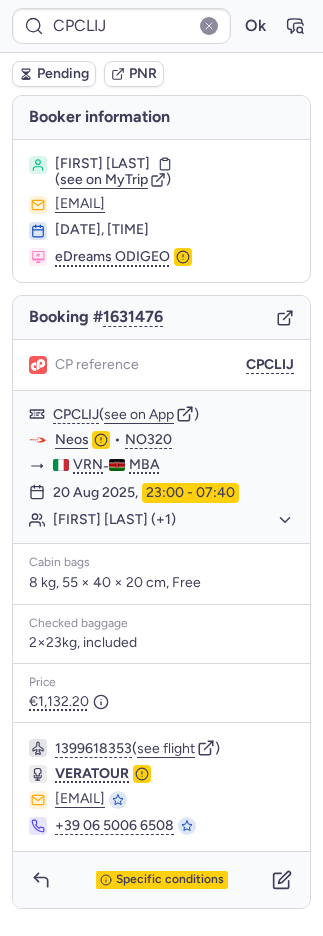 type on "CPWGLR" 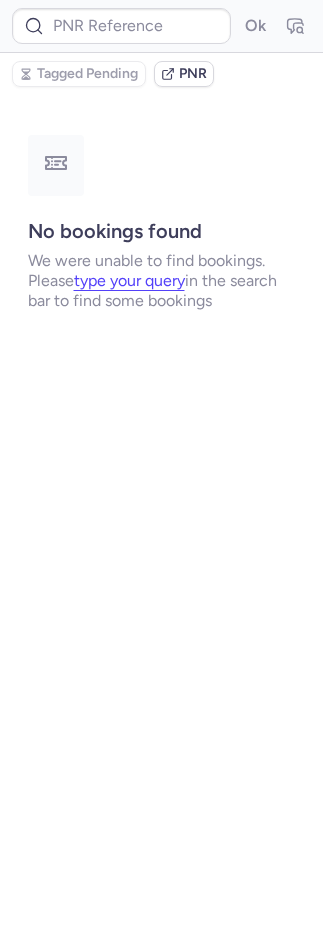 type on "CPJ4LY" 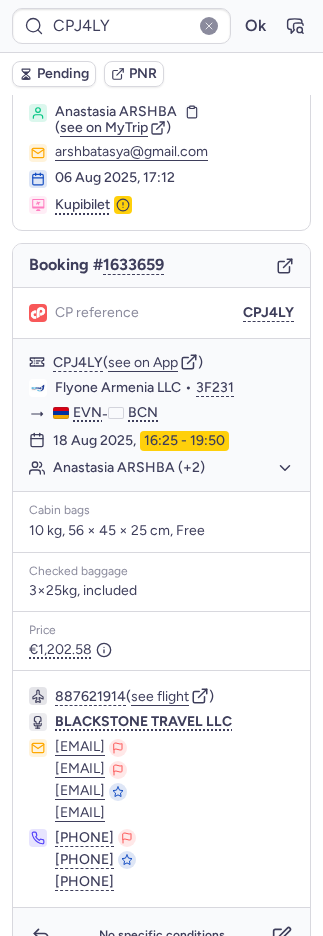 scroll, scrollTop: 108, scrollLeft: 0, axis: vertical 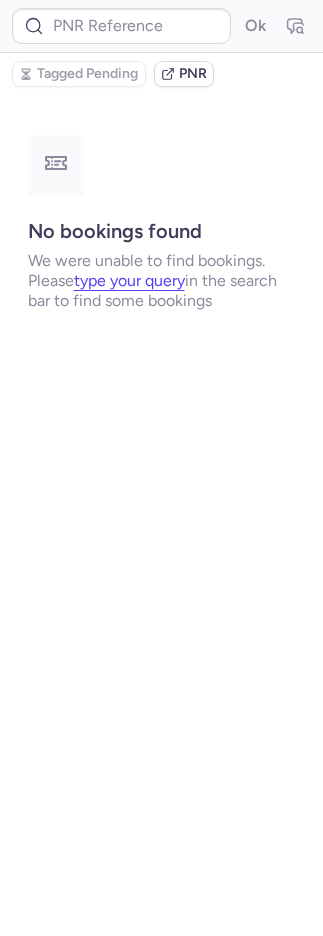 type on "CZ039314" 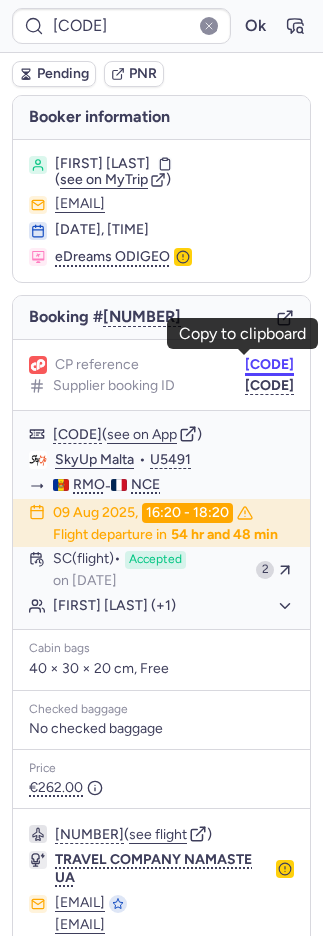 click on "CPUWGT" at bounding box center (269, 365) 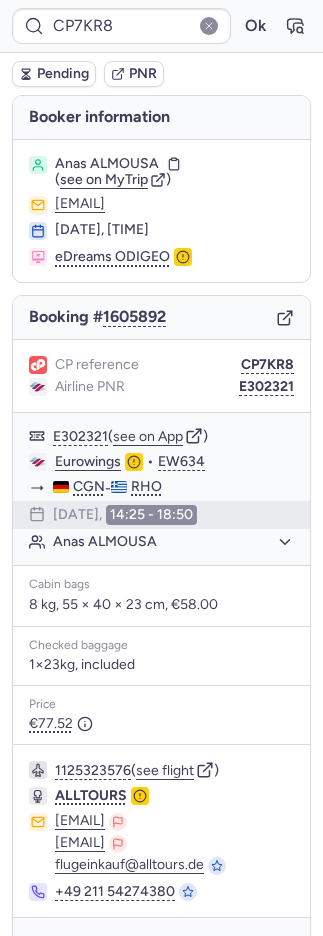 type on "CPWGLR" 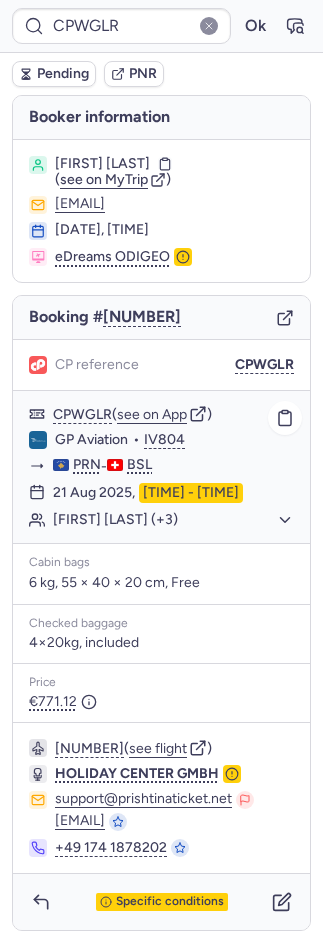 scroll, scrollTop: 2, scrollLeft: 0, axis: vertical 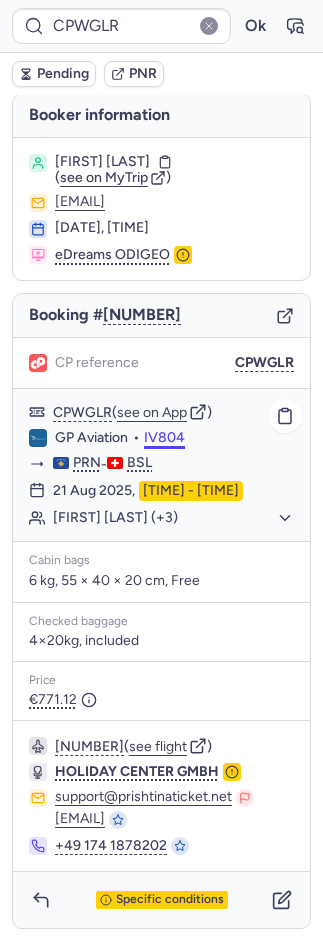 click on "IV804" at bounding box center (164, 438) 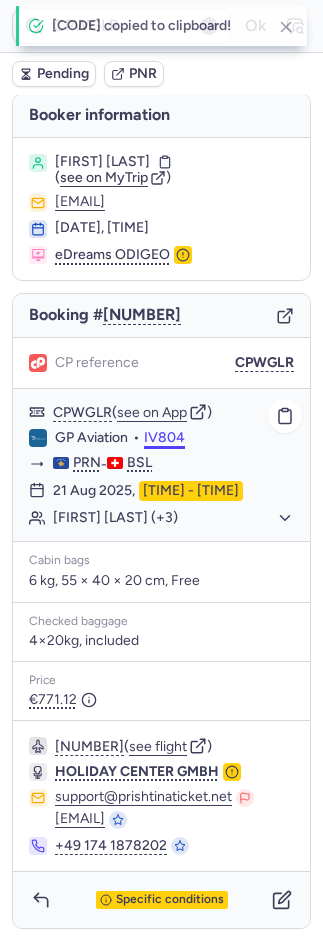 click on "IV804" at bounding box center (164, 438) 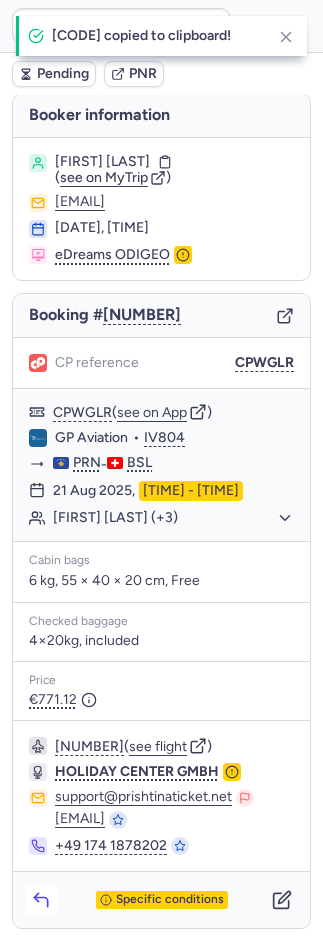 click 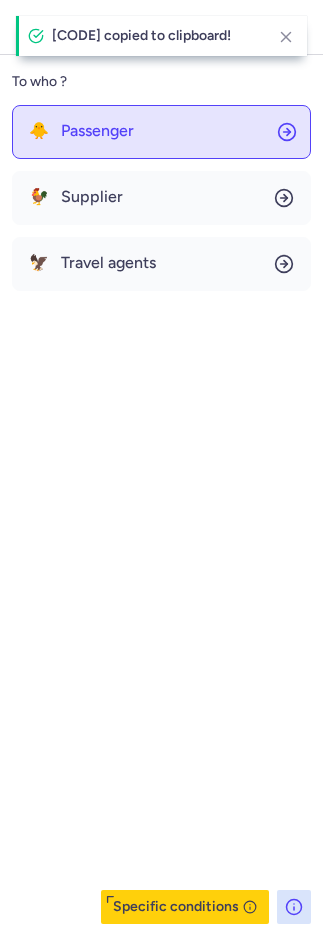 click on "Passenger" at bounding box center [97, 131] 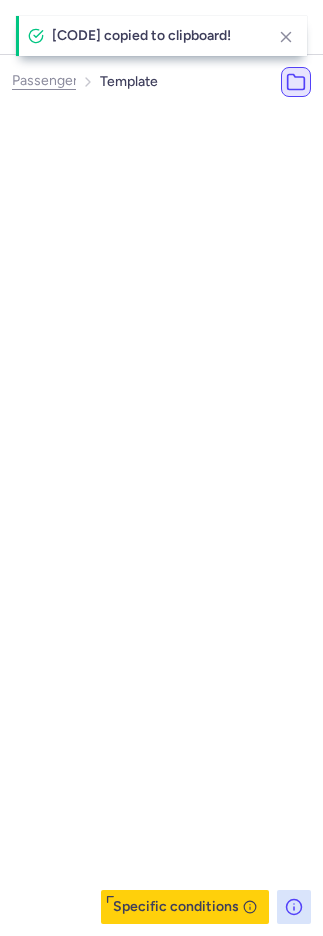 click on "Most Used ☝️" at bounding box center (100, 167) 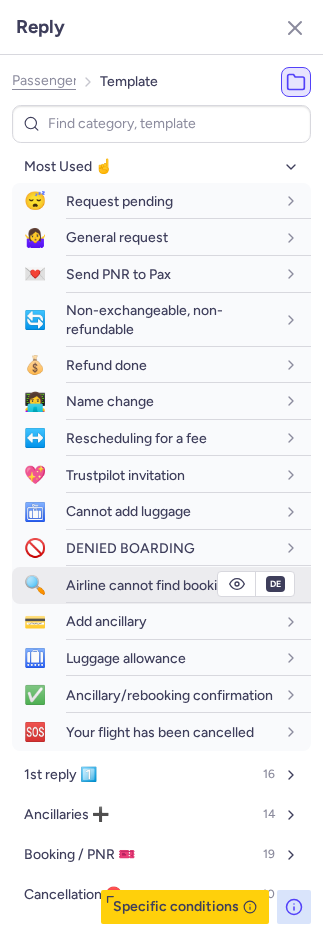 click on "Airline cannot find booking" at bounding box center [149, 585] 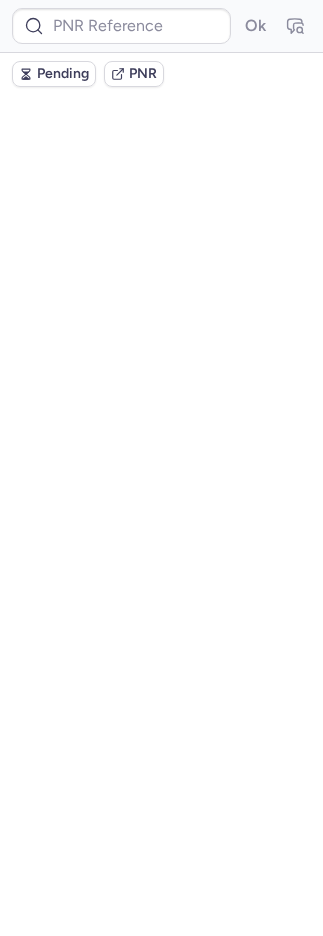 scroll, scrollTop: 0, scrollLeft: 0, axis: both 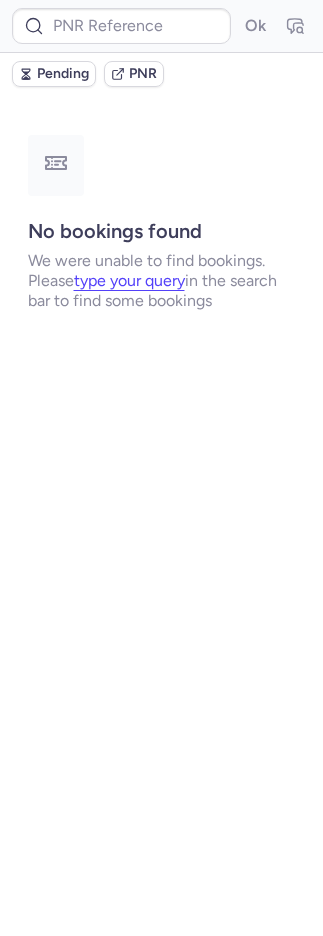 type on "02705048" 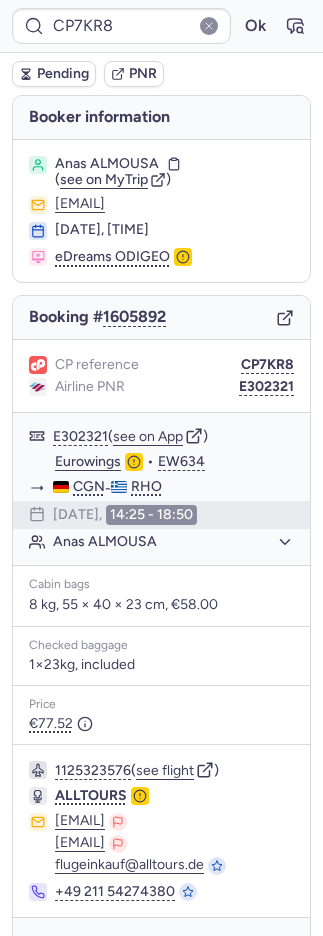 type on "CPCLIJ" 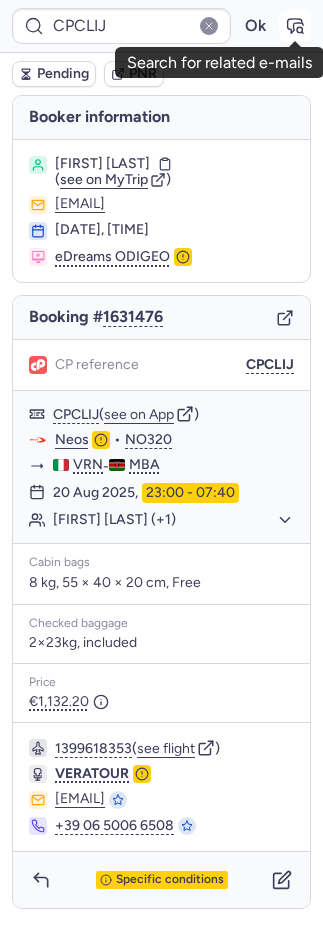 click 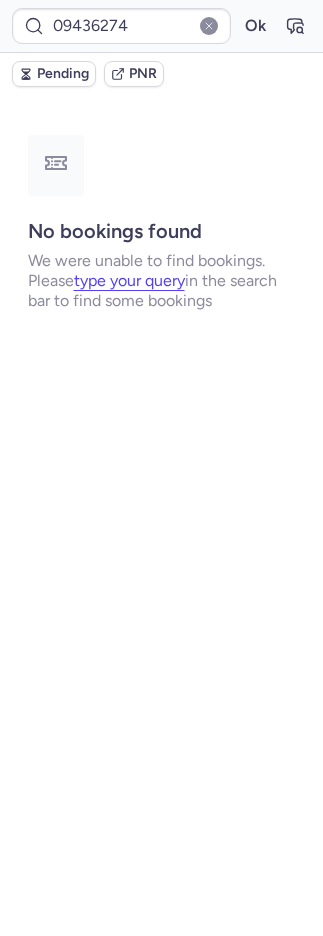 type on "CPCLIJ" 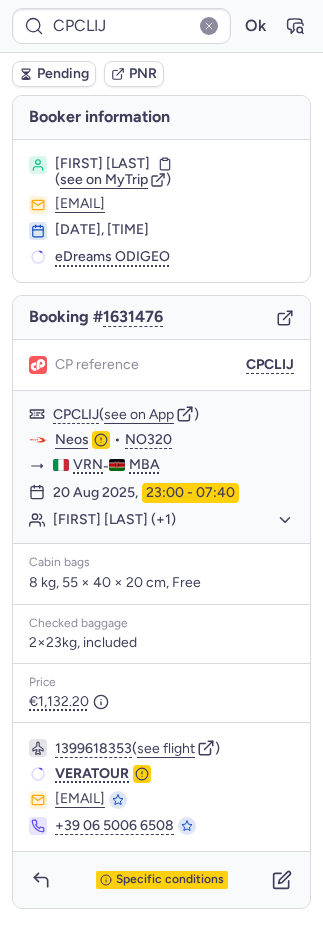 click on "PNR" at bounding box center [134, 74] 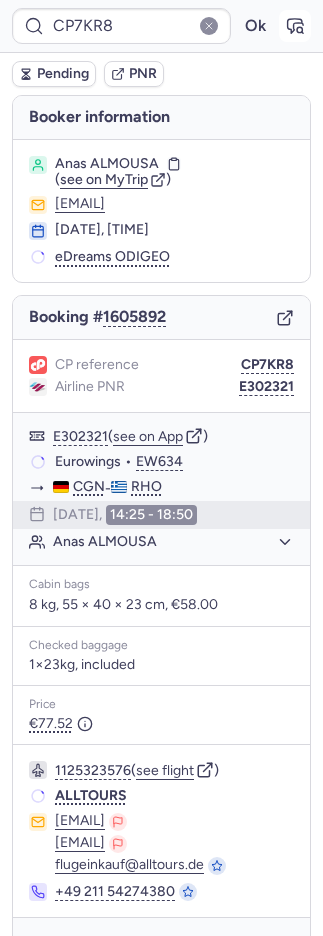 click 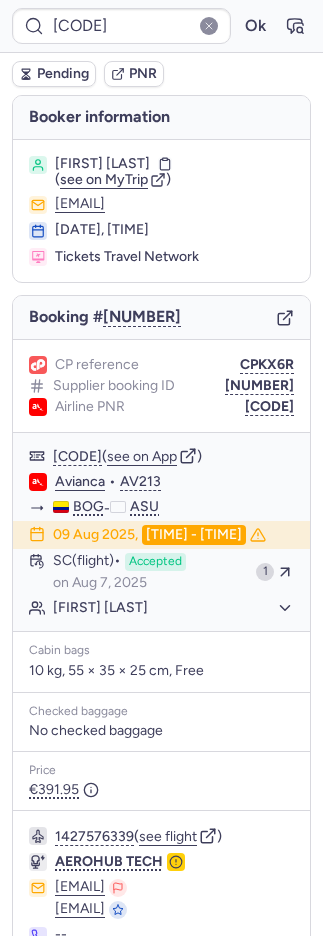 type on "CPEVF7" 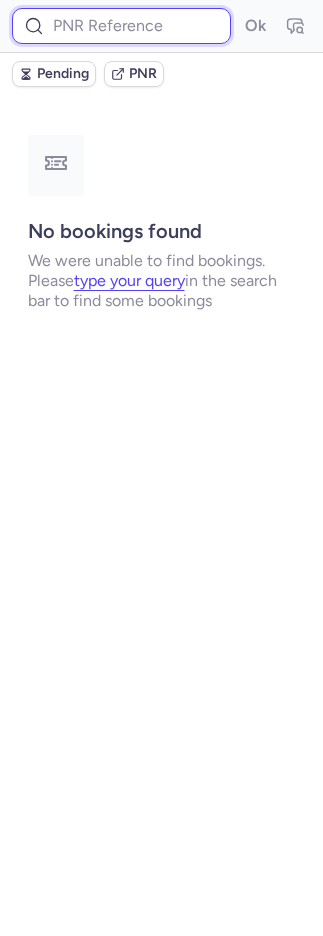 drag, startPoint x: 157, startPoint y: 17, endPoint x: 222, endPoint y: 33, distance: 66.94027 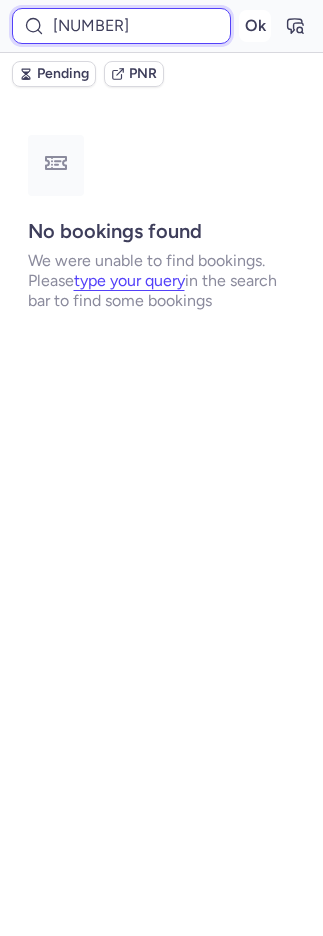 scroll, scrollTop: 0, scrollLeft: 24, axis: horizontal 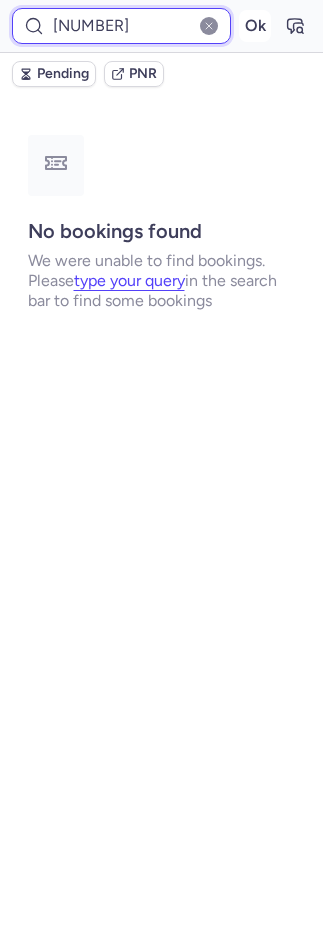 type on "917543508353409701" 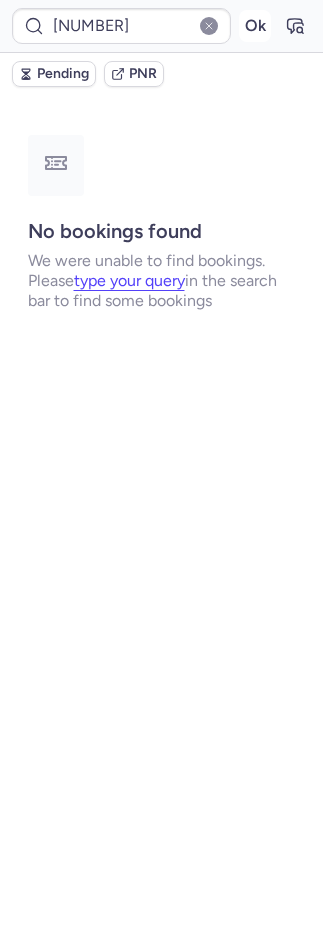 click on "Ok" at bounding box center (255, 26) 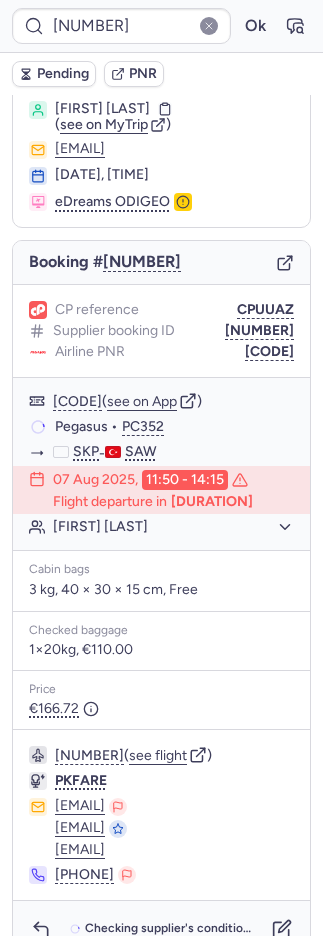 scroll, scrollTop: 100, scrollLeft: 0, axis: vertical 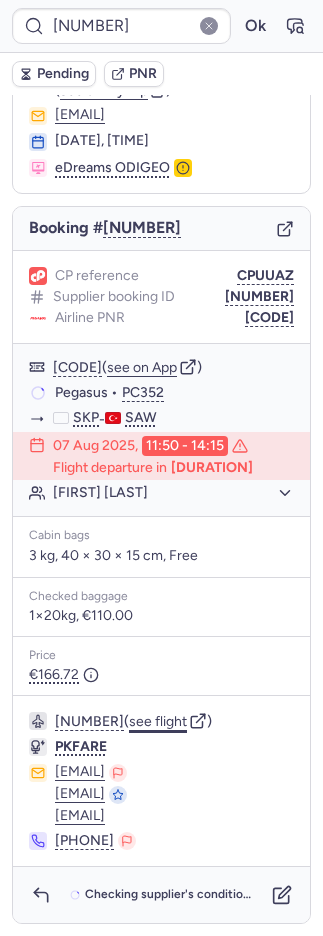 click on "see flight" 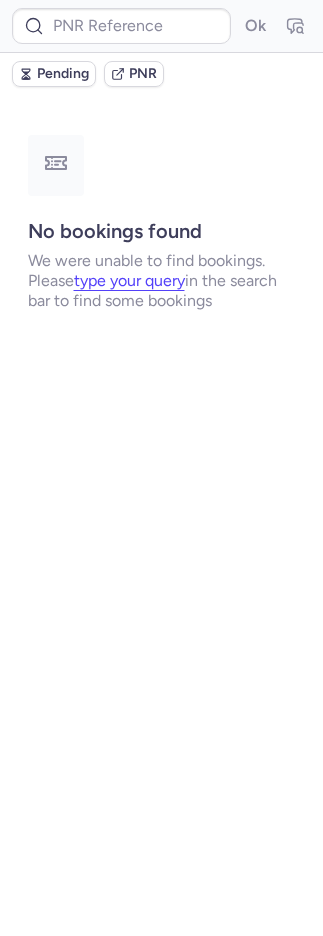scroll, scrollTop: 0, scrollLeft: 0, axis: both 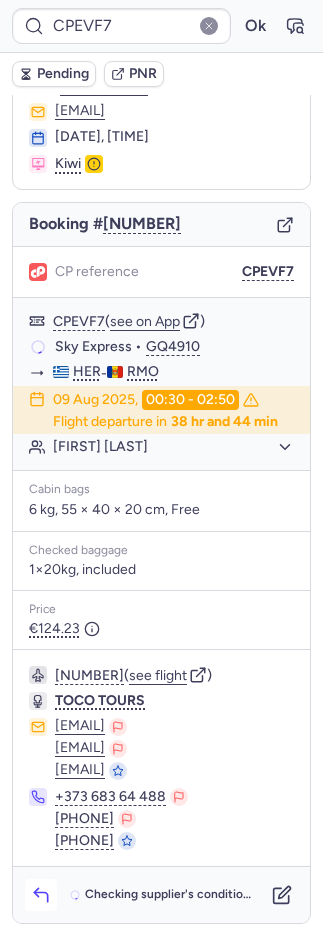 click 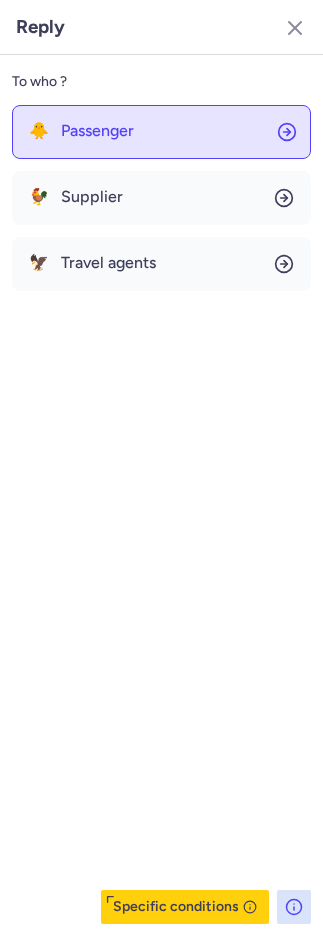 click on "Passenger" at bounding box center (97, 131) 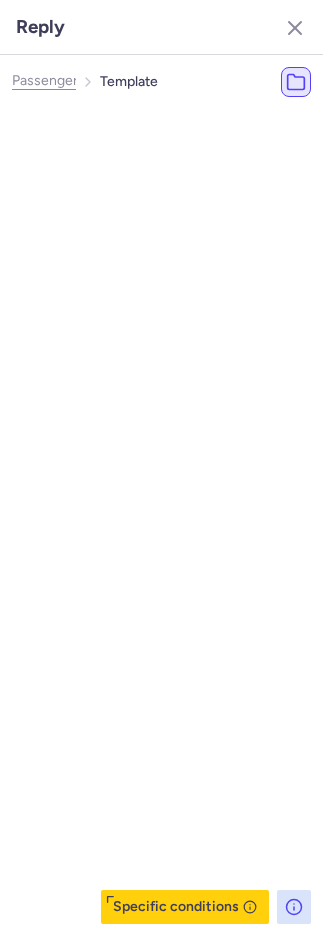 select on "en" 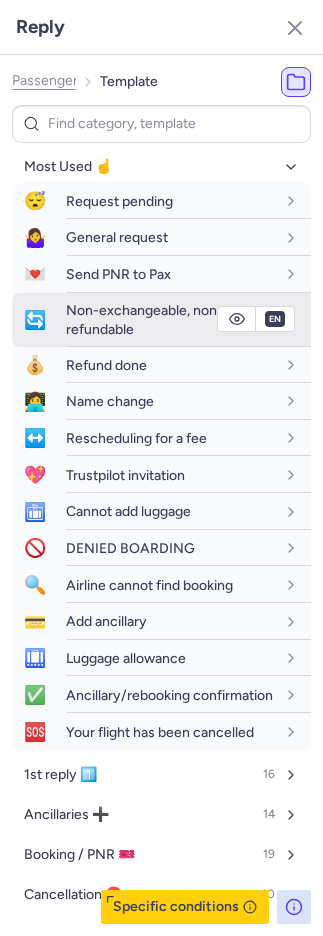 click on "Non-exchangeable, non-refundable" at bounding box center [170, 319] 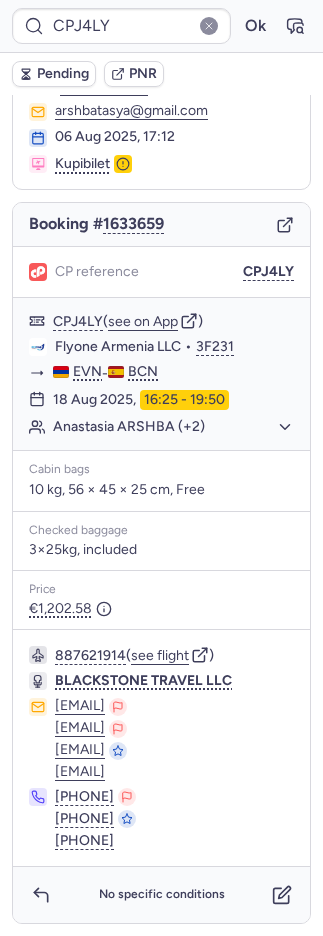 scroll, scrollTop: 108, scrollLeft: 0, axis: vertical 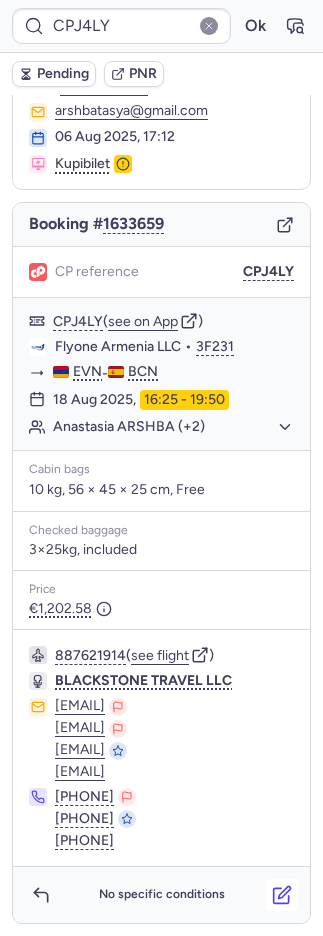 click 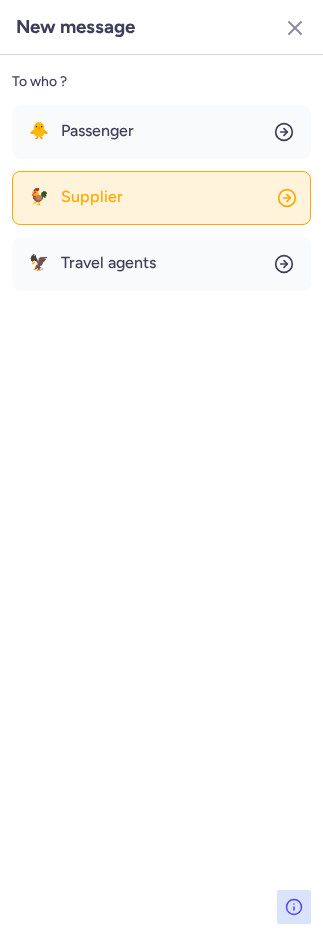 click on "Supplier" at bounding box center (92, 197) 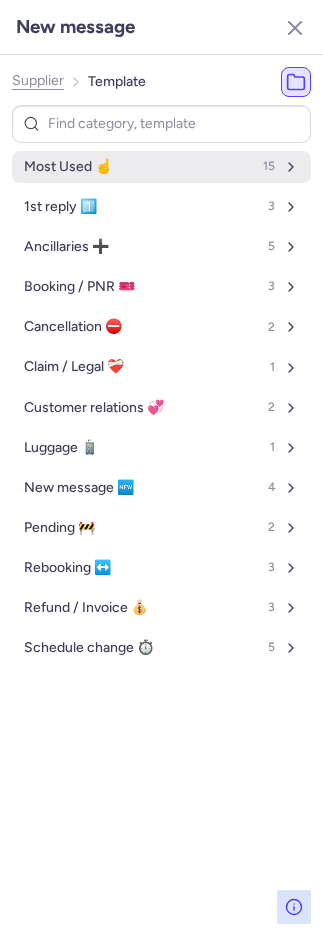 click on "Most Used ☝️" at bounding box center (68, 167) 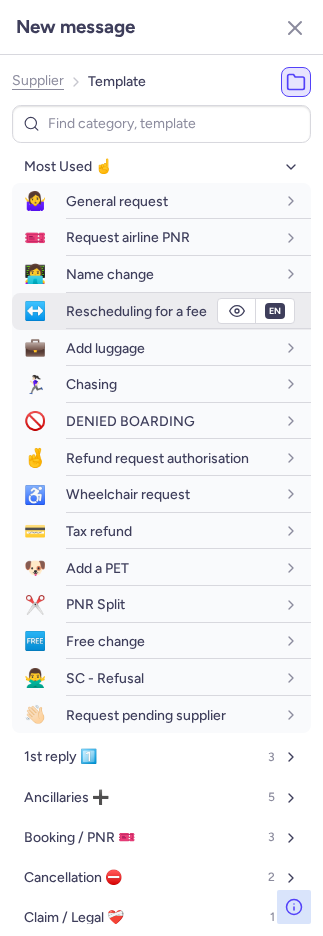 click on "Rescheduling for a fee" at bounding box center [188, 311] 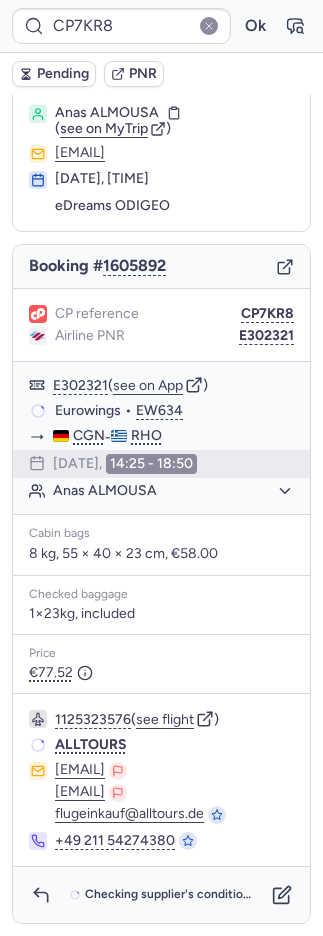 scroll, scrollTop: 46, scrollLeft: 0, axis: vertical 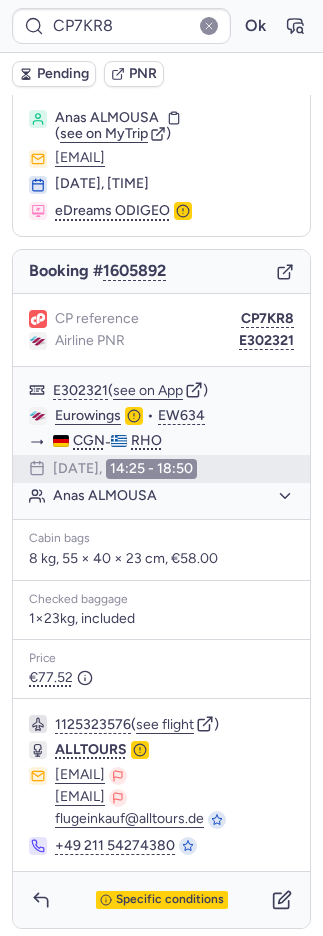 type on "02705049" 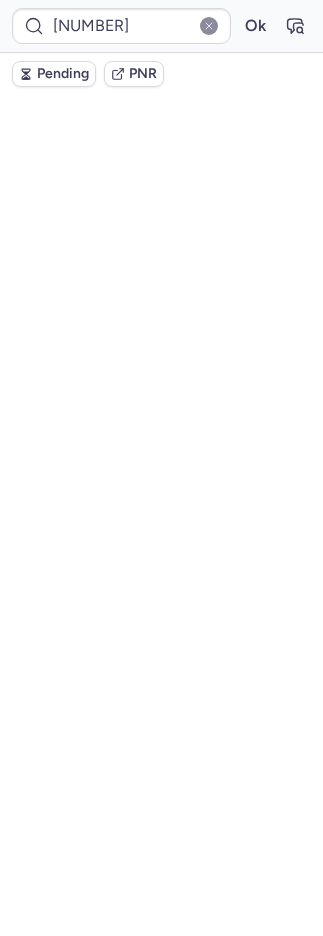 scroll, scrollTop: 0, scrollLeft: 0, axis: both 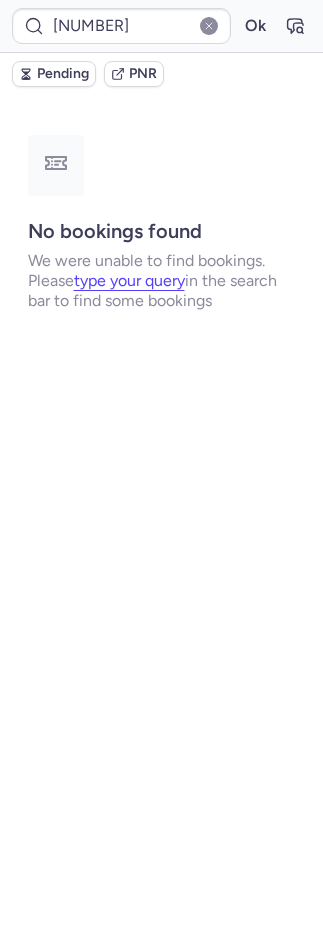 type on "CP9ACC" 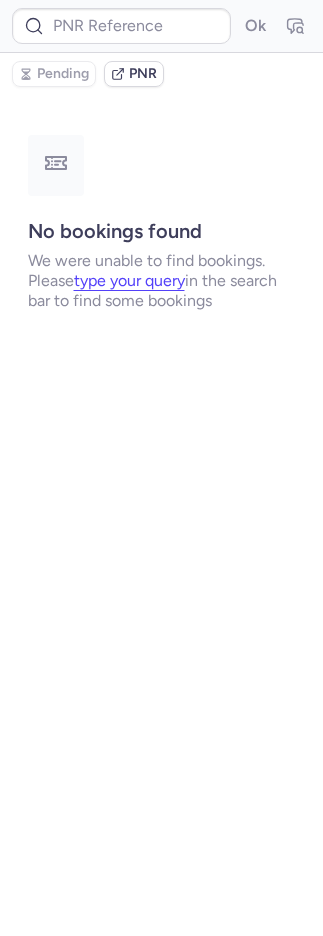type on "02705049" 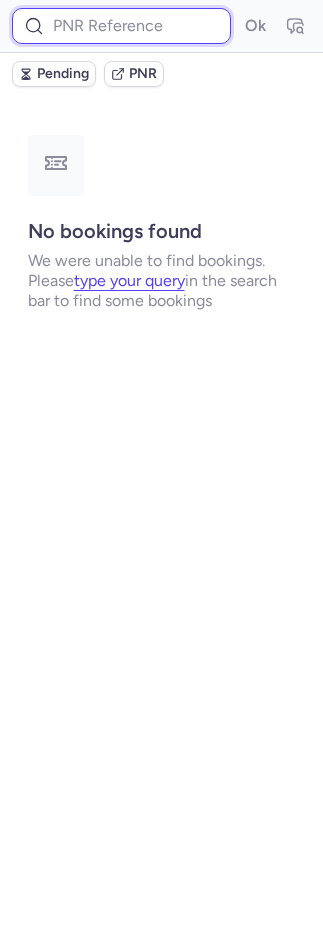 drag, startPoint x: 121, startPoint y: 37, endPoint x: 158, endPoint y: 35, distance: 37.054016 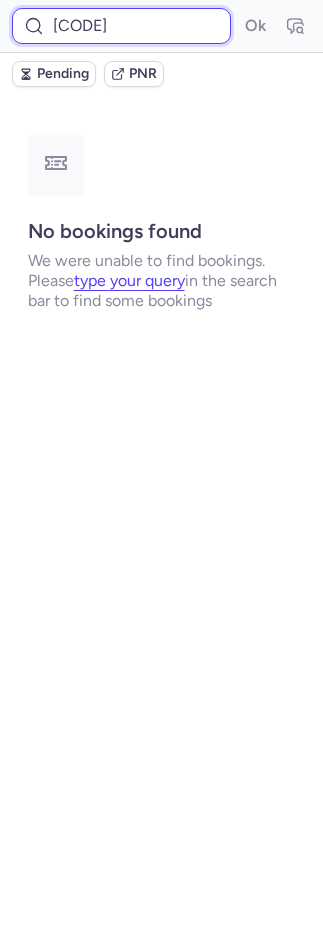 scroll, scrollTop: 0, scrollLeft: 26, axis: horizontal 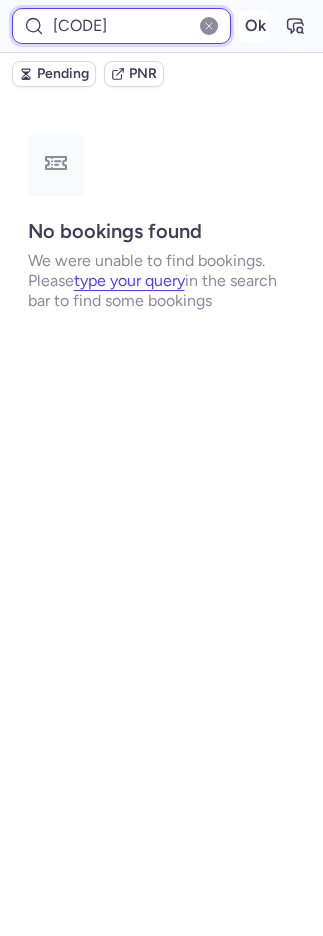 type on "DT1751448734022482" 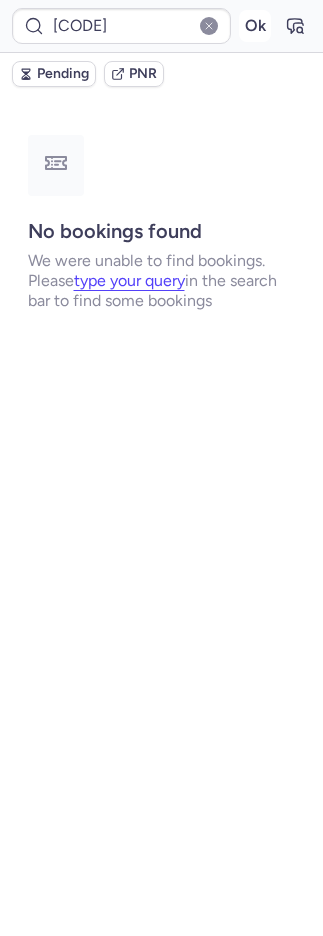 scroll, scrollTop: 0, scrollLeft: 0, axis: both 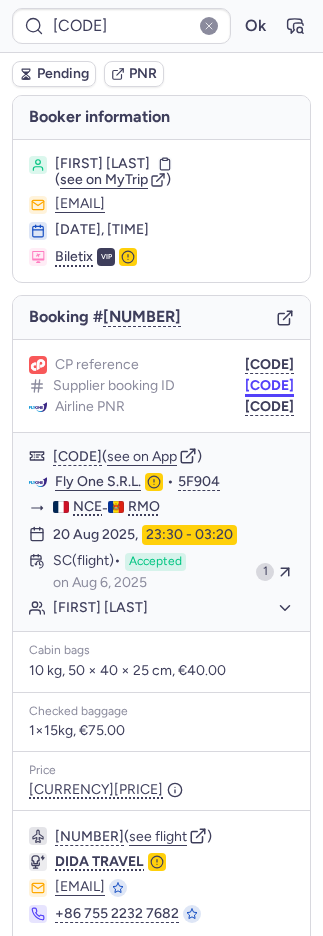 drag, startPoint x: 175, startPoint y: 390, endPoint x: 159, endPoint y: 384, distance: 17.088007 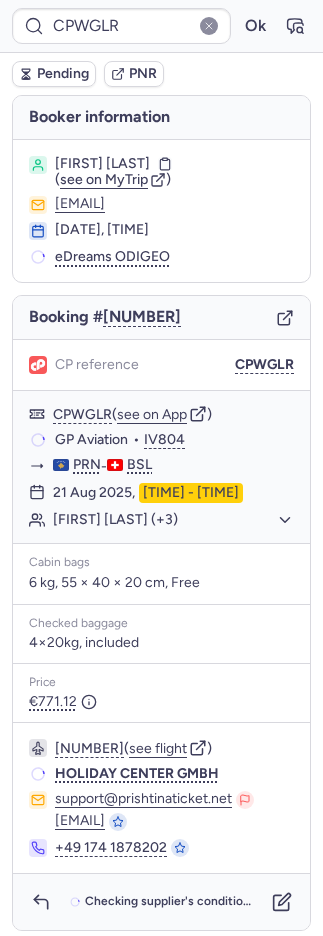 type on "CPJ4LY" 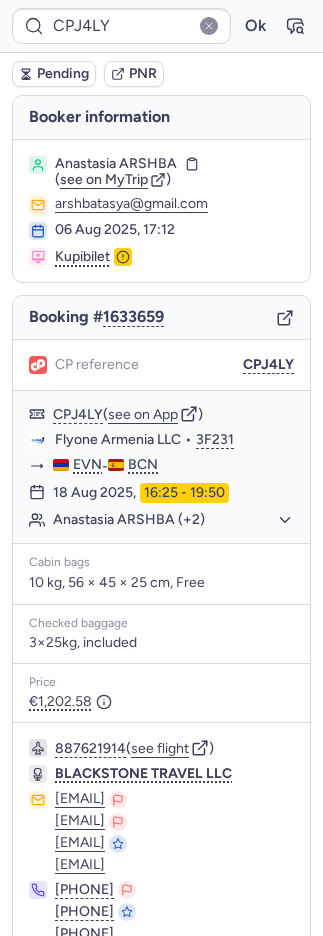 type on "CP9ACC" 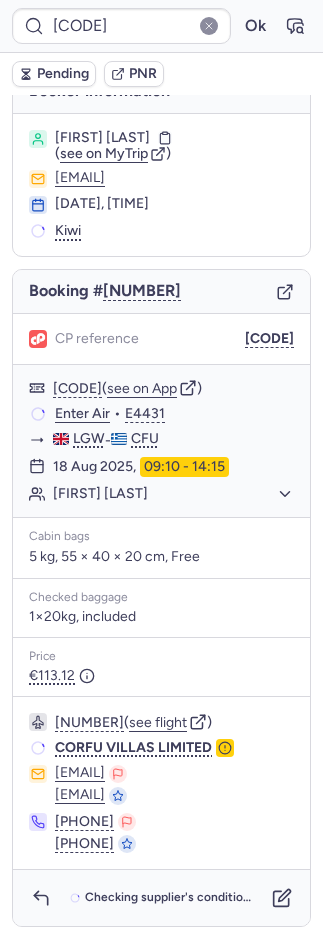 scroll, scrollTop: 40, scrollLeft: 0, axis: vertical 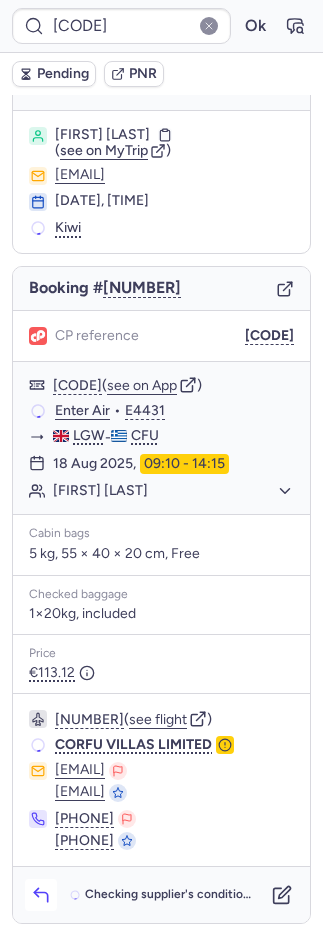 click on "Checking supplier's conditions..." at bounding box center [161, 895] 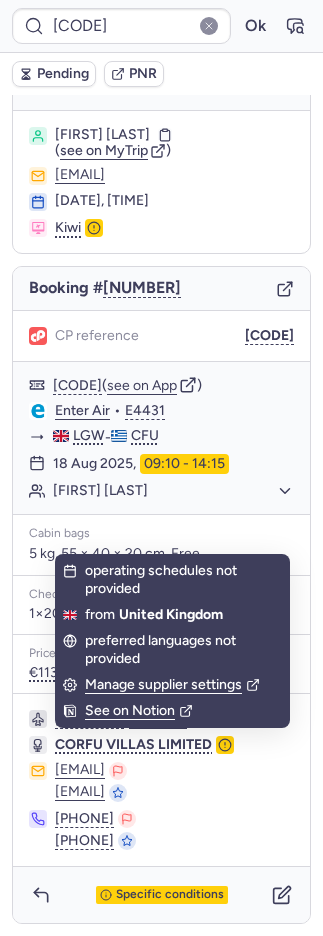 drag, startPoint x: 47, startPoint y: 900, endPoint x: 92, endPoint y: 622, distance: 281.61853 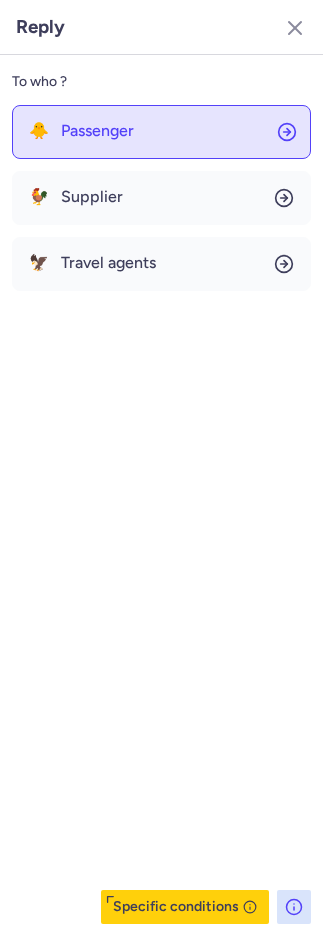 click on "Passenger" at bounding box center [97, 131] 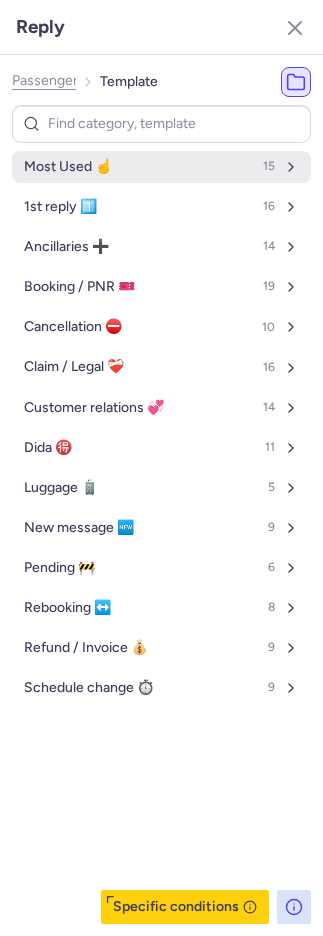 click on "Most Used ☝️" at bounding box center (68, 167) 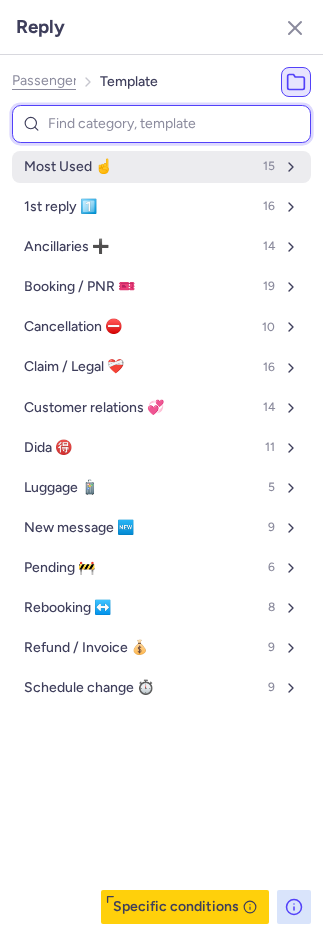 select on "en" 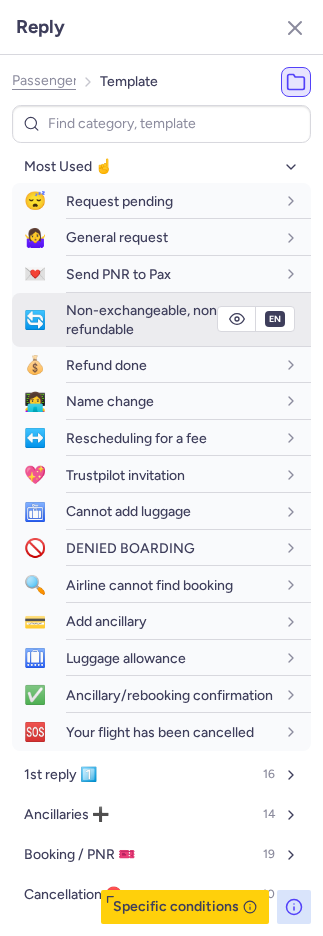 click on "Non-exchangeable, non-refundable" at bounding box center [144, 319] 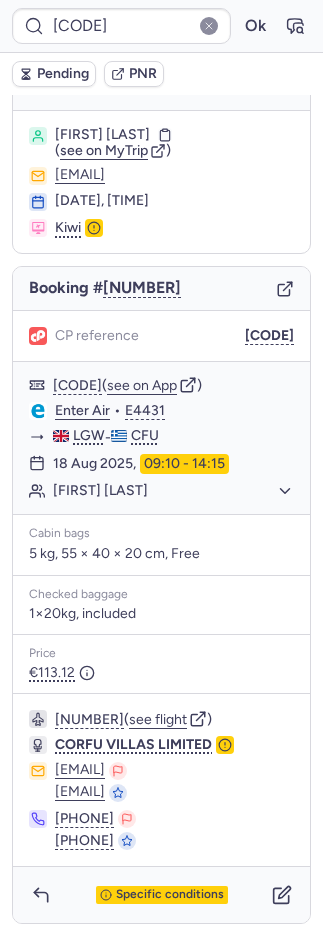 type on "CPJ4LY" 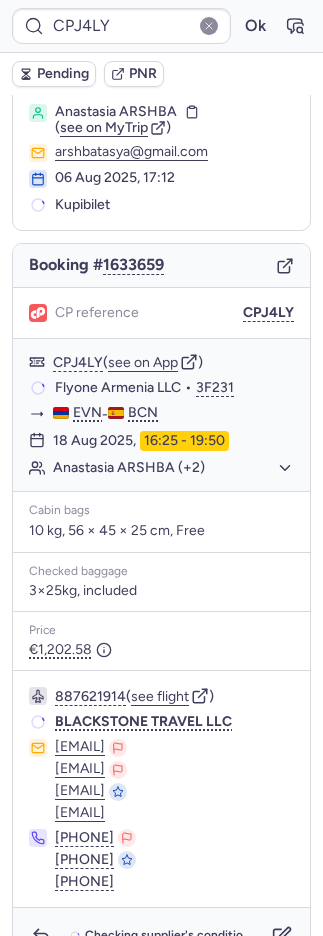 scroll, scrollTop: 51, scrollLeft: 0, axis: vertical 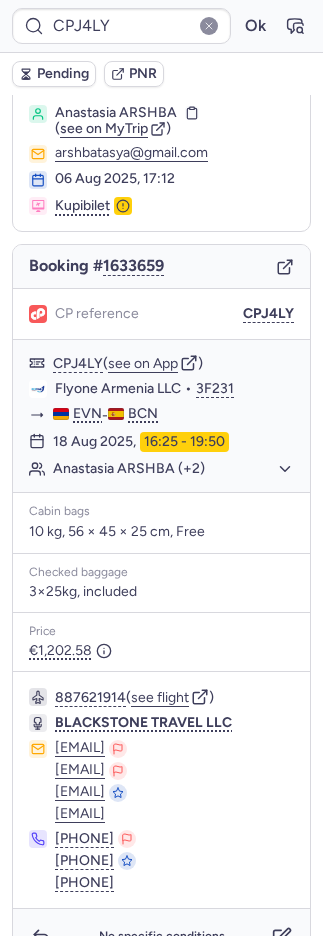 click on "Pending" at bounding box center (63, 74) 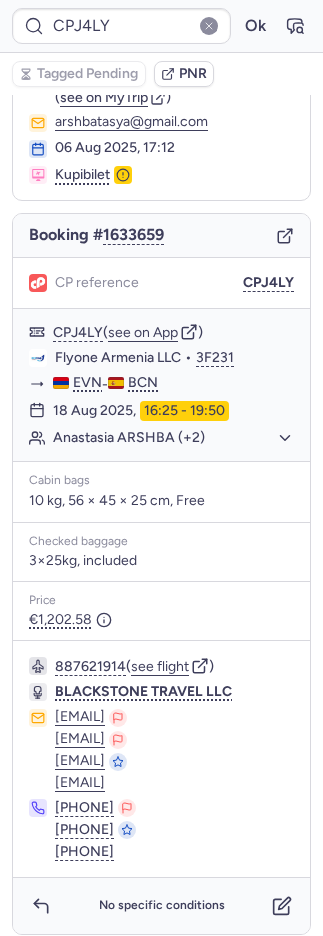 scroll, scrollTop: 108, scrollLeft: 0, axis: vertical 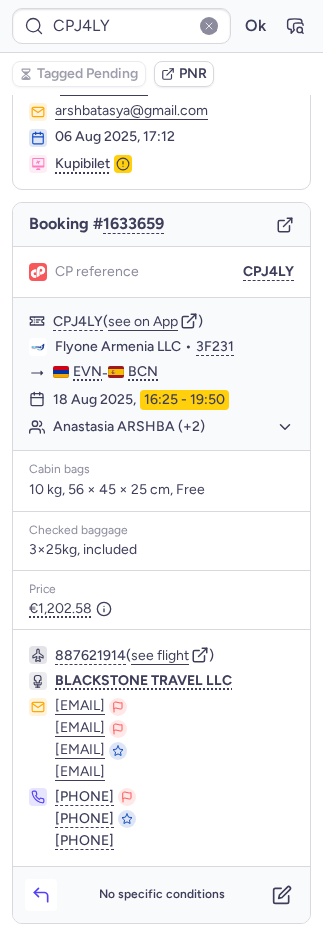click at bounding box center (41, 895) 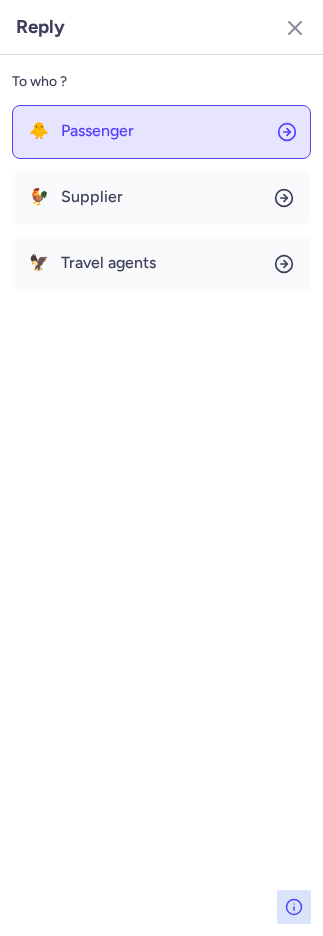click on "🐥 Passenger" 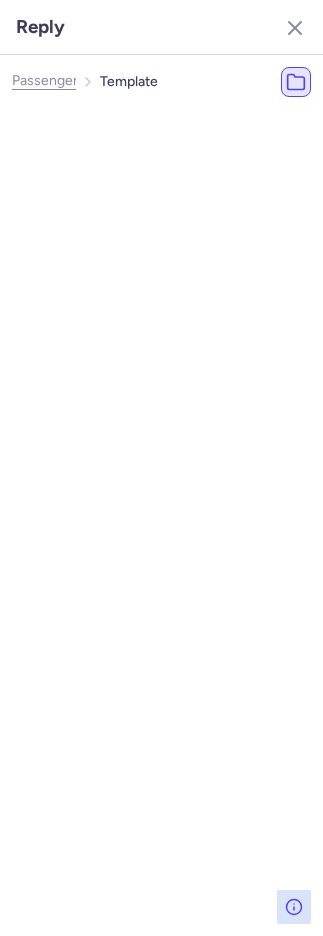 select on "en" 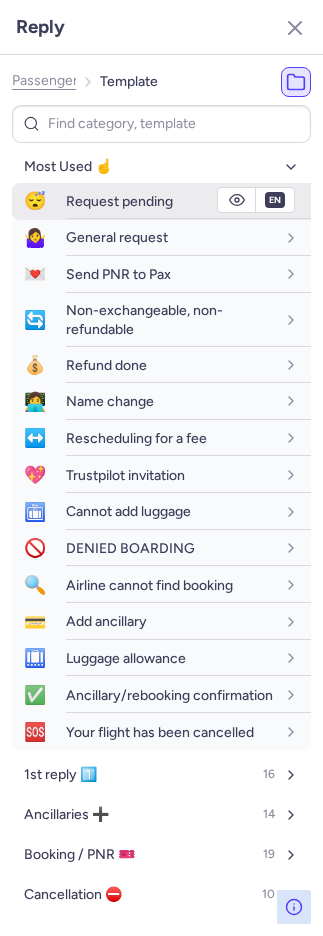 click on "Request pending" at bounding box center [119, 201] 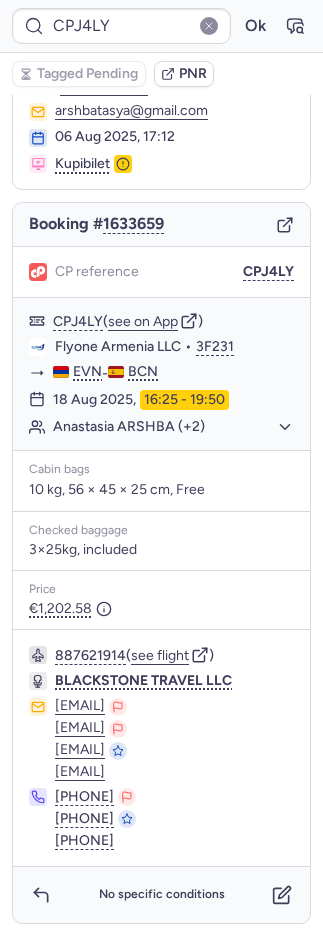 type on "CPWGLR" 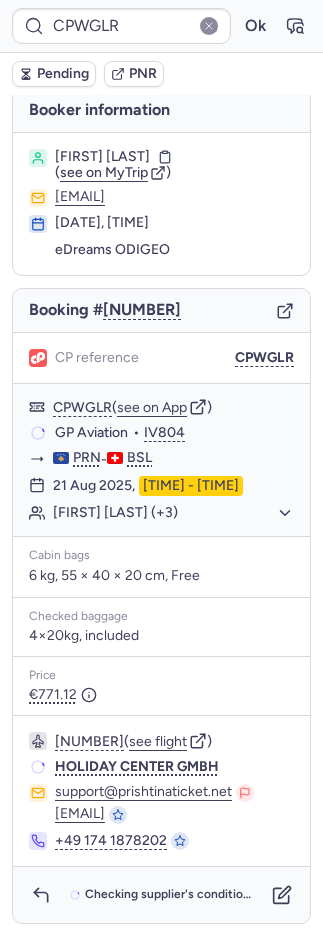 scroll, scrollTop: 2, scrollLeft: 0, axis: vertical 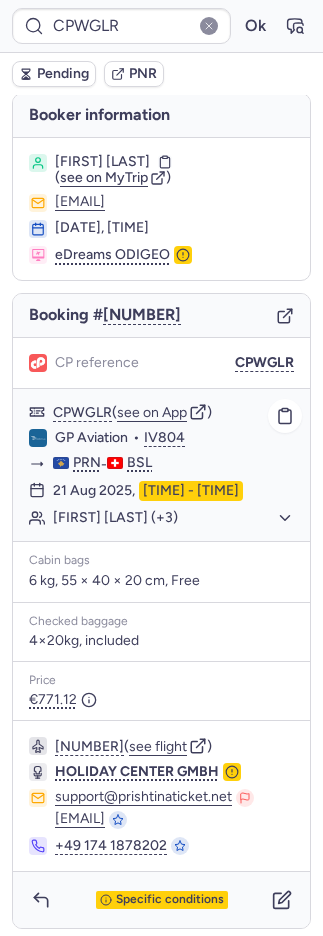 click on "Kushtrim AJDINI (+3)" 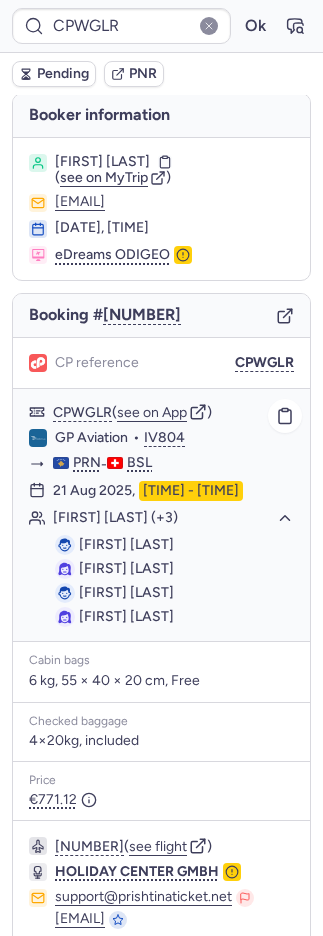 click on "Kushtrim AJDINI" at bounding box center [126, 544] 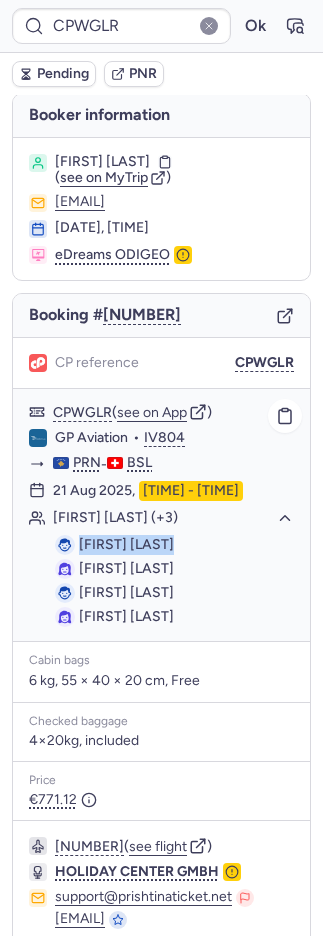click on "Kushtrim AJDINI" at bounding box center (126, 544) 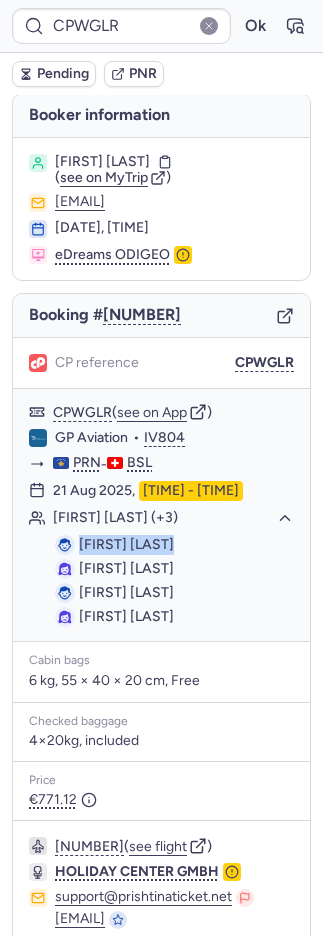 copy on "Kushtrim AJDINI" 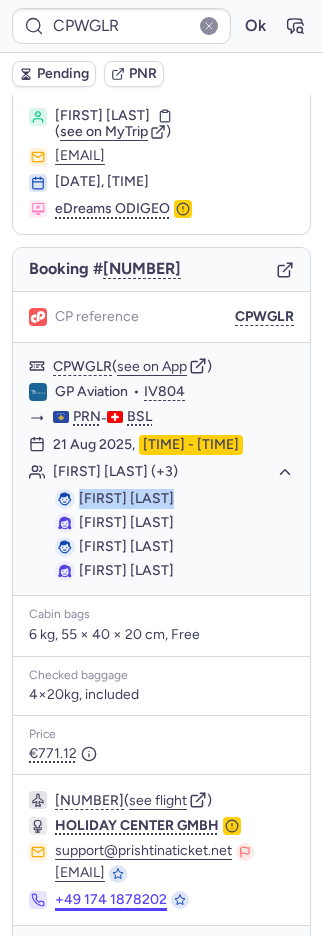scroll, scrollTop: 102, scrollLeft: 0, axis: vertical 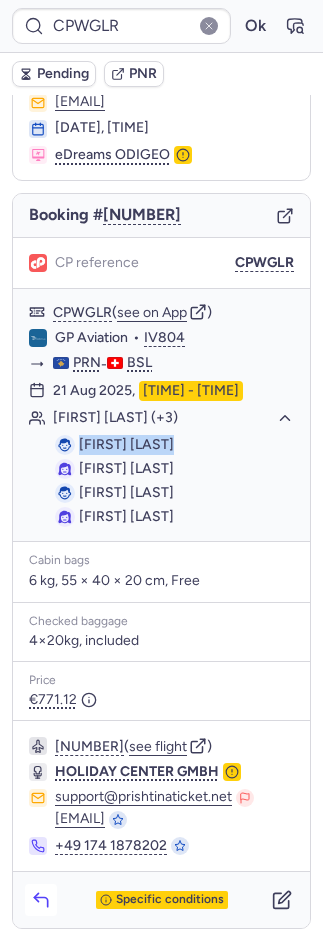 click at bounding box center [41, 900] 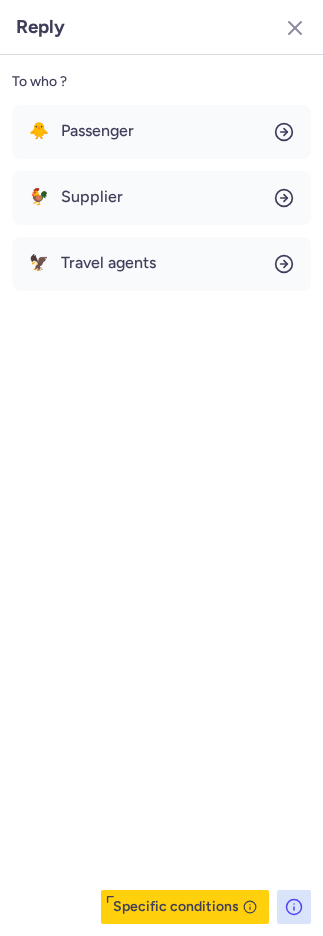 click on "Reply To who ? 🐥 Passenger 🐓 Supplier 🦅 Travel agents  Specific conditions" at bounding box center (161, 468) 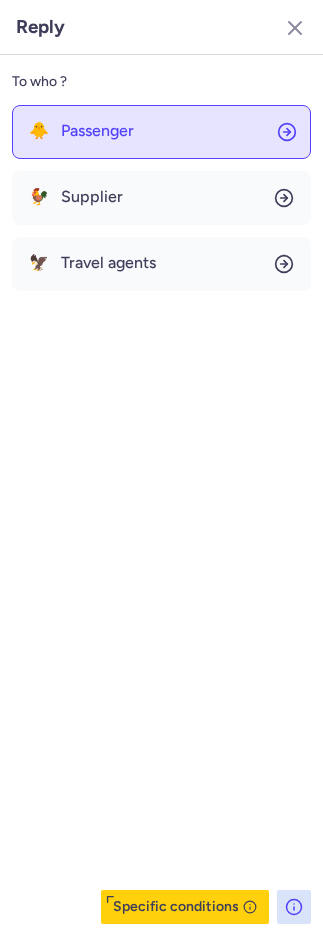 click on "Passenger" at bounding box center [97, 131] 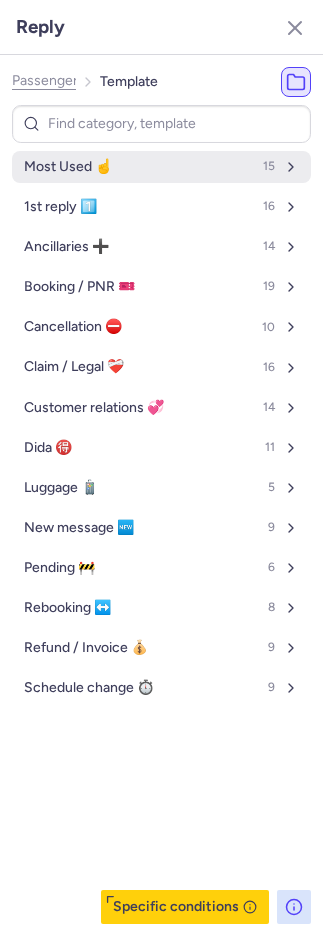 click on "Most Used ☝️" at bounding box center [68, 167] 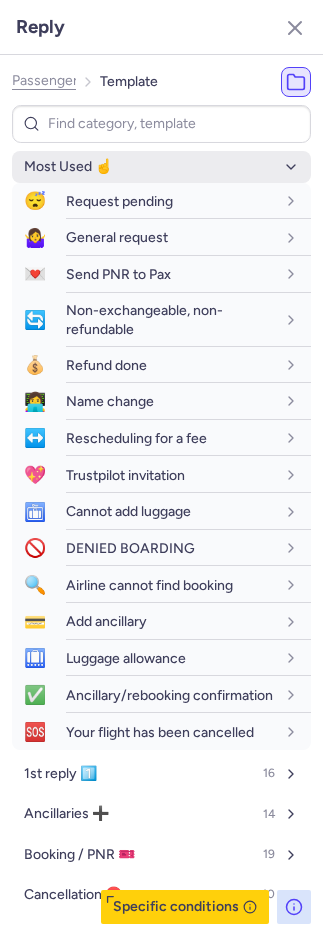 type 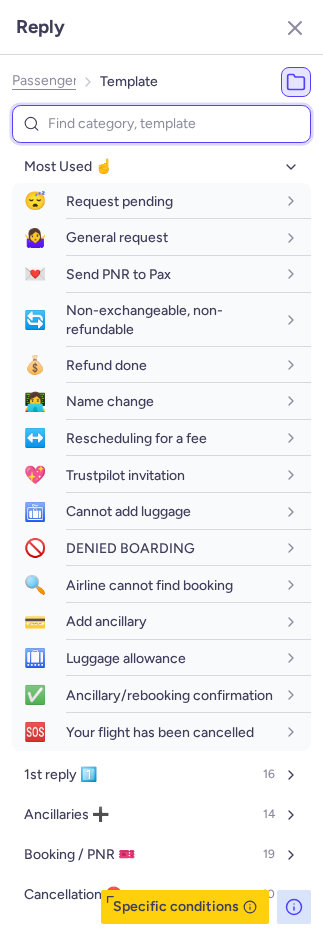 click at bounding box center (161, 124) 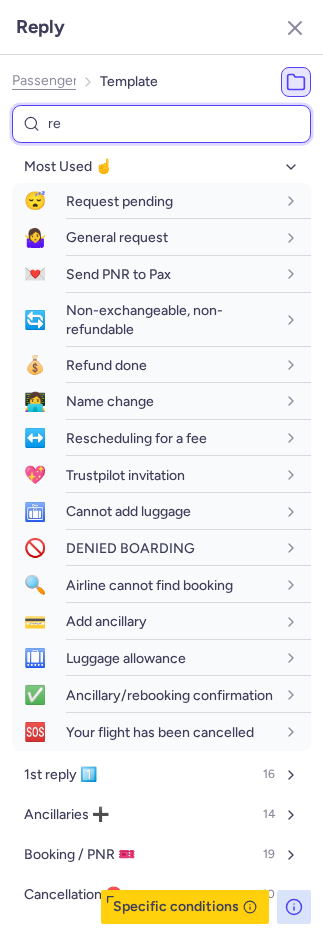 type on "res" 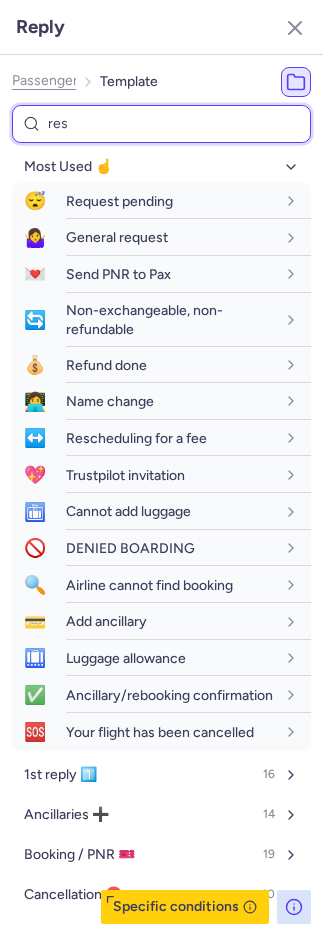 select on "en" 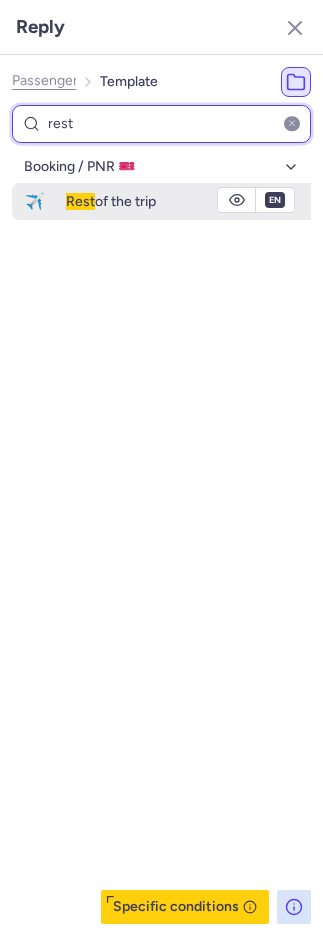 type on "rest" 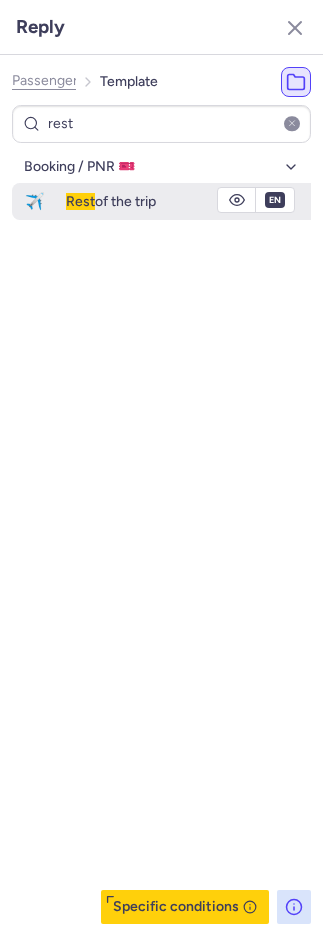 click on "fr en de nl pt es it ru en" at bounding box center [275, 200] 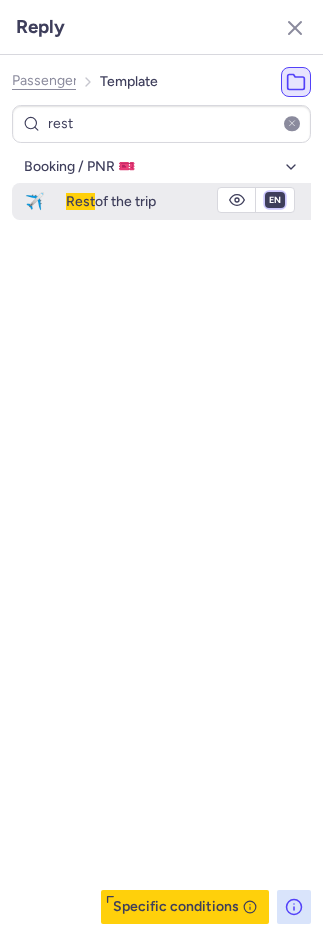 click on "fr en de nl pt es it ru" at bounding box center [275, 200] 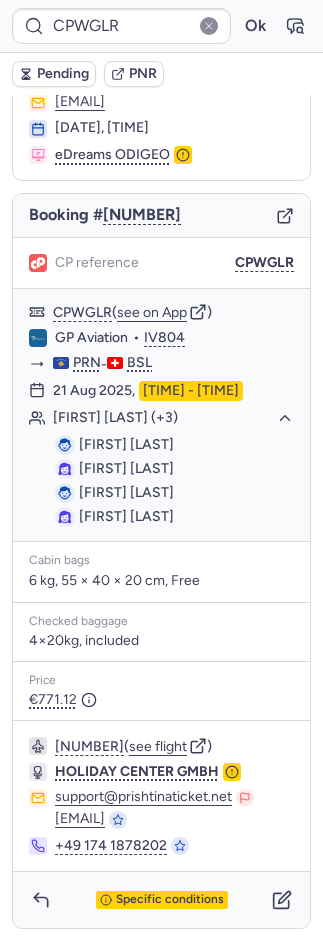 type on "CPOYYD" 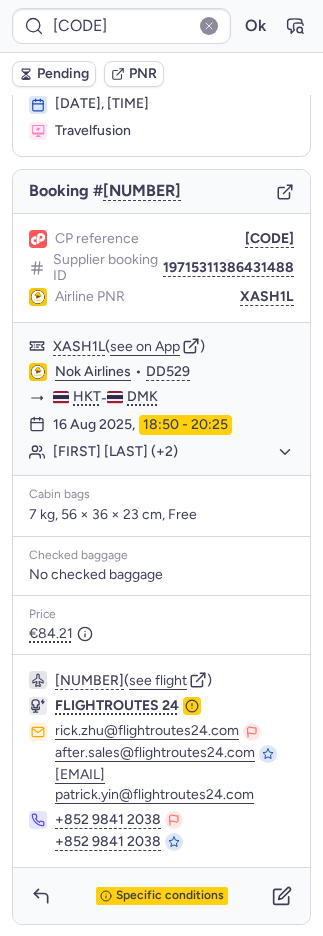 scroll, scrollTop: 142, scrollLeft: 0, axis: vertical 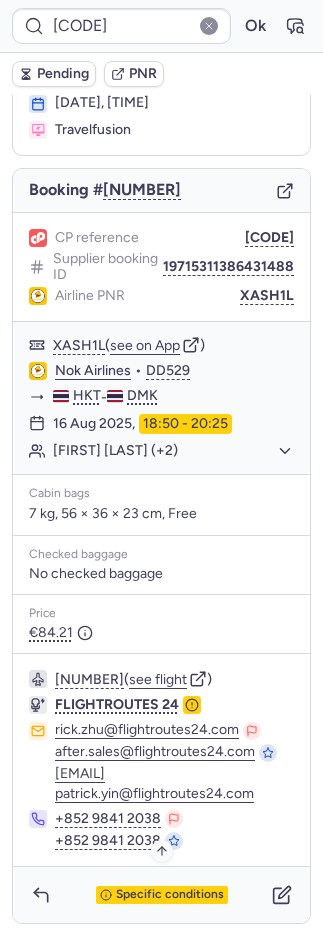 click on "Specific conditions" at bounding box center (162, 895) 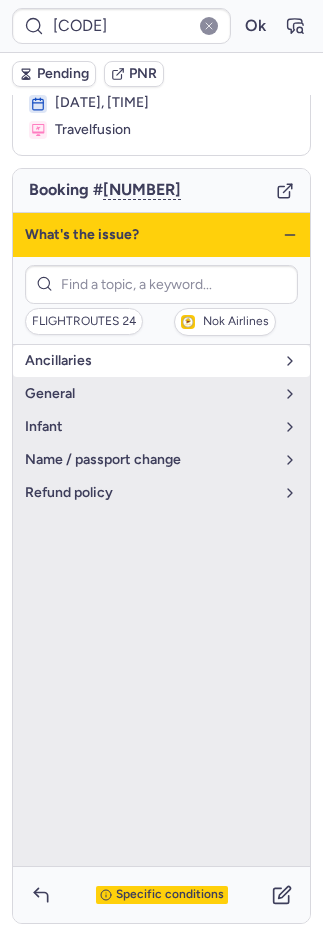 click on "Ancillaries" at bounding box center [149, 361] 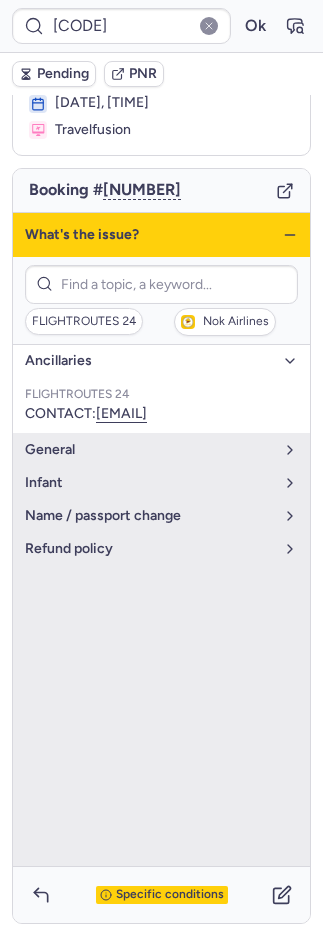 click on "Ancillaries" at bounding box center (149, 361) 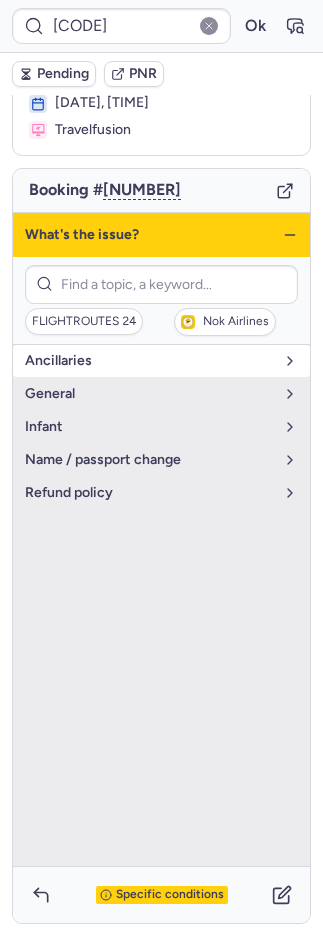 click on "Ancillaries" at bounding box center [149, 361] 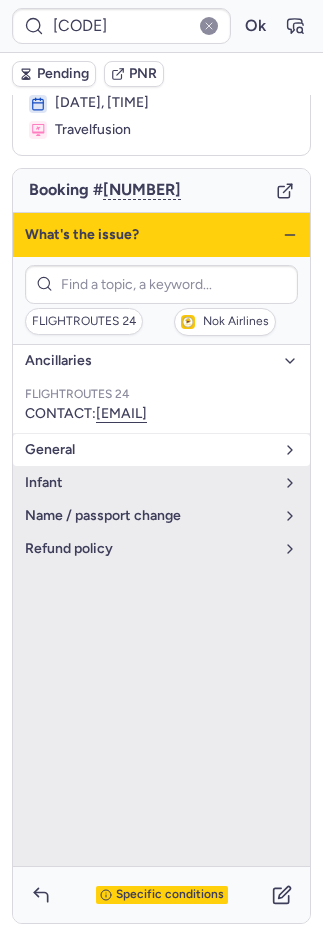 click on "general" at bounding box center [149, 450] 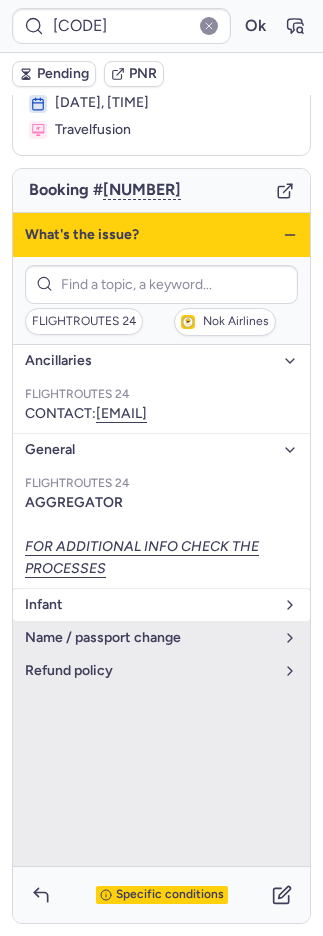 click on "Infant" at bounding box center [149, 605] 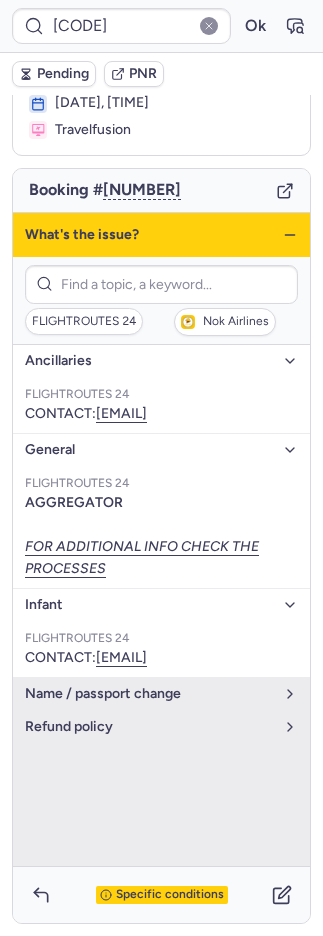 click on "Specific conditions" at bounding box center [170, 895] 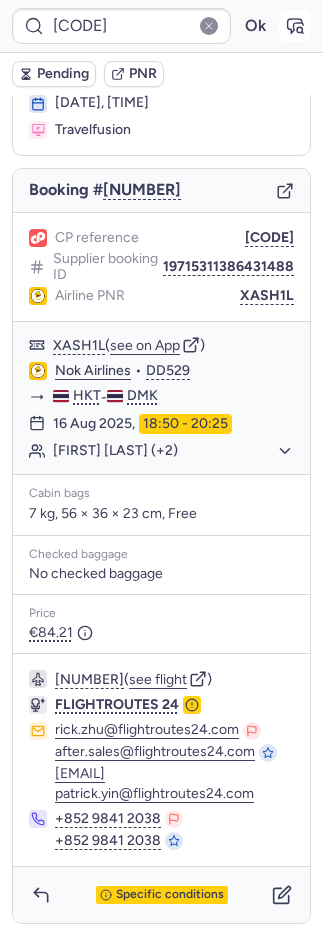 click 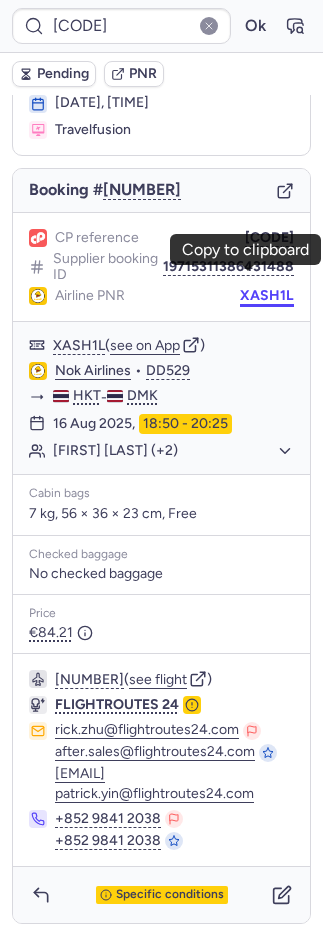 click on "XASH1L" at bounding box center (267, 296) 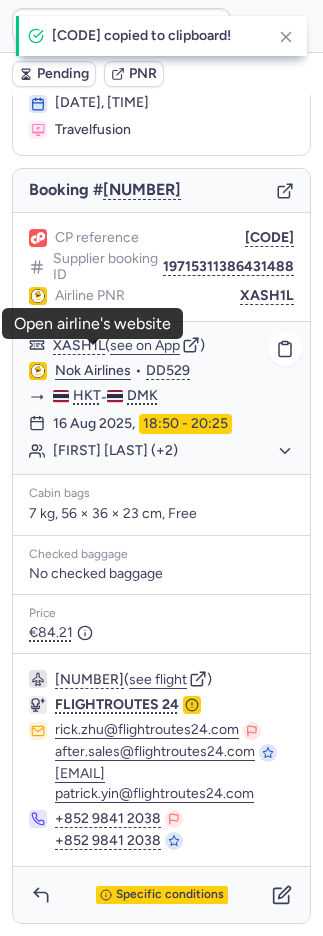 click on "Nok Airlines" 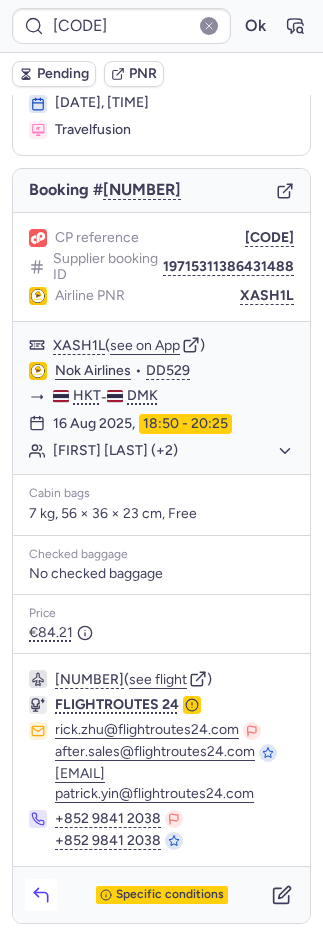click 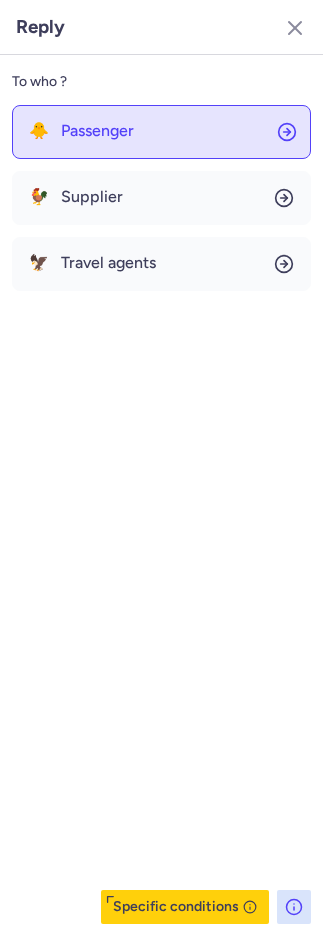 click on "🐥 Passenger" 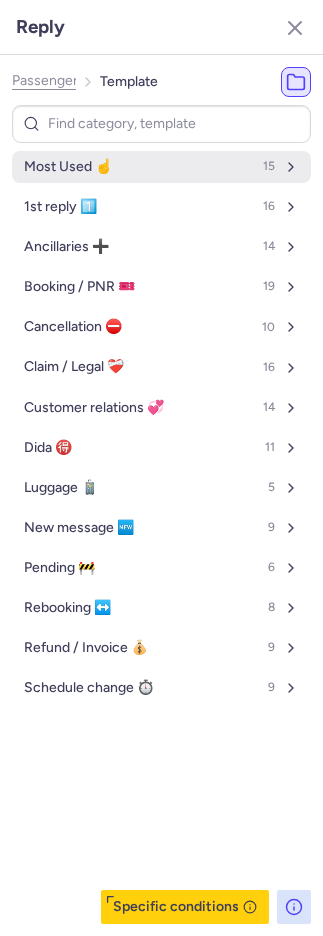 click on "Most Used ☝️ 15" at bounding box center (161, 167) 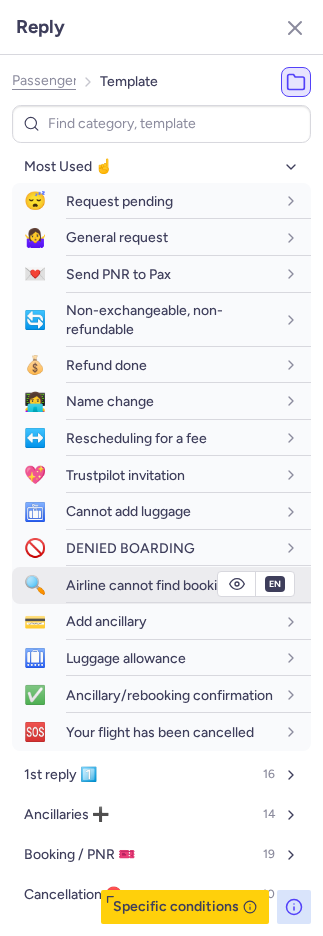 click on "Airline cannot find booking" at bounding box center [149, 585] 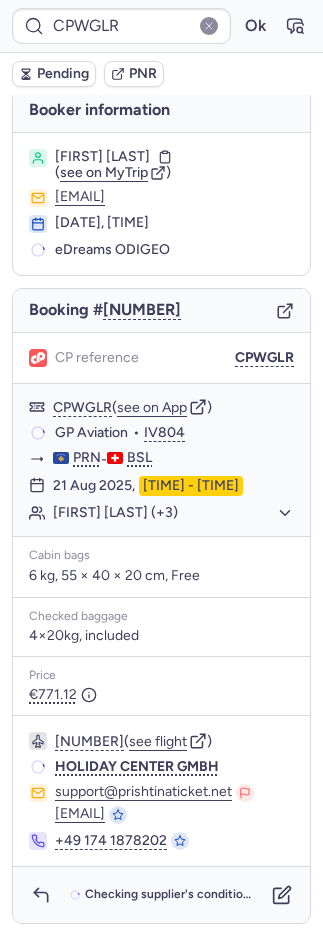 scroll, scrollTop: 2, scrollLeft: 0, axis: vertical 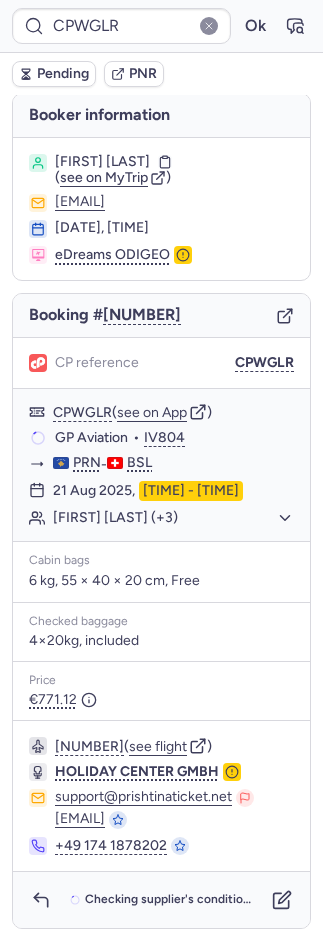 type on "CPCLIJ" 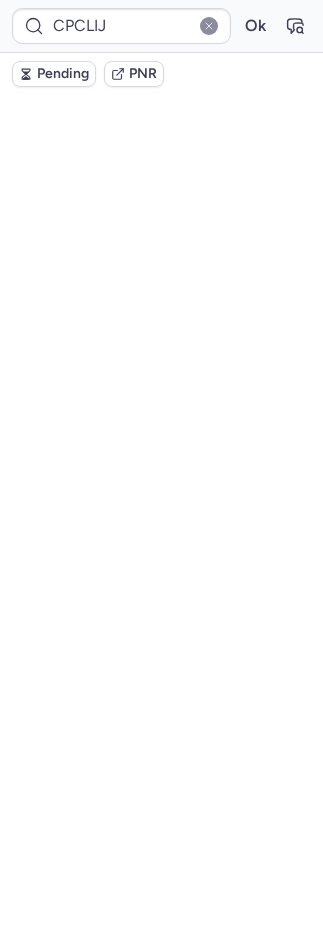 scroll, scrollTop: 0, scrollLeft: 0, axis: both 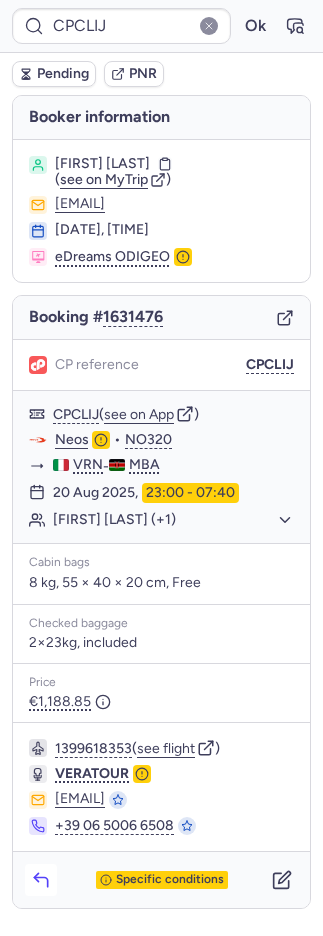 click 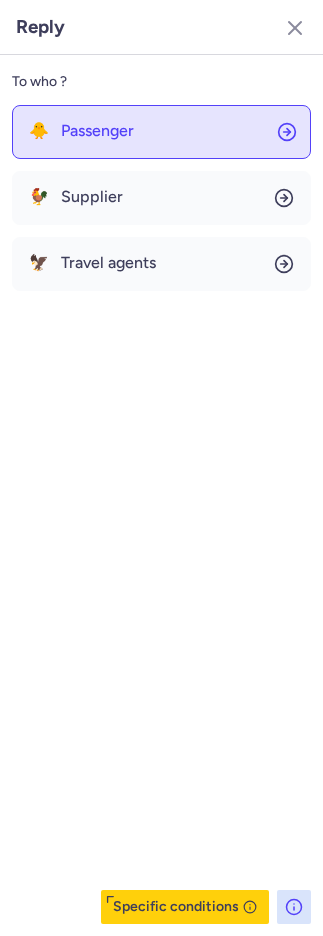 click on "🐥 Passenger" 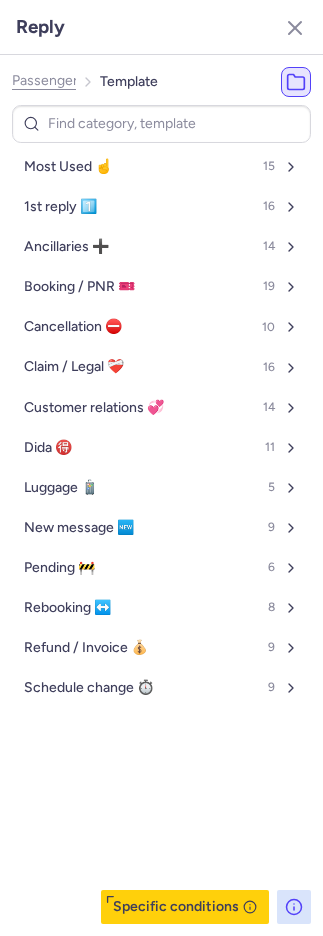 click on "Most Used ☝️ 15 1st reply 1️⃣ 16 Ancillaries ➕ 14 Booking / PNR 🎫 19 Cancellation ⛔️ 10 Claim / Legal ❤️‍🩹 16 Customer relations 💞 14 Dida 🉐 11 Luggage 🧳 5 New message 🆕 9 Pending 🚧 6 Rebooking ↔️ 8 Refund / Invoice 💰 9 Schedule change ⏱️ 9" at bounding box center (161, 514) 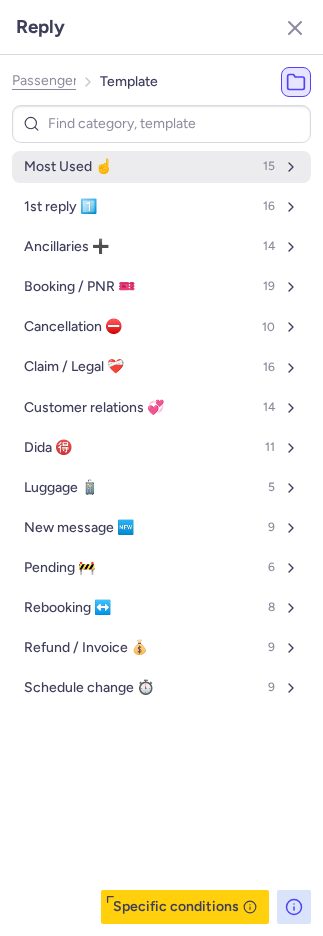 click on "Most Used ☝️ 15" at bounding box center (161, 167) 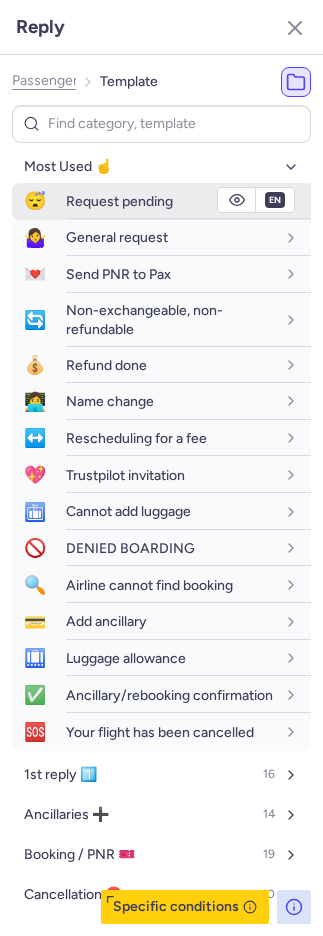 click on "Request pending" at bounding box center (119, 201) 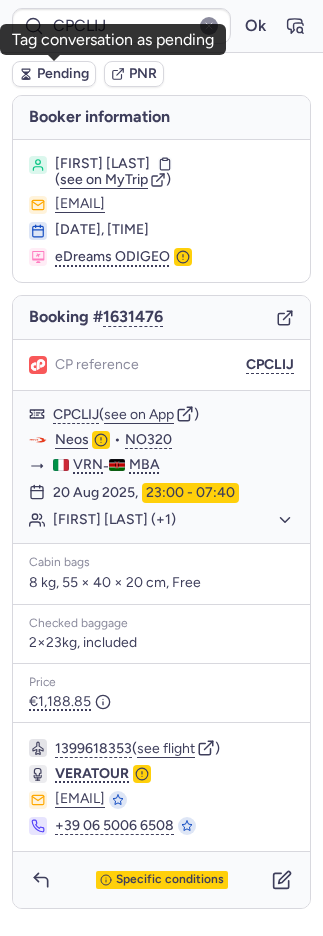 click on "Pending" at bounding box center (63, 74) 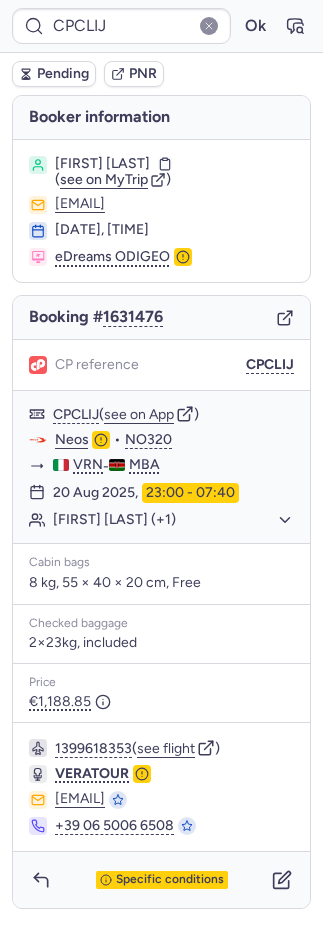 type on "CPWGLR" 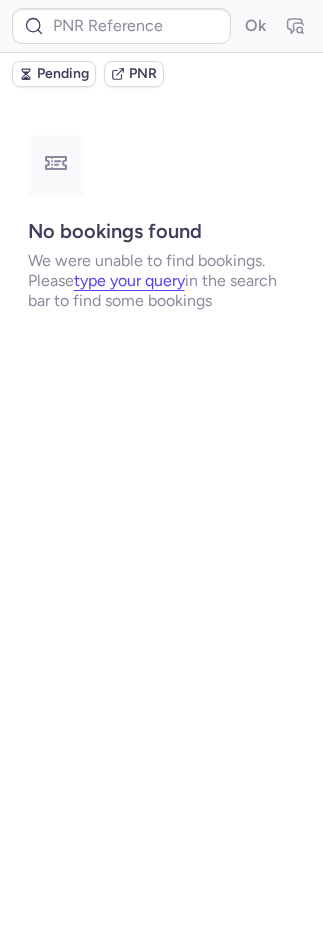 type on "CPWGLR" 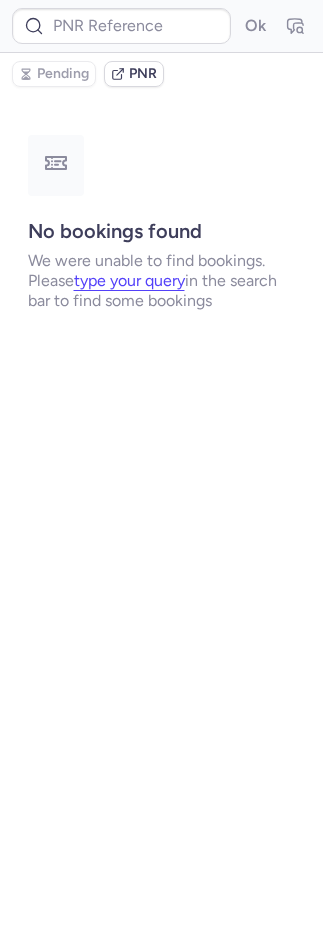 type on "CZ042612" 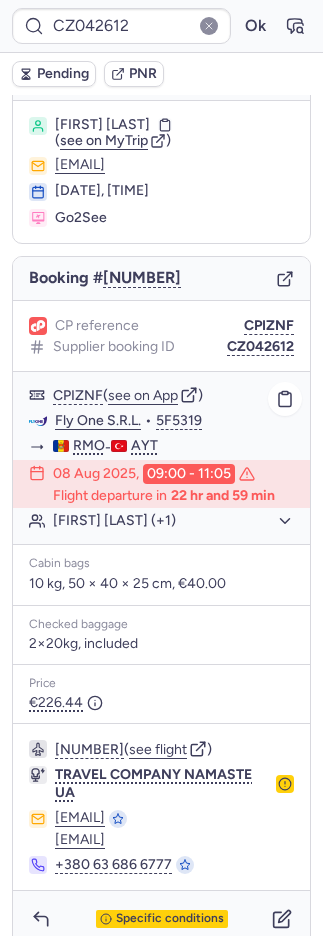 scroll, scrollTop: 78, scrollLeft: 0, axis: vertical 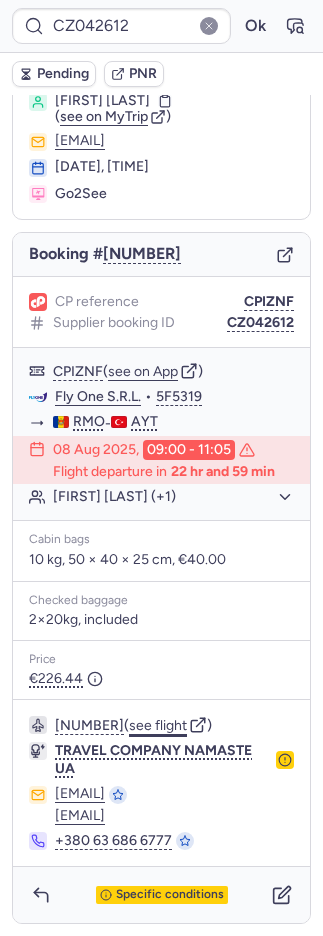 click on "see flight" 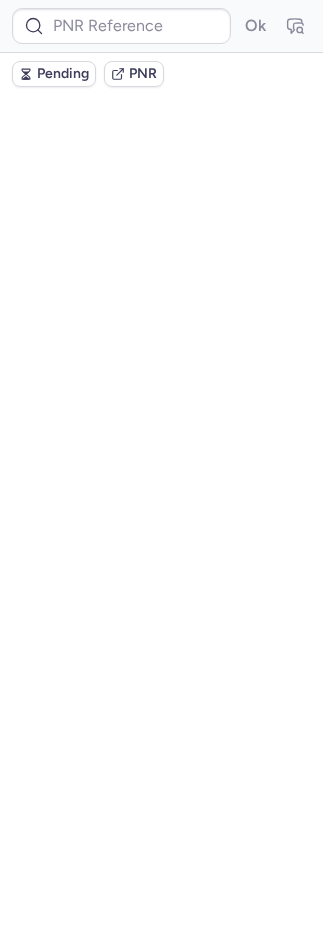 scroll, scrollTop: 0, scrollLeft: 0, axis: both 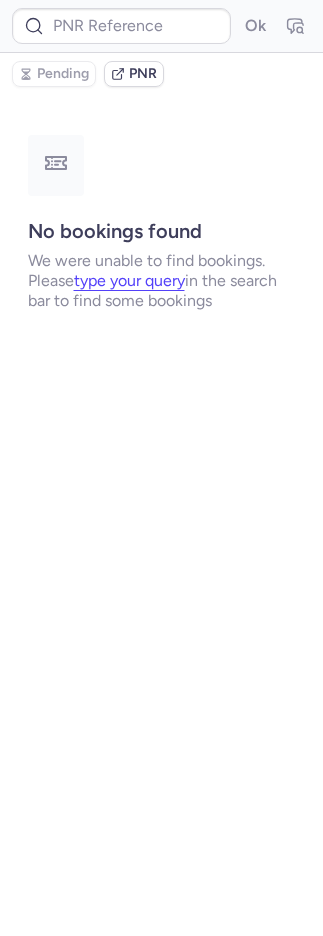 type on "CPEWEV" 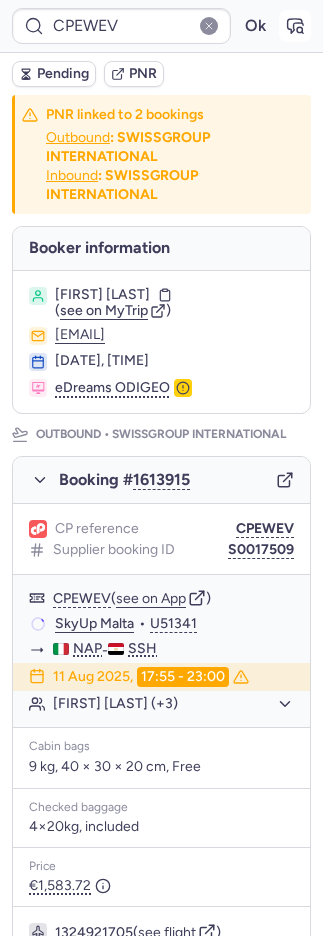 click 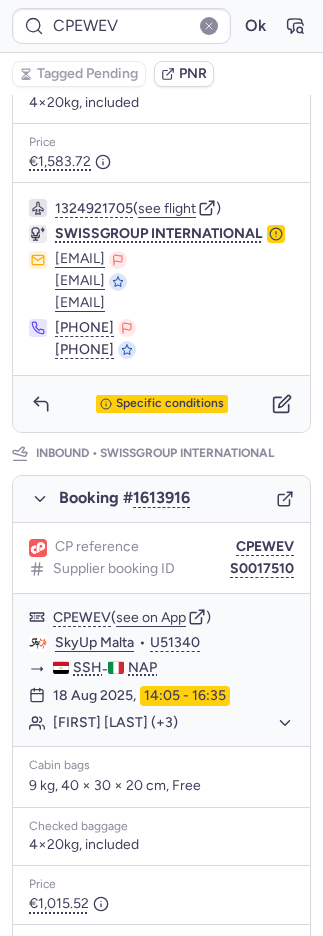 scroll, scrollTop: 1068, scrollLeft: 0, axis: vertical 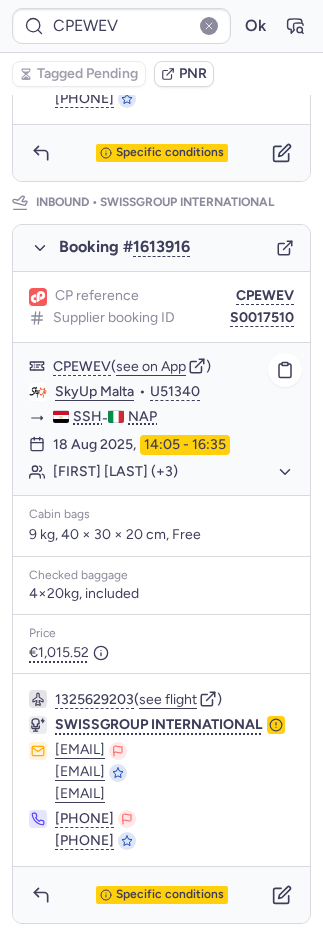 click on "Assunta MARIGLIANO (+3)" 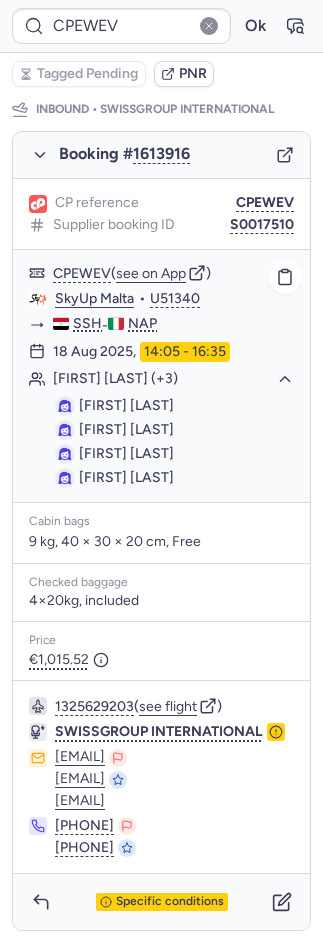 scroll, scrollTop: 1168, scrollLeft: 0, axis: vertical 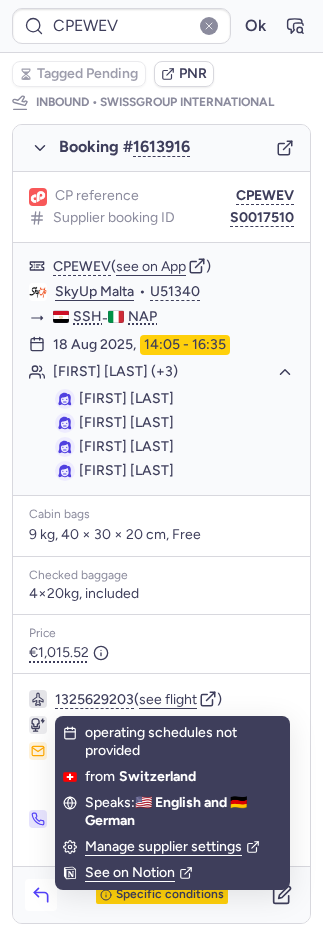 click at bounding box center (41, 895) 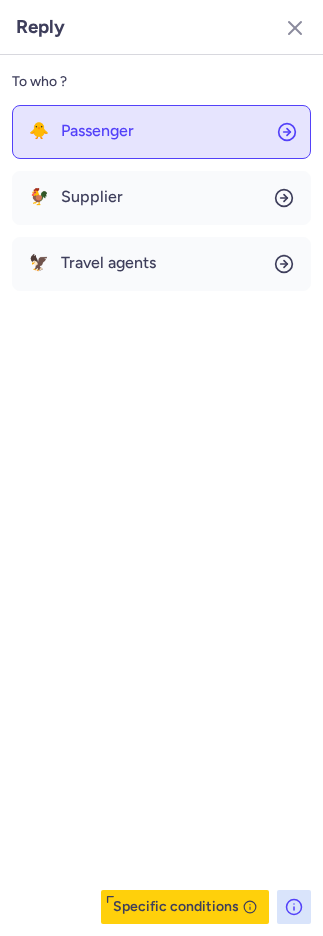 click on "Passenger" at bounding box center (97, 131) 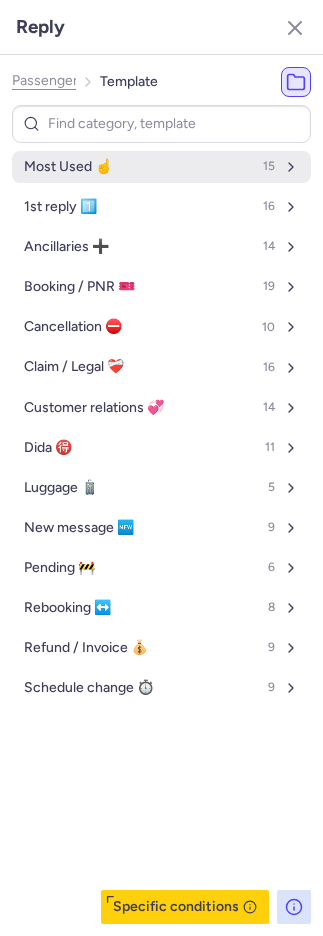 click on "Most Used ☝️ 15" at bounding box center [161, 167] 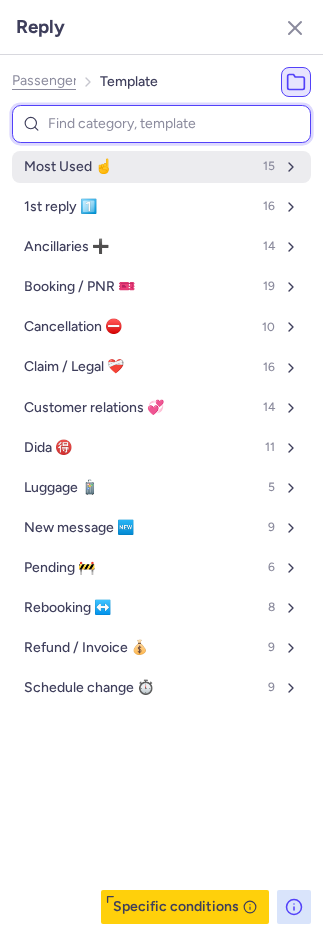 select on "en" 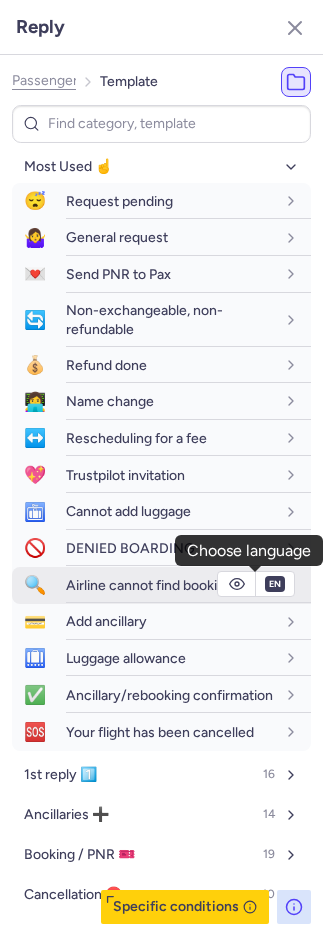 click on "fr en de nl pt es it ru en" at bounding box center (275, 584) 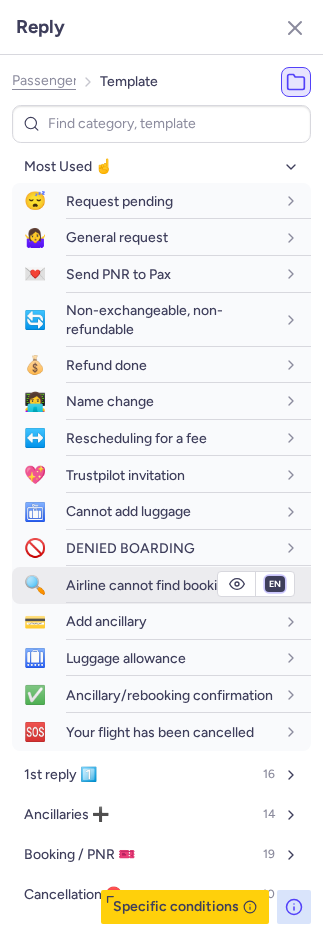 click on "fr en de nl pt es it ru" at bounding box center [275, 584] 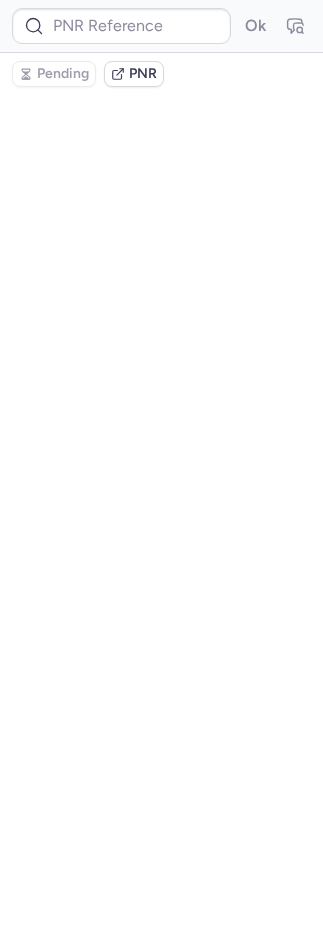 scroll, scrollTop: 0, scrollLeft: 0, axis: both 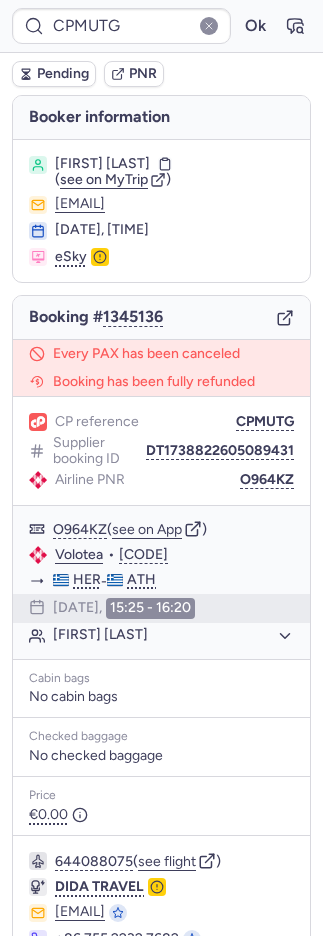 type on "CPK5PK" 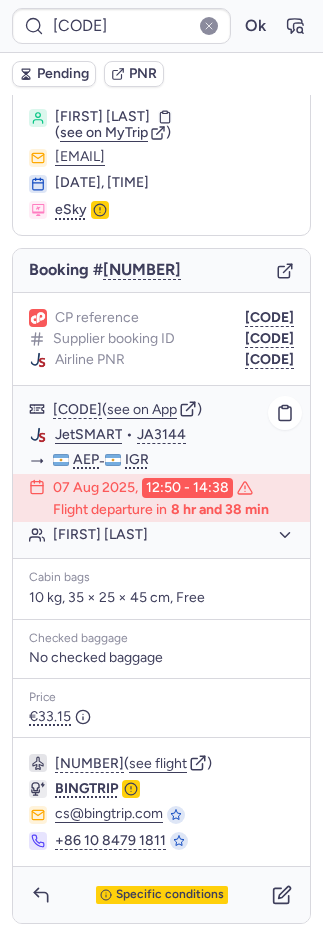 scroll, scrollTop: 74, scrollLeft: 0, axis: vertical 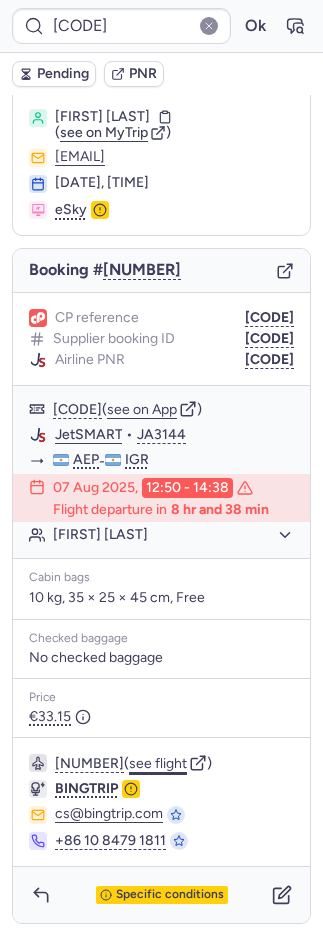 click on "see flight" 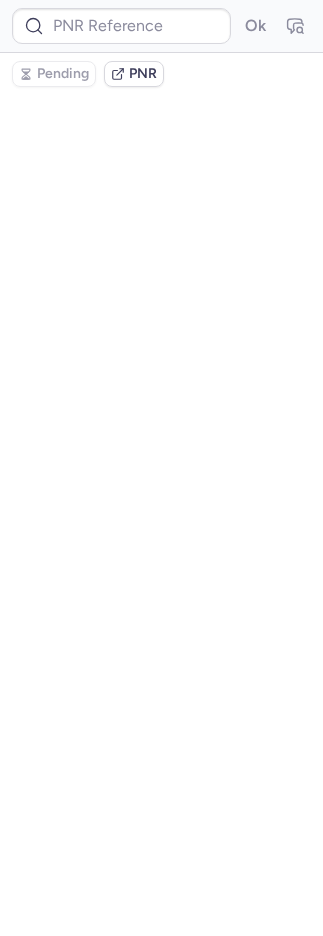 scroll, scrollTop: 0, scrollLeft: 0, axis: both 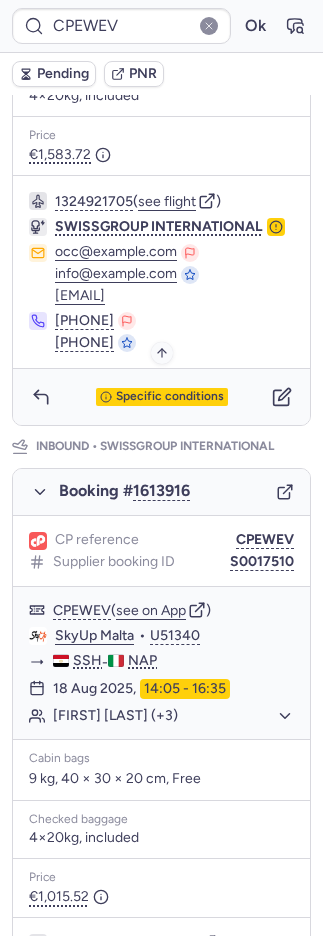 click on "Specific conditions" at bounding box center (170, 397) 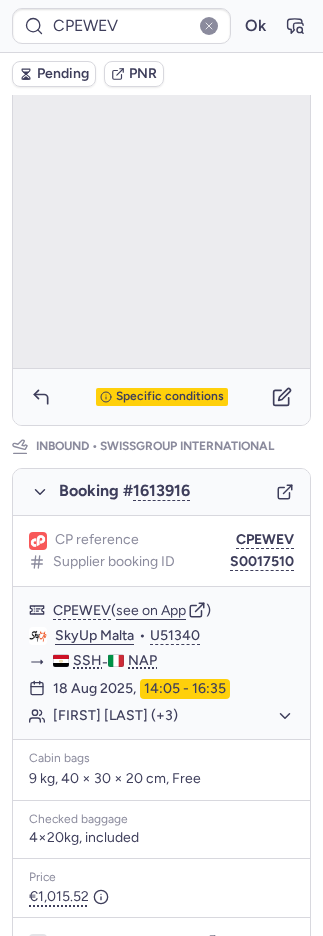 scroll, scrollTop: 164, scrollLeft: 0, axis: vertical 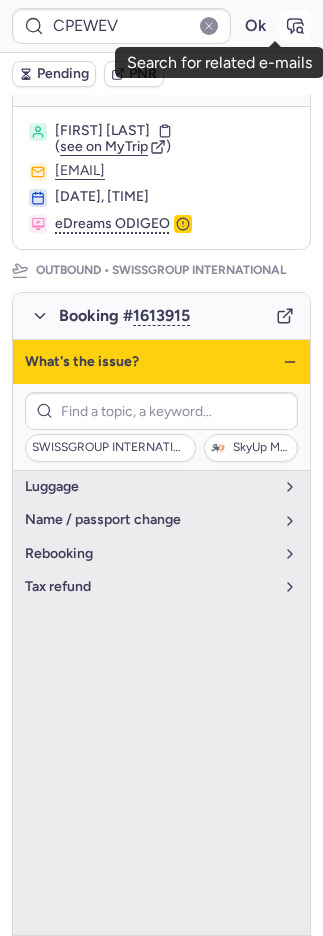click 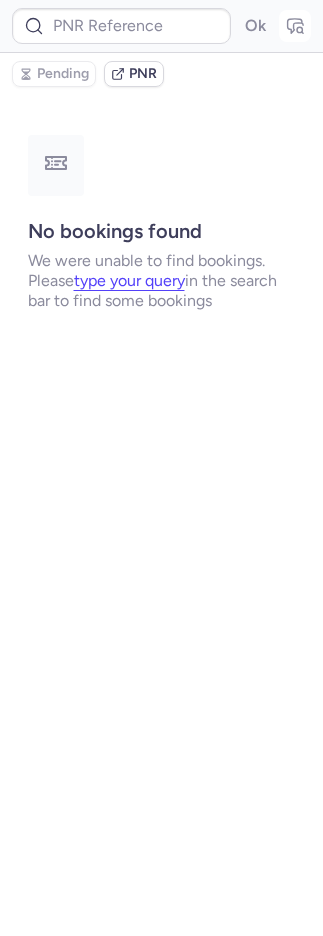 scroll, scrollTop: 0, scrollLeft: 0, axis: both 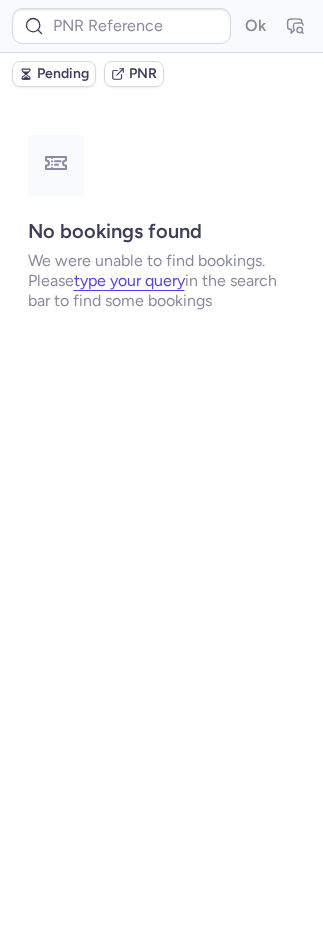 type on "[CODE]" 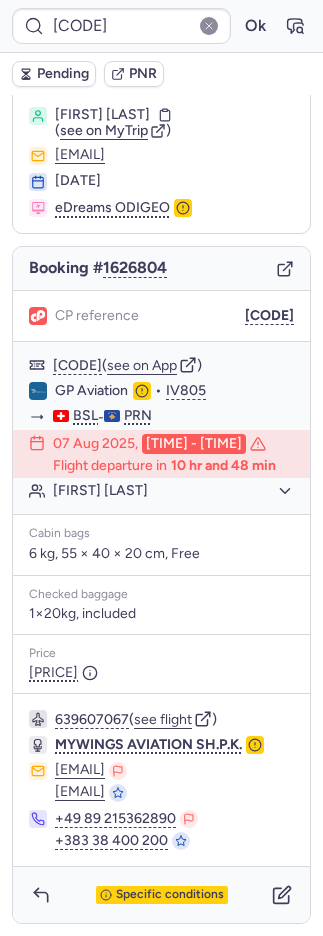 scroll, scrollTop: 76, scrollLeft: 0, axis: vertical 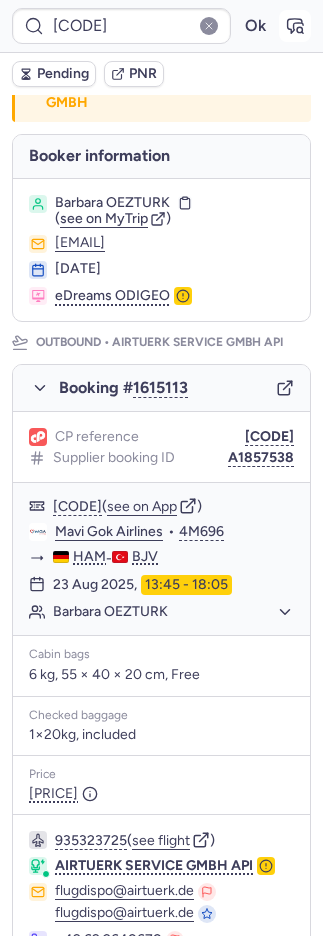 click 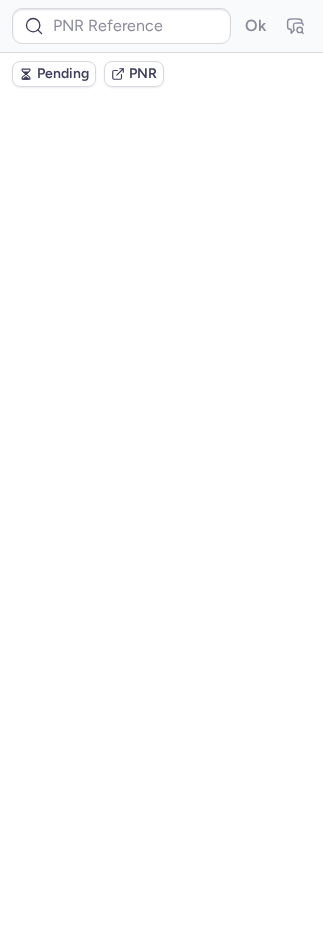 scroll, scrollTop: 0, scrollLeft: 0, axis: both 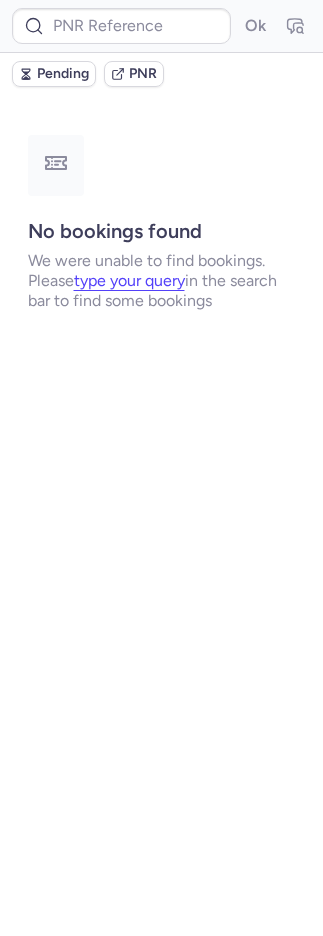 type on "[CODE]" 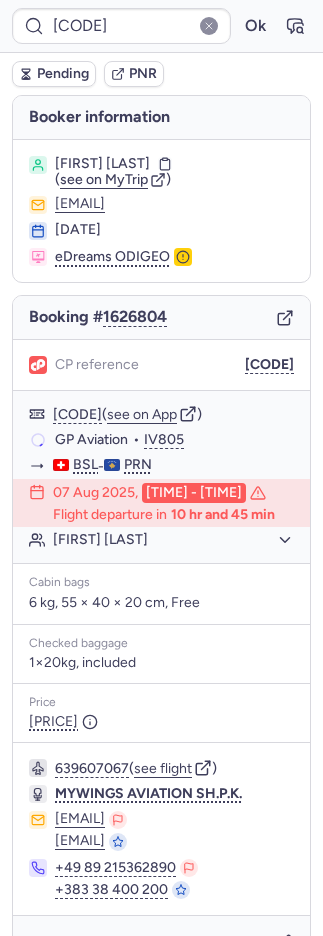 scroll, scrollTop: 38, scrollLeft: 0, axis: vertical 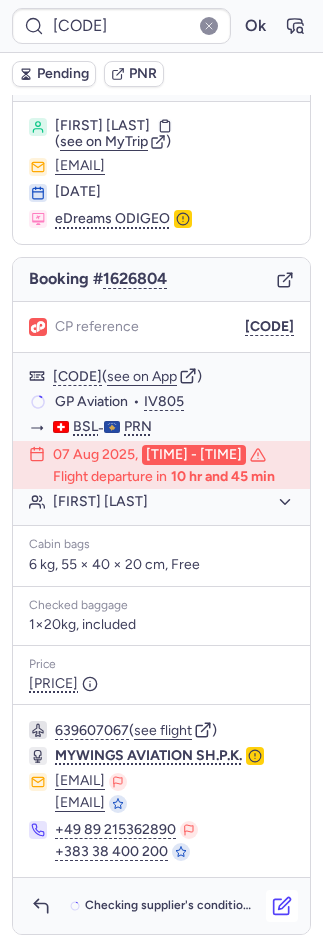 click 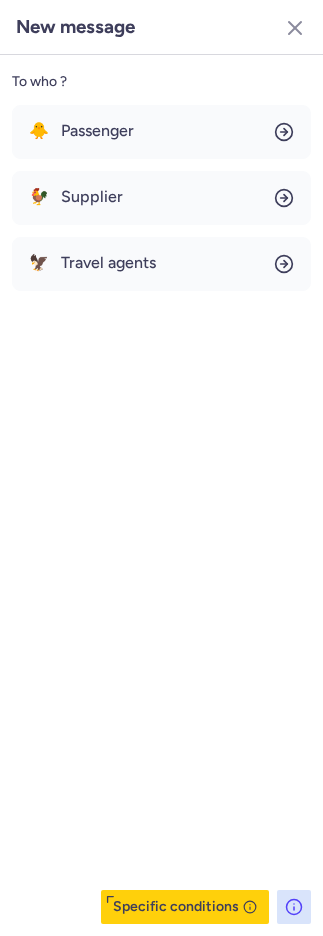 scroll, scrollTop: 76, scrollLeft: 0, axis: vertical 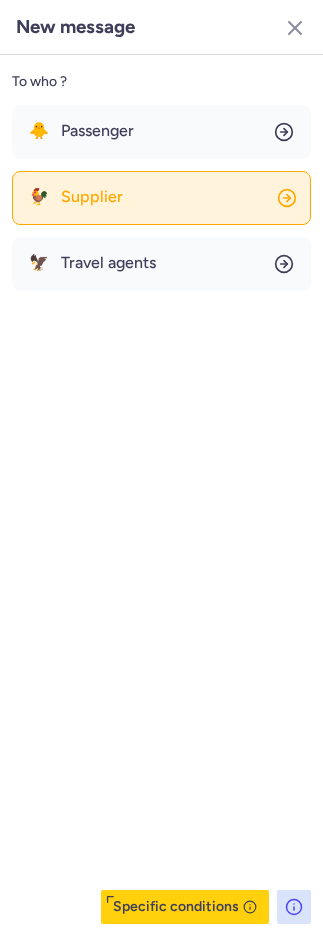 click on "Supplier" at bounding box center (92, 197) 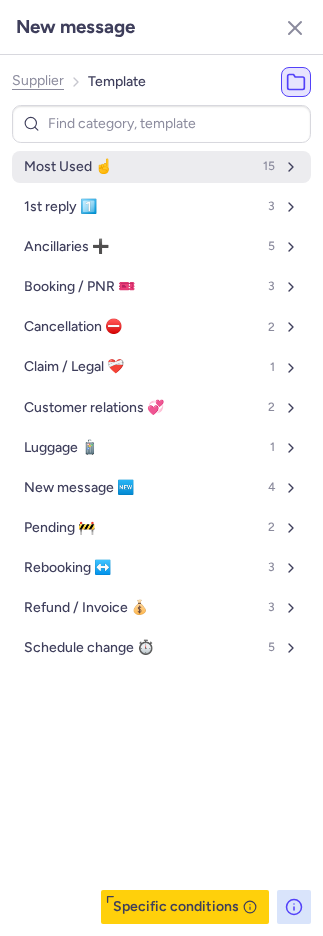 click on "Most Used ☝️" at bounding box center (68, 167) 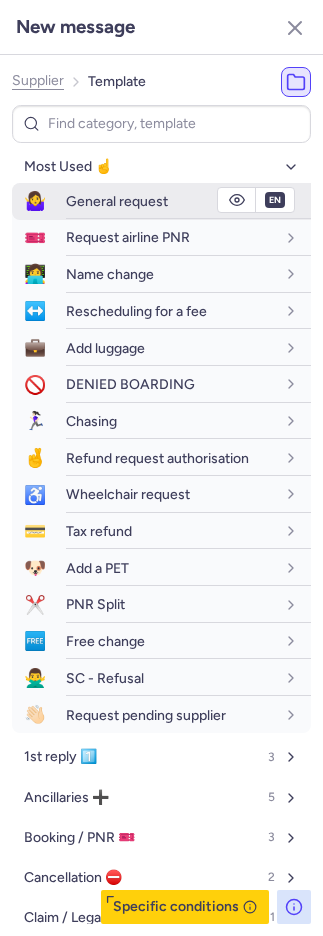 click on "General request" at bounding box center [117, 201] 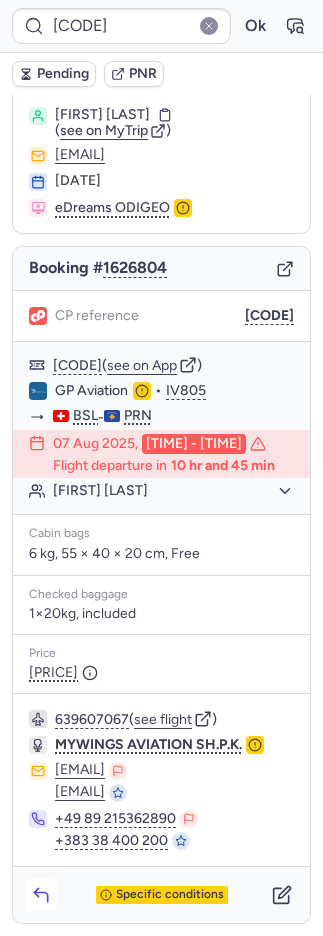 click at bounding box center [41, 895] 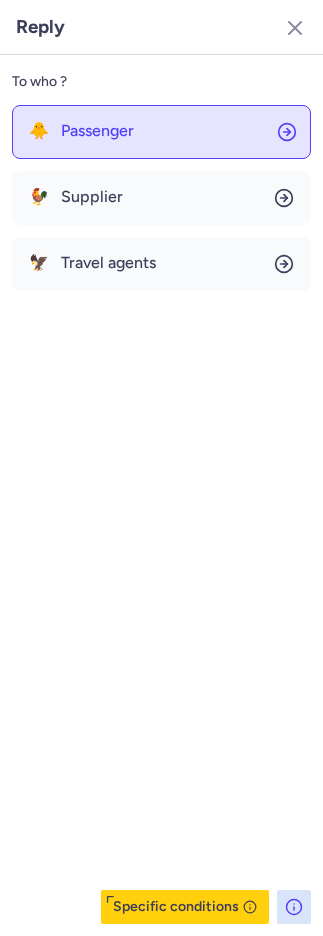 click on "🐥 Passenger" 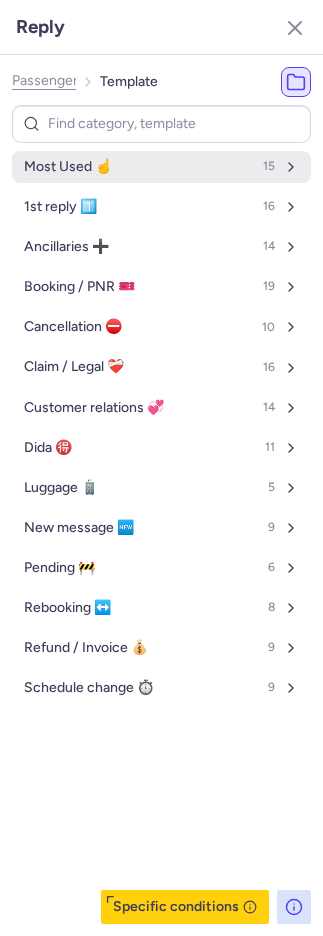 click on "Most Used ☝️" at bounding box center [68, 167] 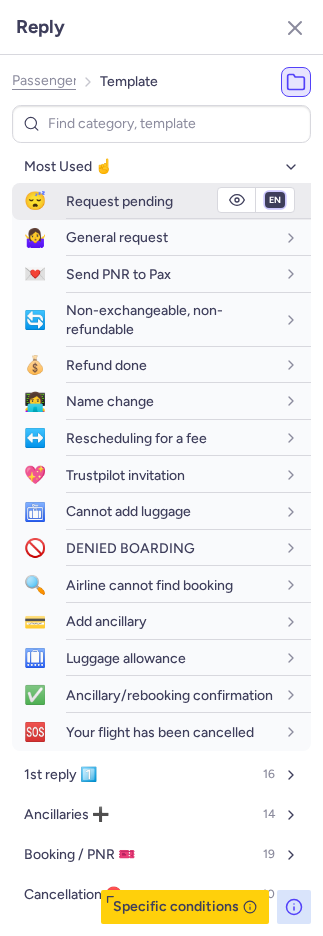 click on "fr en de nl pt es it ru" at bounding box center [275, 200] 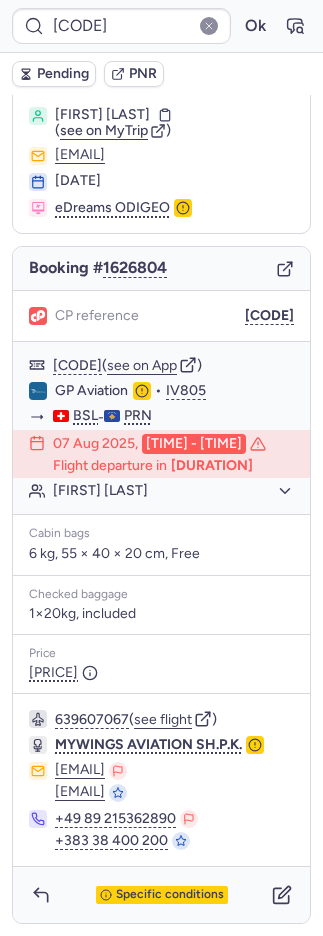 click on "Pending" at bounding box center (63, 74) 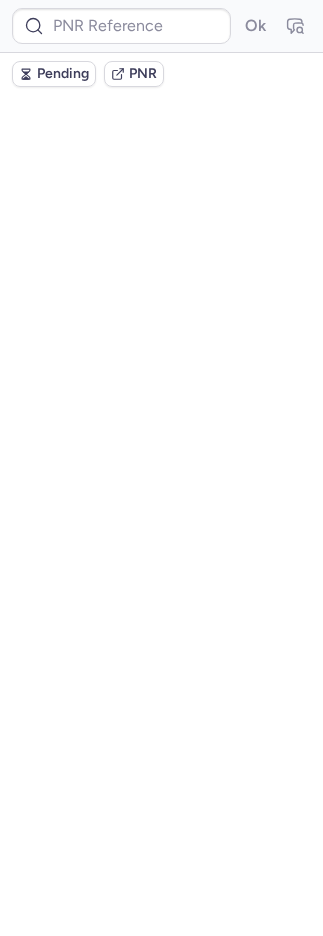scroll, scrollTop: 0, scrollLeft: 0, axis: both 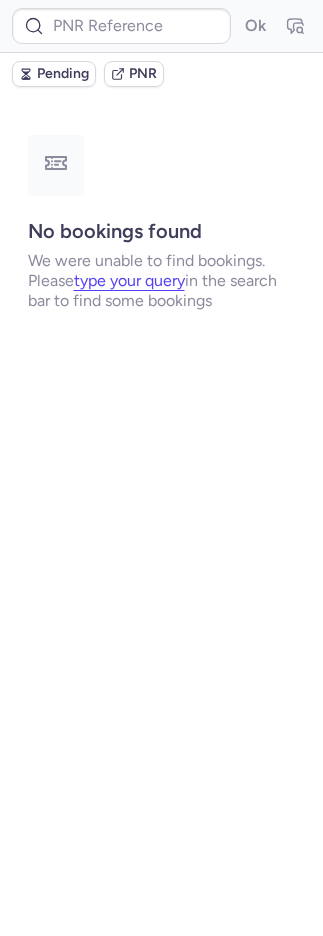 type on "CPBCVR" 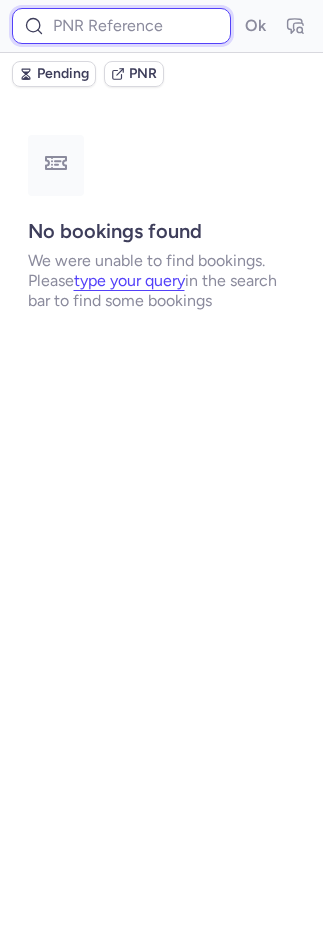 drag, startPoint x: 131, startPoint y: 28, endPoint x: 182, endPoint y: 35, distance: 51.47815 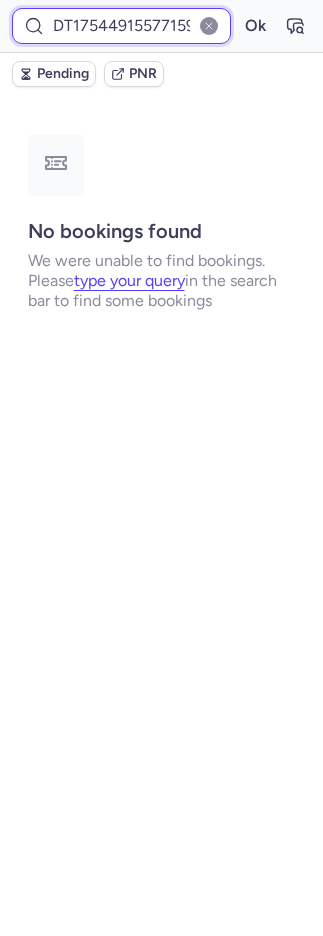 scroll, scrollTop: 0, scrollLeft: 21, axis: horizontal 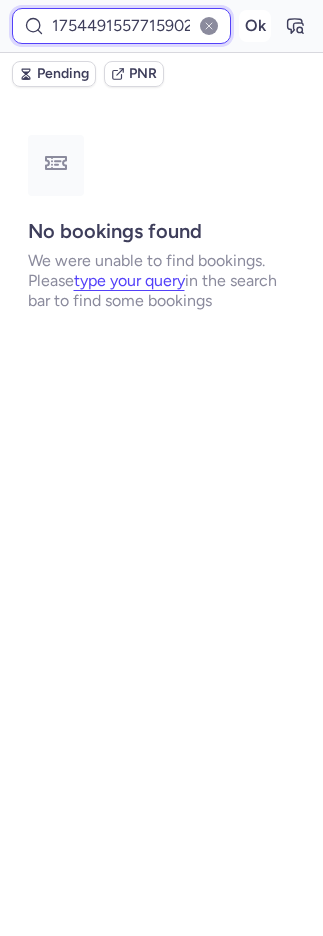 type on "DT1754491557715902" 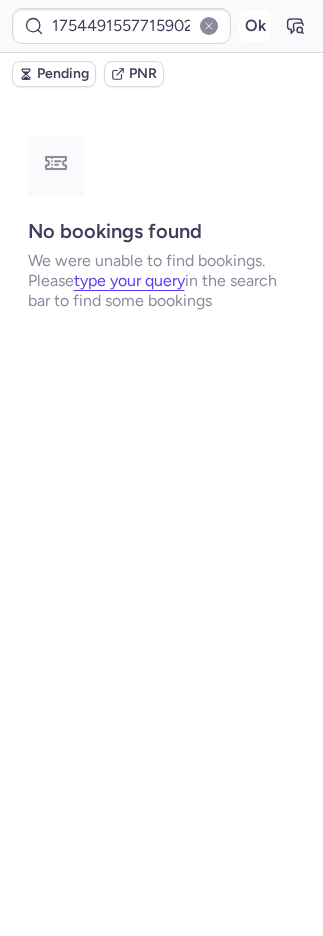 click on "Ok" at bounding box center (255, 26) 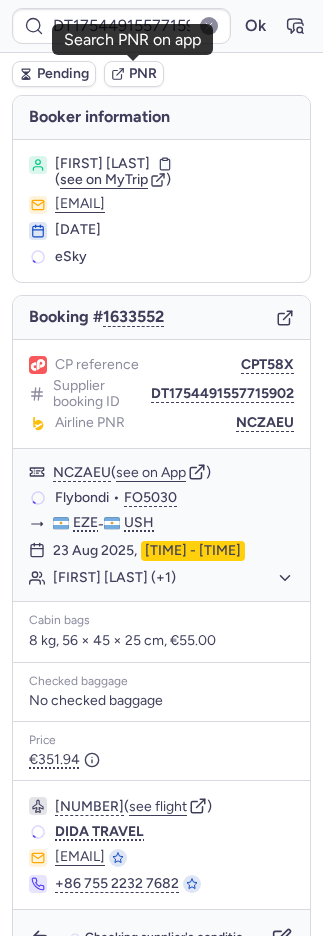 click on "PNR" at bounding box center [143, 74] 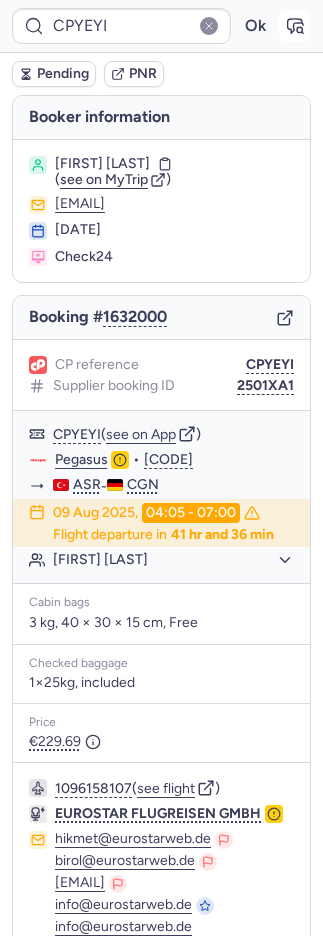 click at bounding box center (295, 26) 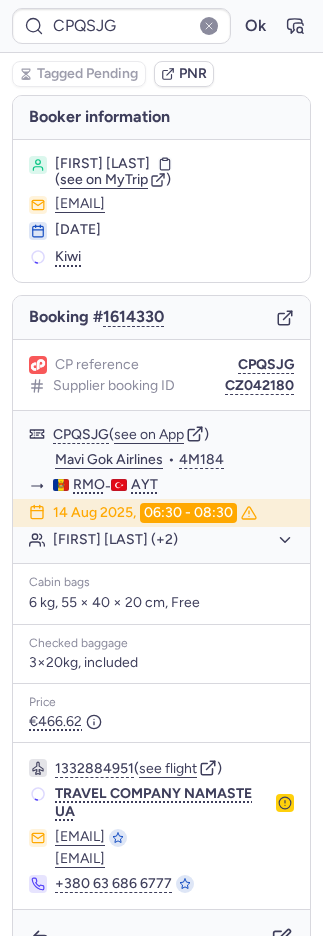 type on "CPBCVR" 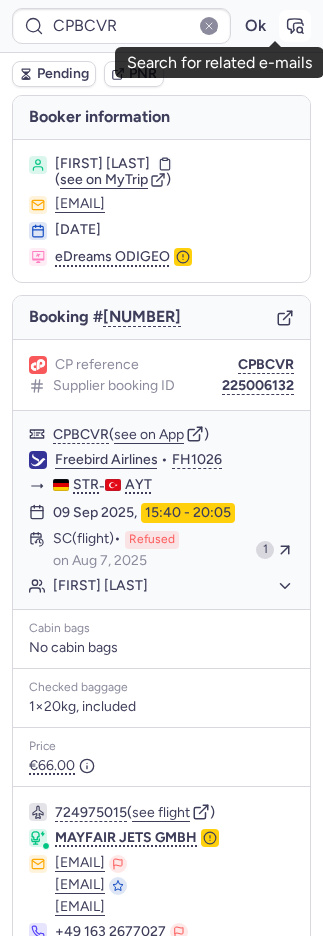 click 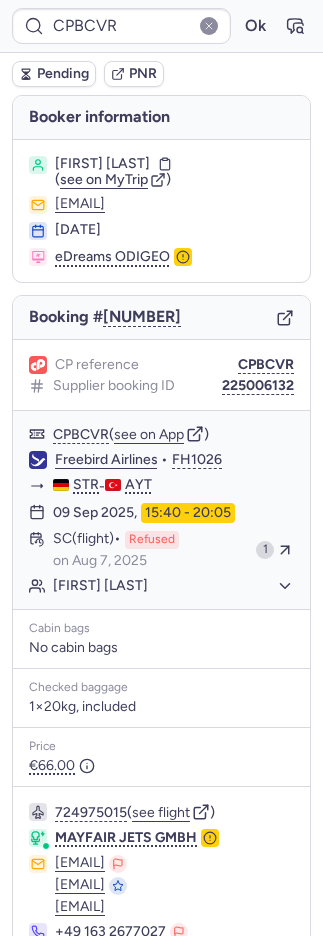 click on "PNR" at bounding box center (143, 74) 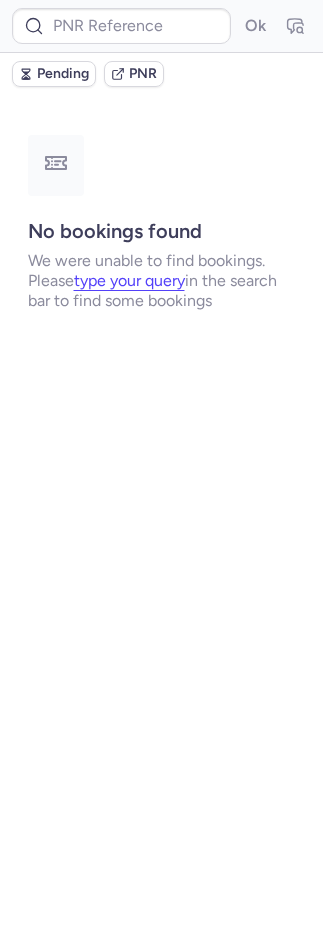 type on "CP3BRL" 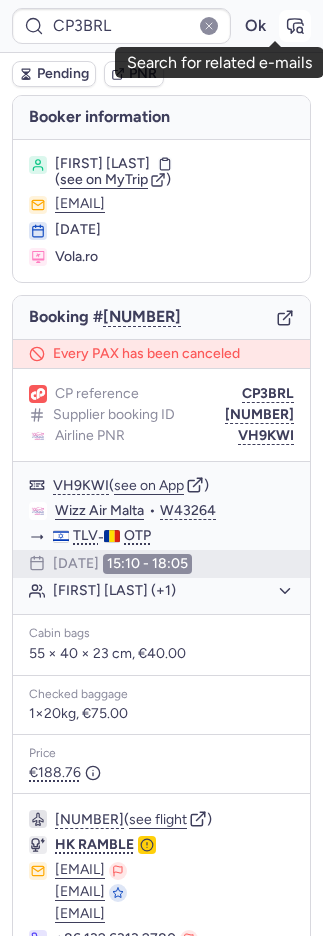 click 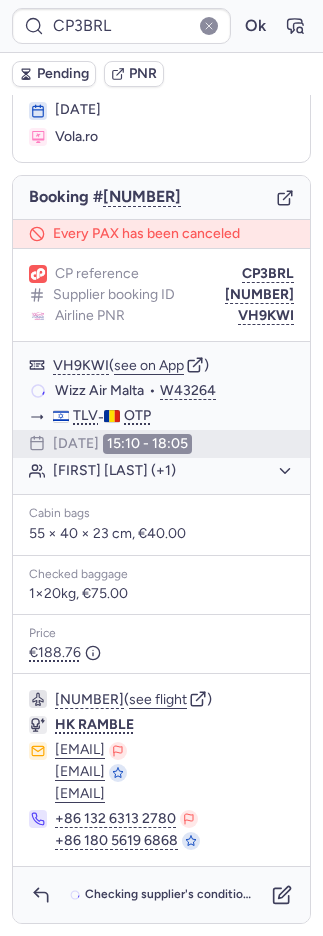 scroll, scrollTop: 170, scrollLeft: 0, axis: vertical 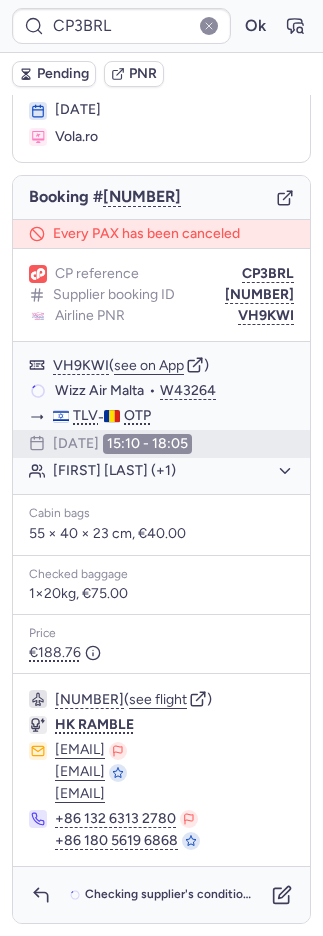 click on "PNR" at bounding box center [143, 74] 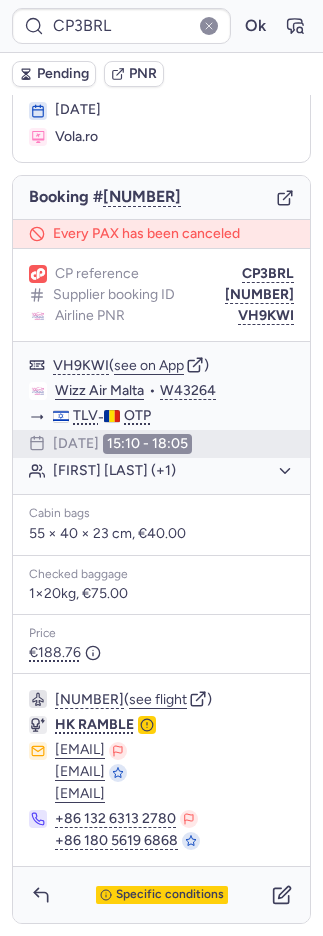type on "23657365080" 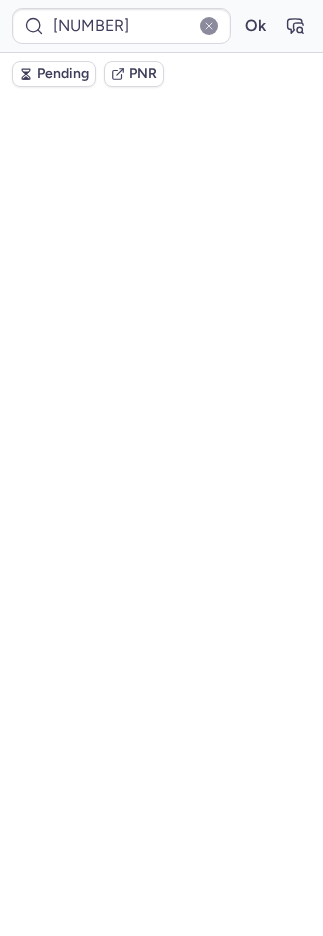 scroll, scrollTop: 0, scrollLeft: 0, axis: both 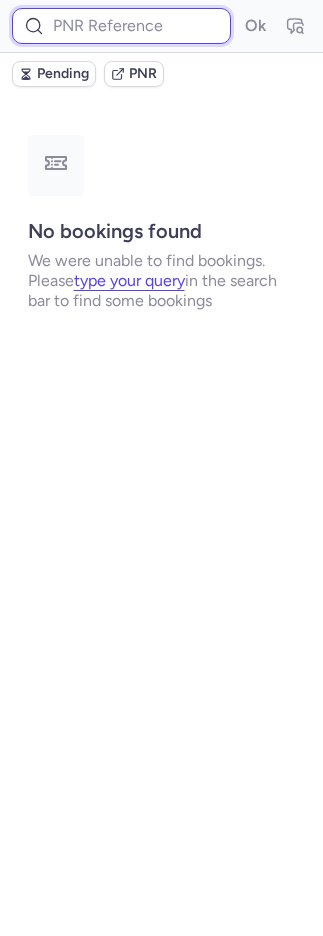 click at bounding box center [121, 26] 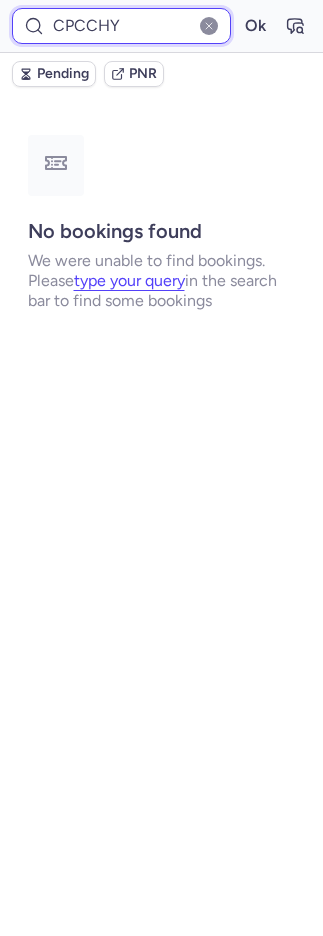 type on "CPCCHY" 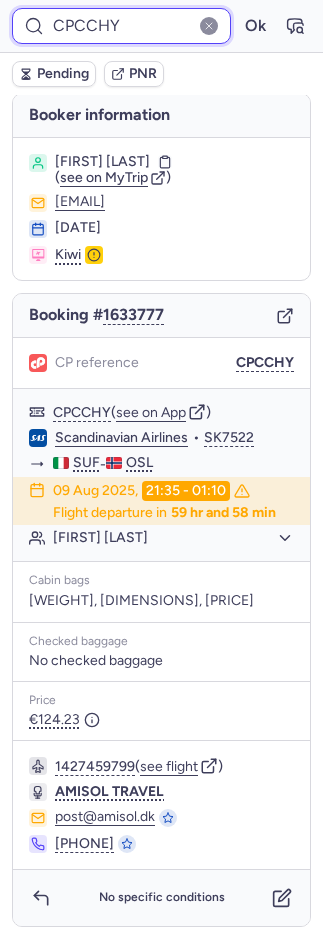 scroll, scrollTop: 50, scrollLeft: 0, axis: vertical 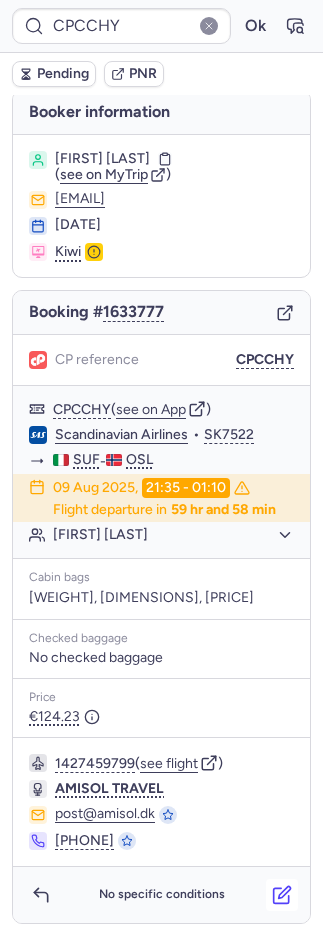 click at bounding box center (282, 895) 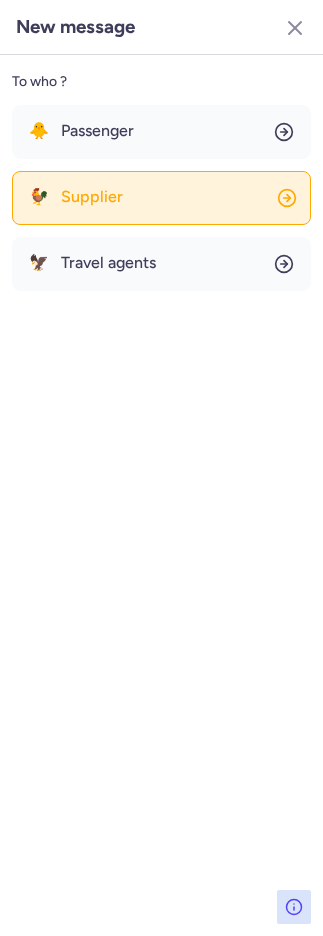 click on "🐓 Supplier" 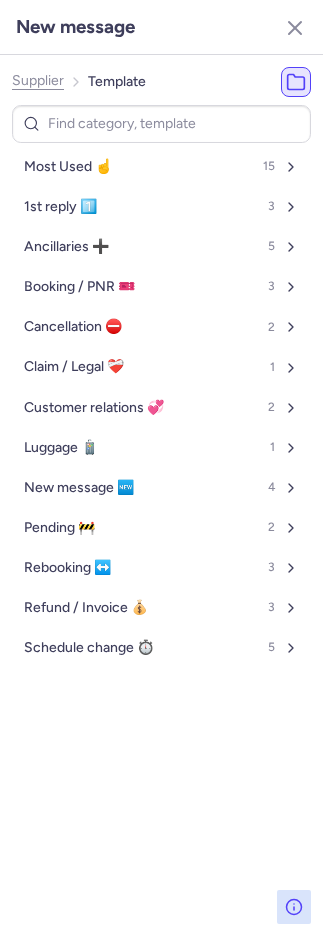 click on "Most Used ☝️" at bounding box center [68, 167] 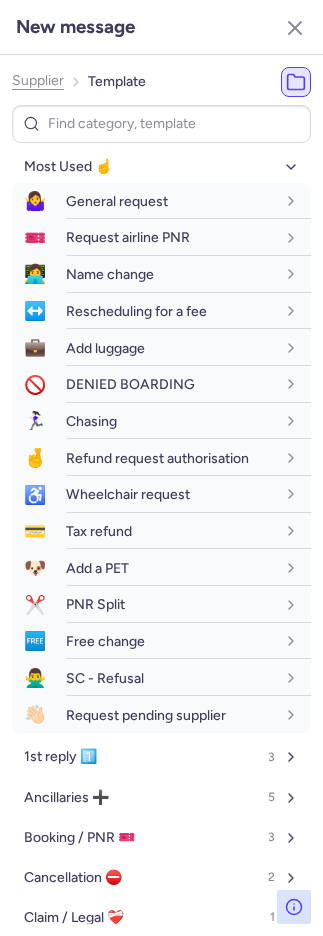 click on "Supplier" 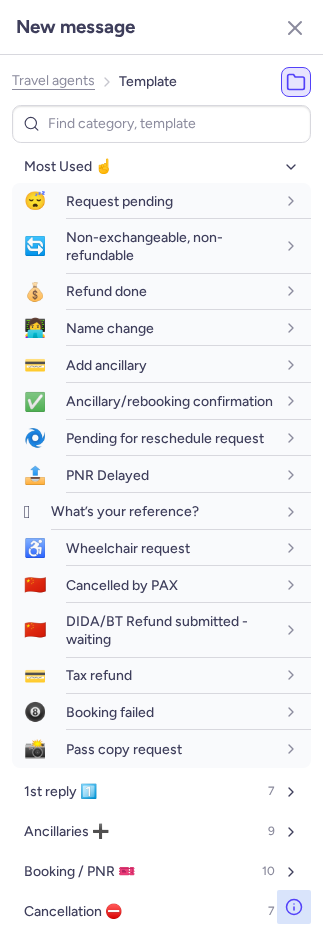 click on "Travel agents" 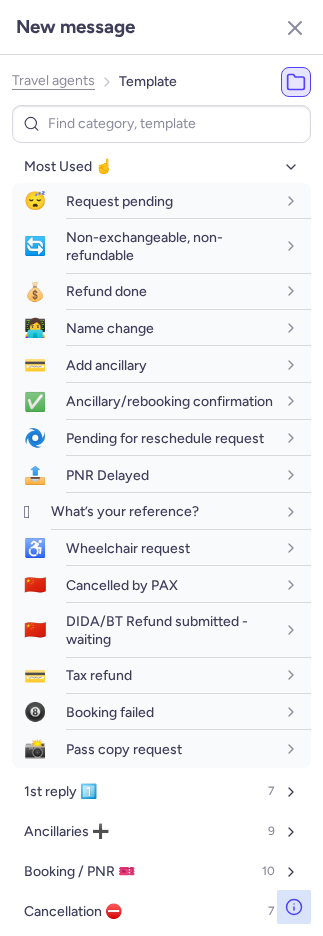 select on "en" 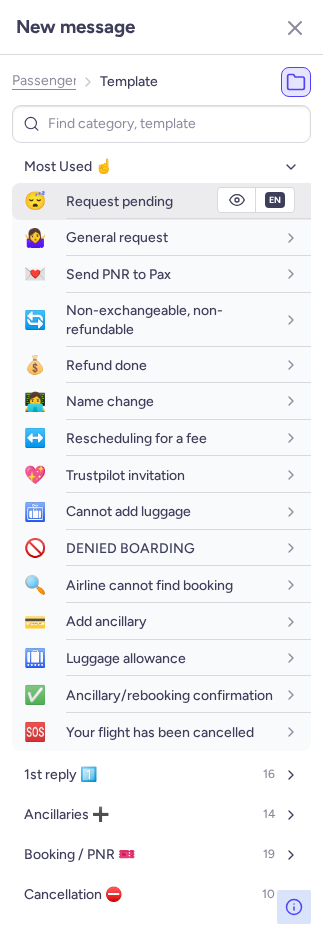 click on "Request pending" at bounding box center [119, 201] 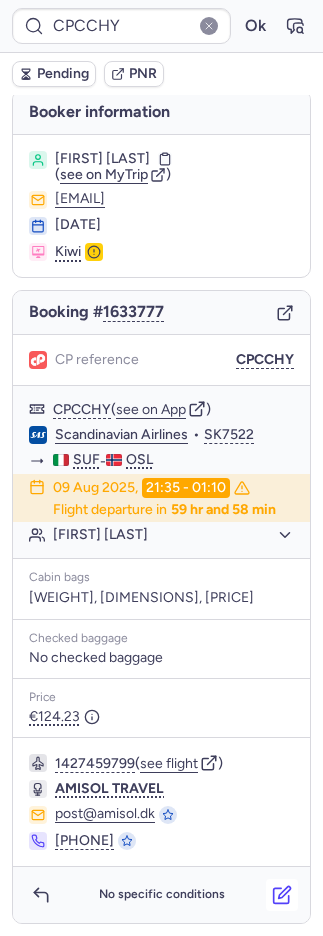 click 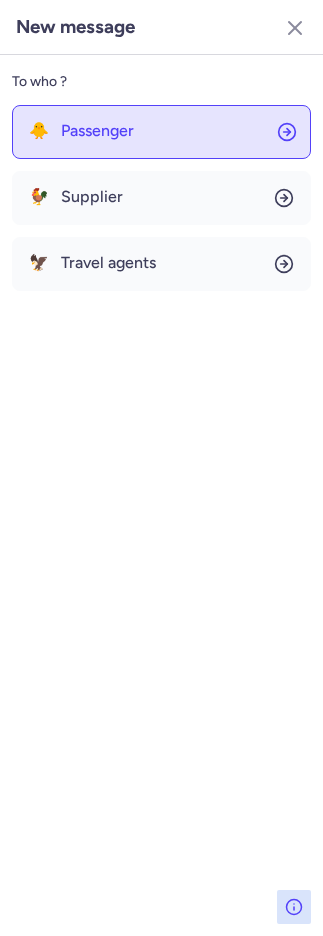 click on "🐥 Passenger" 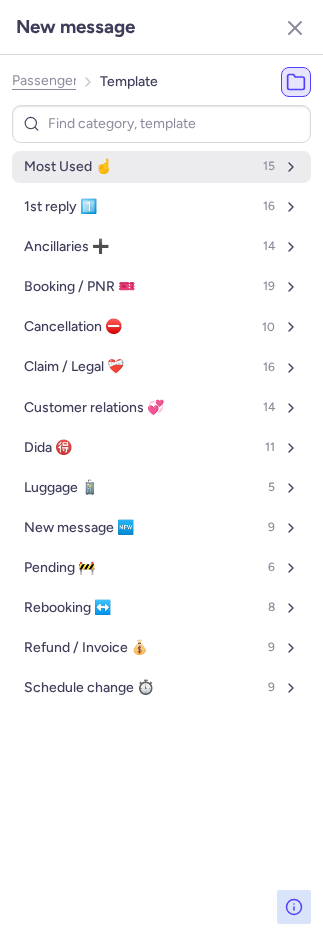 click on "Most Used ☝️" at bounding box center (68, 167) 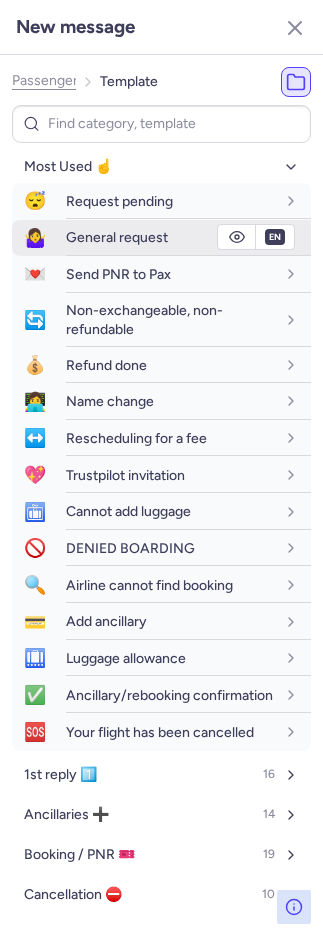 click on "General request" at bounding box center (117, 237) 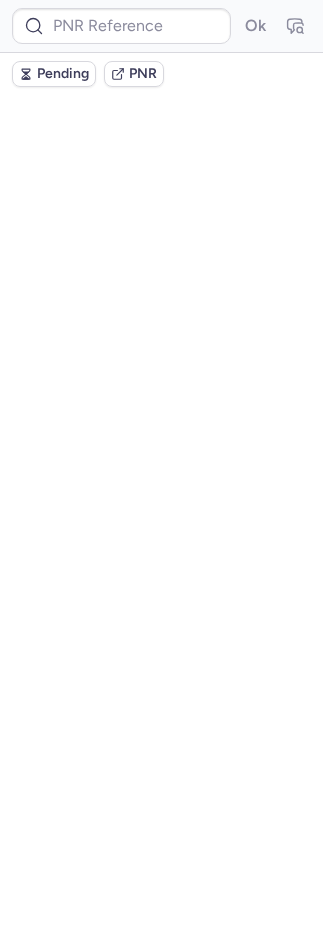 scroll, scrollTop: 0, scrollLeft: 0, axis: both 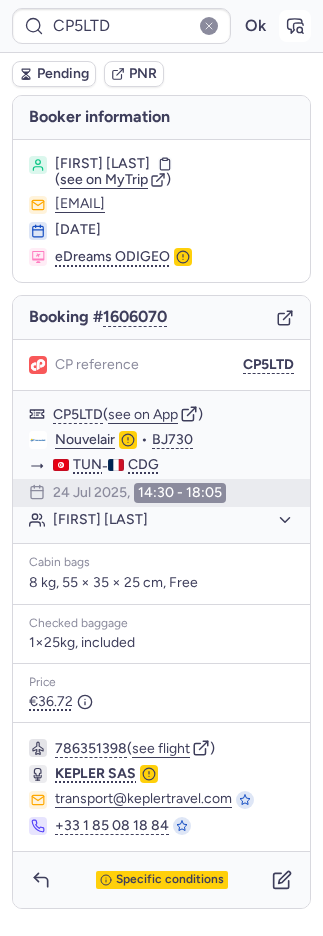click 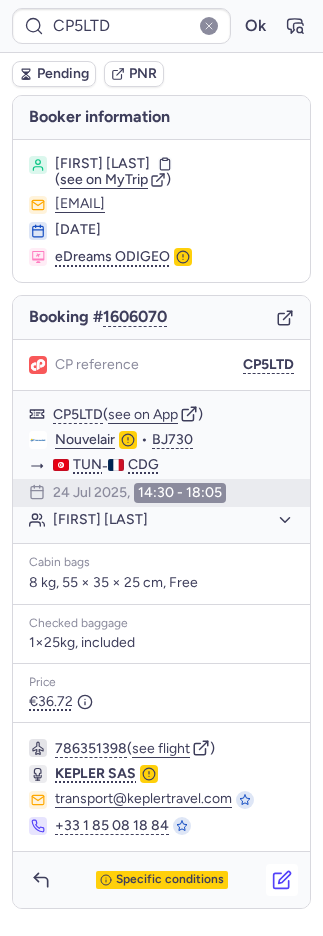 click 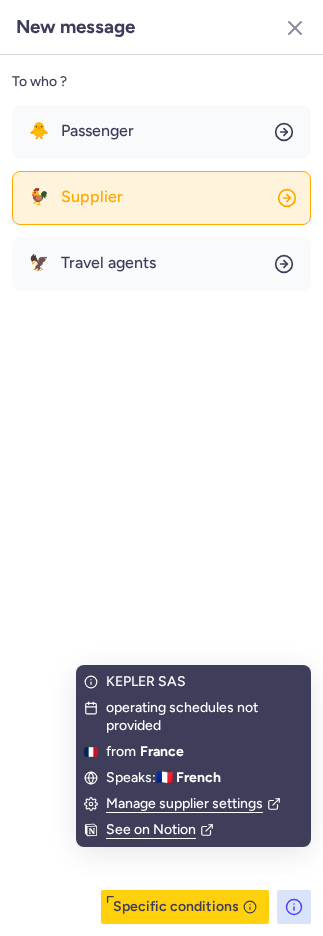click on "🐓 Supplier" 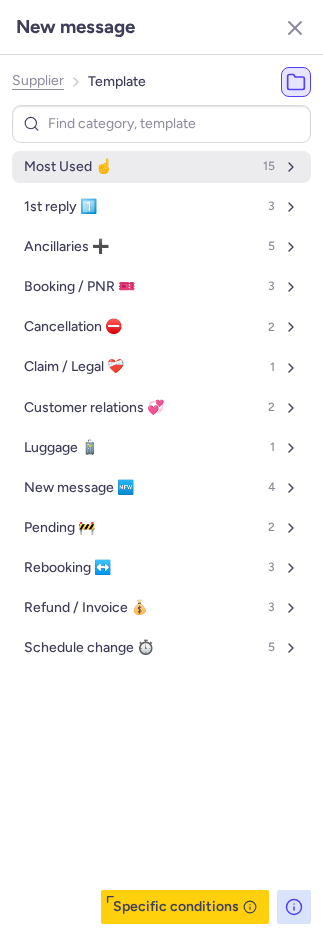 click on "Most Used ☝️" at bounding box center [68, 167] 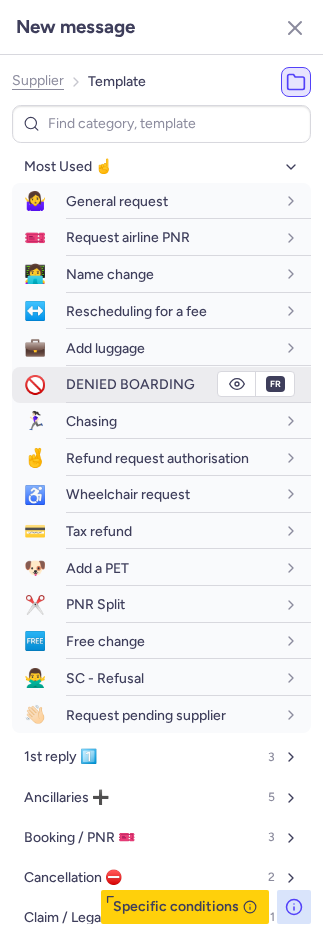 click on "DENIED BOARDING" at bounding box center [130, 384] 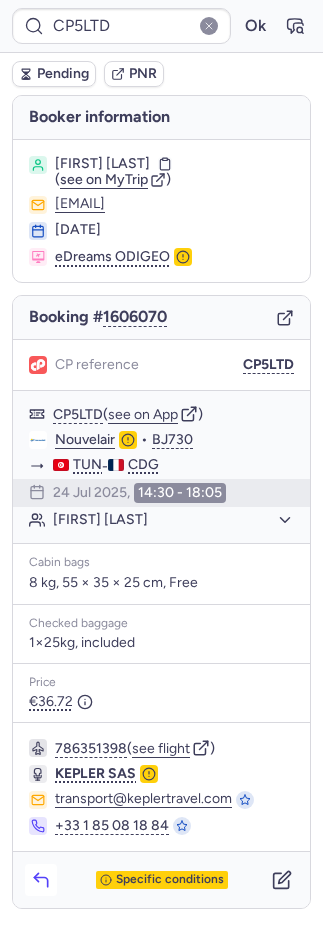 click 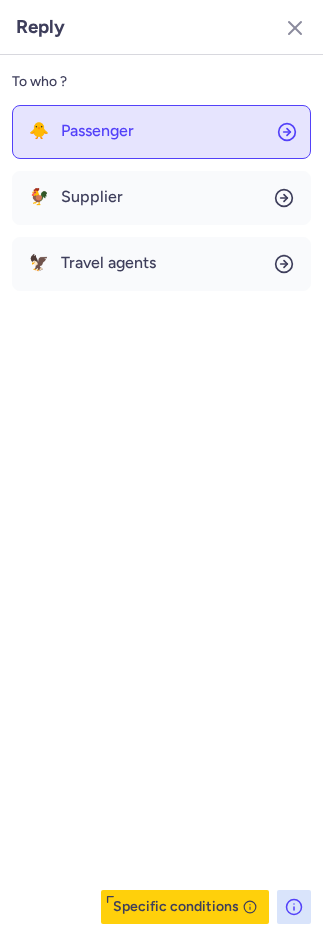 click on "🐥 Passenger" 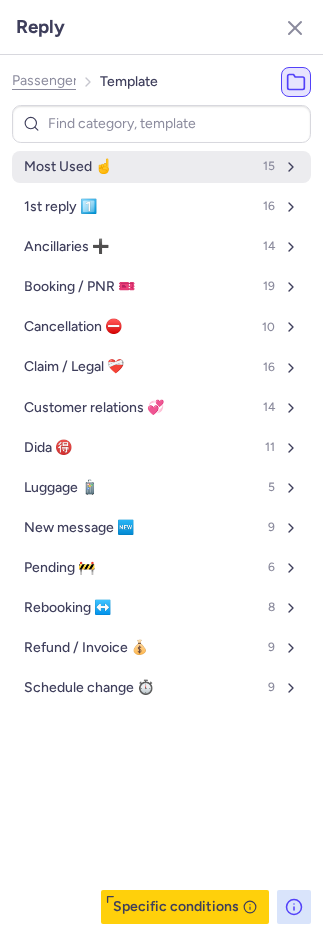 click on "Most Used ☝️ 15" at bounding box center [161, 167] 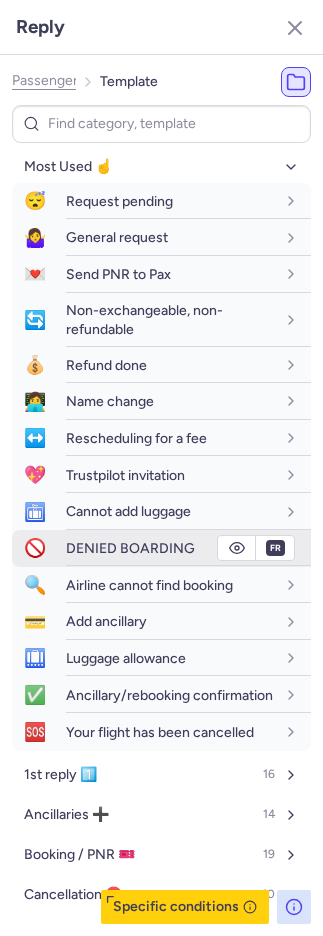 click on "DENIED BOARDING" at bounding box center [188, 548] 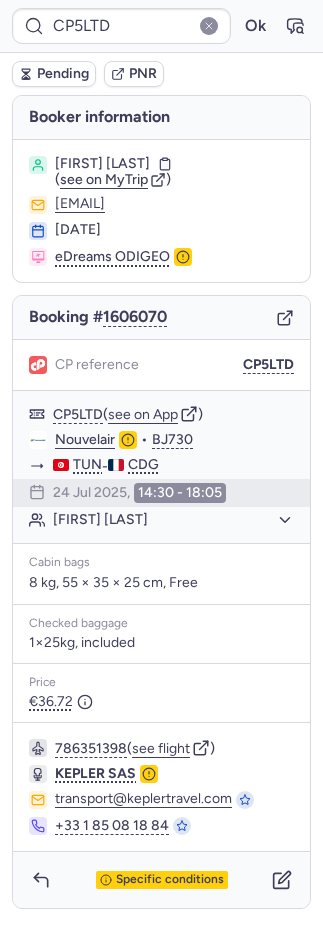 click on "Pending" at bounding box center [63, 74] 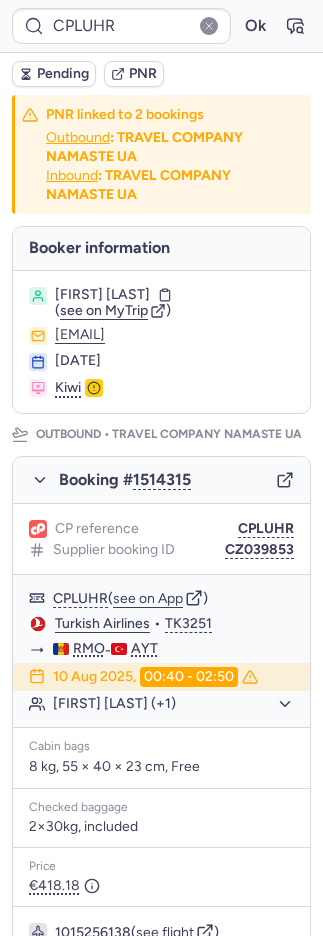 type on "CPIXD5" 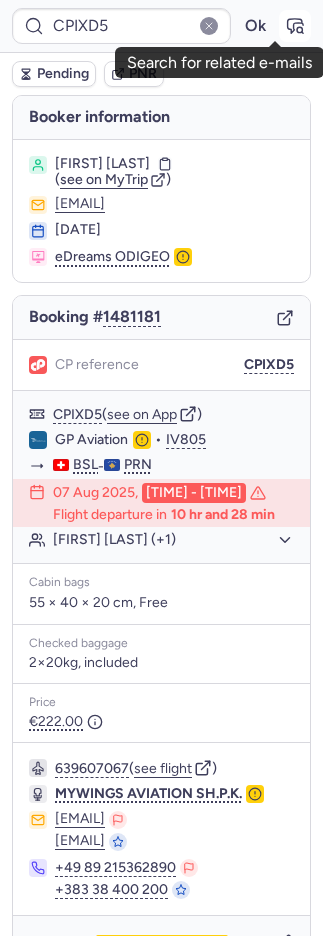 click 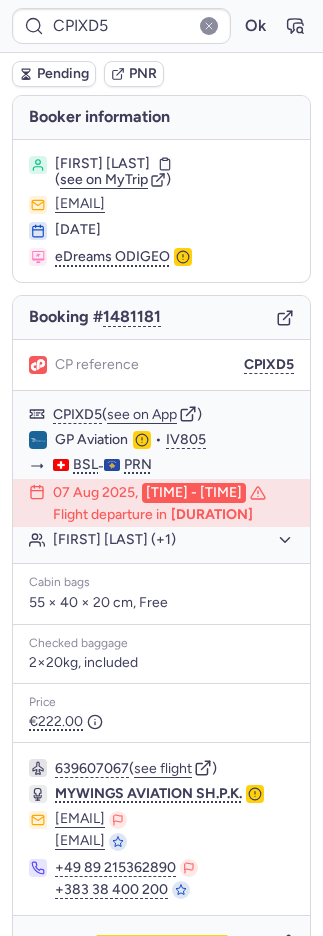 click on "Pending" at bounding box center (63, 74) 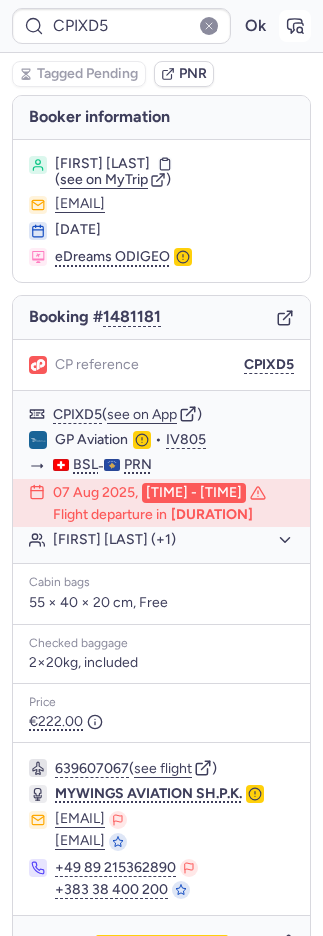 click 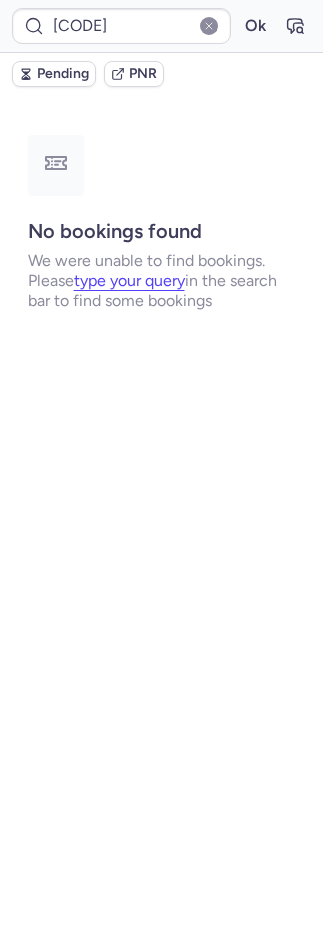 type on "CPIXD5" 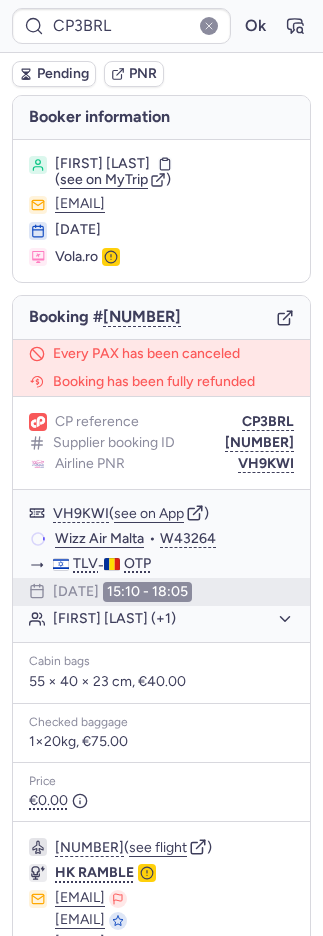 type on "CPYT4W" 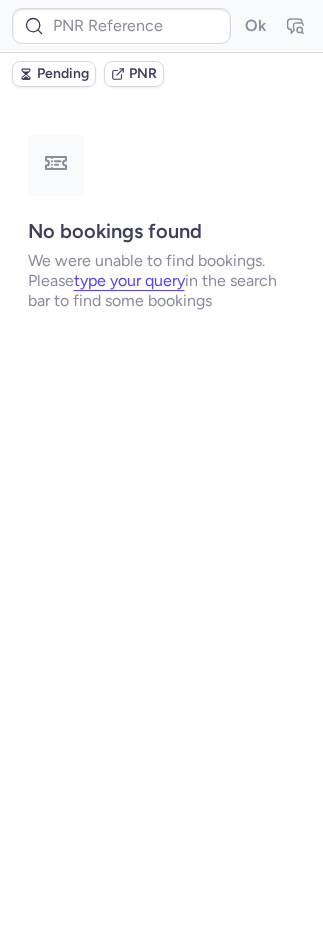 type on "I21752" 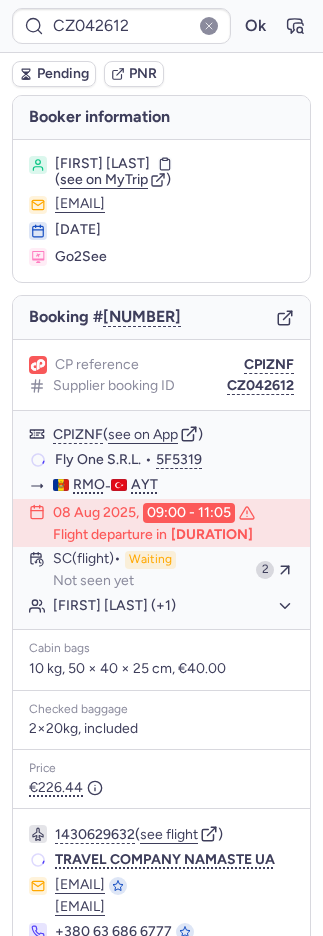 type on "CPWGLR" 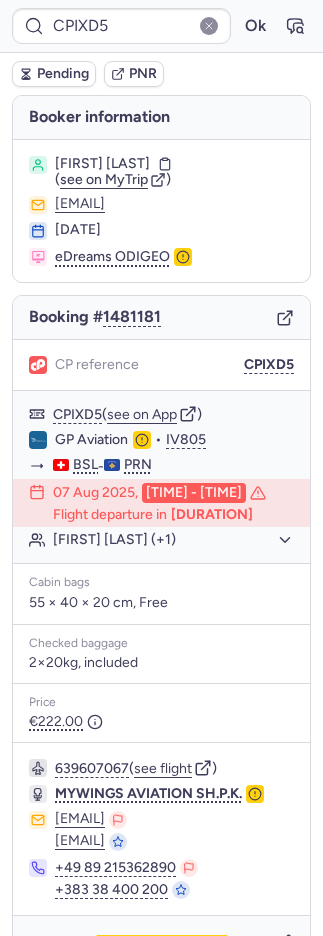 type on "CPYEYI" 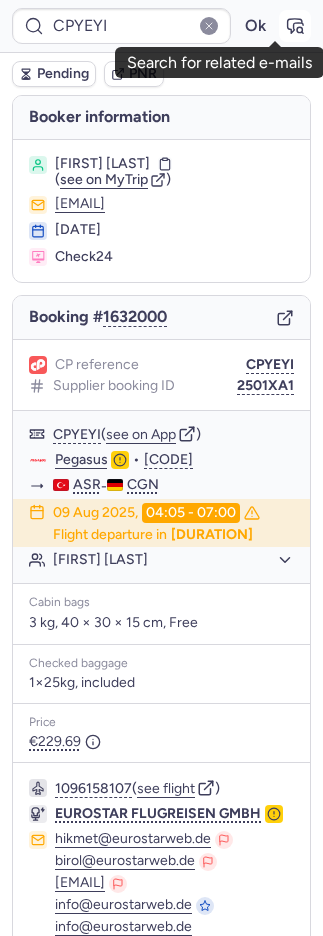 click 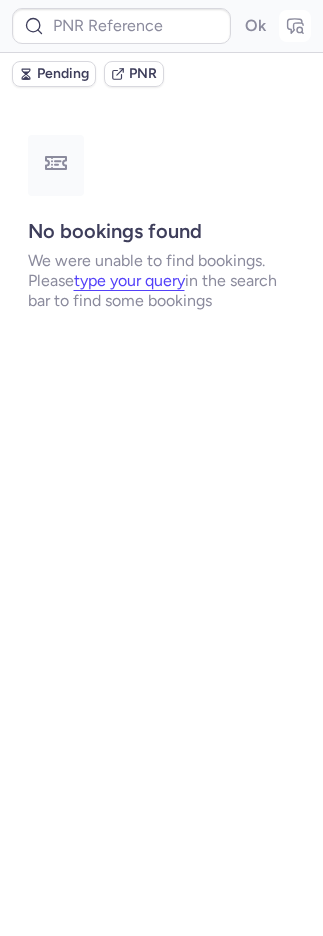 type on "CPDR95" 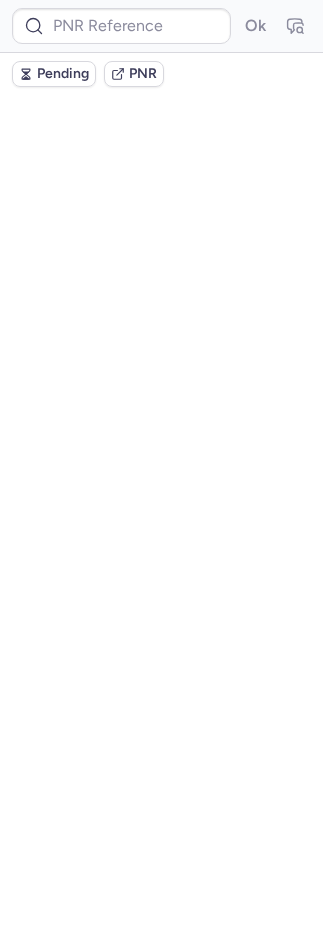 scroll, scrollTop: 0, scrollLeft: 0, axis: both 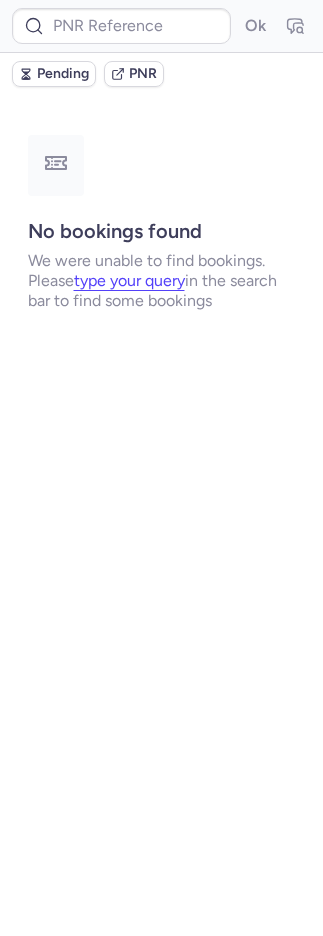 type on "CPDR95" 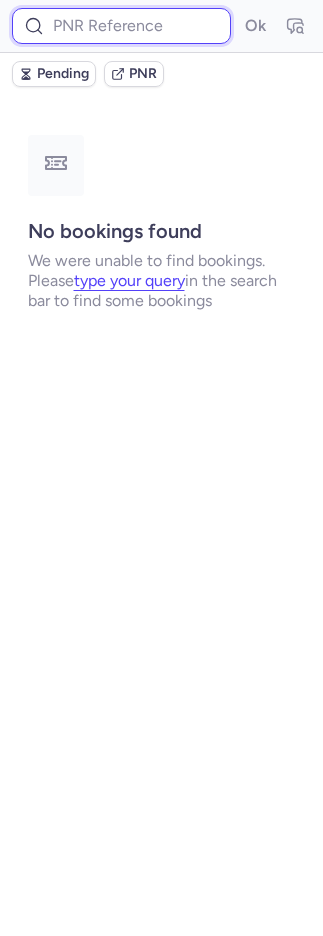 drag, startPoint x: 175, startPoint y: 19, endPoint x: 199, endPoint y: 24, distance: 24.5153 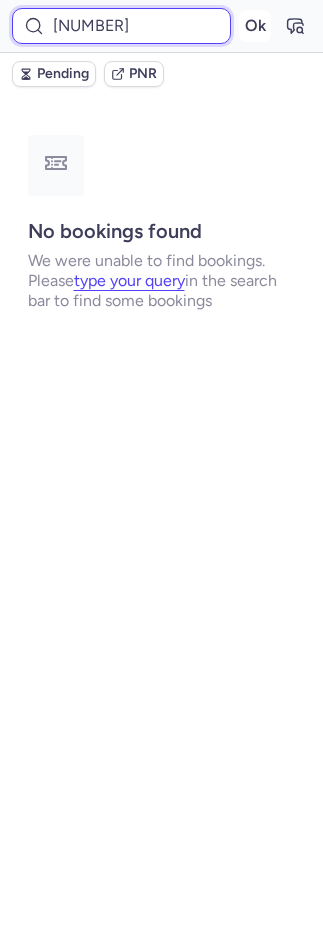 scroll, scrollTop: 0, scrollLeft: 28, axis: horizontal 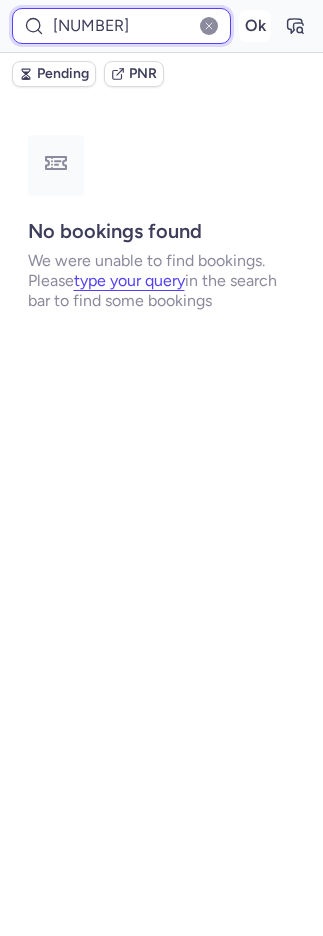 type on "1953267023396155392" 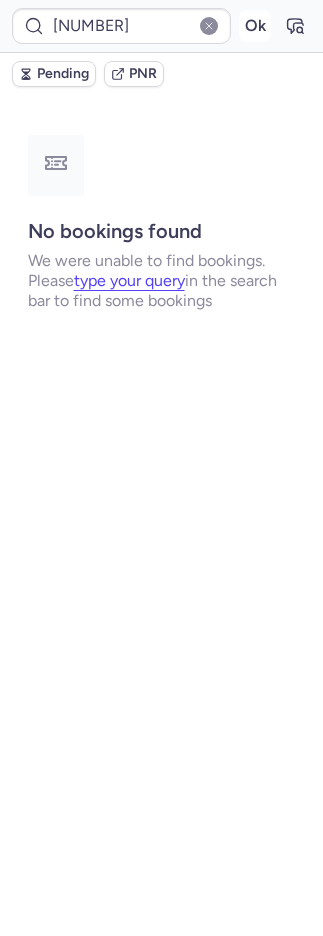 scroll, scrollTop: 0, scrollLeft: 0, axis: both 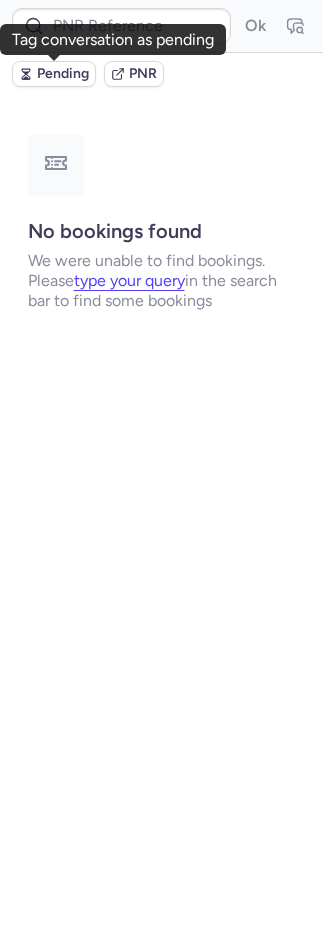 click on "Pending" at bounding box center [63, 74] 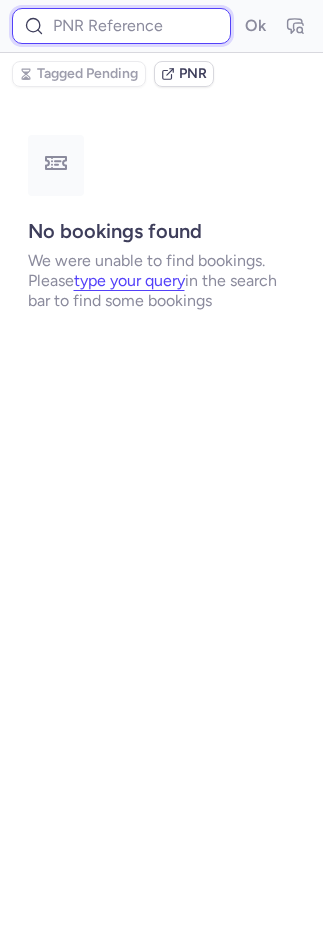 drag, startPoint x: 98, startPoint y: 28, endPoint x: 125, endPoint y: 38, distance: 28.79236 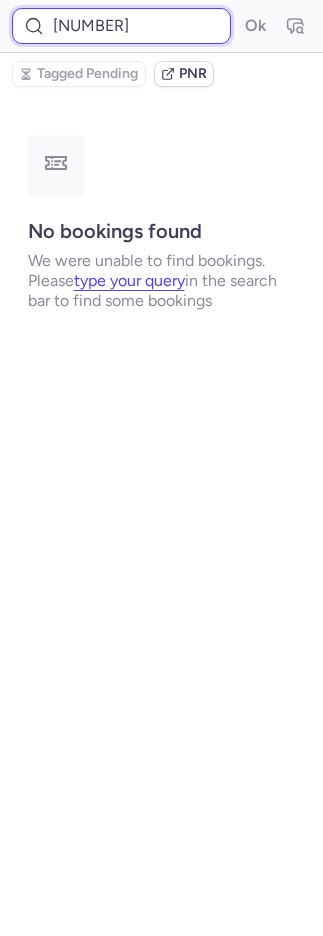 scroll, scrollTop: 0, scrollLeft: 28, axis: horizontal 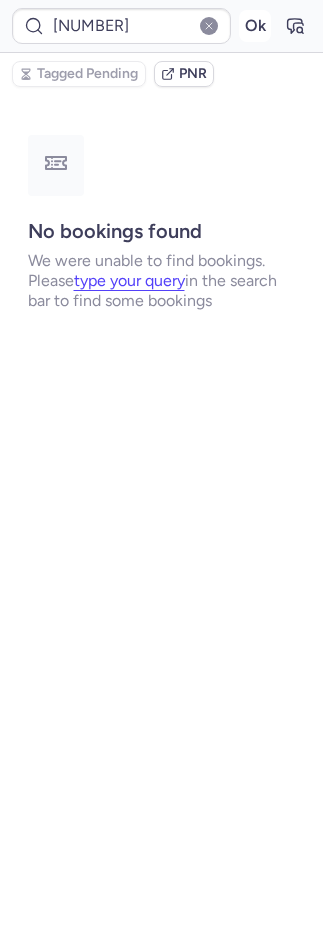 click on "Ok" at bounding box center (255, 26) 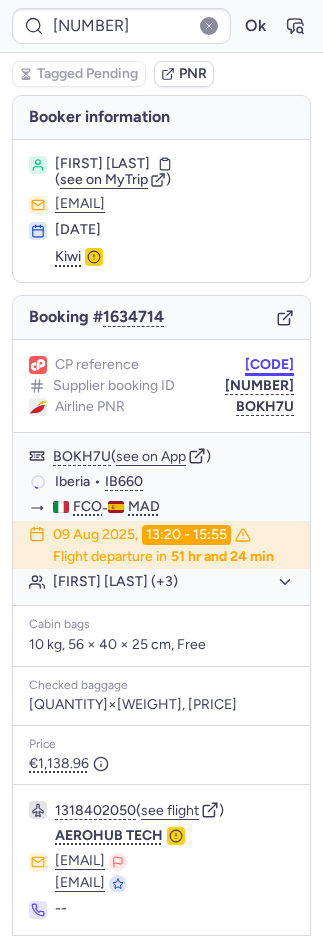click on "CP926W" at bounding box center [269, 365] 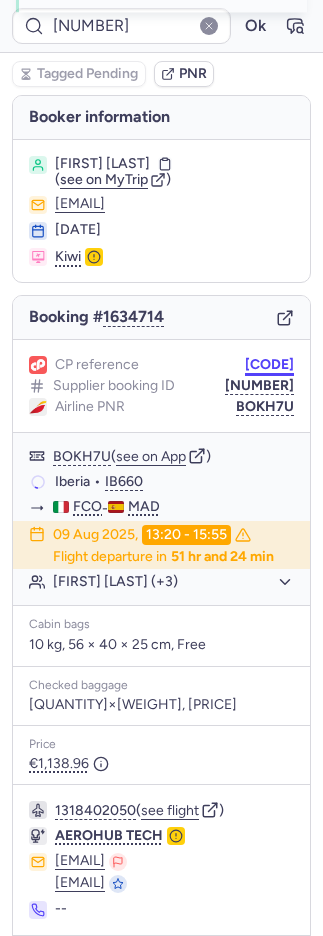 click on "CP926W" at bounding box center [269, 365] 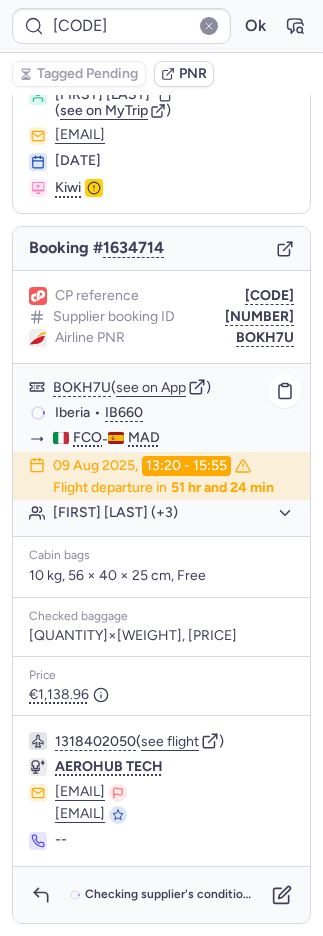 scroll, scrollTop: 100, scrollLeft: 0, axis: vertical 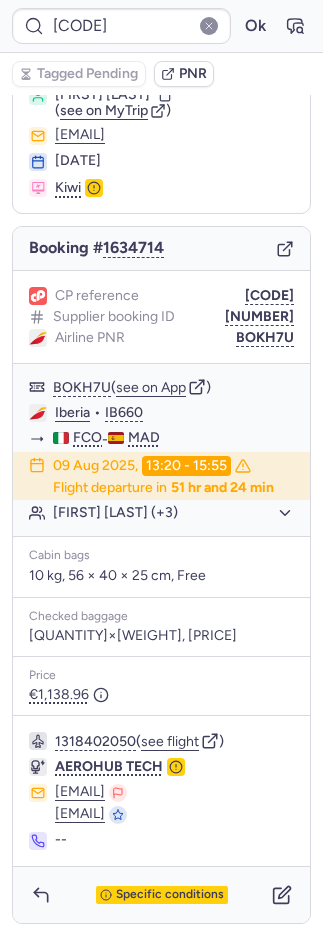 type on "CPDR95" 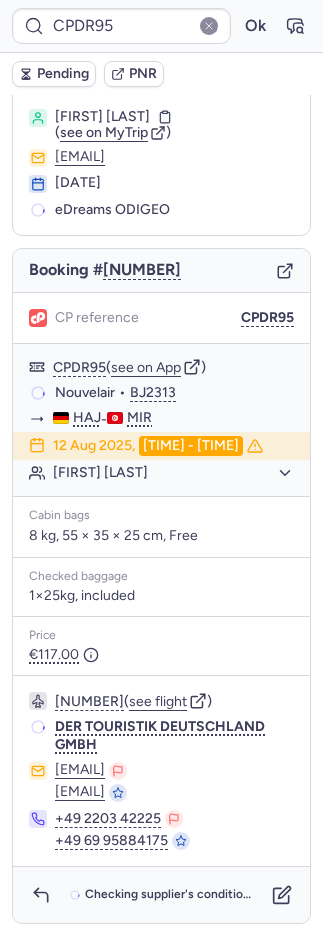 scroll, scrollTop: 42, scrollLeft: 0, axis: vertical 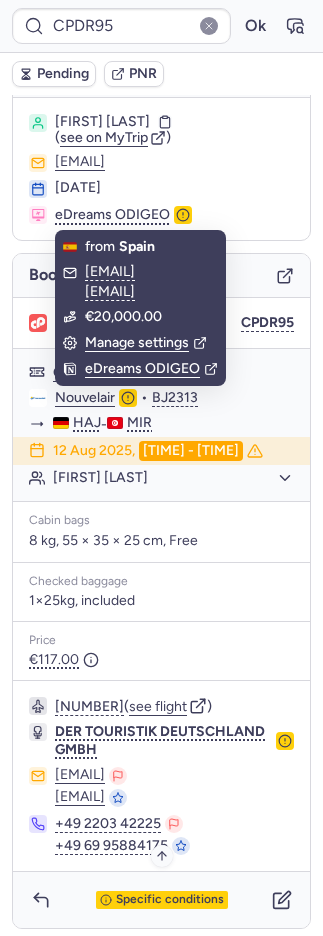 click on "Specific conditions" at bounding box center [170, 900] 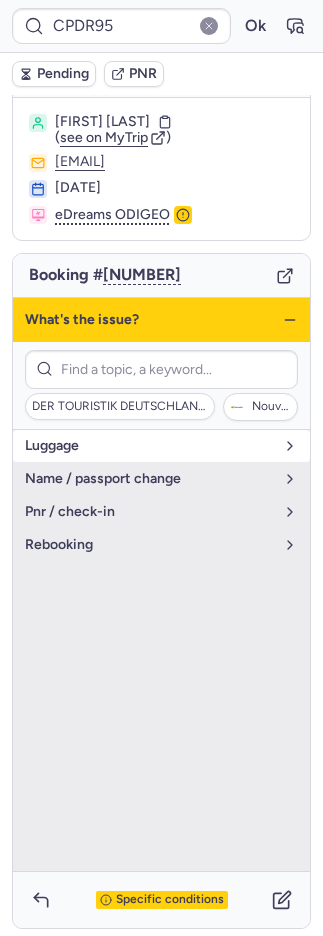 click on "luggage" at bounding box center [161, 446] 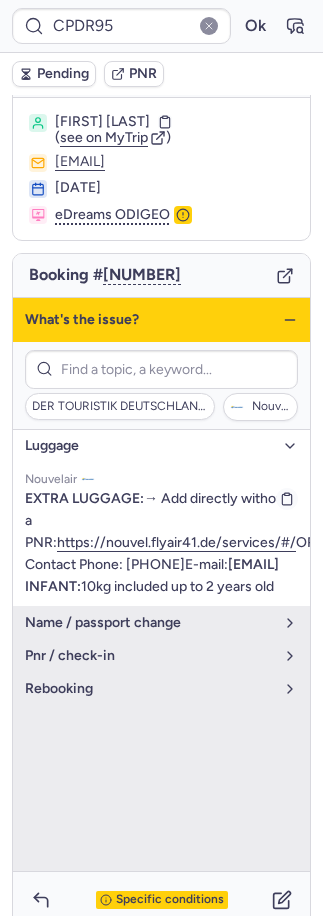 click 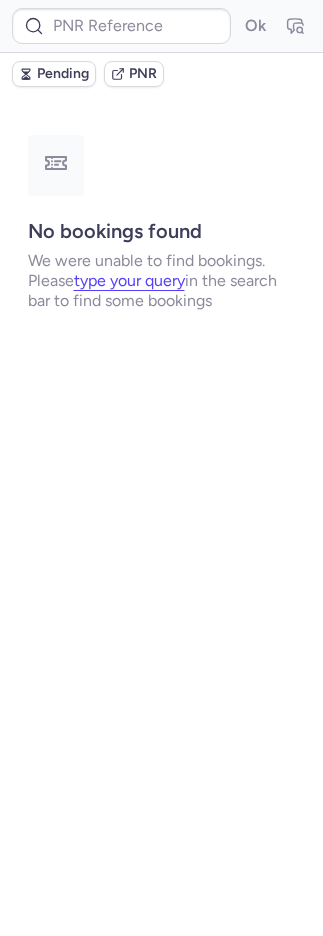 scroll, scrollTop: 0, scrollLeft: 0, axis: both 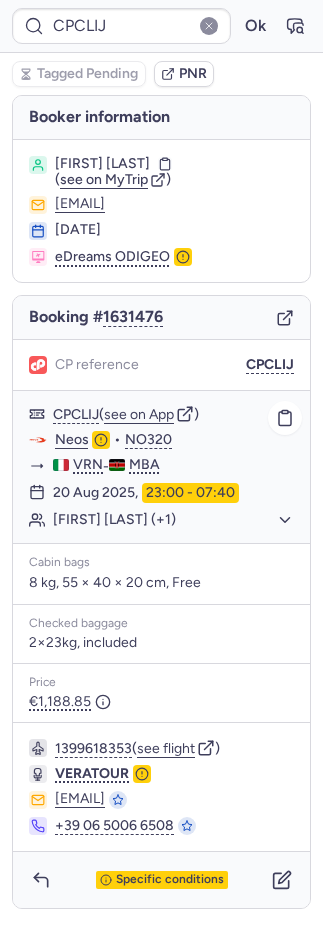 click on "Aziza HAMISI (+1)" 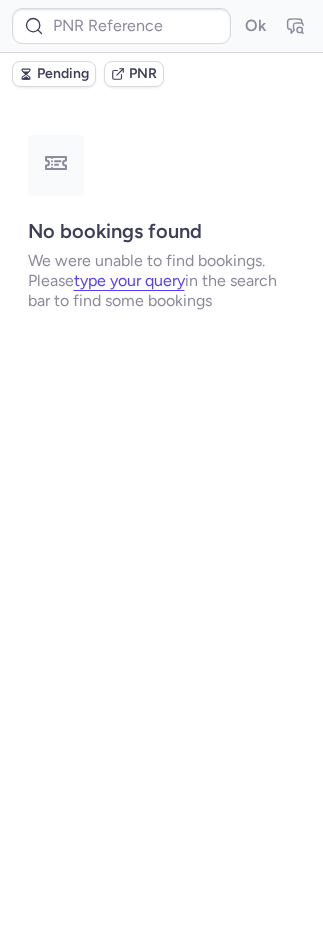 type on "CPKRKI" 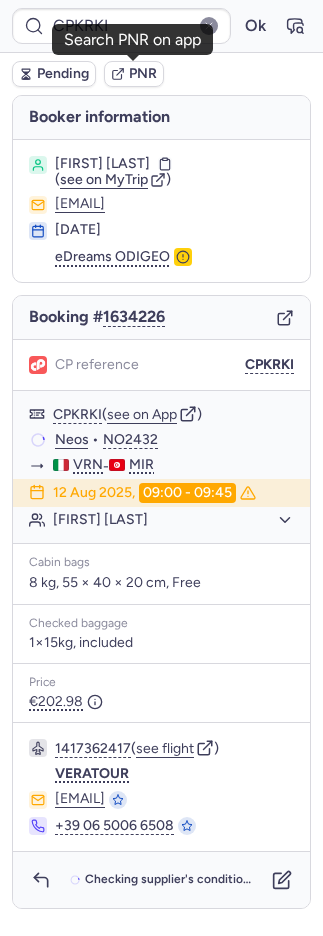 click on "PNR" at bounding box center [143, 74] 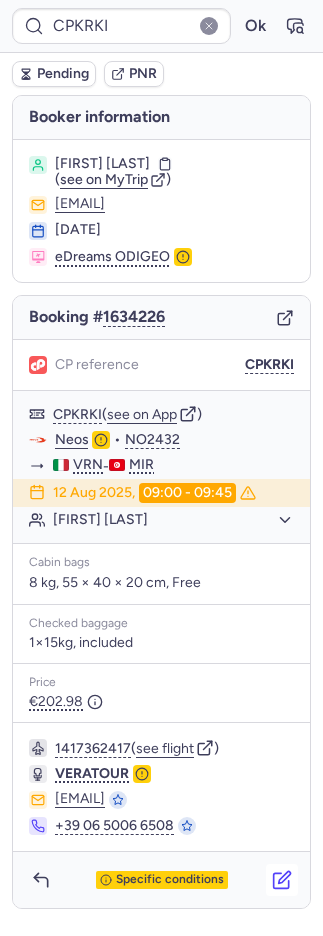click 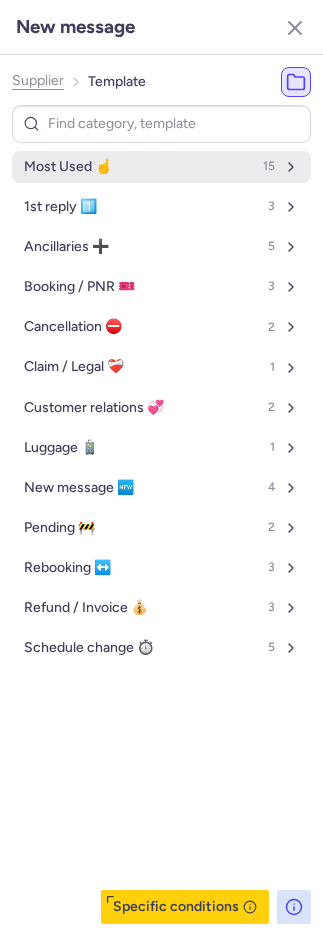 click on "Most Used ☝️" at bounding box center (68, 167) 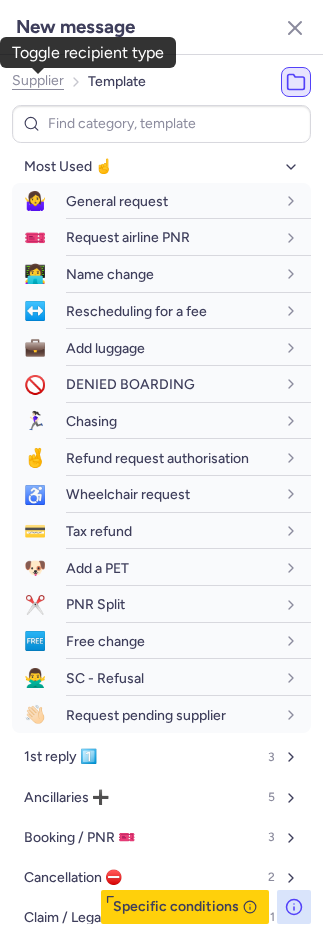 click on "Supplier" 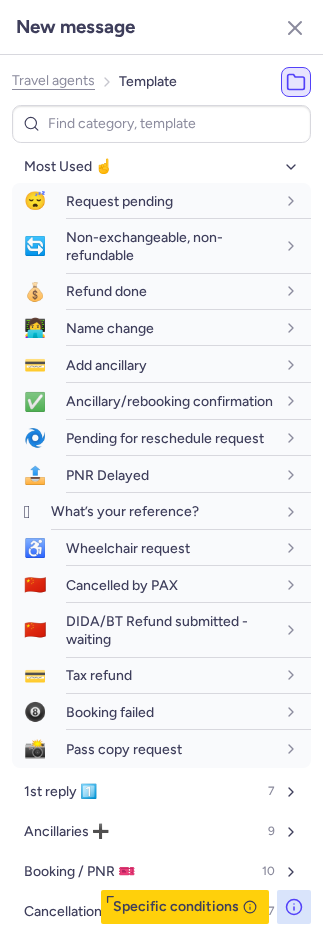 click on "Travel agents" 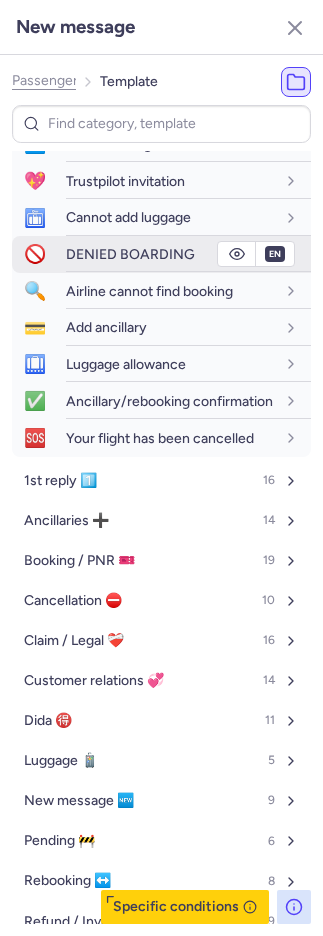 scroll, scrollTop: 406, scrollLeft: 0, axis: vertical 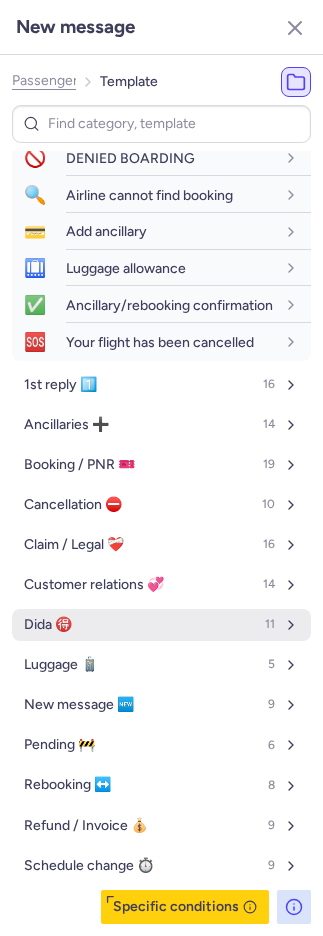 click on "Dida 🉐 11" at bounding box center (161, 625) 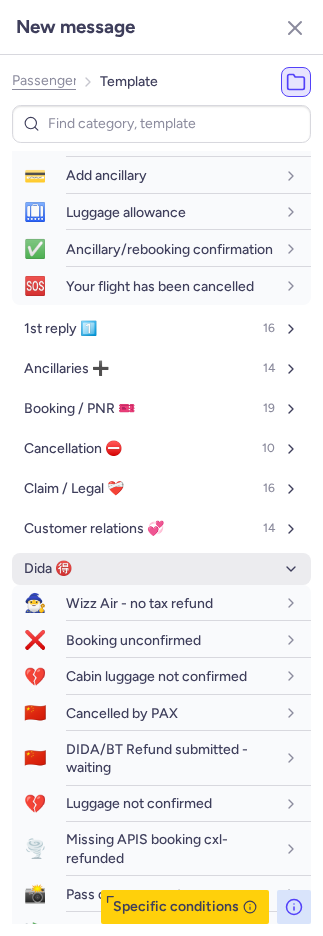 scroll, scrollTop: 608, scrollLeft: 0, axis: vertical 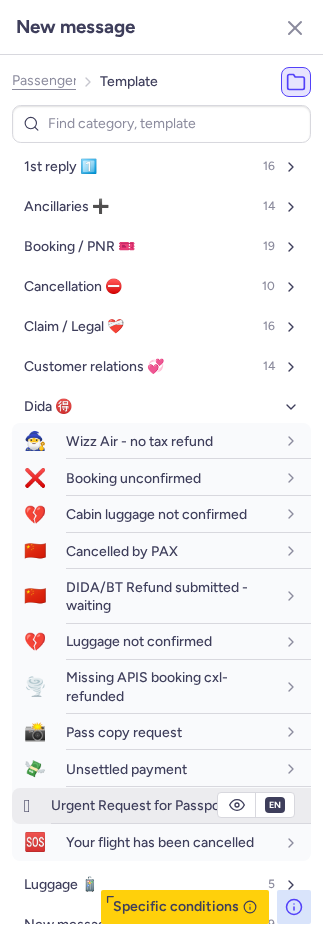 click on "Urgent Request for Passport" at bounding box center [140, 805] 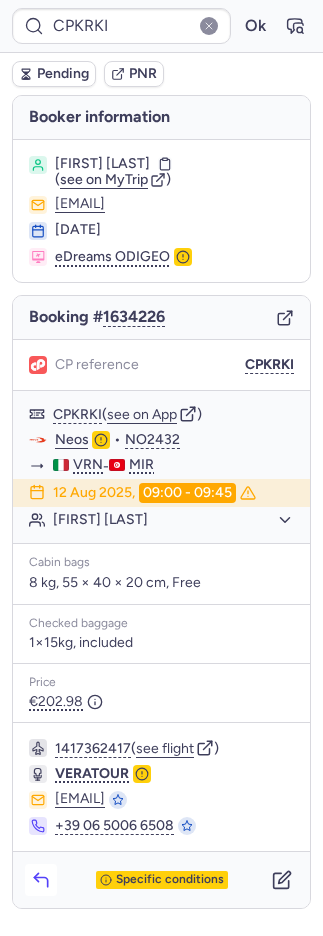 click 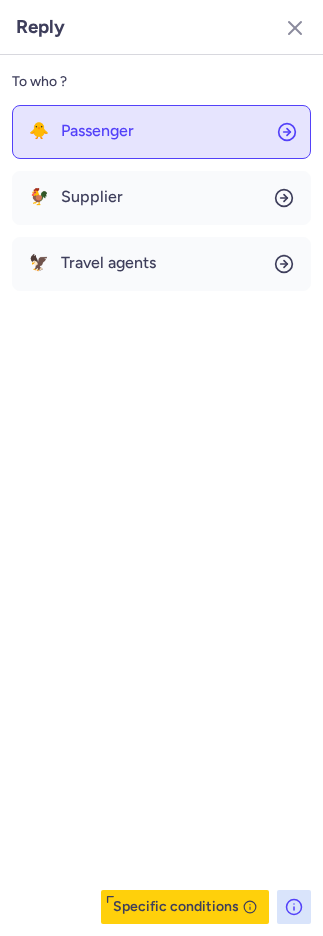 click on "🐥 Passenger" 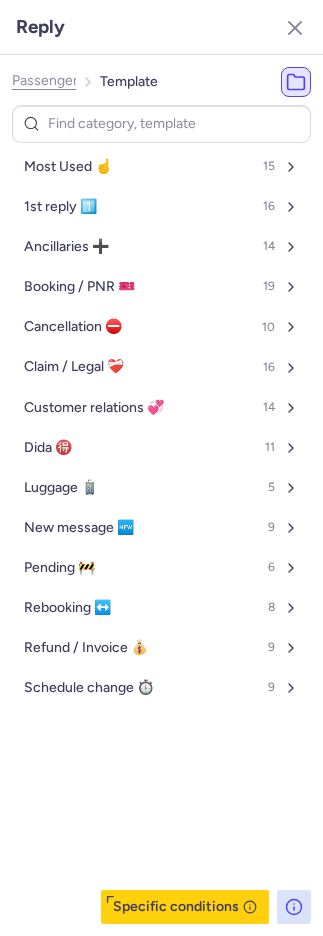 click on "Passenger Template" at bounding box center [85, 82] 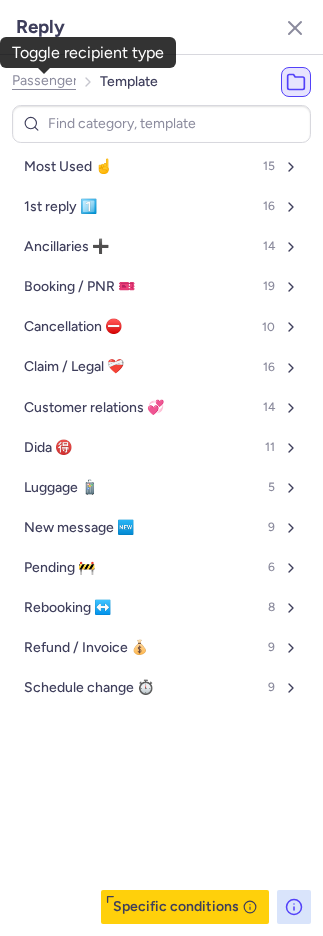 click on "Passenger" 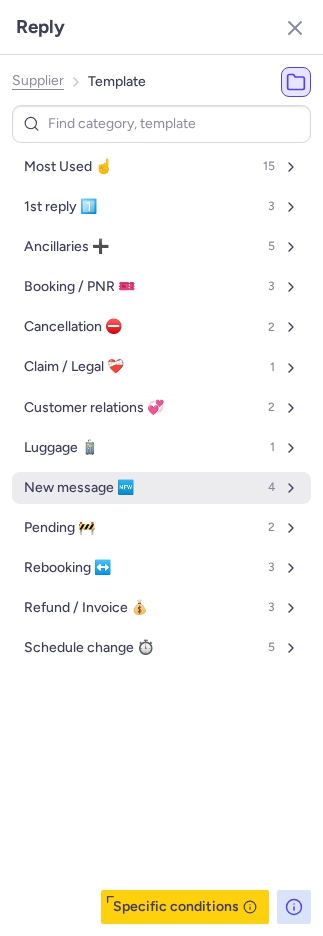 click on "New message 🆕" at bounding box center (79, 488) 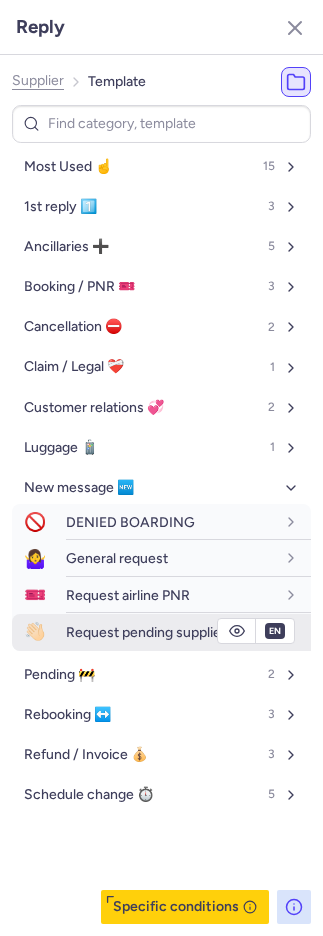 click on "Request pending supplier" at bounding box center (146, 632) 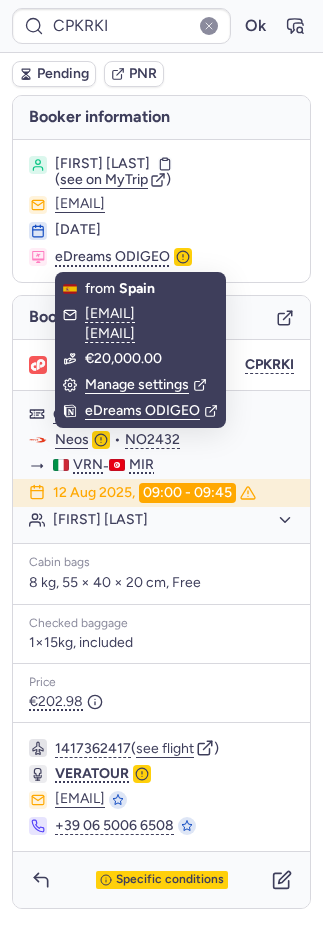 click on "Pending" at bounding box center [54, 74] 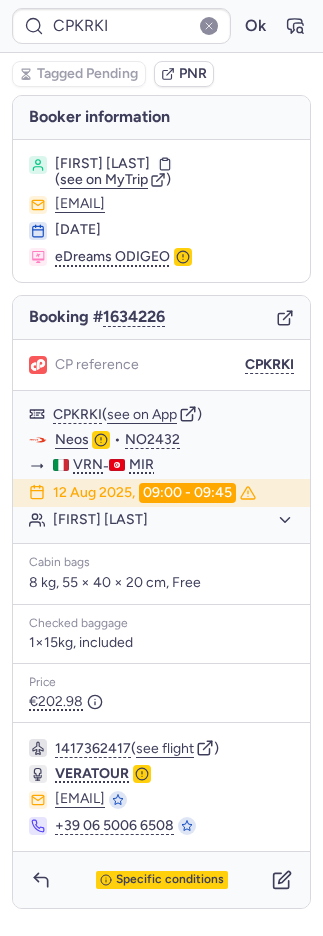 type on "CP2RP9" 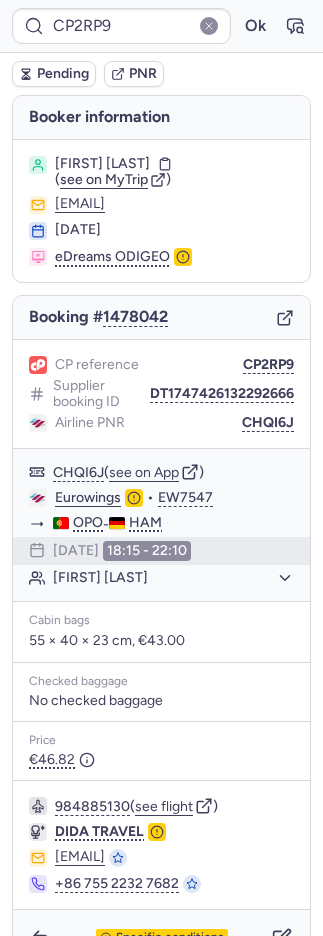 scroll, scrollTop: 38, scrollLeft: 0, axis: vertical 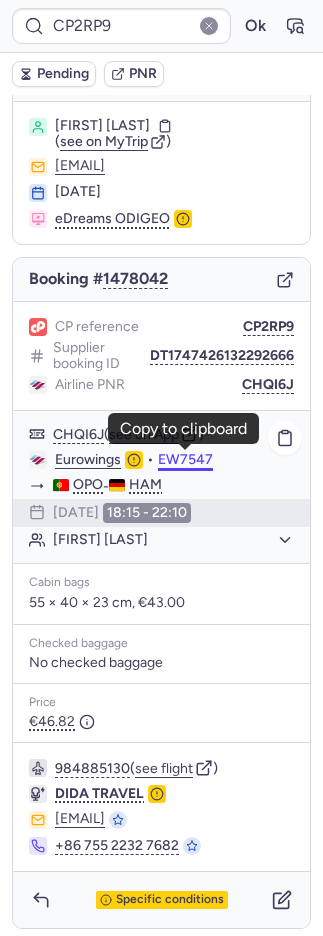 click on "EW7547" at bounding box center [185, 460] 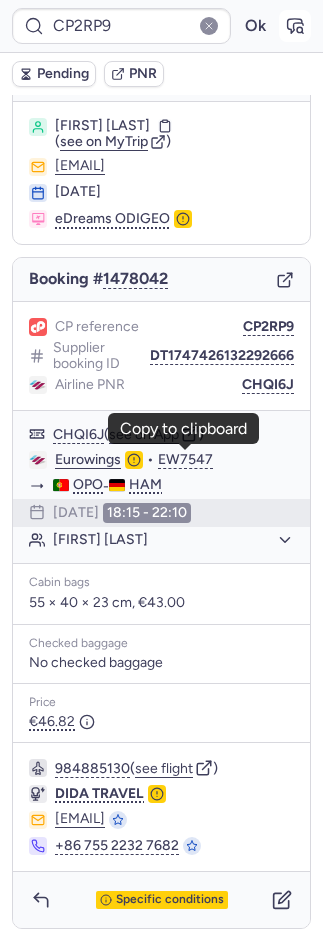 click 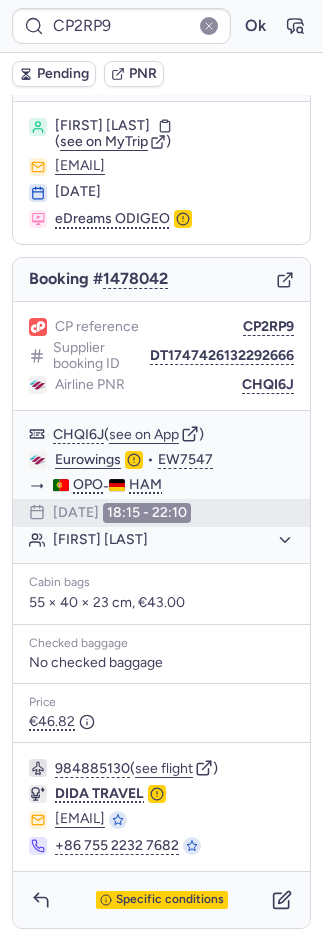 click on "PNR" at bounding box center (143, 74) 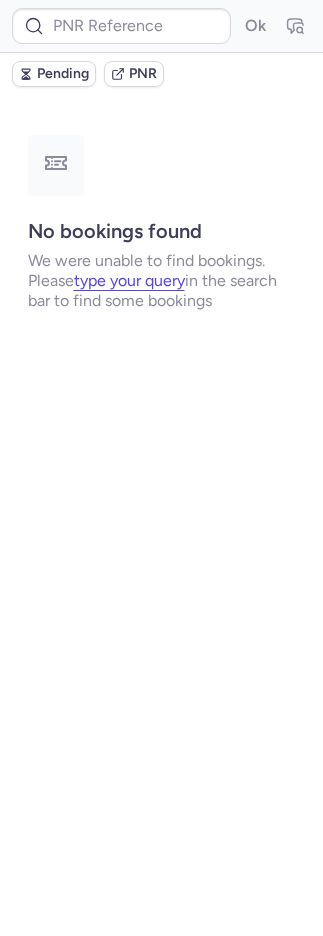 scroll, scrollTop: 0, scrollLeft: 0, axis: both 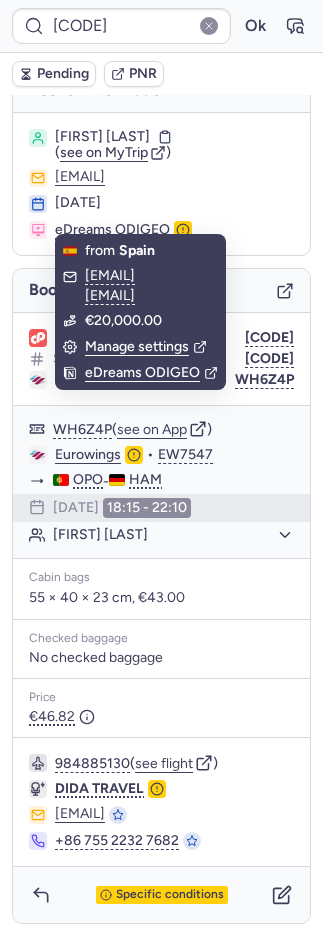 click 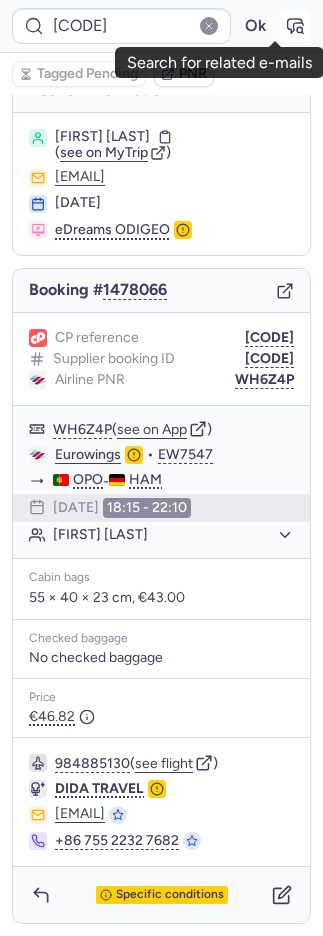 click 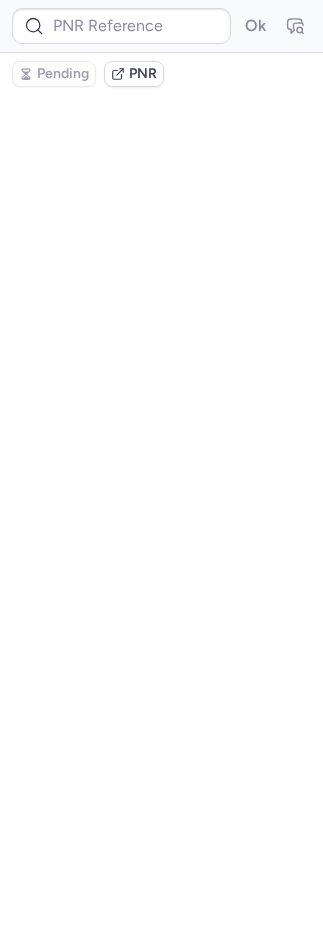 type on "CPJFYR" 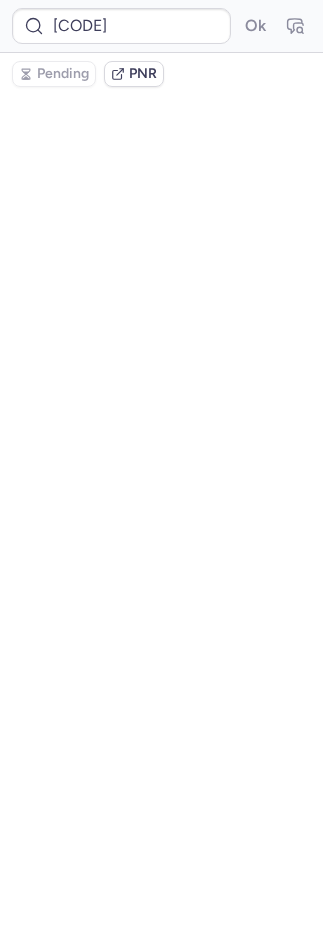 scroll, scrollTop: 0, scrollLeft: 0, axis: both 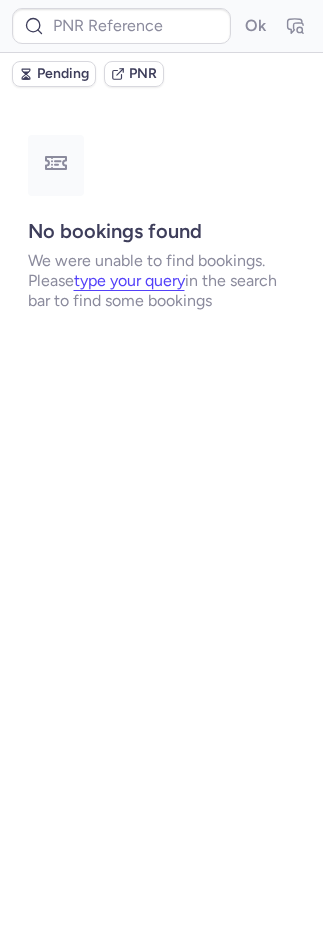 type on "CPIL4J" 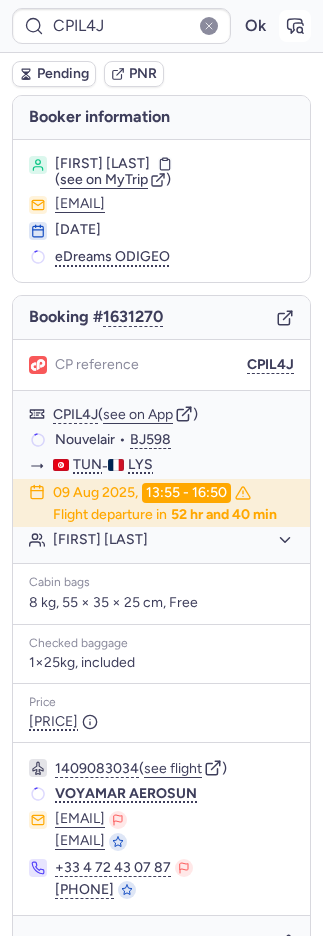 click 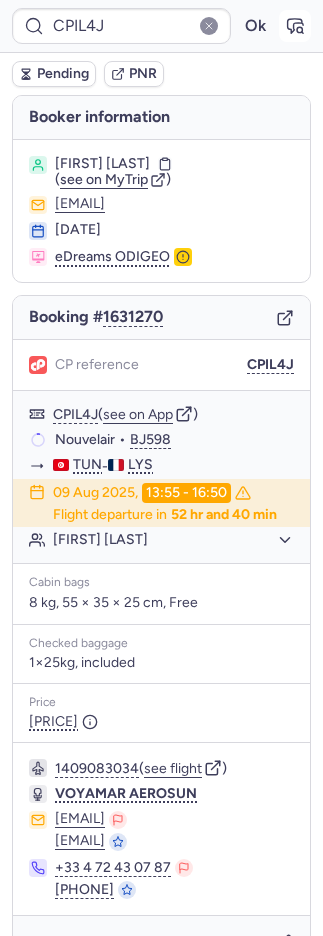 click 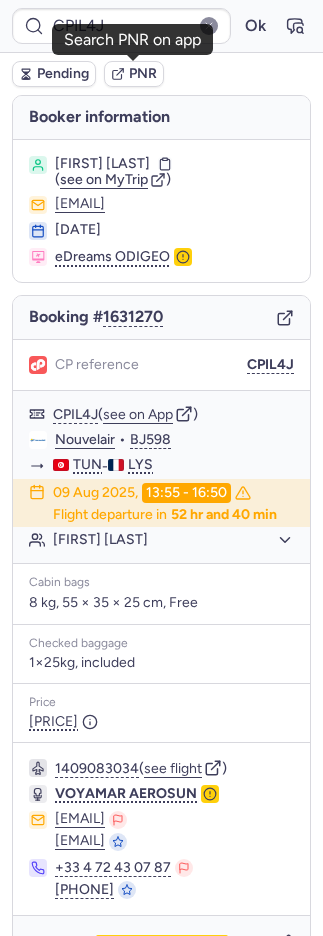 click on "PNR" at bounding box center [143, 74] 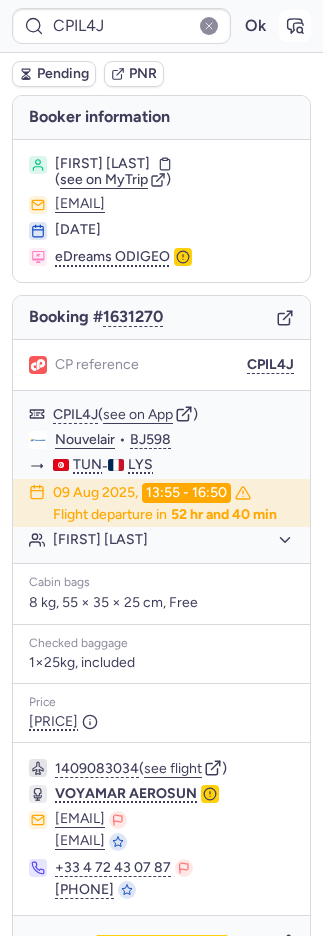 click 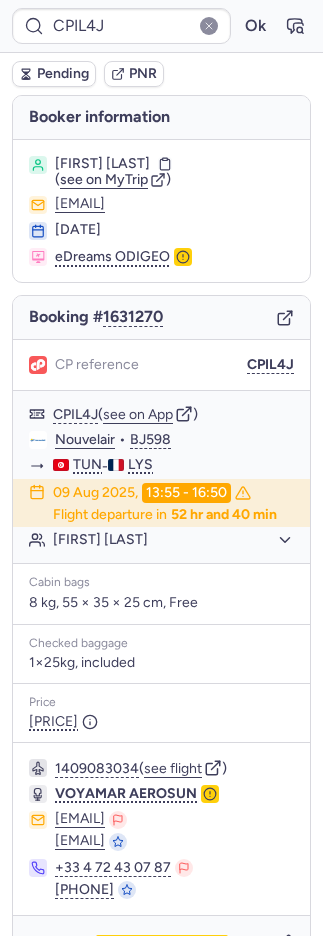 type 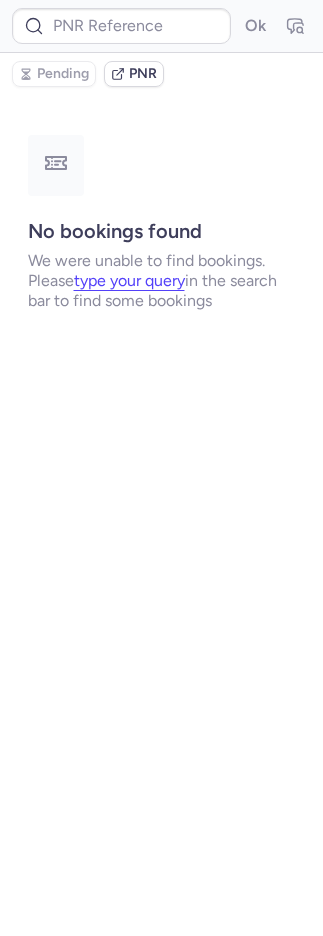 type on "CPIL4J" 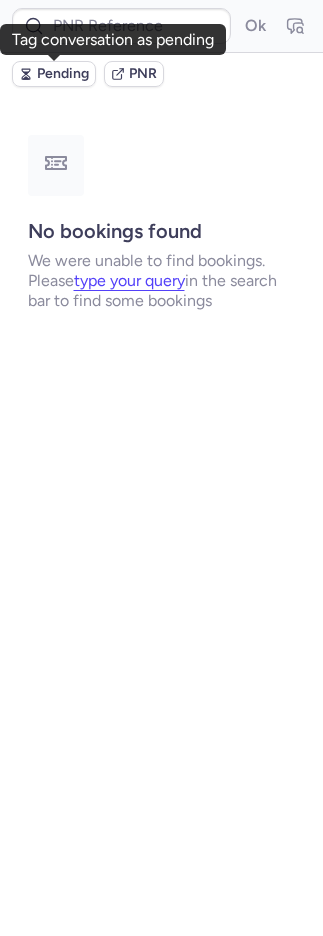 click on "Pending" at bounding box center (63, 74) 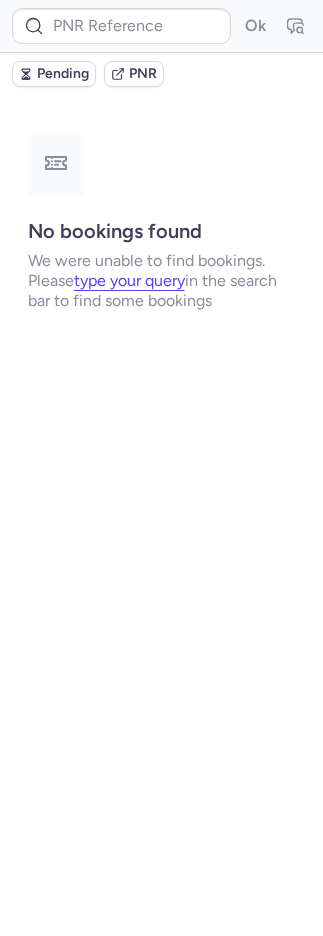 type on "CP5QFS" 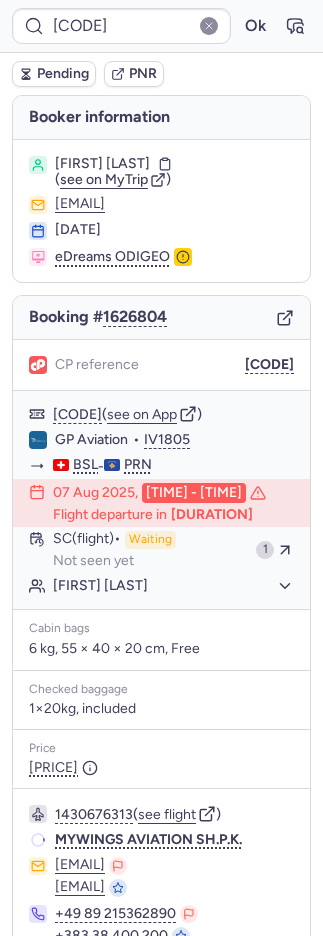 type on "CPYEYI" 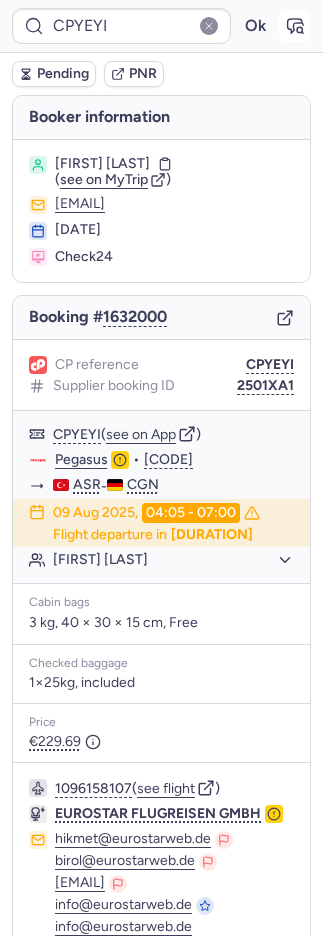 click 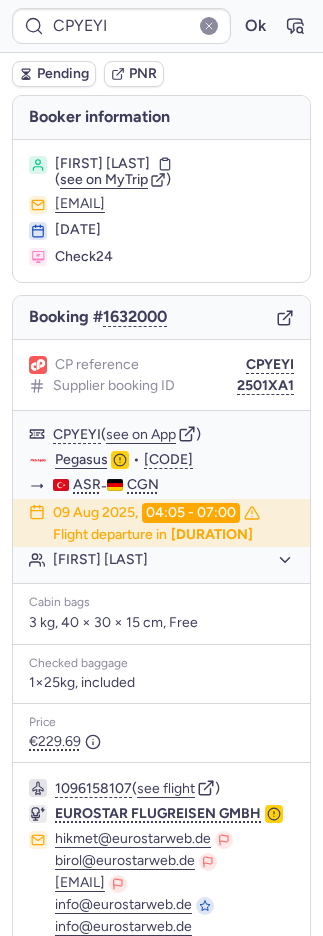 type on "10812517010847" 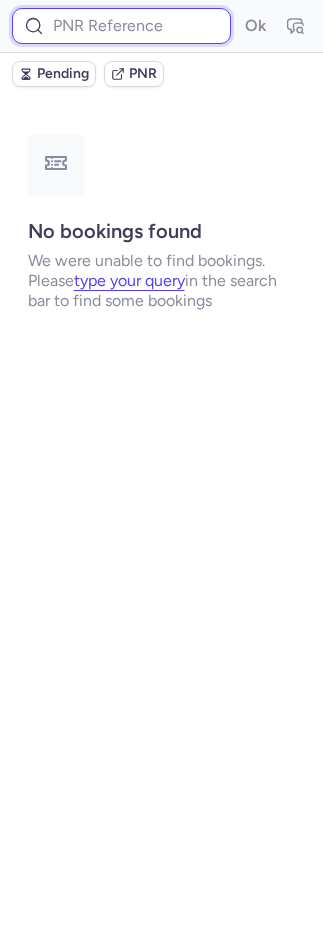 click at bounding box center (121, 26) 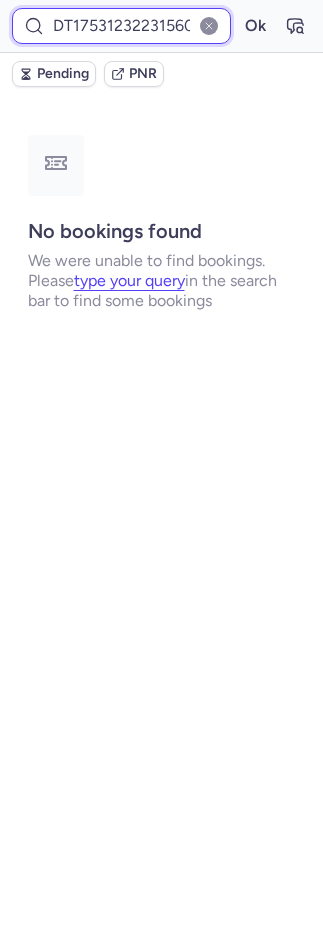 scroll, scrollTop: 0, scrollLeft: 19, axis: horizontal 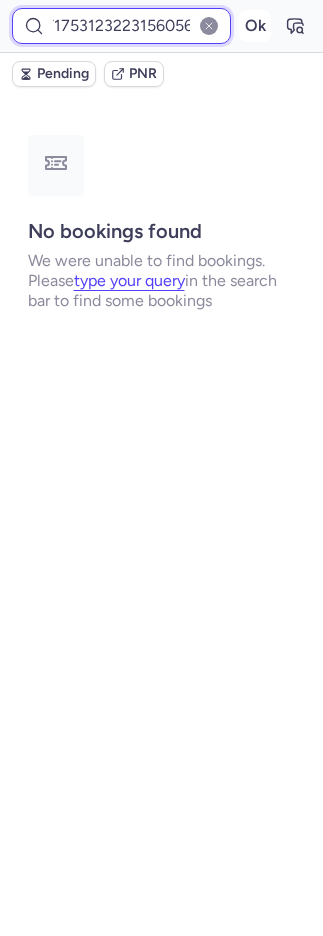 type on "DT1753123223156056" 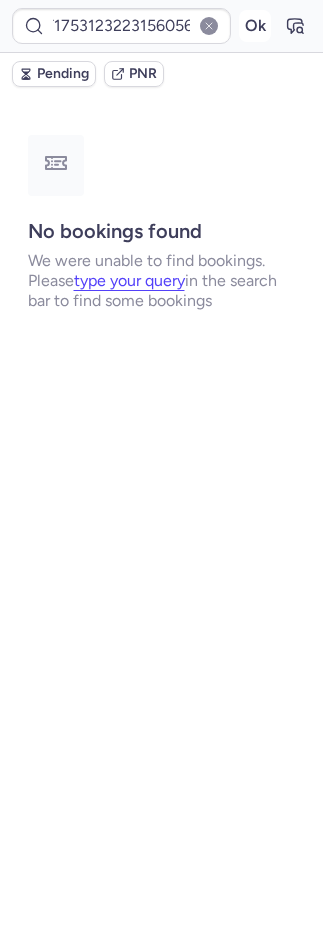 click on "Ok" at bounding box center (255, 26) 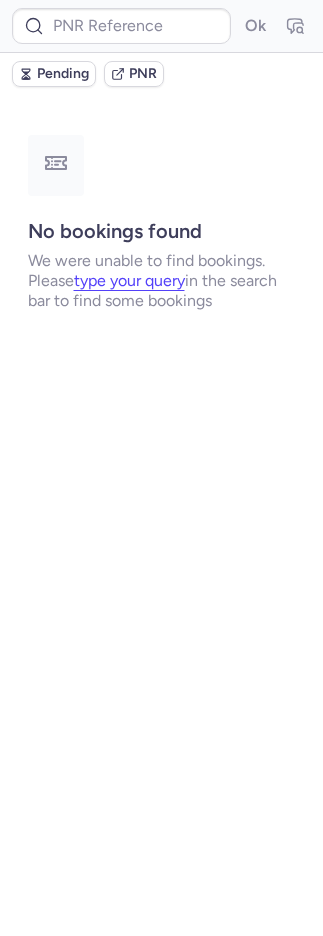 click on "Pending" at bounding box center (54, 74) 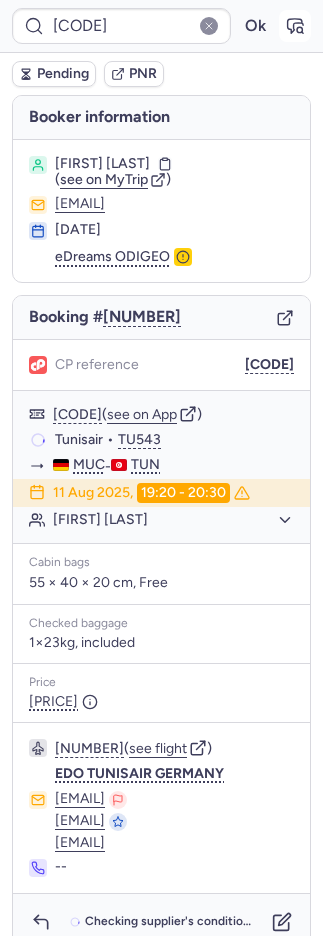 click at bounding box center [295, 26] 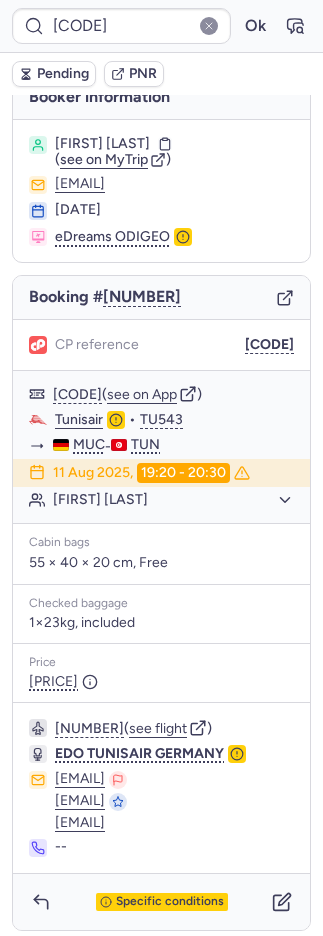 scroll, scrollTop: 46, scrollLeft: 0, axis: vertical 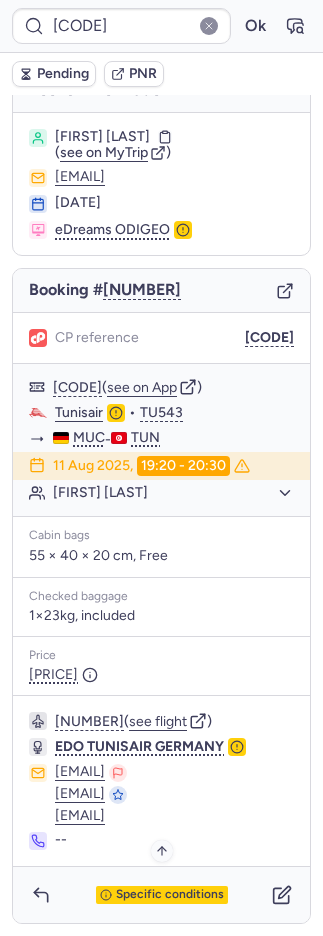 click on "Specific conditions" at bounding box center (170, 895) 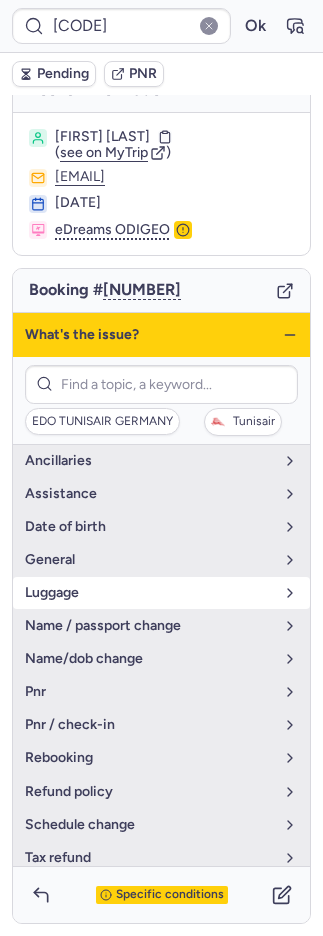 click on "luggage" at bounding box center (149, 593) 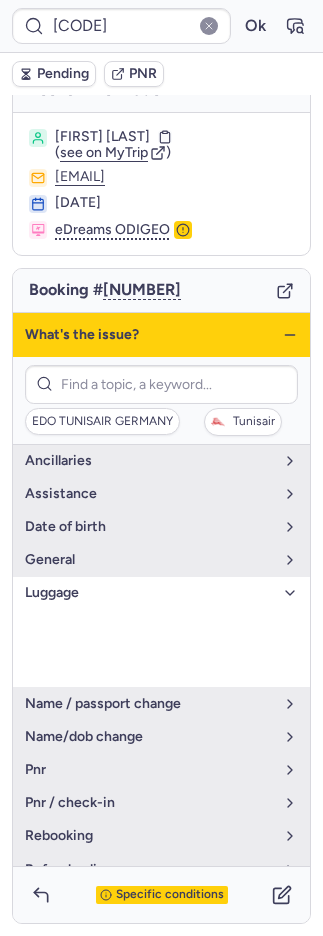 scroll, scrollTop: 24, scrollLeft: 0, axis: vertical 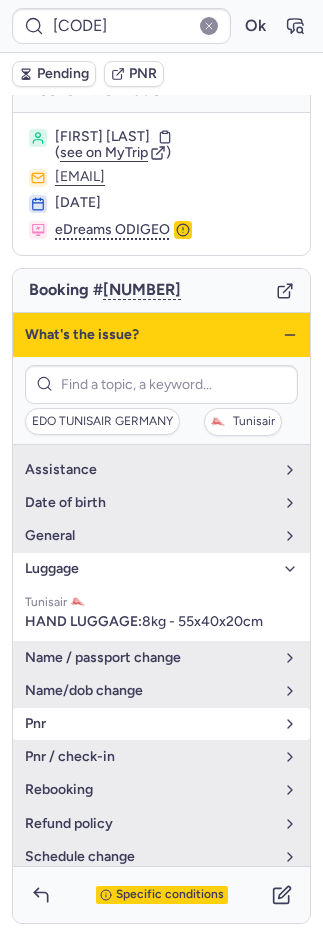 click on "pnr" at bounding box center (161, 724) 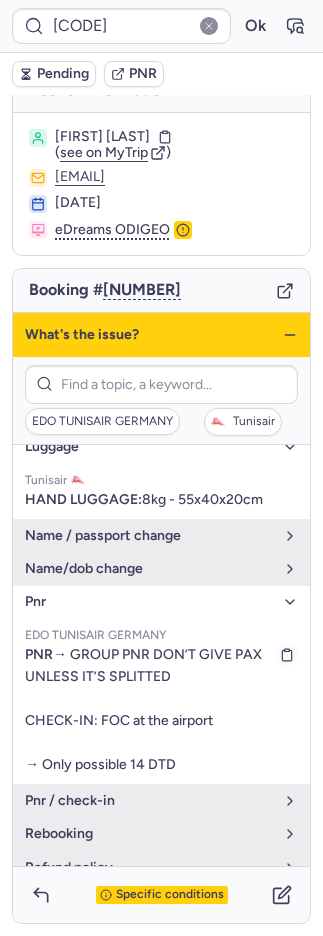 scroll, scrollTop: 164, scrollLeft: 0, axis: vertical 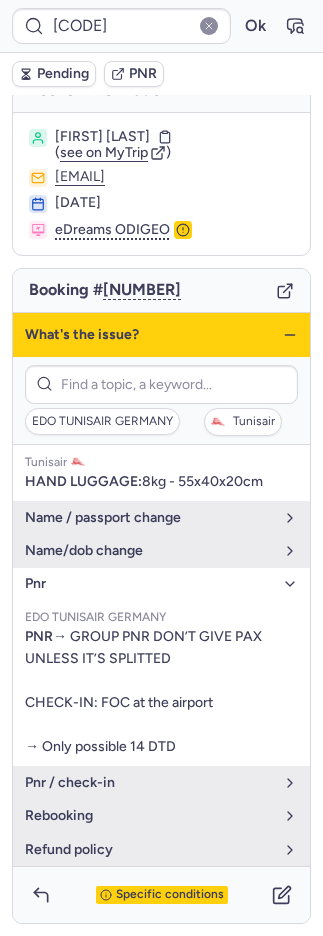 click on "Specific conditions" at bounding box center [170, 895] 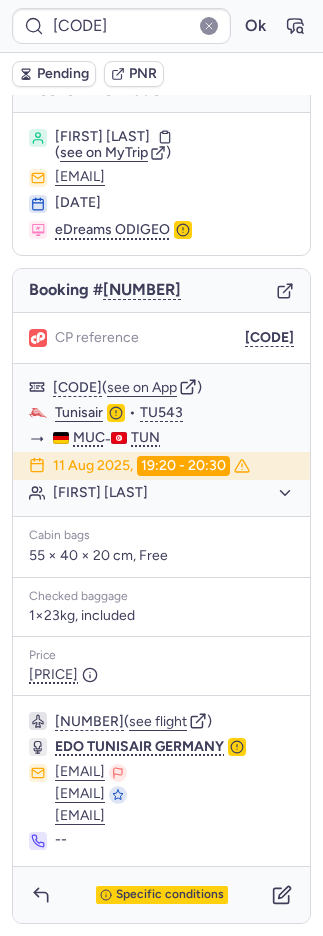 drag, startPoint x: 253, startPoint y: 870, endPoint x: 263, endPoint y: 879, distance: 13.453624 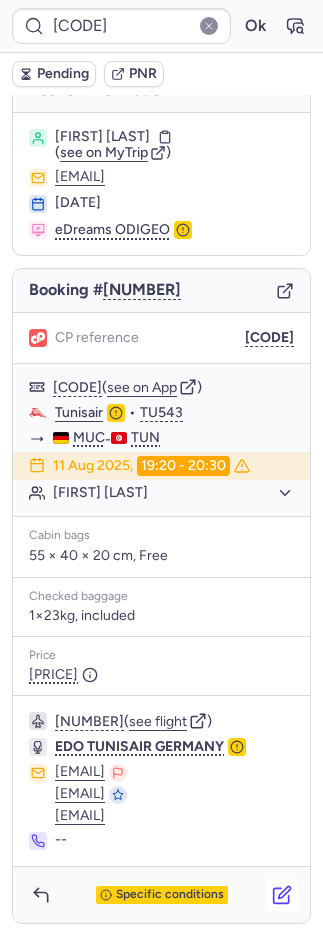 click at bounding box center [282, 895] 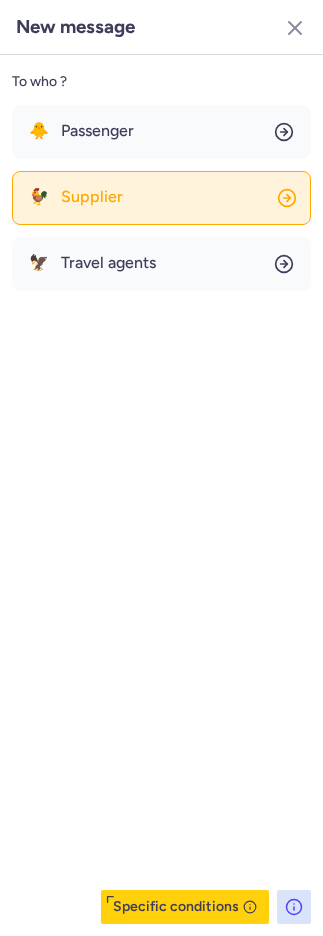 click on "🐓 Supplier" 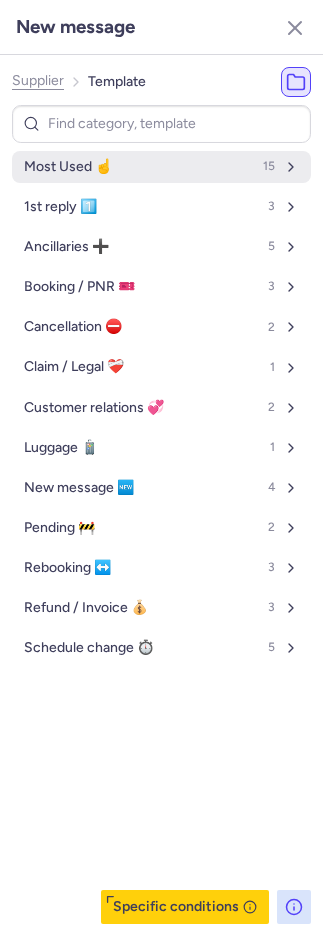 click on "Most Used ☝️" at bounding box center [68, 167] 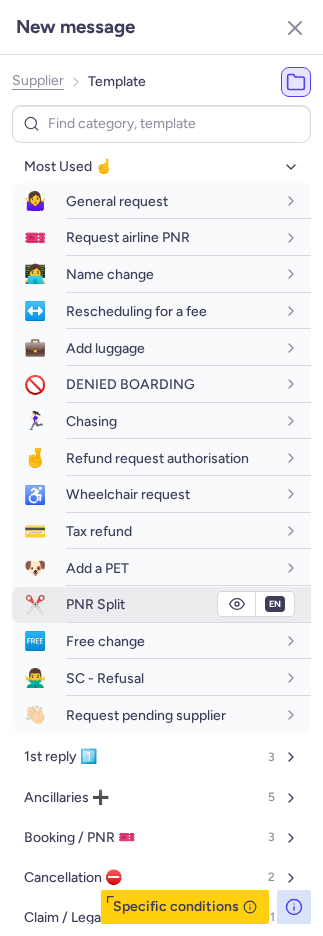 click on "en" at bounding box center (275, 604) 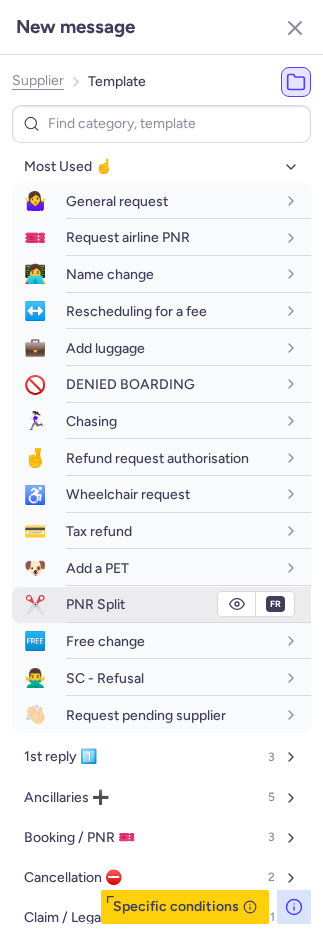 click on "PNR Split" at bounding box center [170, 604] 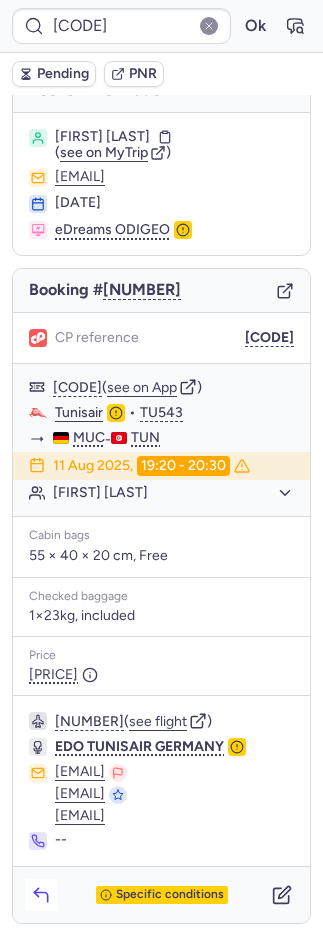 click 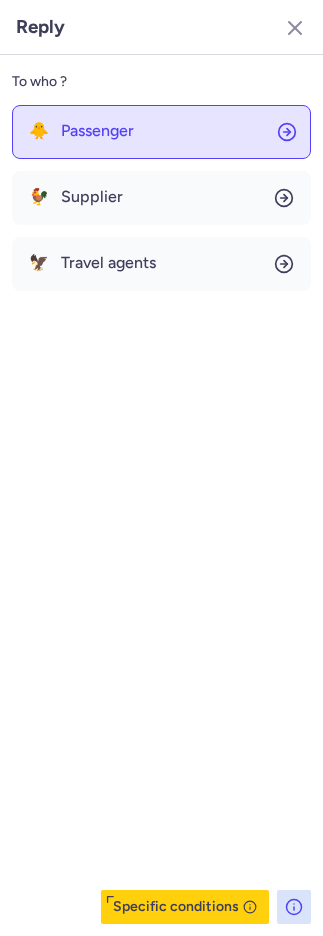 click on "🐥 Passenger" 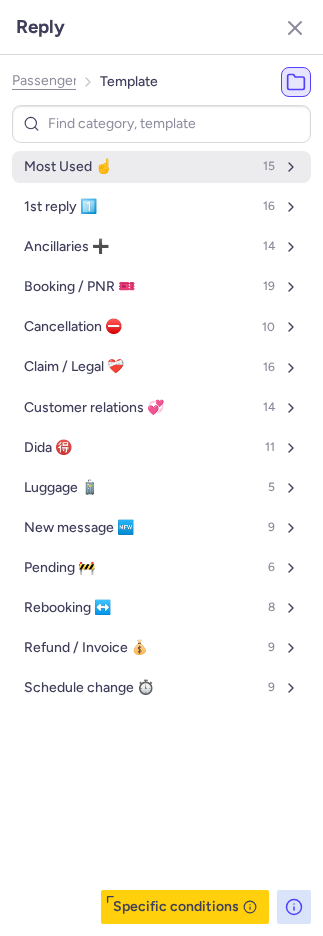 click on "Most Used ☝️" at bounding box center (68, 167) 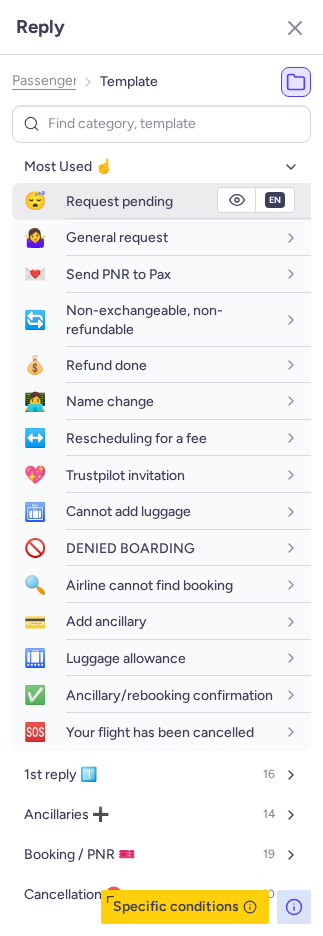 click on "Request pending" at bounding box center [119, 201] 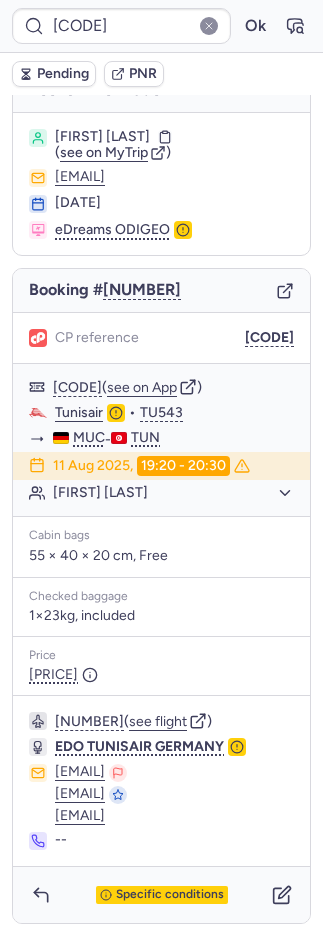 click on "Pending" at bounding box center [63, 74] 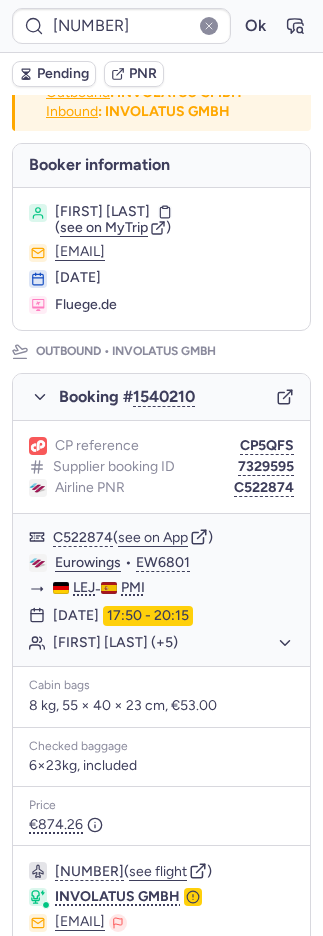 scroll, scrollTop: 125, scrollLeft: 0, axis: vertical 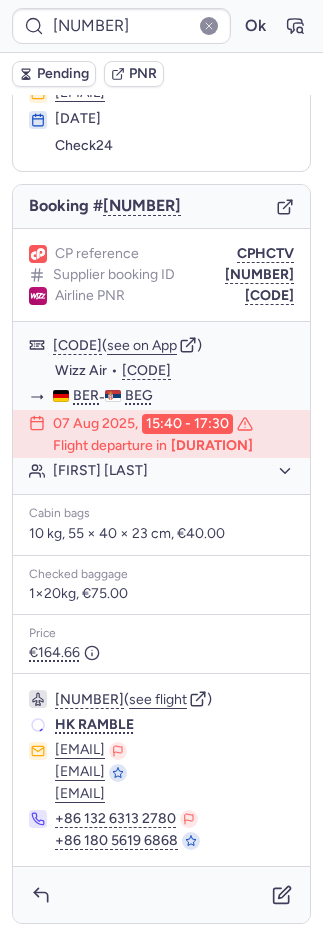 type on "CP8G9U" 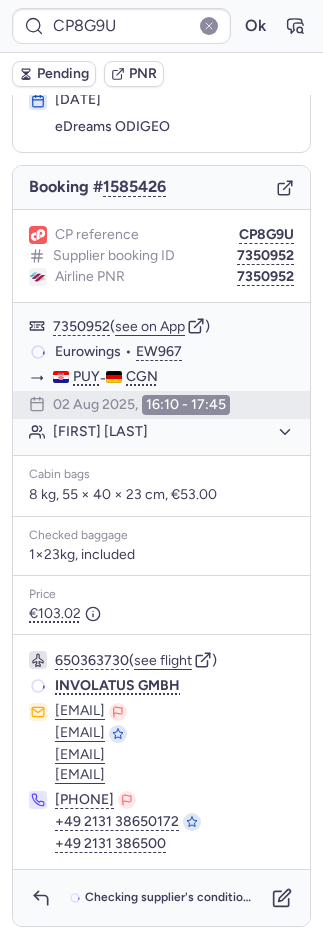 scroll, scrollTop: 121, scrollLeft: 0, axis: vertical 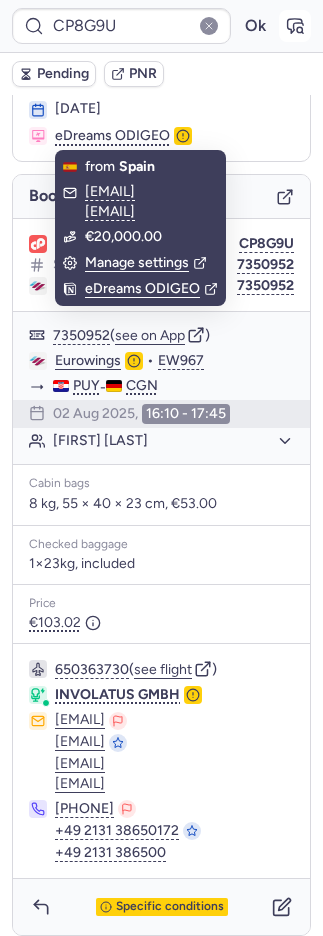 click at bounding box center [295, 26] 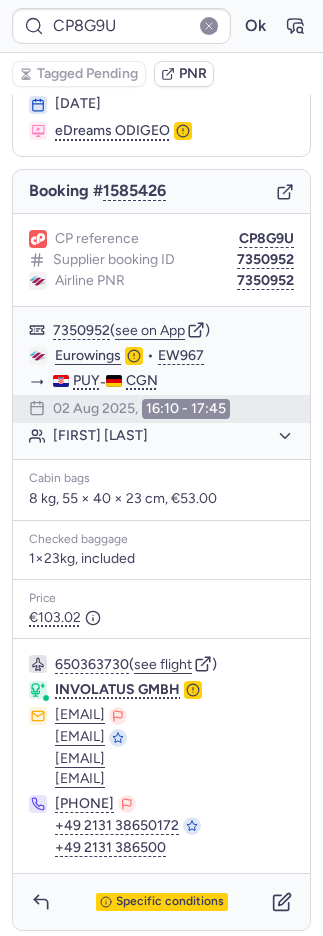 scroll, scrollTop: 128, scrollLeft: 0, axis: vertical 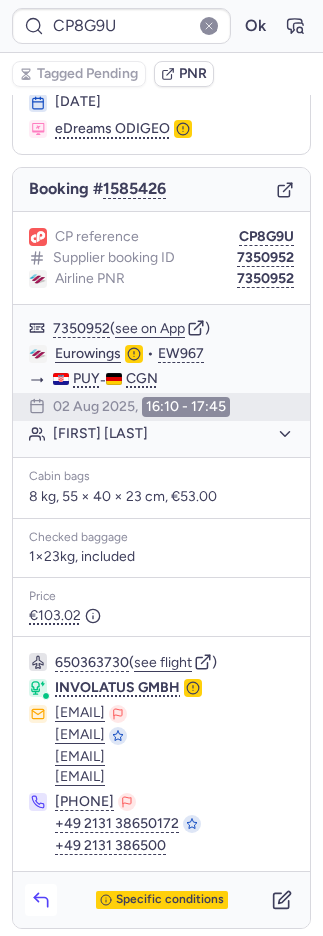 click at bounding box center (41, 900) 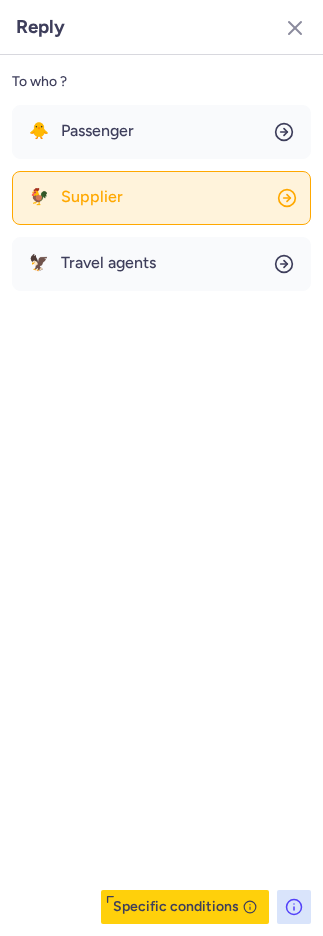 click on "🐓 Supplier" 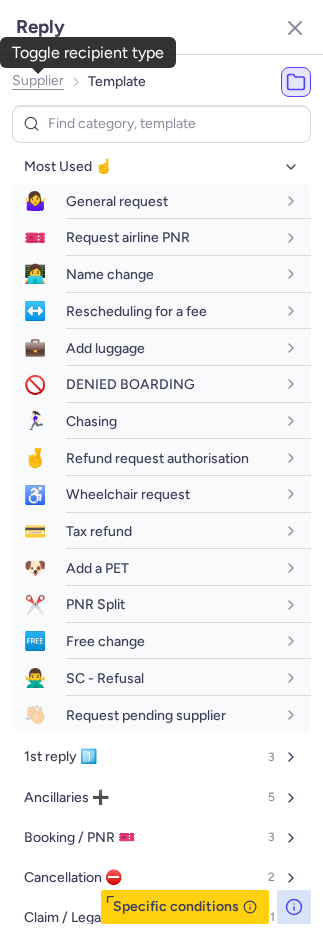 click on "Supplier" 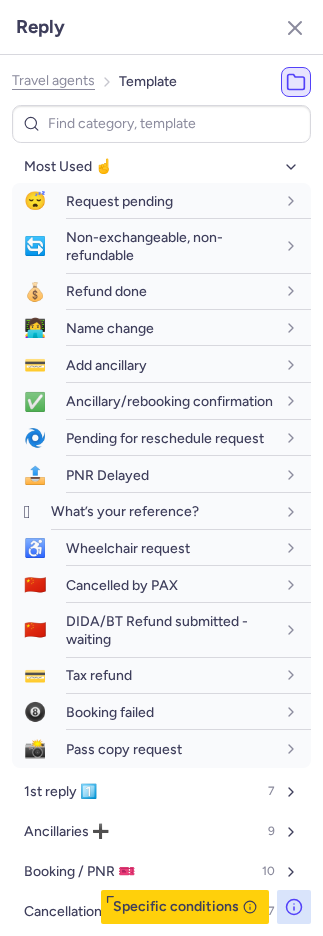 click on "Travel agents" 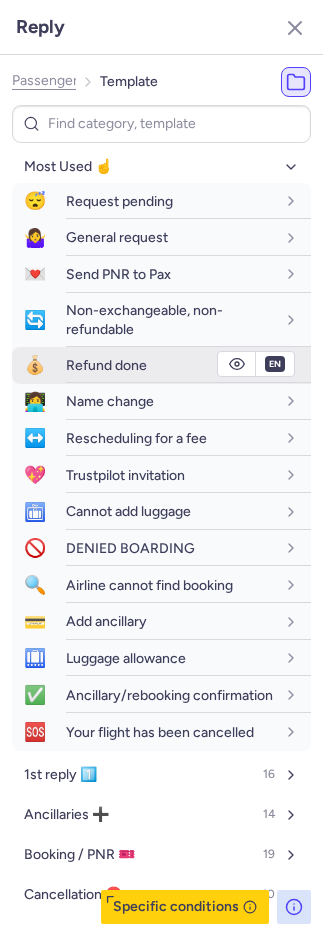 click on "Refund done" at bounding box center (106, 365) 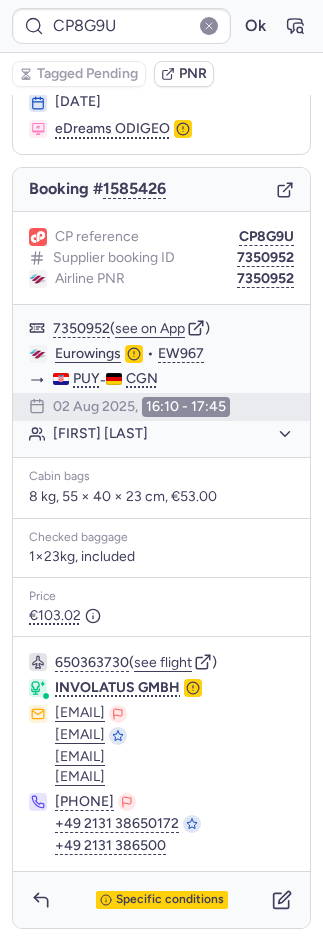 click 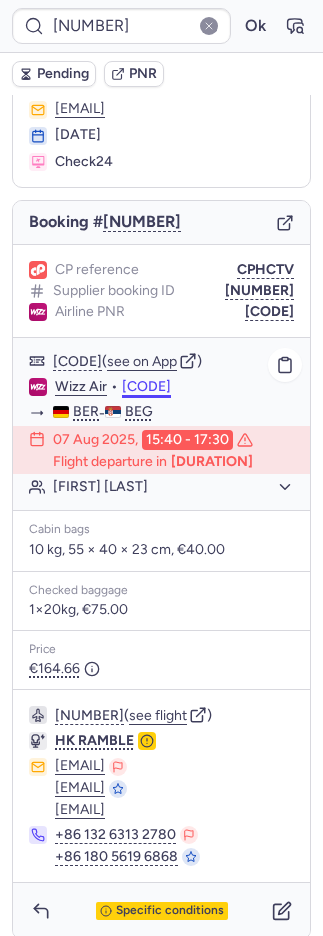 scroll, scrollTop: 162, scrollLeft: 0, axis: vertical 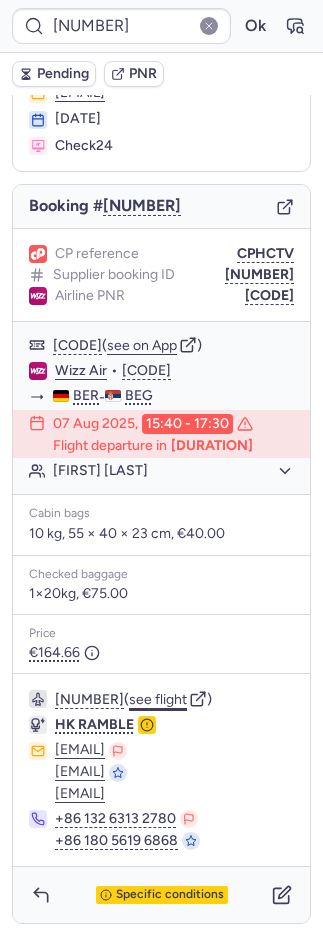 click on "see flight" 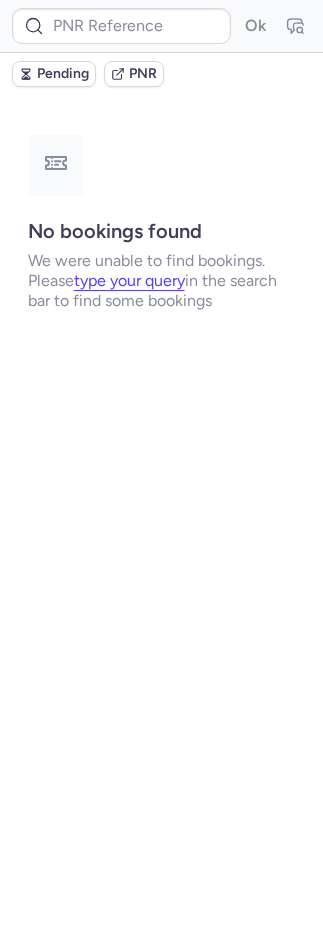 scroll, scrollTop: 0, scrollLeft: 0, axis: both 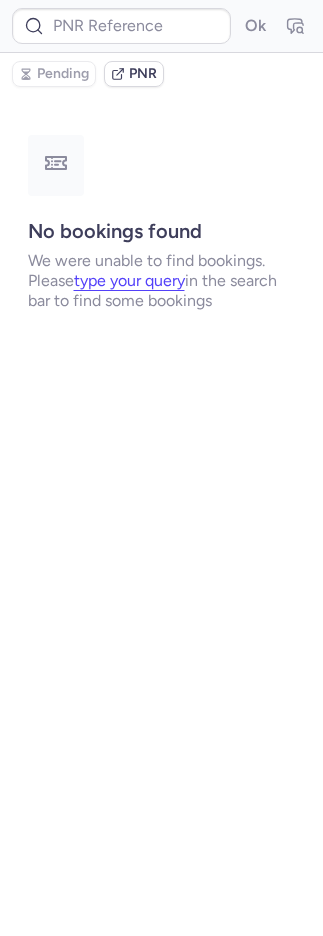 type on "CPMZLG" 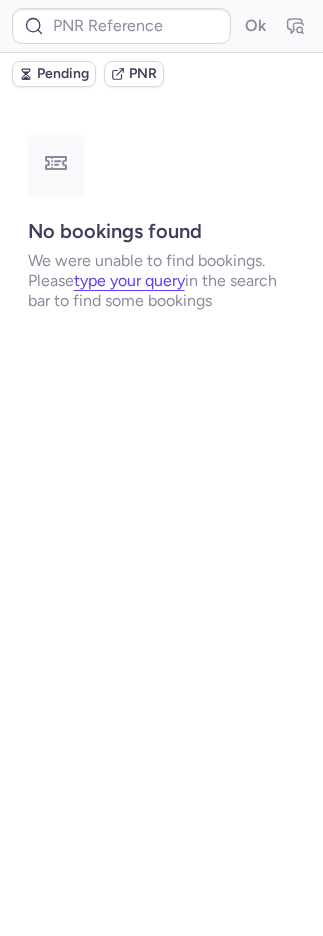 type on "CPOJRH" 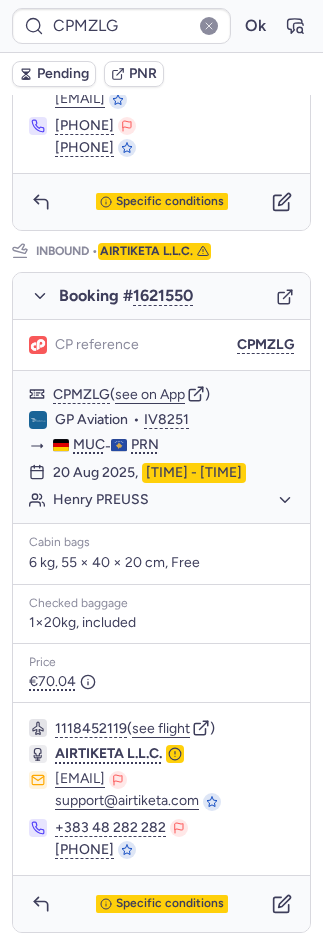 scroll, scrollTop: 842, scrollLeft: 0, axis: vertical 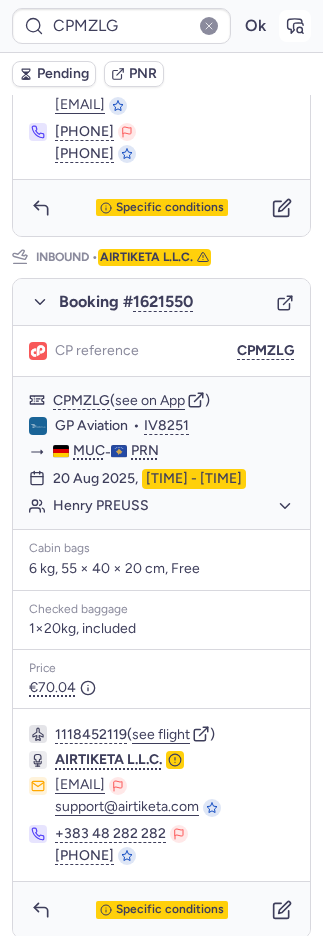 click at bounding box center [295, 26] 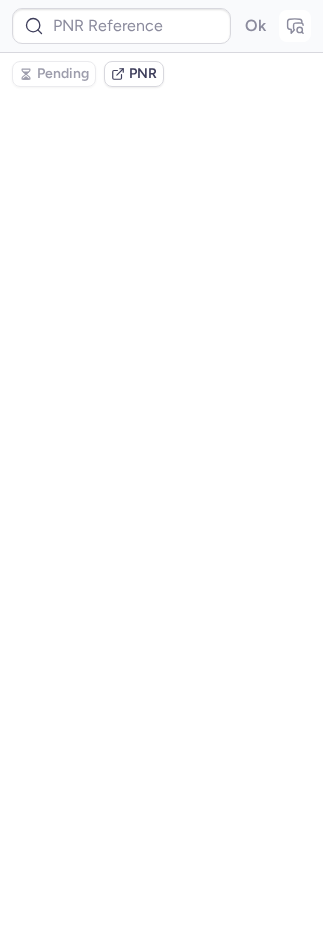 scroll, scrollTop: 0, scrollLeft: 0, axis: both 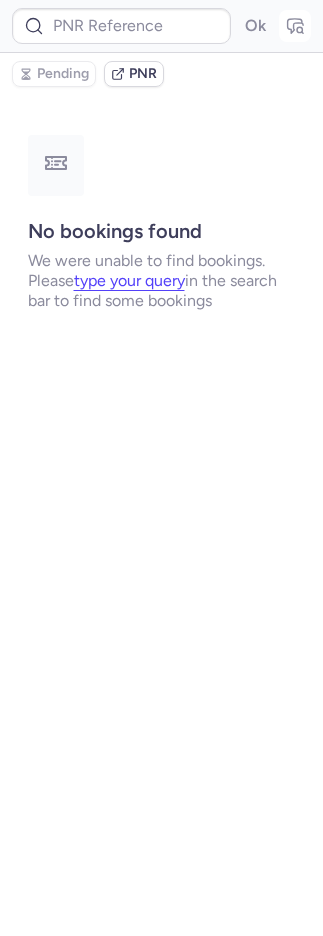 type on "CPMZLG" 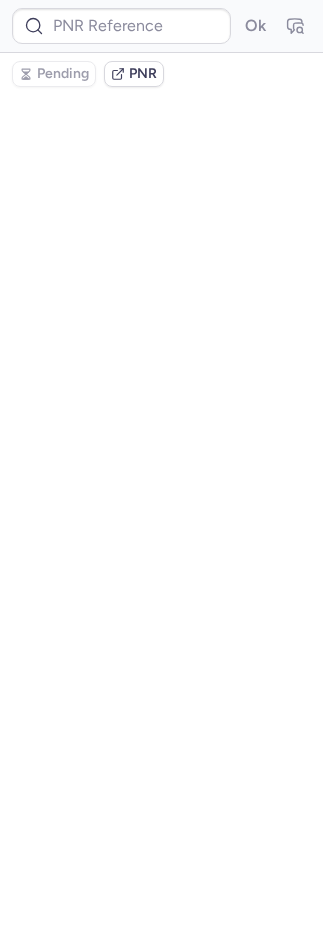 scroll, scrollTop: 0, scrollLeft: 0, axis: both 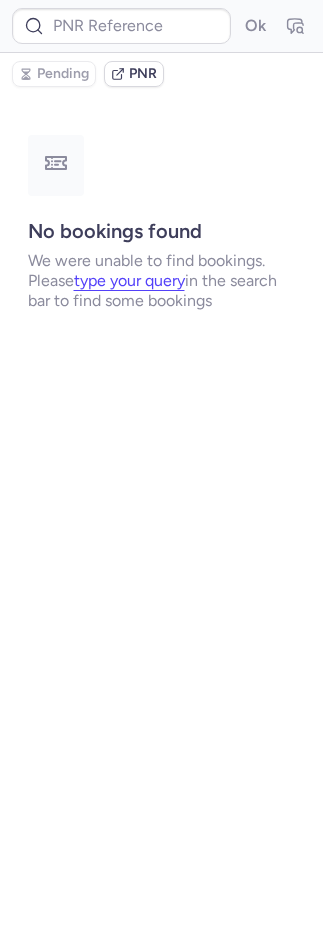 type on "CPMZLG" 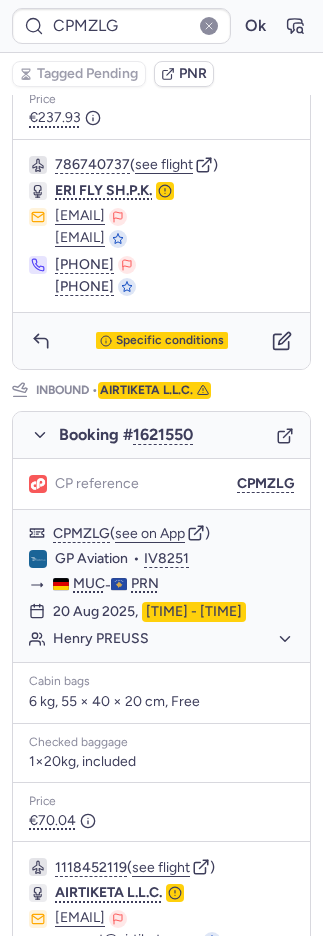 scroll, scrollTop: 848, scrollLeft: 0, axis: vertical 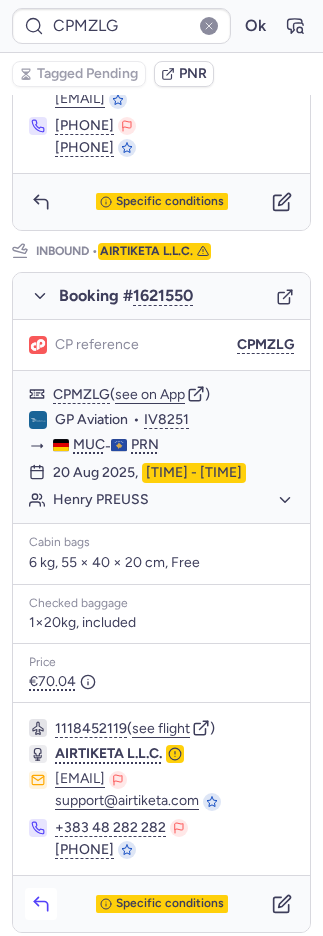 click 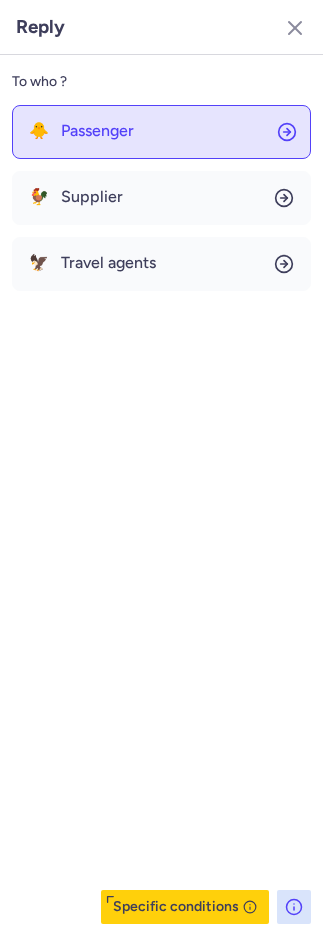 click on "Passenger" at bounding box center (97, 131) 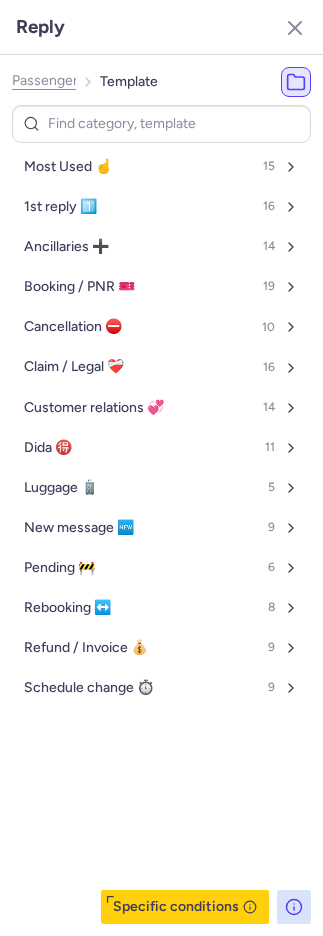 click on "Most Used ☝️ 15 1st reply 1️⃣ 16 Ancillaries ➕ 14 Booking / PNR 🎫 19 Cancellation ⛔️ 10 Claim / Legal ❤️‍🩹 16 Customer relations 💞 14 Dida 🉐 11 Luggage 🧳 5 New message 🆕 9 Pending 🚧 6 Rebooking ↔️ 8 Refund / Invoice 💰 9 Schedule change ⏱️ 9" at bounding box center [161, 427] 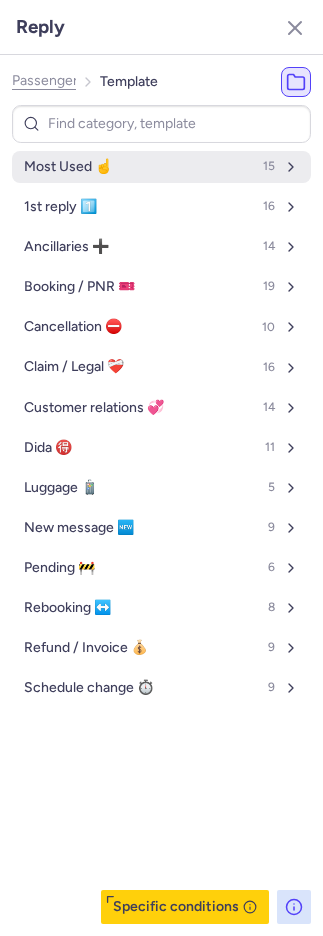 click on "Most Used ☝️" at bounding box center [68, 167] 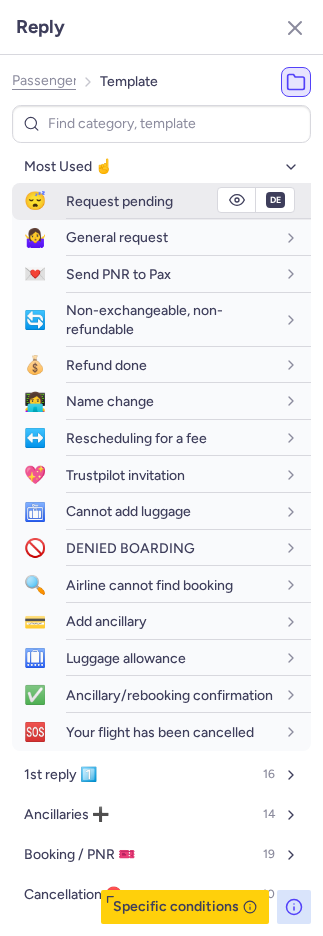 click on "Request pending" at bounding box center (170, 201) 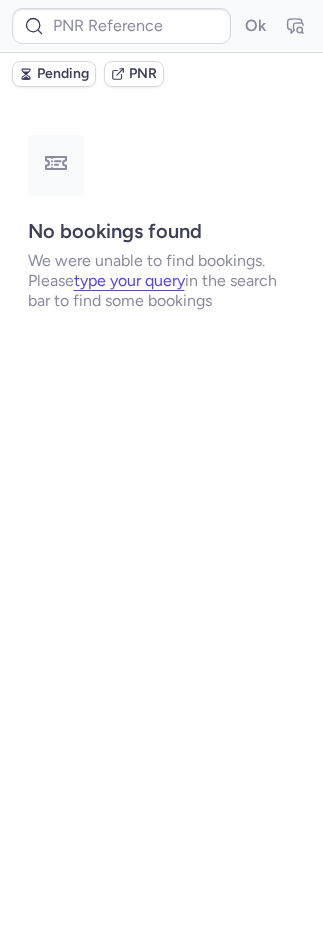 scroll, scrollTop: 0, scrollLeft: 0, axis: both 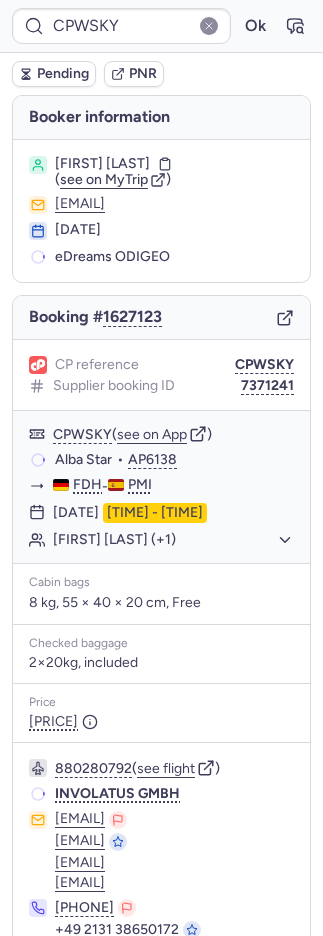 type on "CPMZLG" 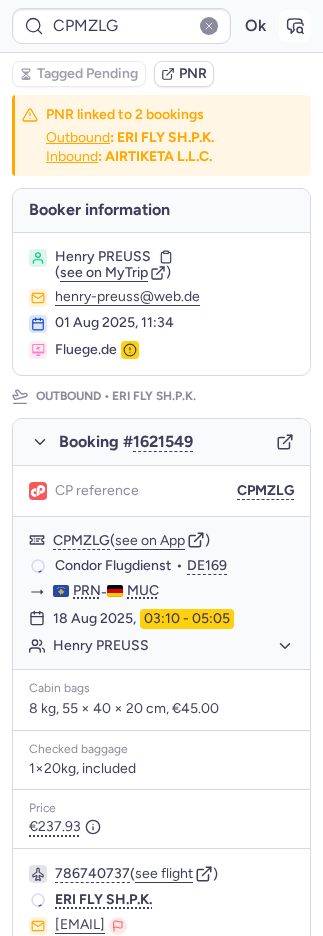 click 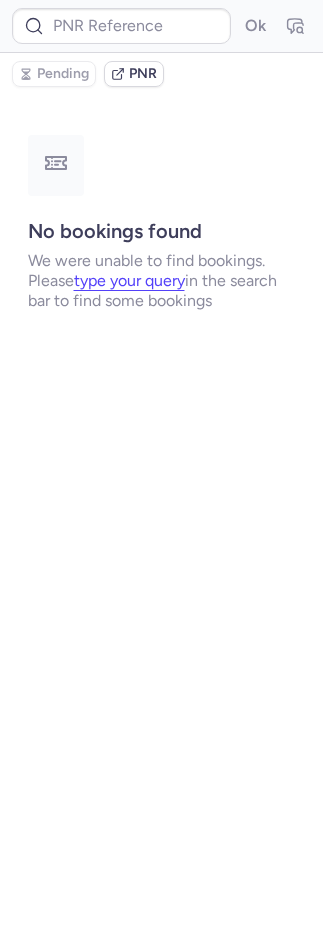 type on "CPMZLG" 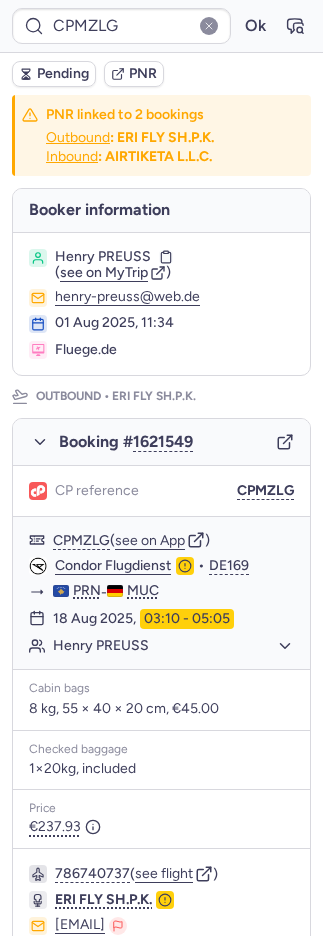 scroll, scrollTop: 848, scrollLeft: 0, axis: vertical 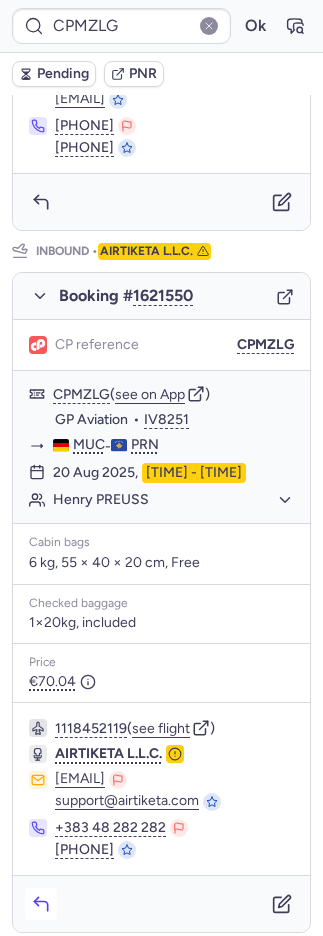click at bounding box center (41, 904) 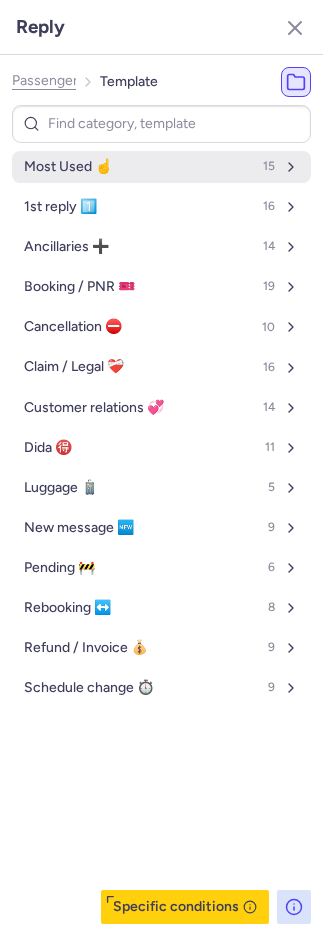 click on "Most Used ☝️ 15" at bounding box center (161, 167) 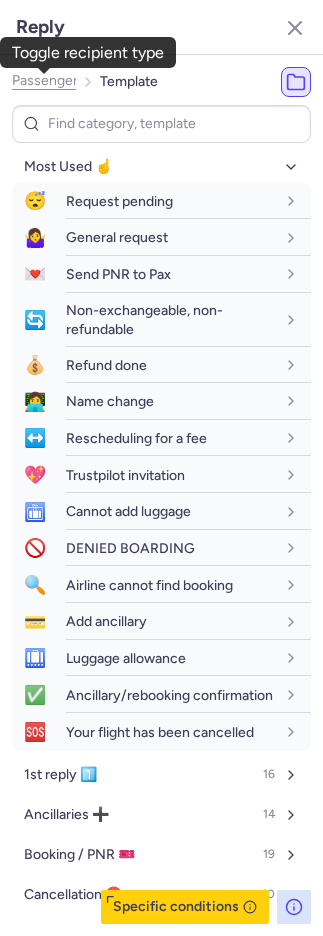 click on "Passenger" 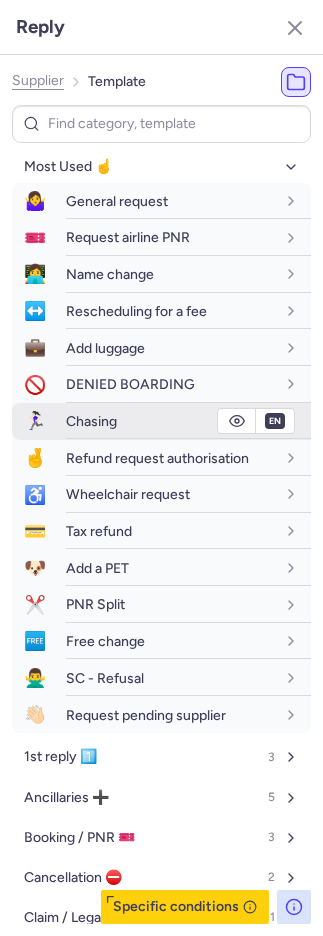 click on "Chasing" at bounding box center (91, 421) 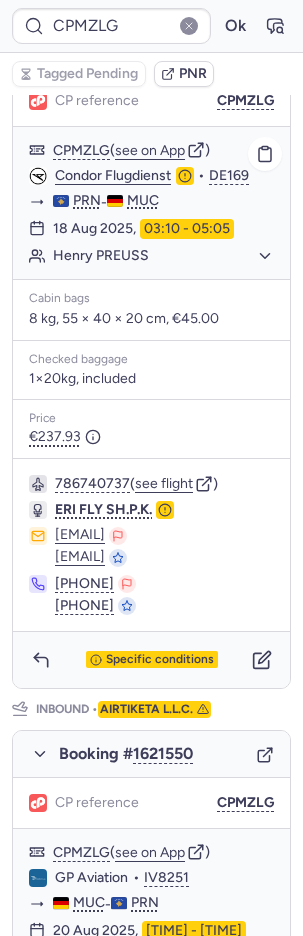 scroll, scrollTop: 384, scrollLeft: 0, axis: vertical 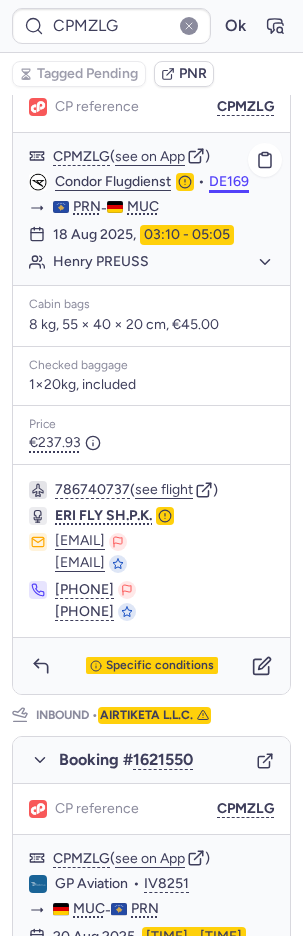 click on "DE169" at bounding box center [229, 182] 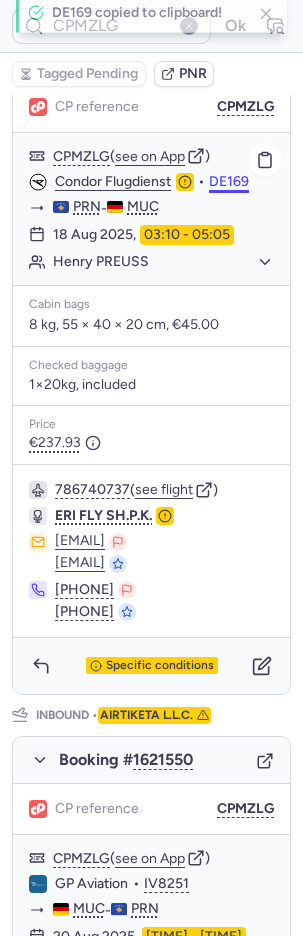 click on "DE169" at bounding box center (229, 182) 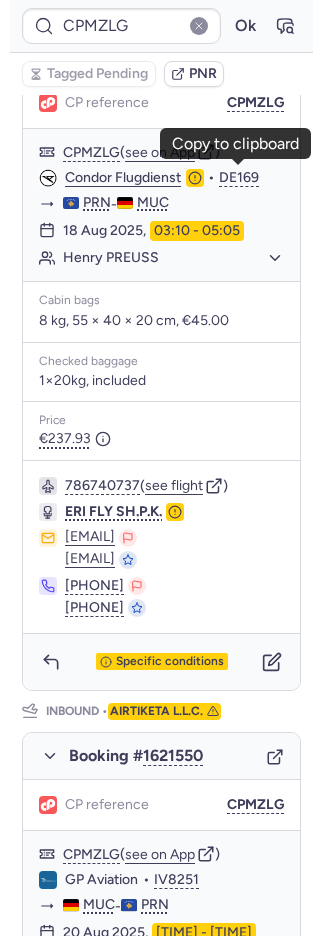 scroll, scrollTop: 389, scrollLeft: 0, axis: vertical 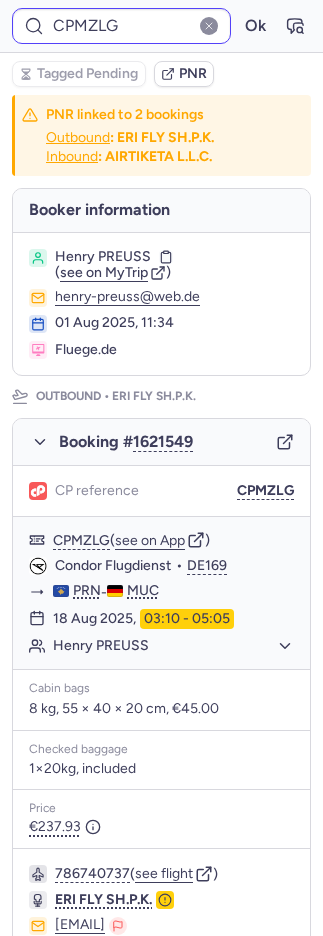 type on "CPWSKY" 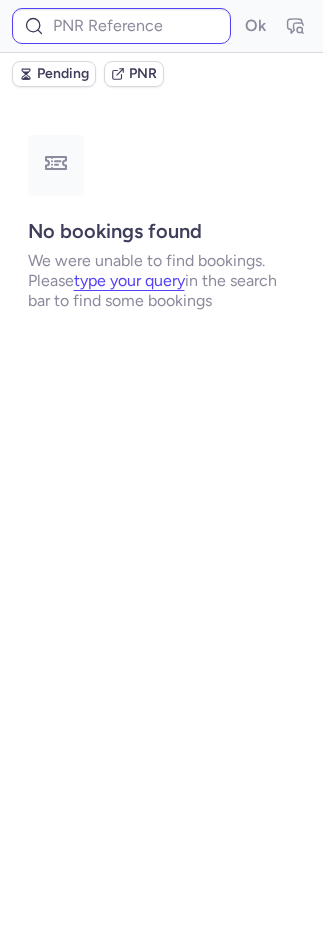 type on "CPWSKY" 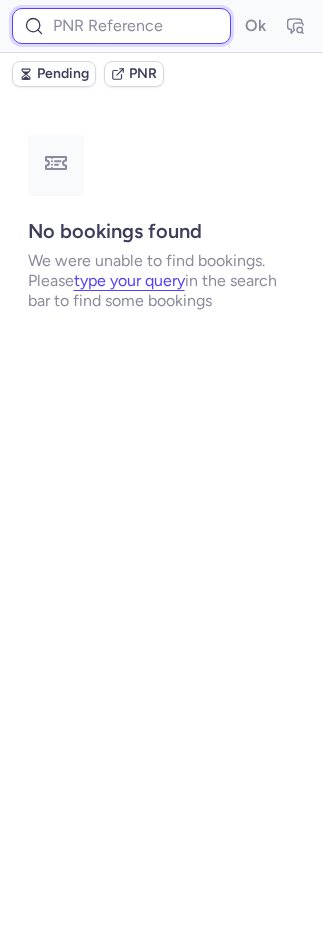 drag, startPoint x: 77, startPoint y: 32, endPoint x: 89, endPoint y: 34, distance: 12.165525 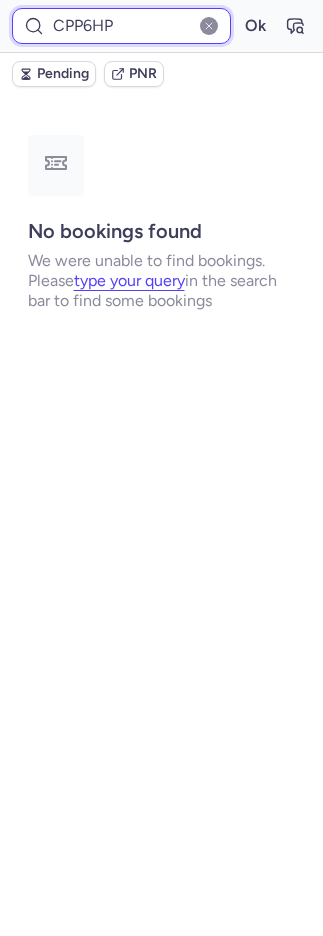 type on "CPP6HP" 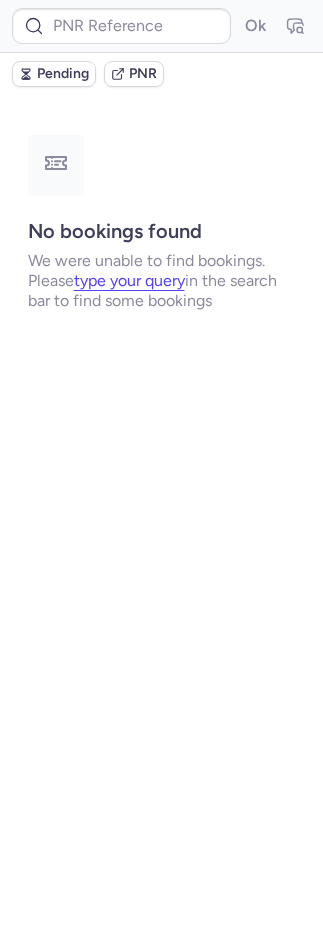 type on "CPP6HP" 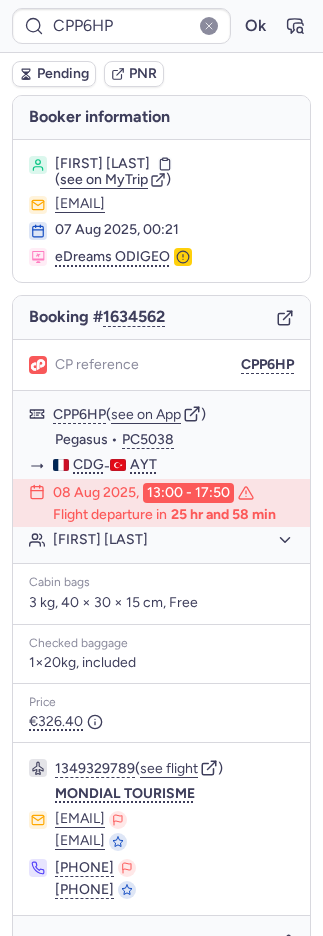 click on "PNR" at bounding box center (143, 74) 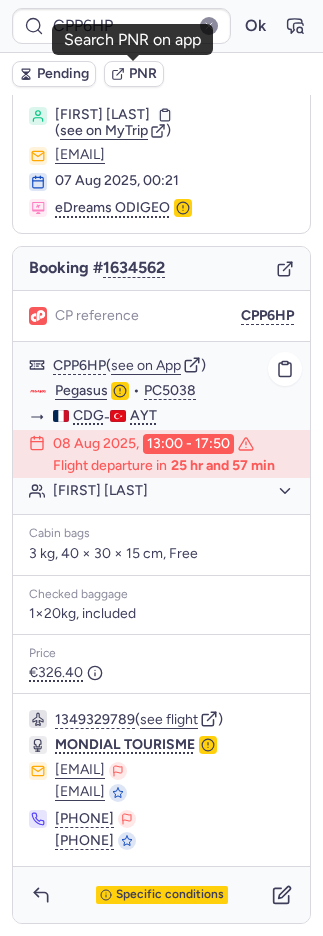 scroll, scrollTop: 64, scrollLeft: 0, axis: vertical 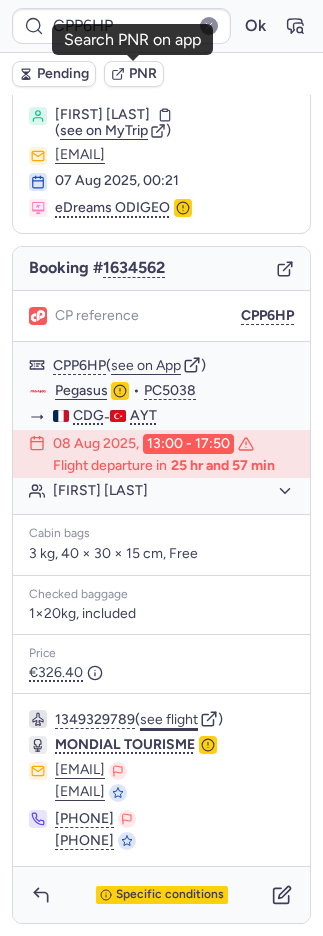click on "see flight" 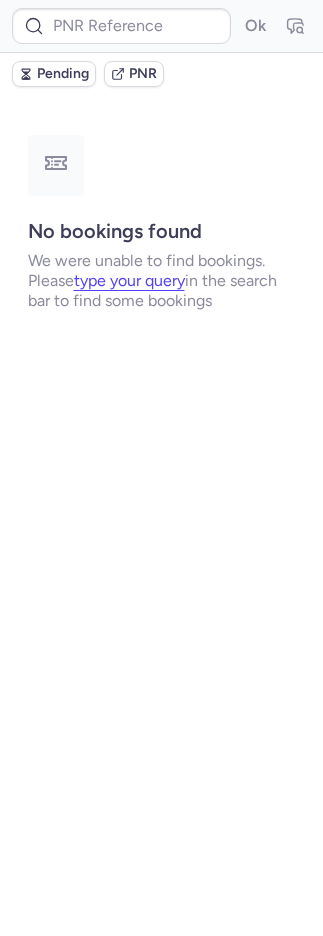 scroll, scrollTop: 0, scrollLeft: 0, axis: both 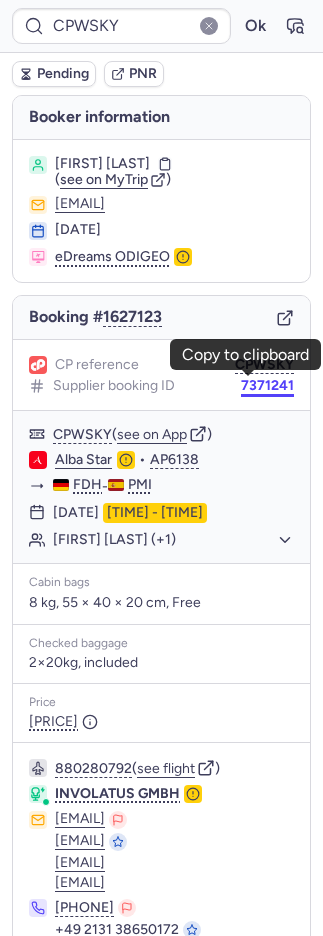 click on "7371241" at bounding box center [267, 386] 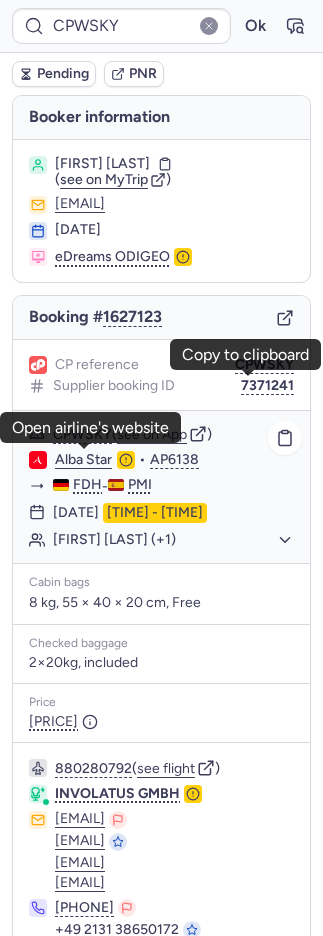 click on "Alba Star" 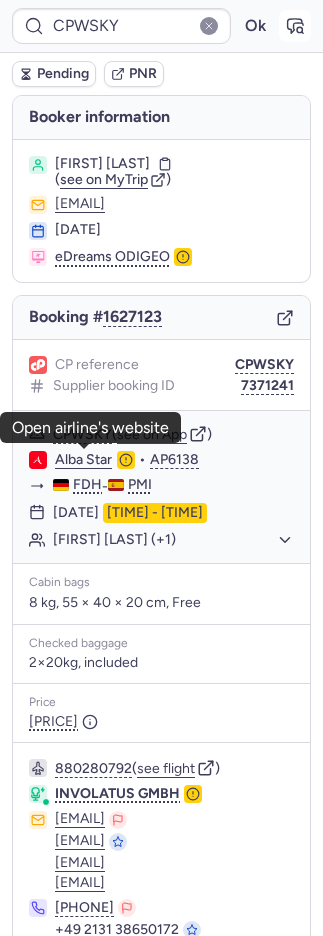 click 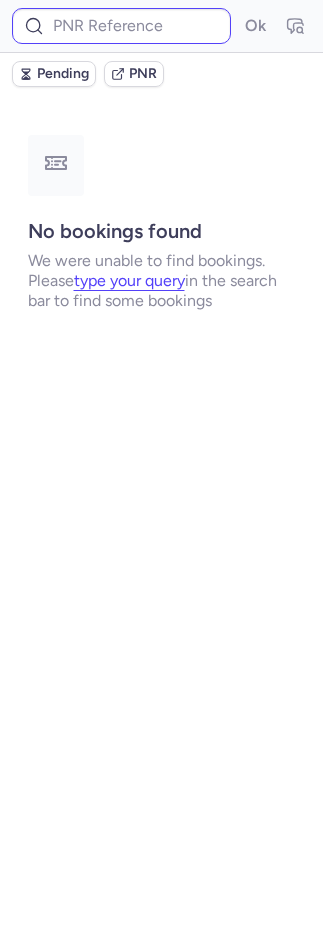 type on "CPVLHX" 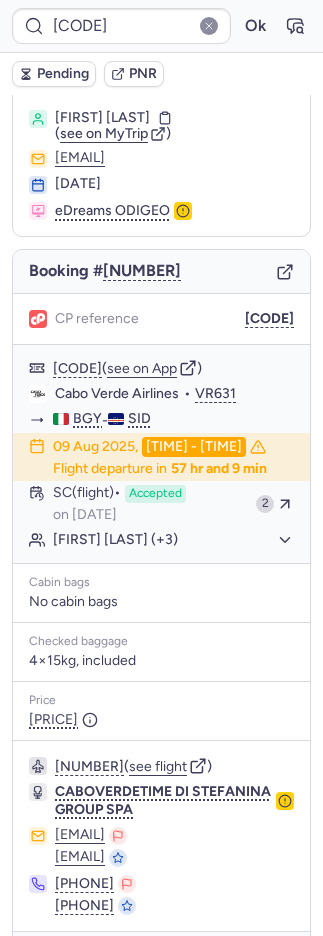 scroll, scrollTop: 106, scrollLeft: 0, axis: vertical 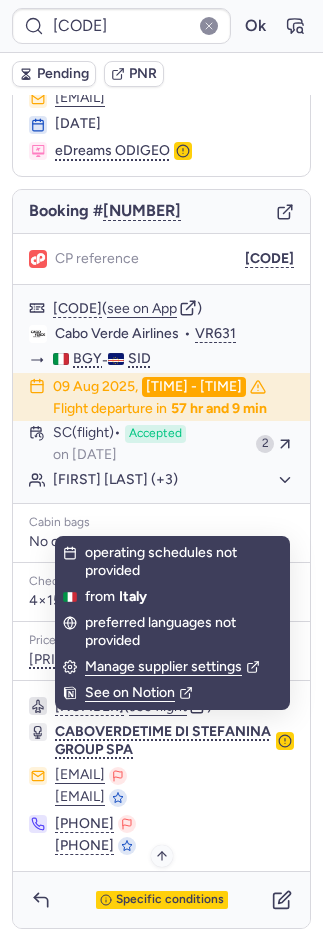click on "Specific conditions" at bounding box center (170, 900) 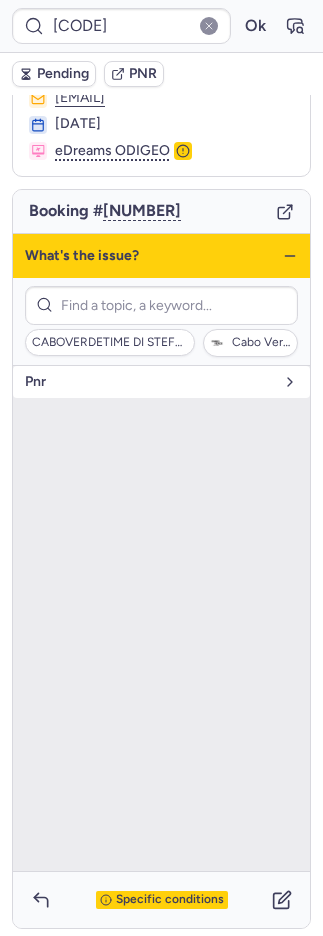 click on "pnr" at bounding box center (161, 382) 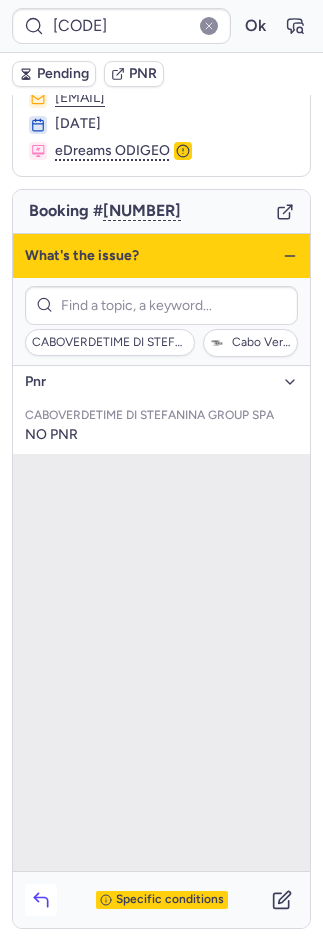click at bounding box center (41, 900) 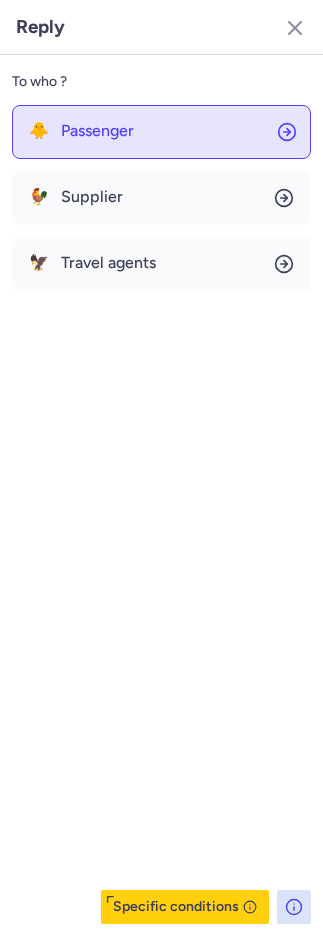 click on "🐥 Passenger" 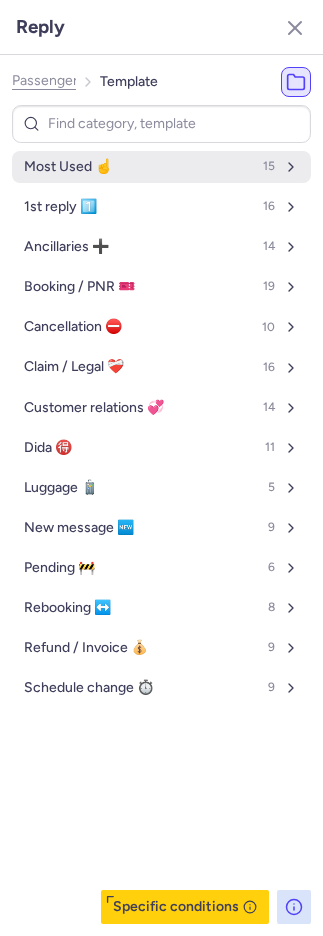 click on "Most Used ☝️ 15" at bounding box center (161, 167) 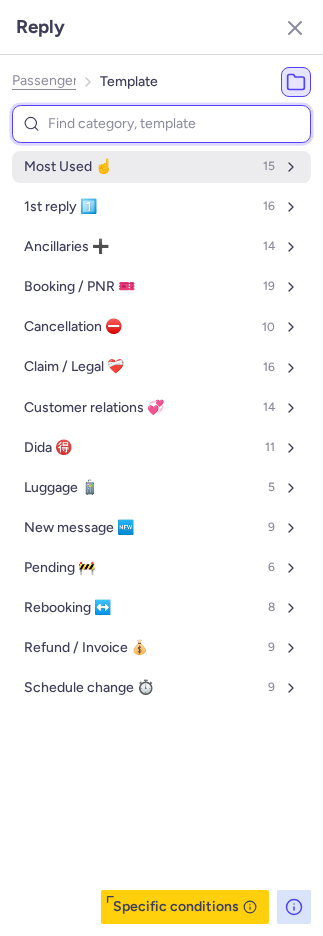 select on "en" 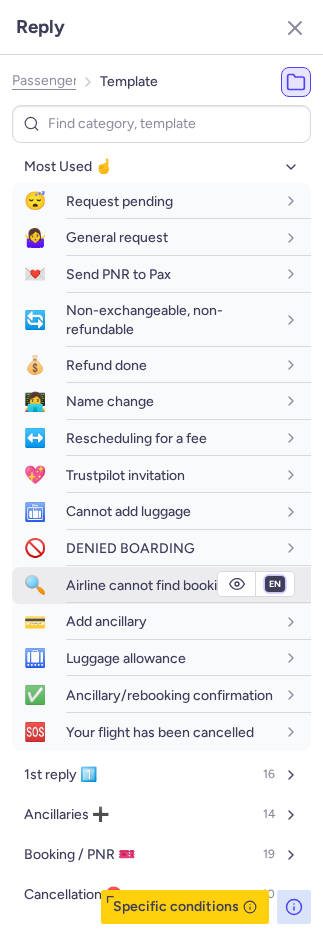 click on "fr en de nl pt es it ru" at bounding box center (275, 584) 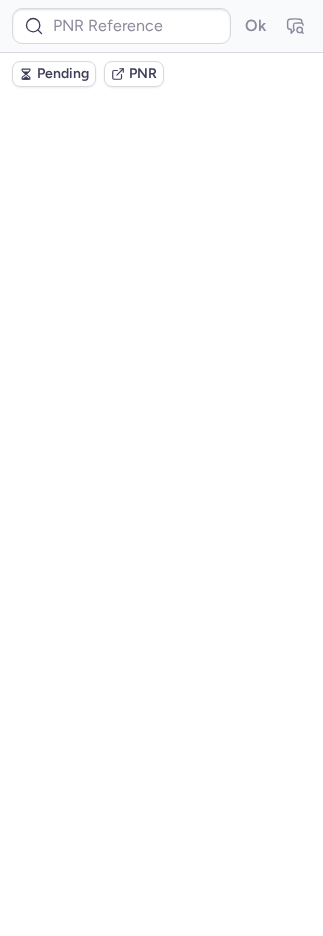 scroll, scrollTop: 0, scrollLeft: 0, axis: both 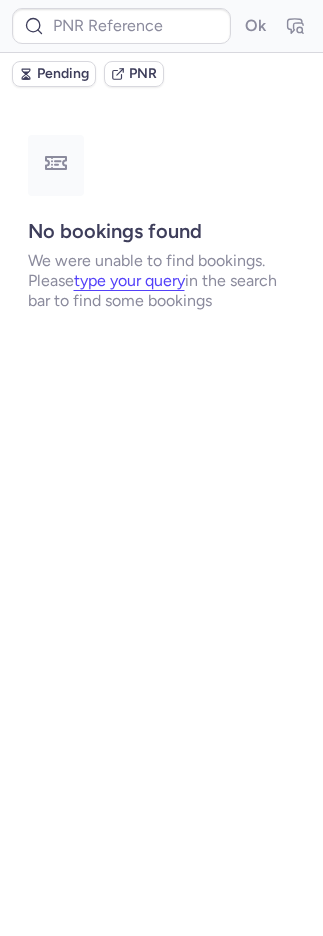 type on "CPHZGW" 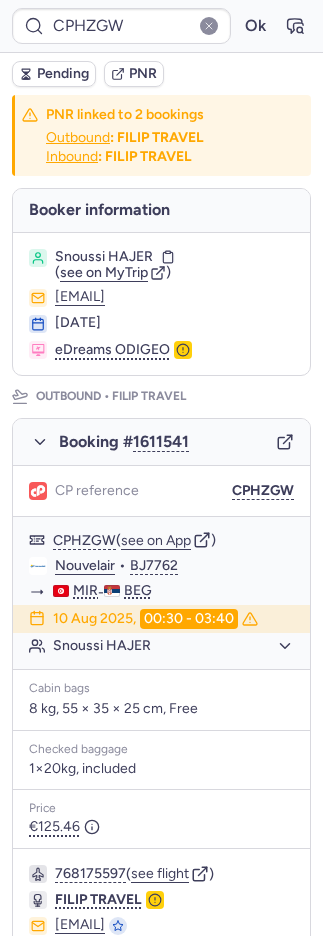 click on "Pending" at bounding box center [63, 74] 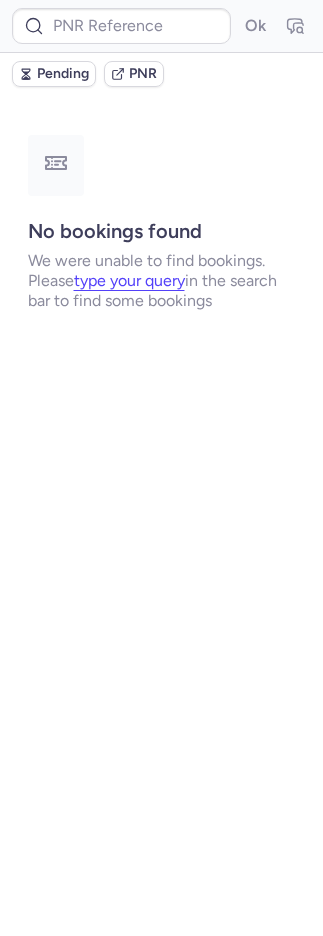 type 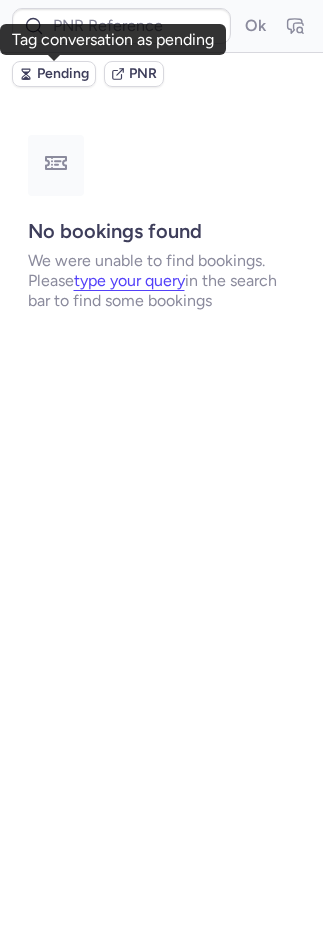 click on "Pending" at bounding box center (63, 74) 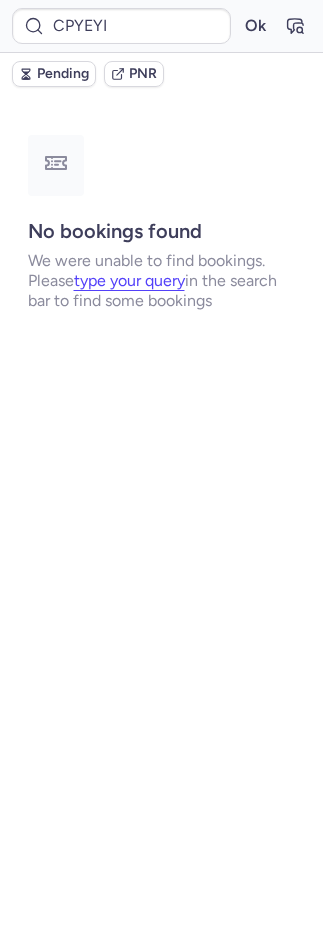 scroll, scrollTop: 0, scrollLeft: 0, axis: both 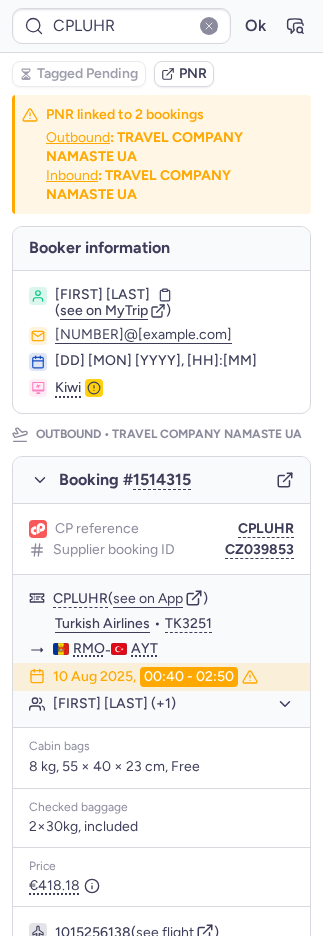type on "CP5LTD" 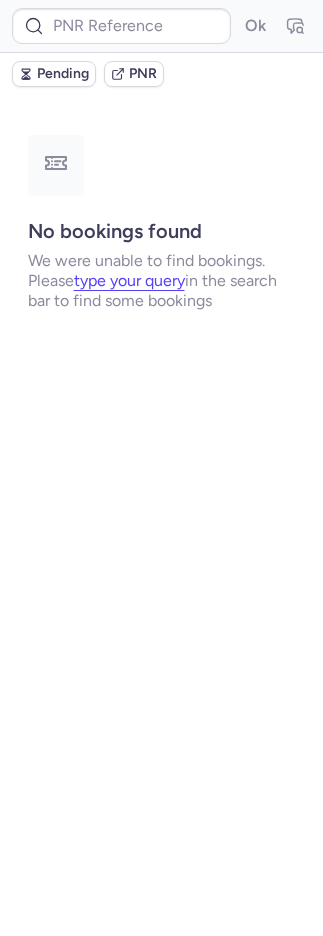 scroll, scrollTop: 0, scrollLeft: 0, axis: both 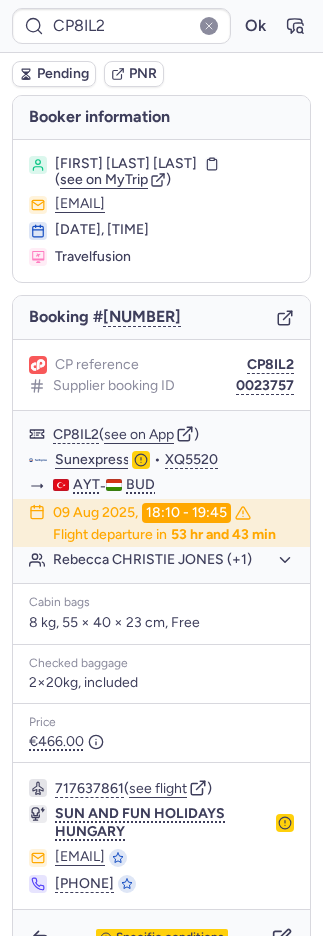 type on "CPHZGW" 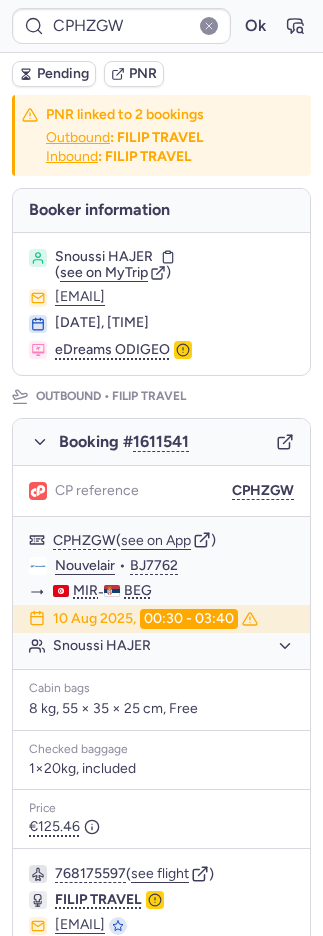 type on "CP8IL2" 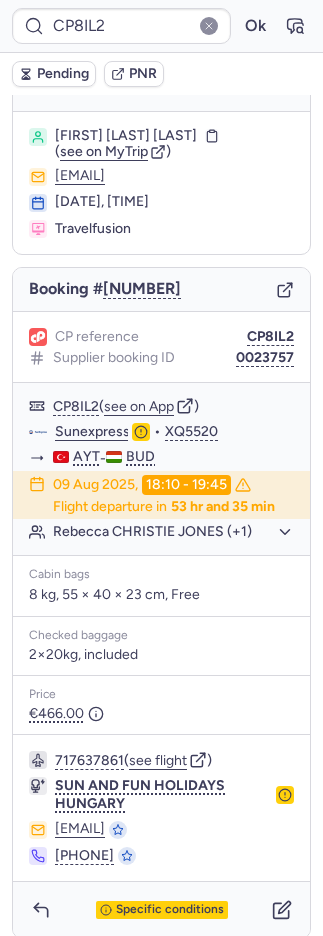 scroll, scrollTop: 58, scrollLeft: 0, axis: vertical 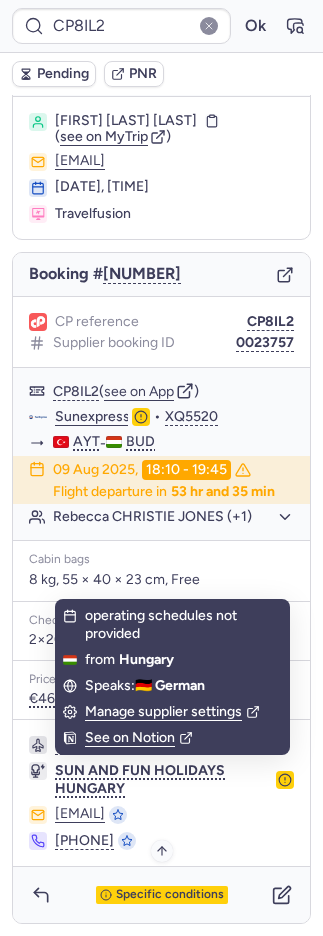 click on "Specific conditions" at bounding box center [170, 895] 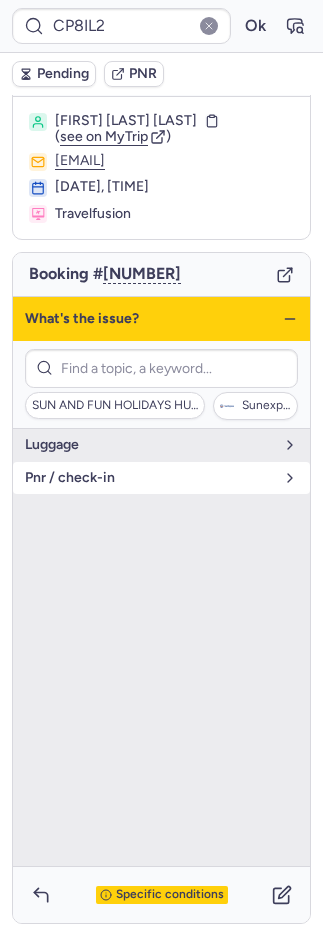 click on "pnr / check-in" at bounding box center [149, 478] 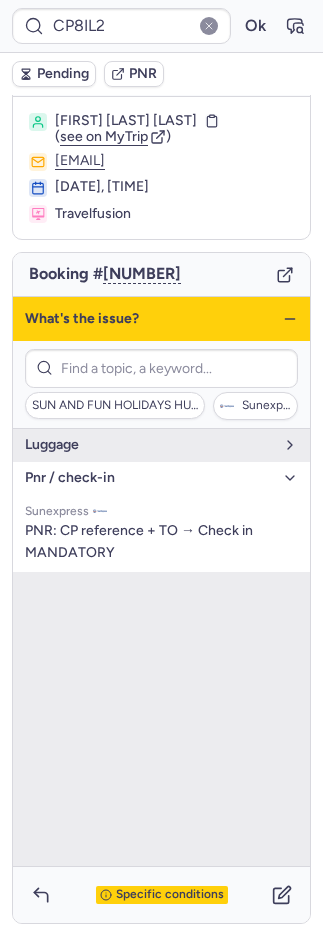 click on "pnr / check-in" at bounding box center [149, 478] 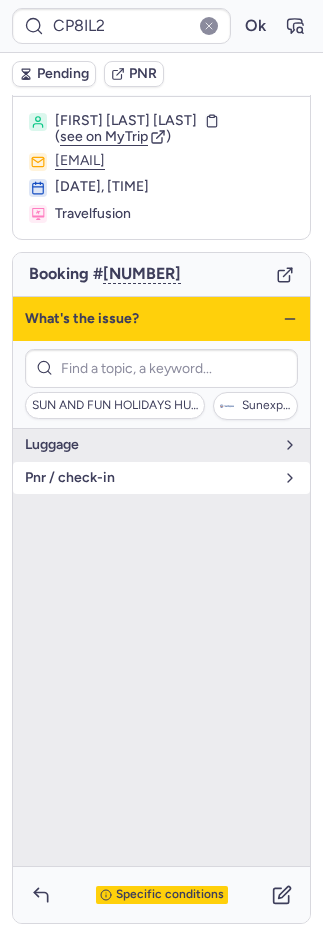 click on "pnr / check-in" at bounding box center [149, 478] 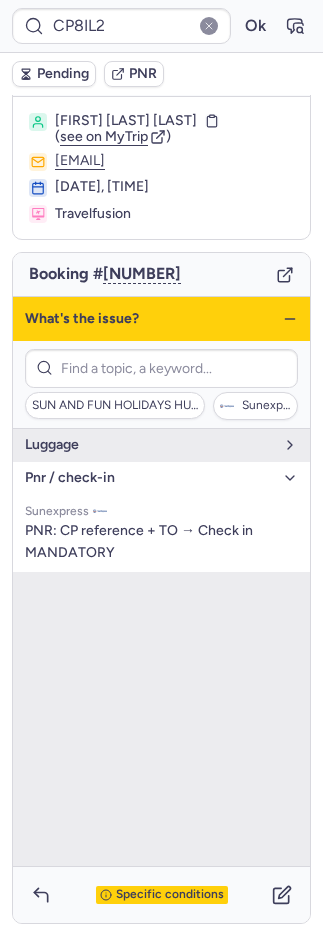 click on "pnr / check-in" at bounding box center [149, 478] 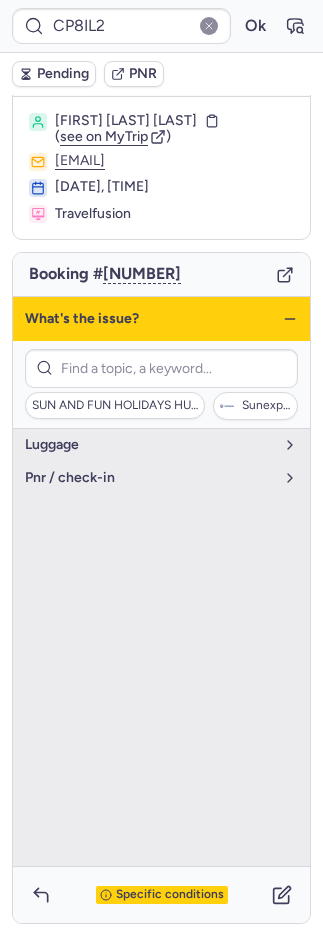 click on "Specific conditions" at bounding box center (161, 895) 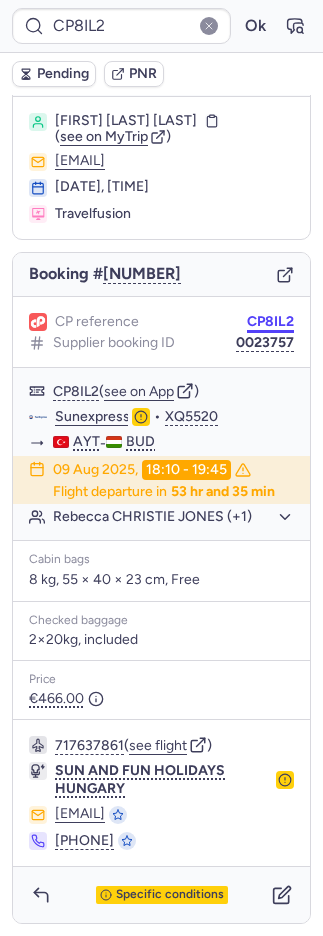 click on "CP8IL2" at bounding box center (270, 322) 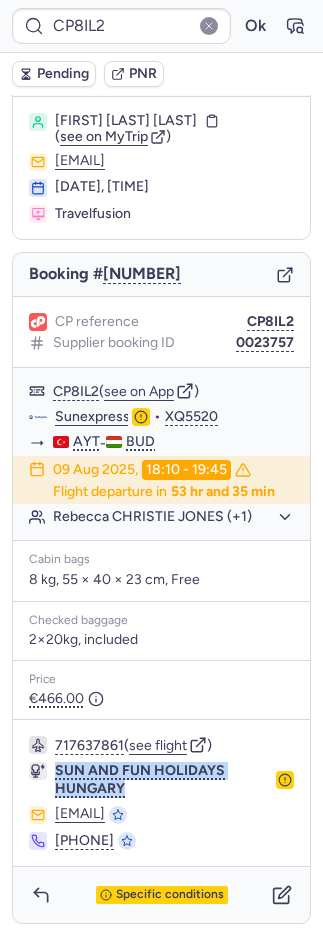 drag, startPoint x: 79, startPoint y: 779, endPoint x: 51, endPoint y: 769, distance: 29.732138 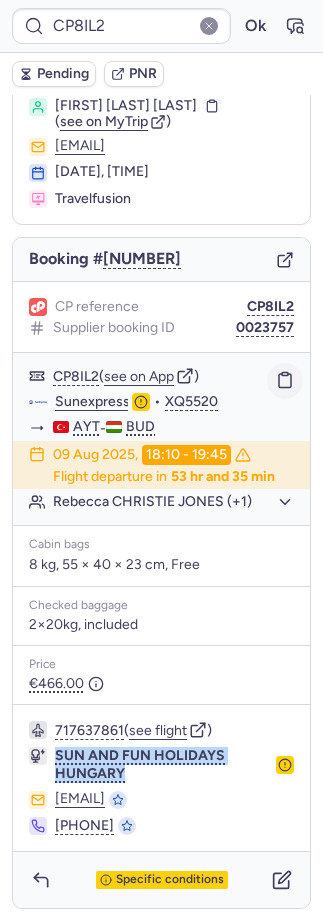 click 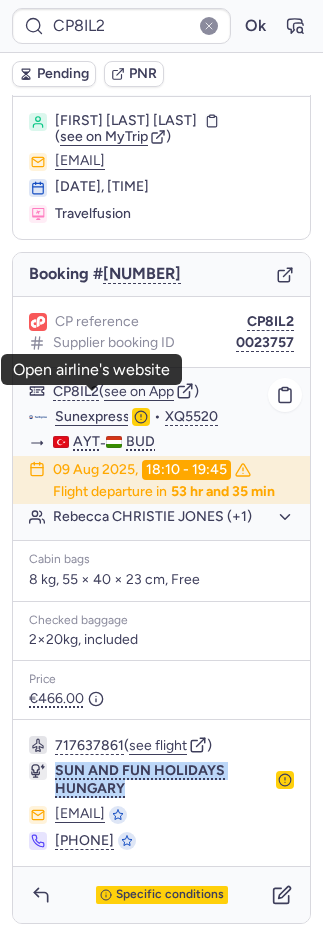 click on "Sunexpress" 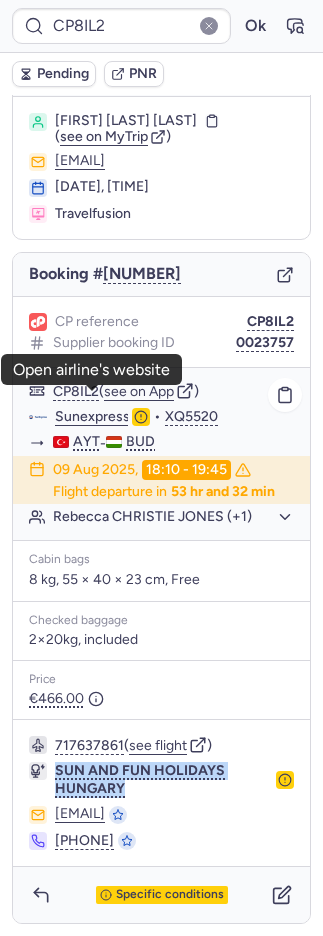click on "Sunexpress" 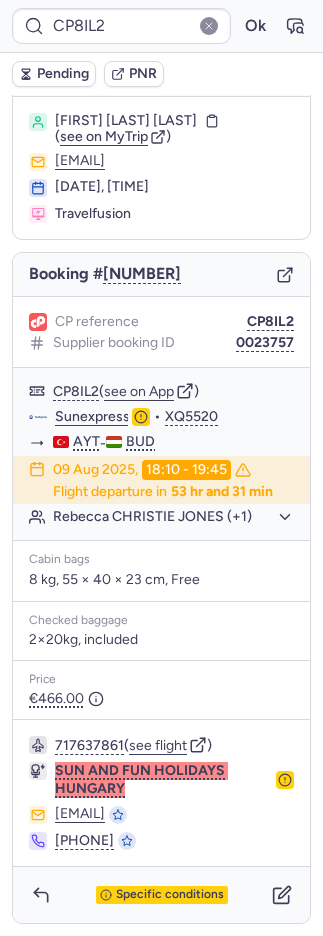 type on "10812521311011" 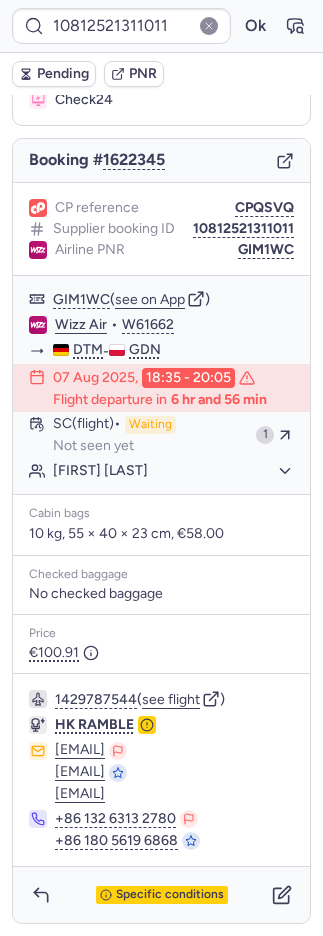 scroll, scrollTop: 208, scrollLeft: 0, axis: vertical 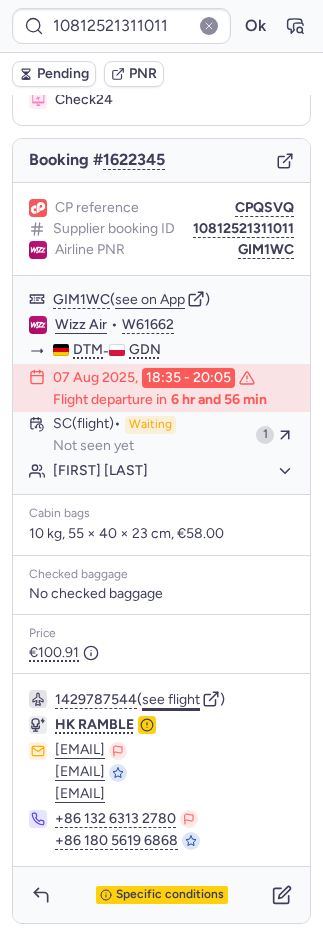 click on "see flight" 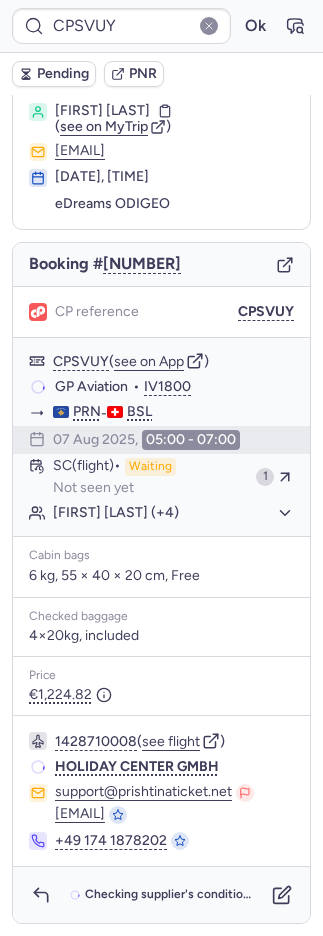 scroll, scrollTop: 47, scrollLeft: 0, axis: vertical 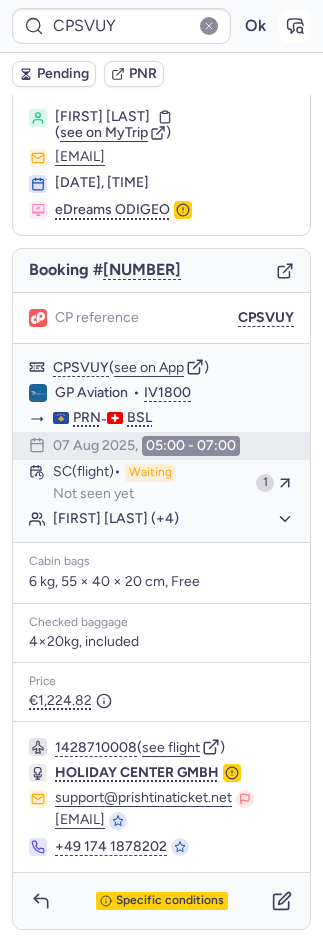 click 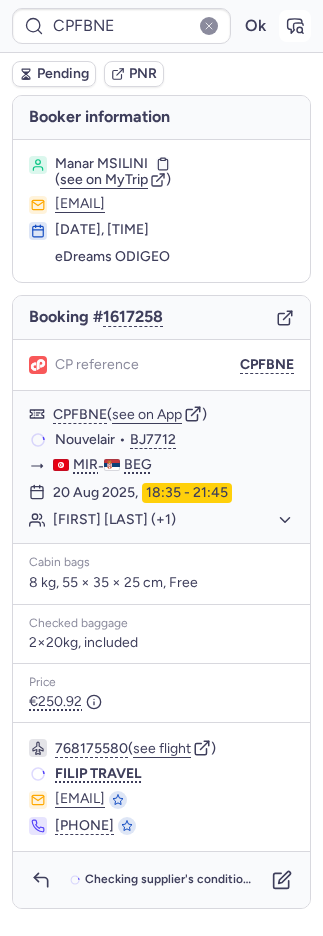 scroll, scrollTop: 0, scrollLeft: 0, axis: both 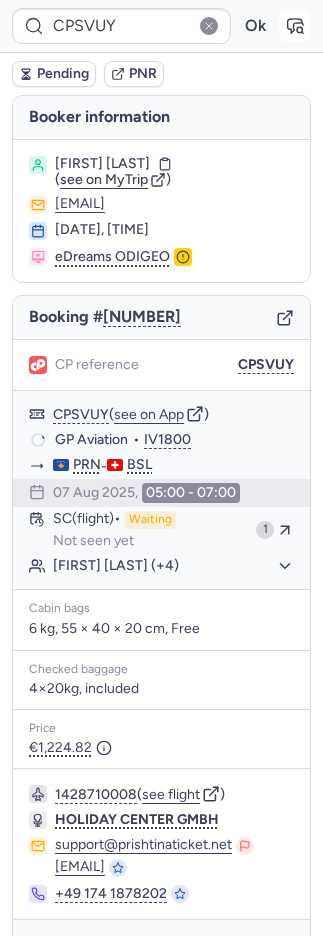 click 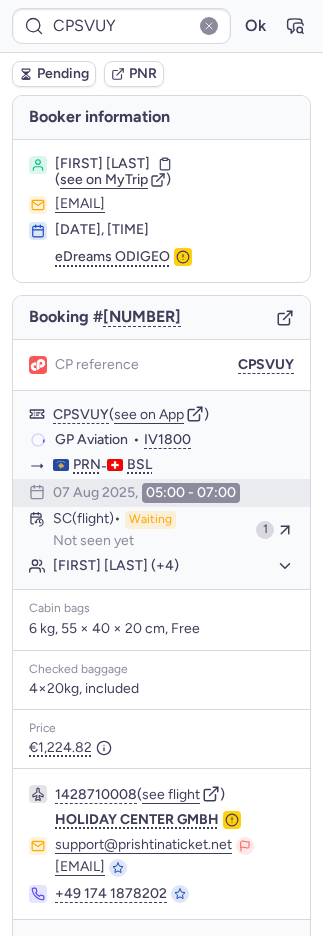 type on "CPHZGW" 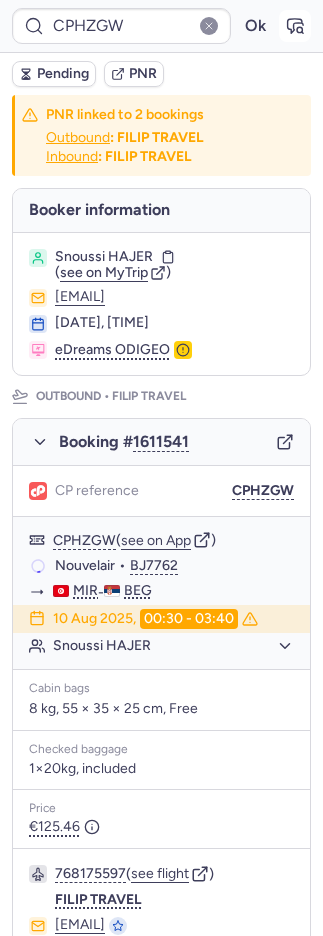 click 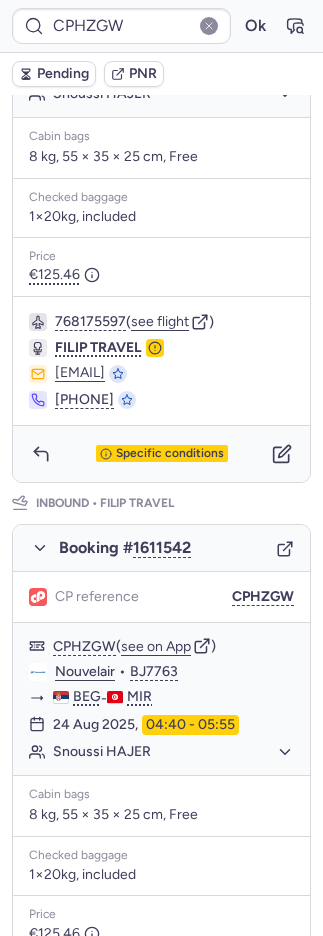 scroll, scrollTop: 542, scrollLeft: 0, axis: vertical 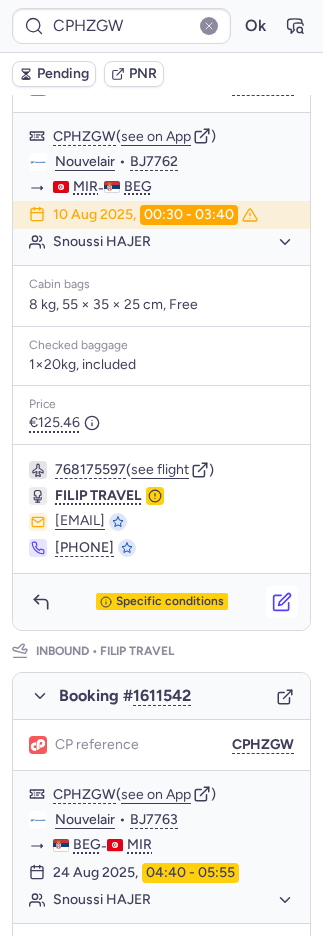 click at bounding box center (282, 602) 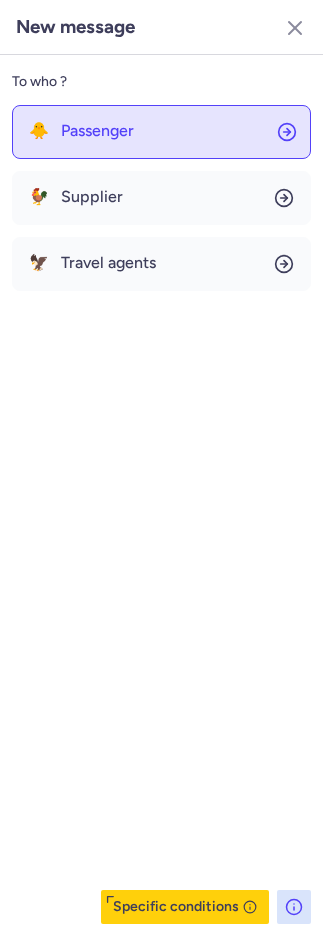 click on "🐥 Passenger" 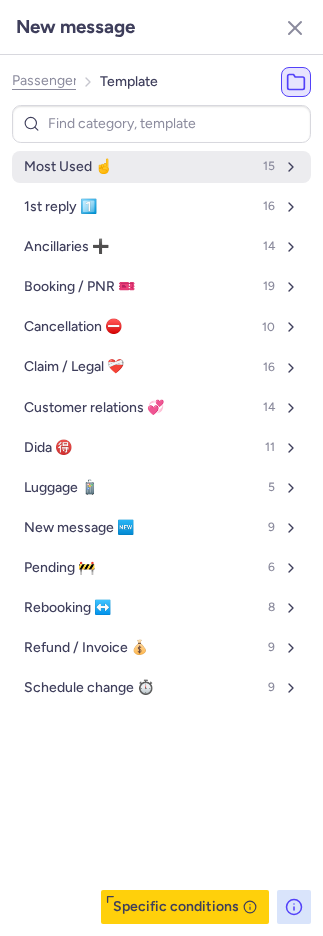 click on "Most Used ☝️ 15" at bounding box center (161, 167) 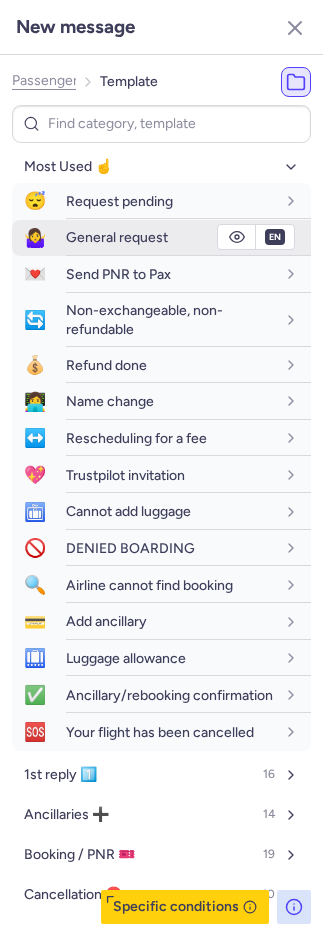 click on "General request" at bounding box center [188, 237] 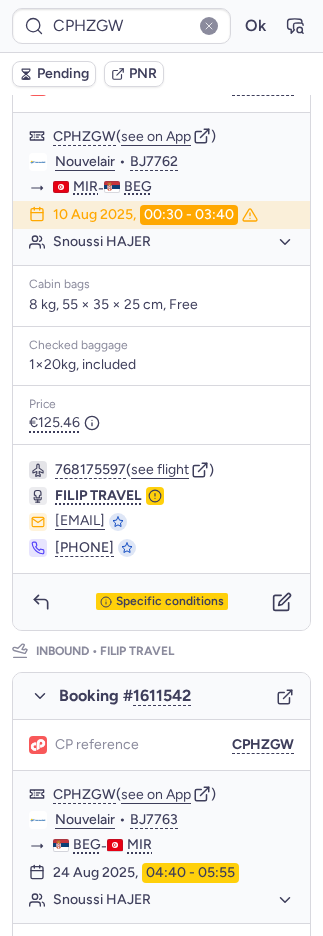 click on "PNR" at bounding box center [143, 74] 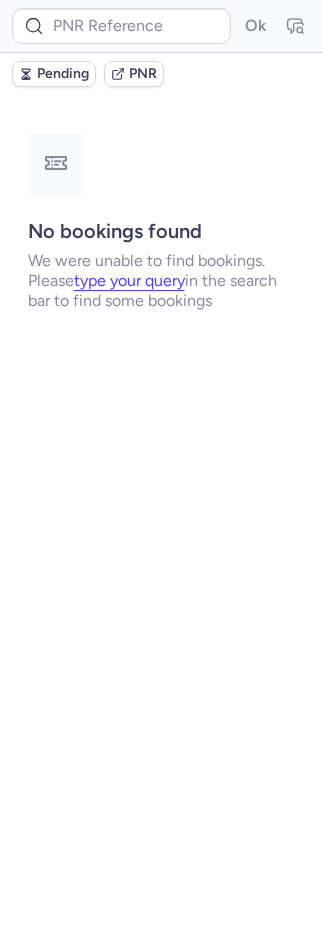 scroll, scrollTop: 0, scrollLeft: 0, axis: both 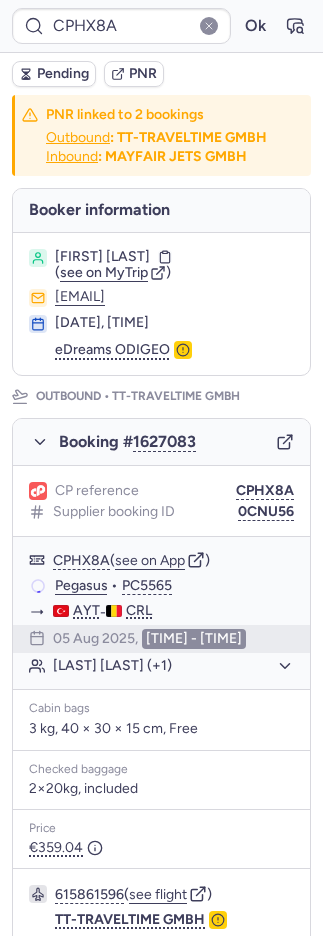 type on "CPFBNE" 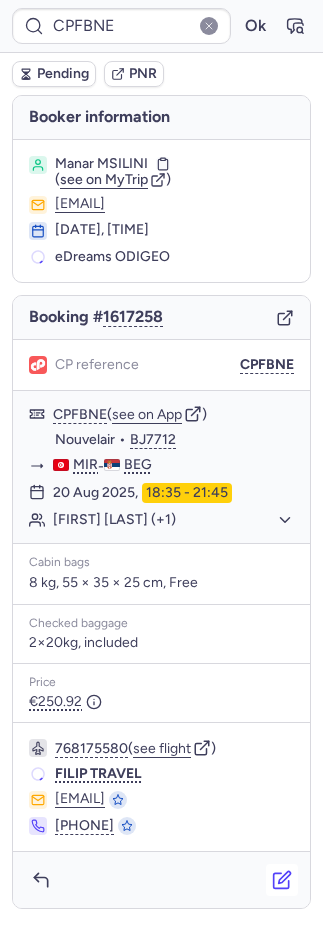 click 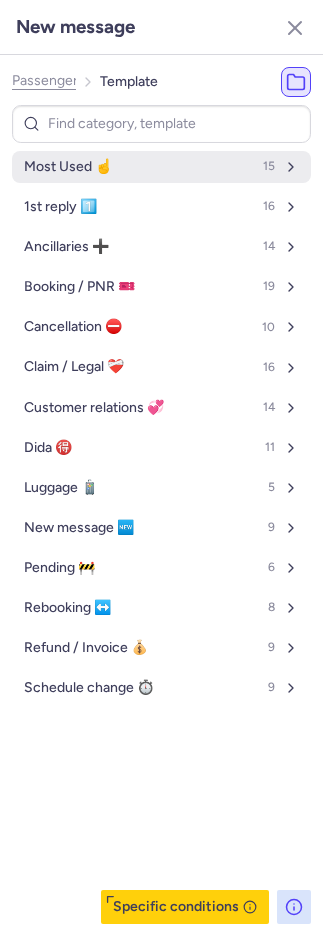 click on "Most Used ☝️" at bounding box center [68, 167] 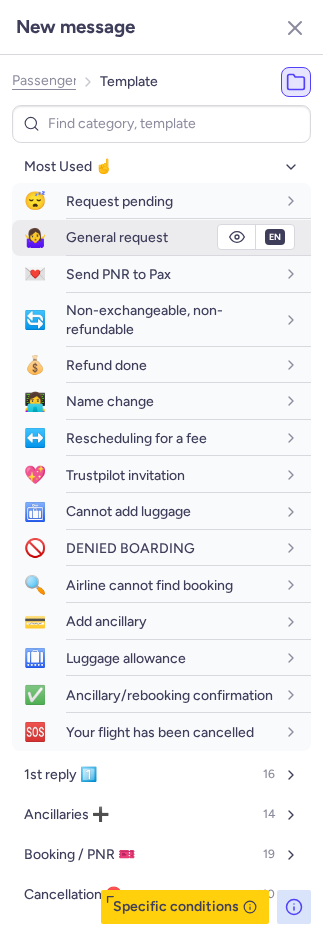click on "General request" at bounding box center (117, 237) 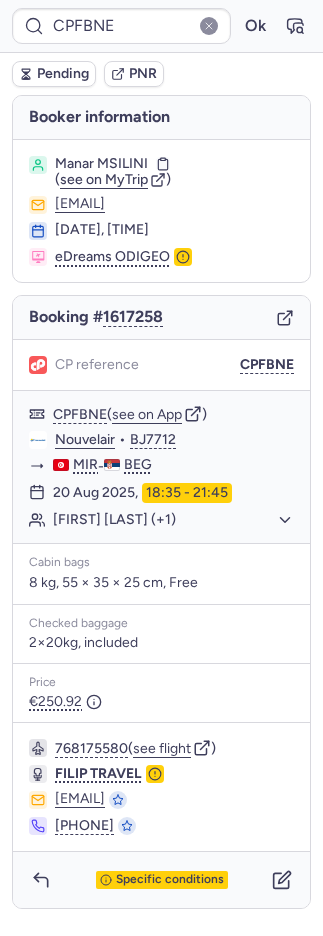 click on "PNR" at bounding box center [143, 74] 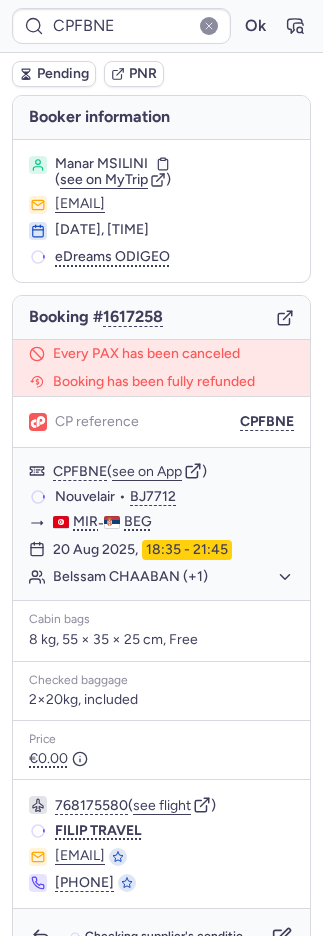 type on "CPHX8A" 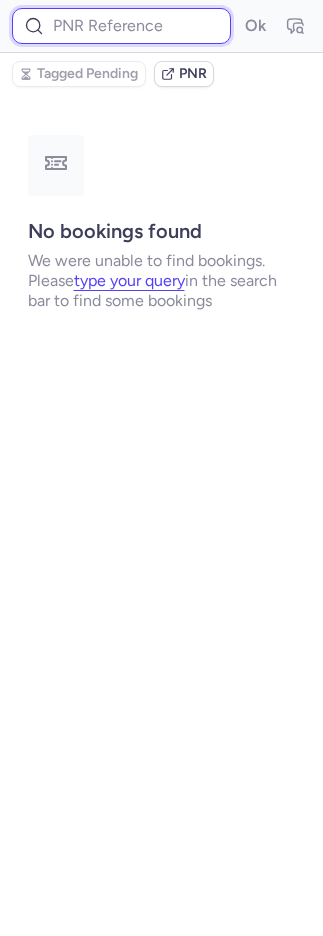 click at bounding box center [121, 26] 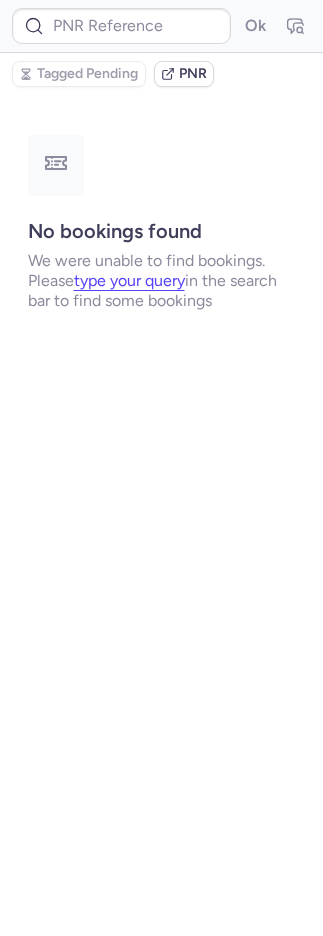 type on "CPYMFO" 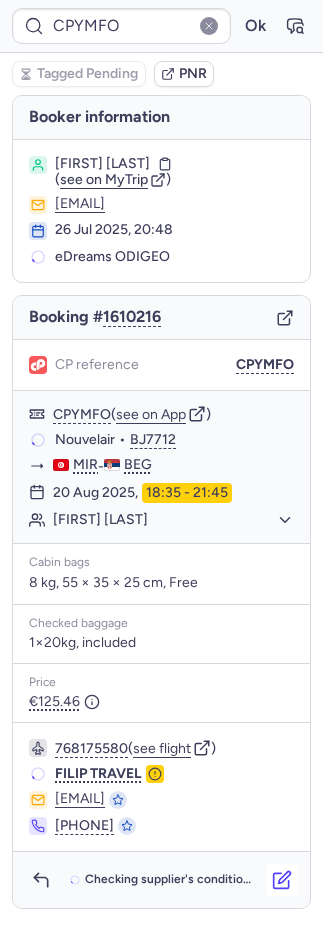 click at bounding box center (282, 880) 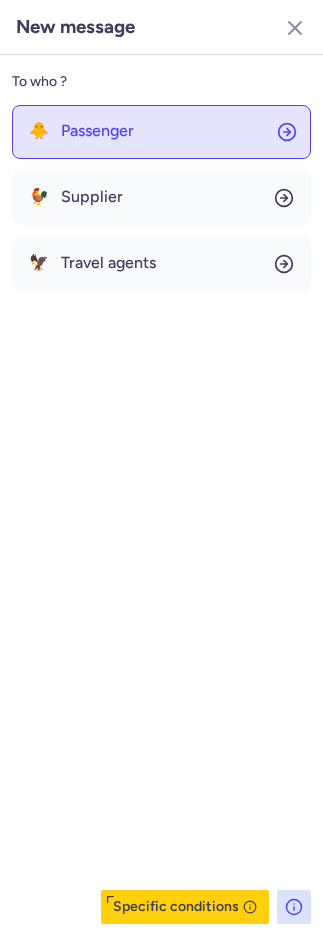 click on "🐥 Passenger" 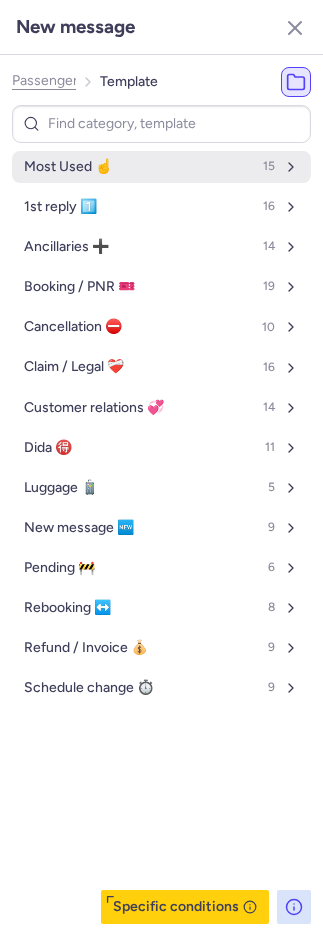 click on "Most Used ☝️" at bounding box center (68, 167) 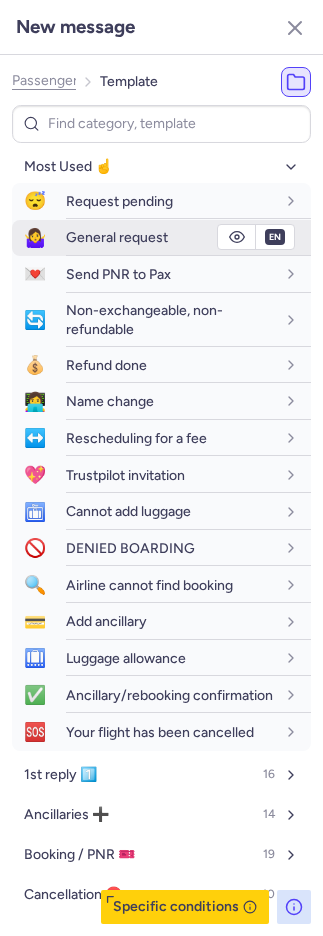 click on "General request" at bounding box center [117, 237] 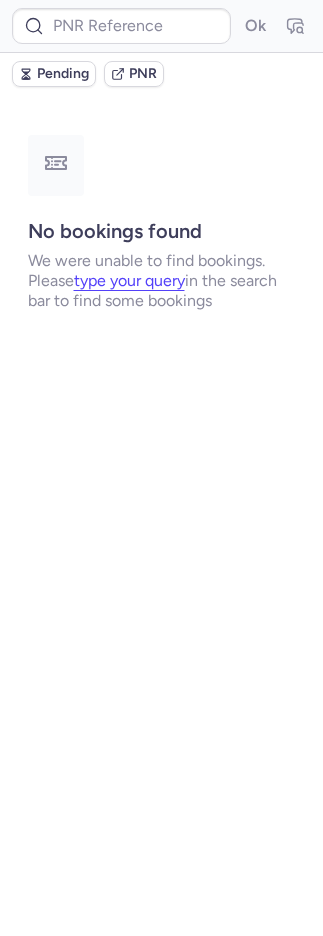 type on "CPSVUY" 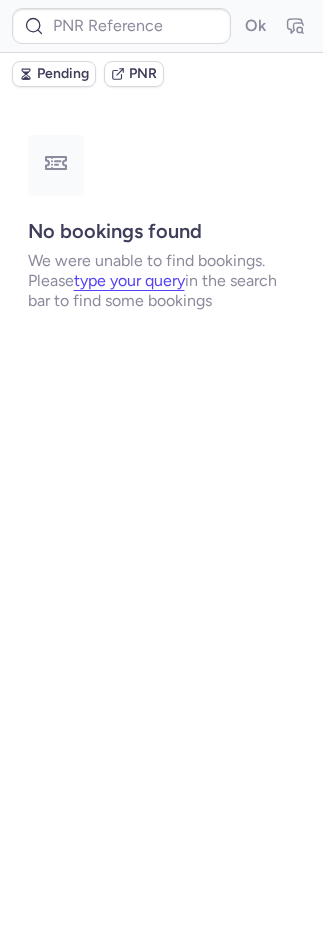 type on "CPSVUY" 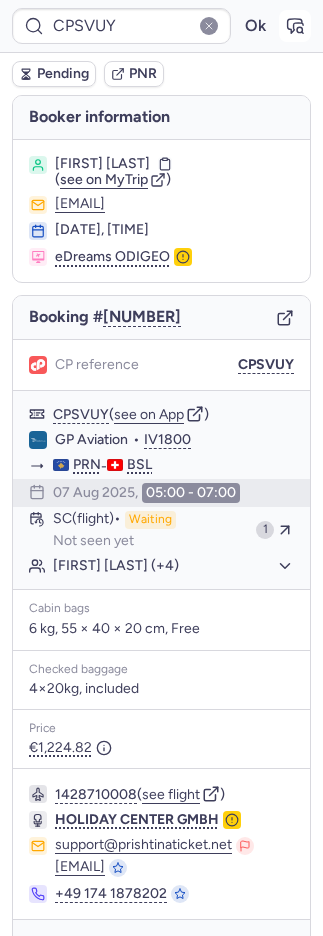click 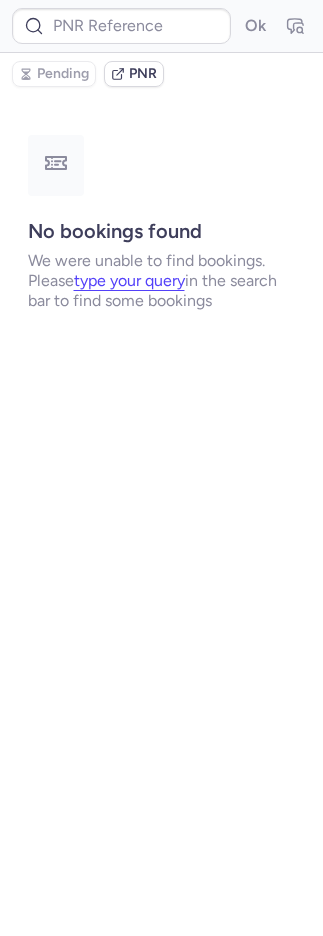 type on "CPSVUY" 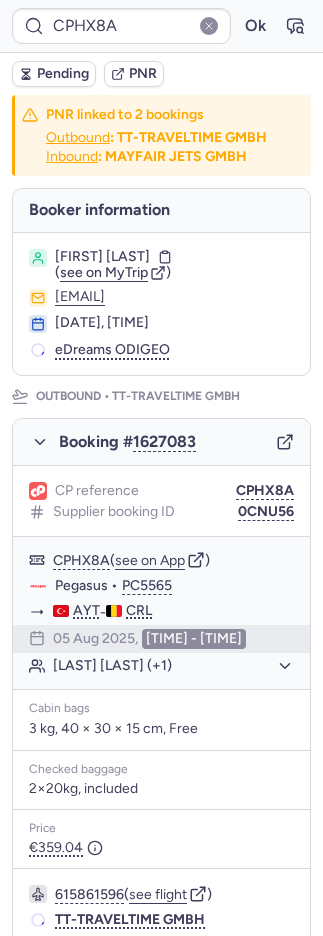 type on "CPB6O8" 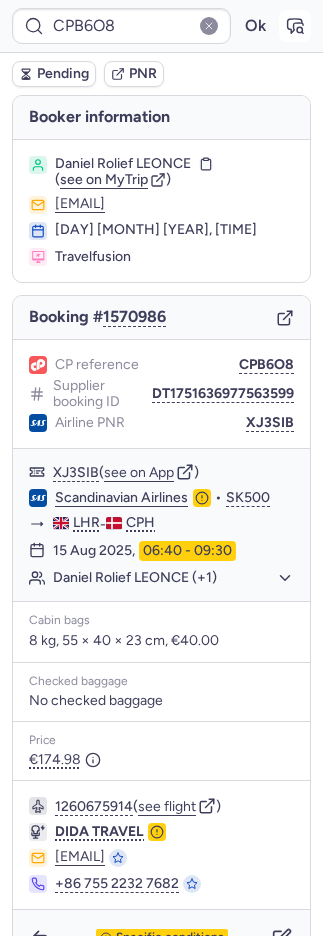 click 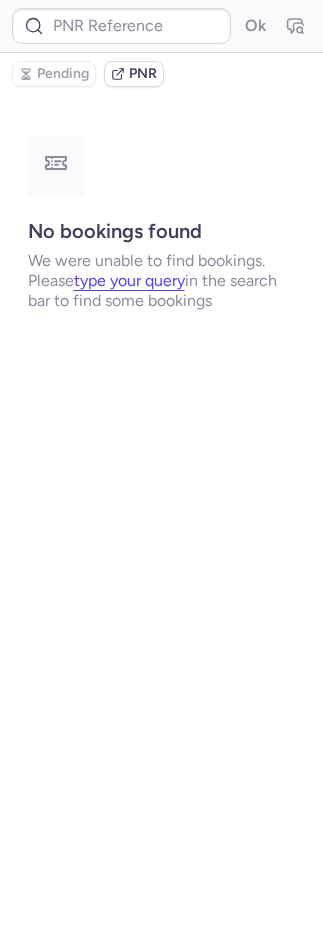 type on "CPB6O8" 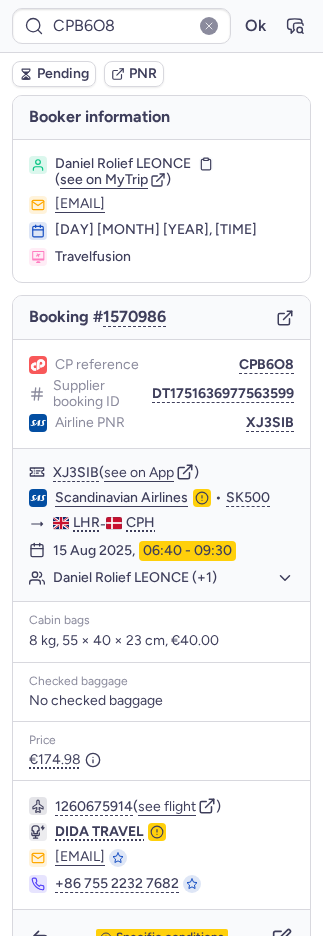 click on "PNR" at bounding box center (134, 74) 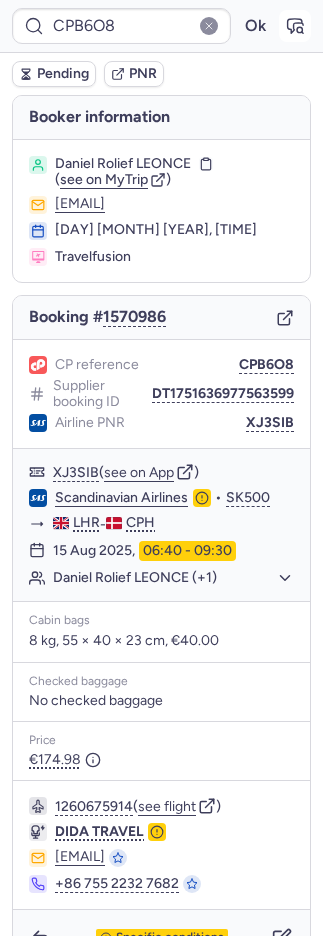 click 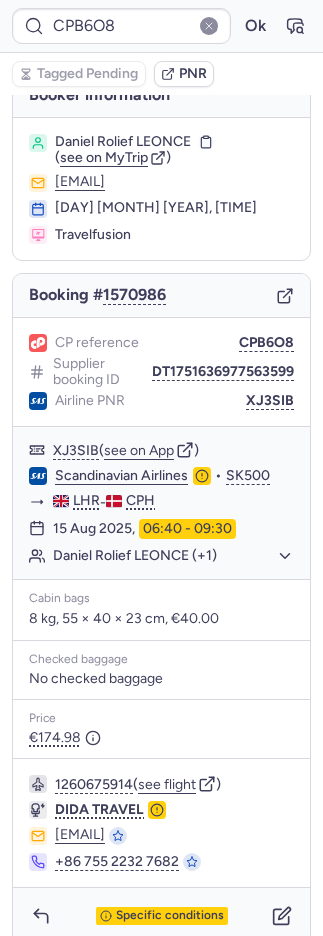 scroll, scrollTop: 38, scrollLeft: 0, axis: vertical 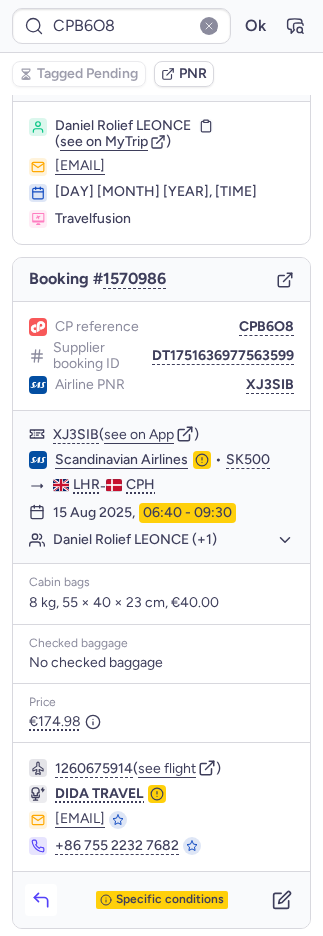 click at bounding box center [41, 900] 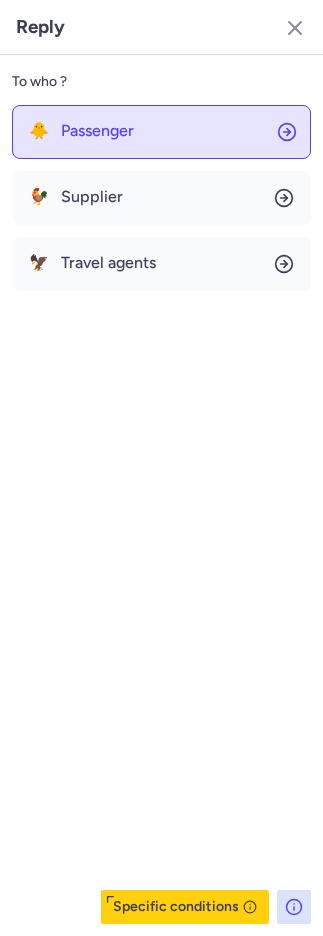 click on "🐥 Passenger" 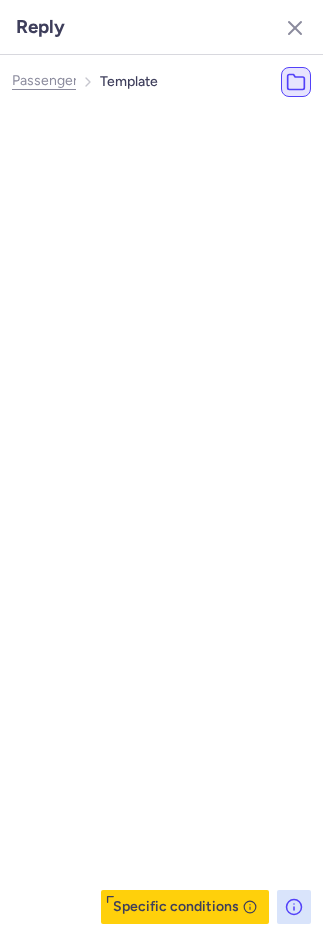 click on "Most Used ☝️ 15" at bounding box center [193, 167] 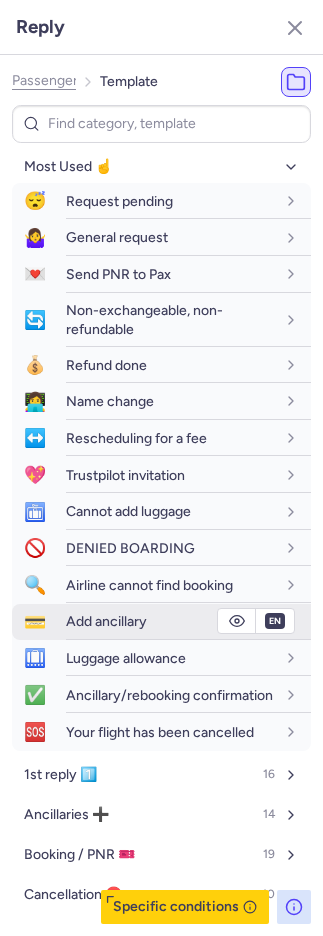 click on "Add ancillary" at bounding box center [188, 621] 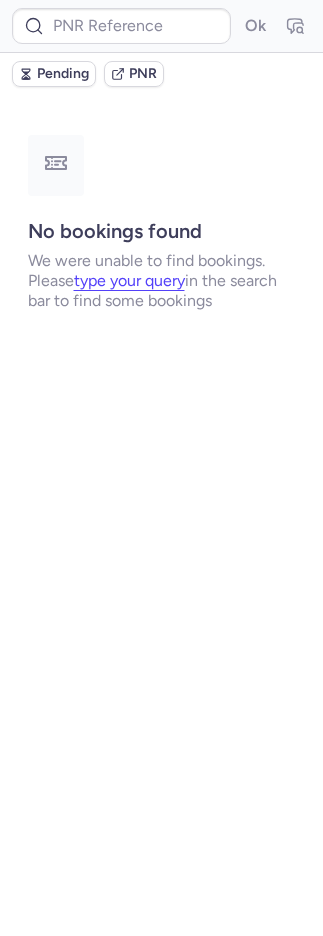 scroll, scrollTop: 0, scrollLeft: 0, axis: both 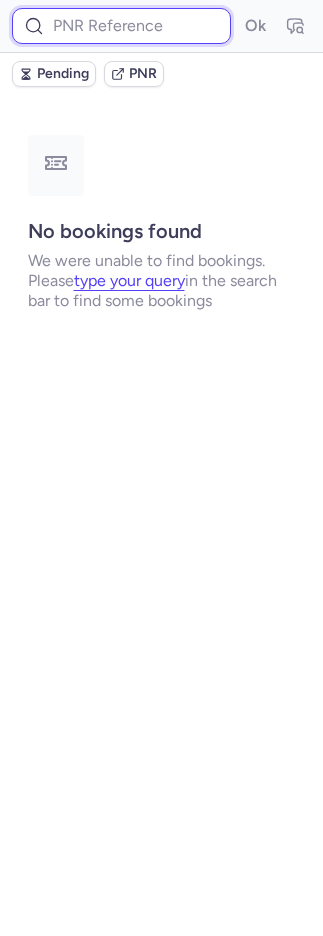 click at bounding box center [121, 26] 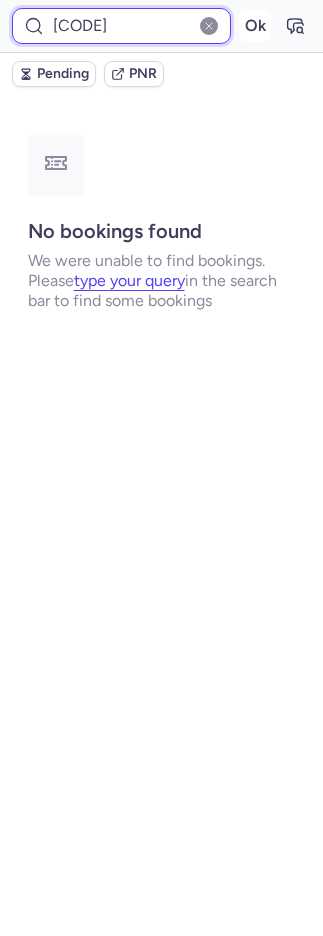 type on "OCN226" 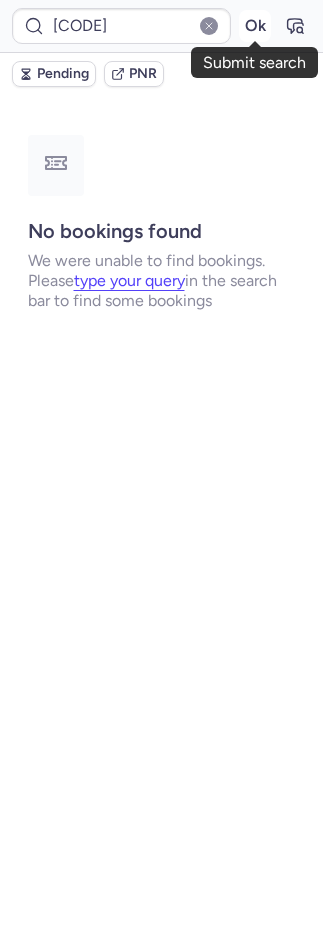 click on "Ok" at bounding box center (255, 26) 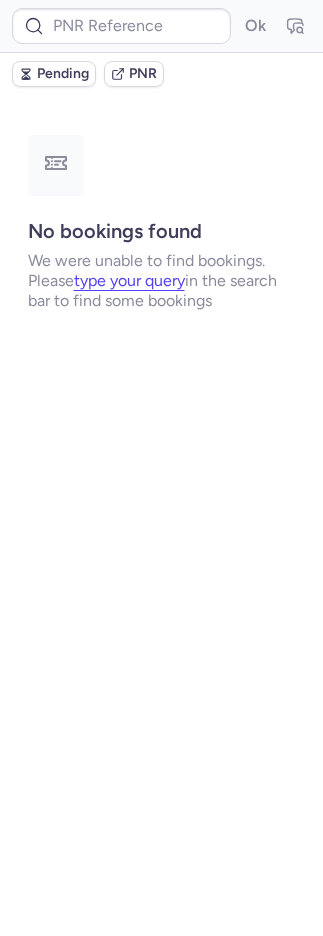 type on "CPDVH3" 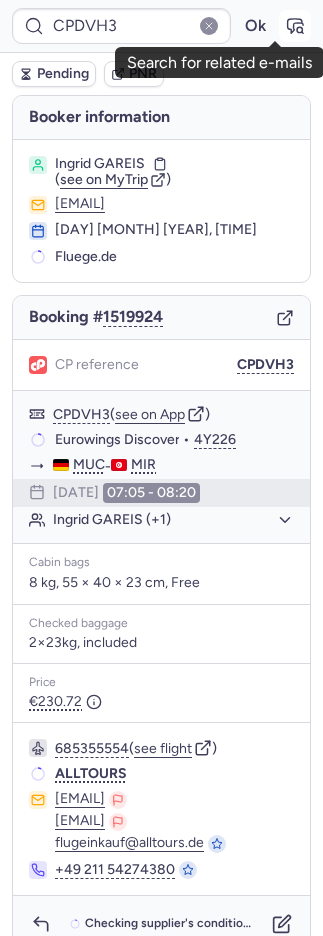 click 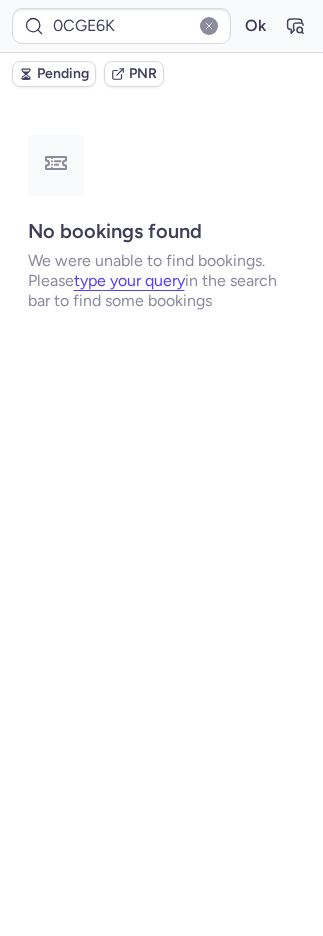 click on "0CGE6K  Ok" at bounding box center (161, 26) 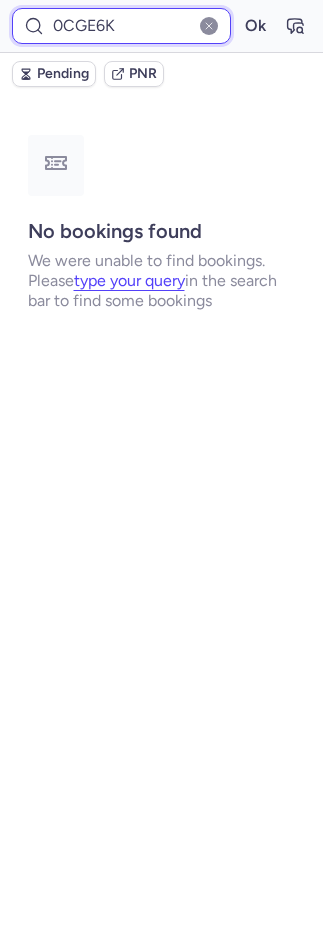 click on "0CGE6K" at bounding box center [121, 26] 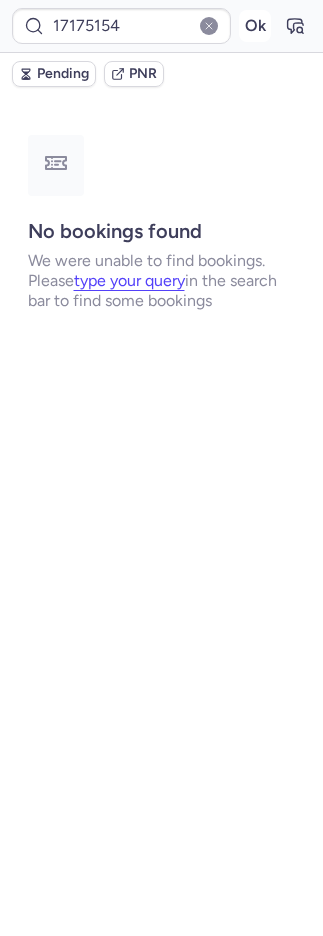 click on "Ok" at bounding box center (255, 26) 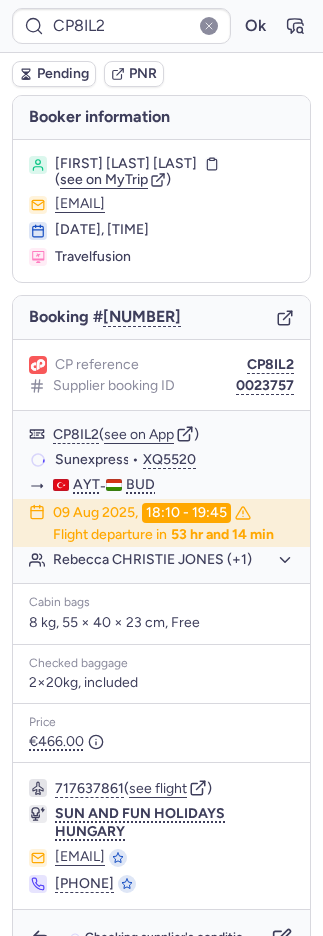 type on "CPDVH3" 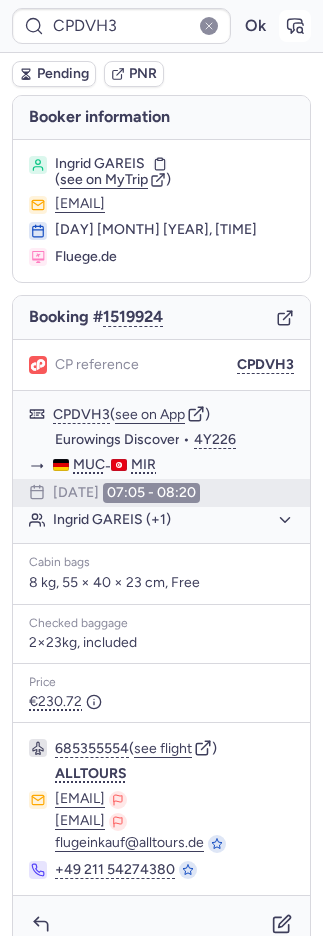 click 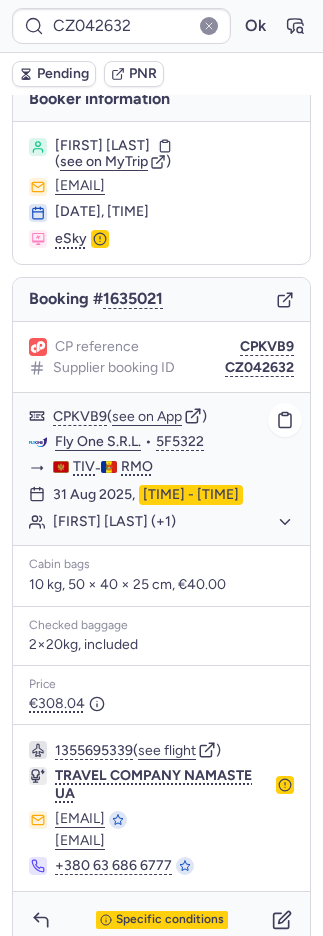 scroll, scrollTop: 38, scrollLeft: 0, axis: vertical 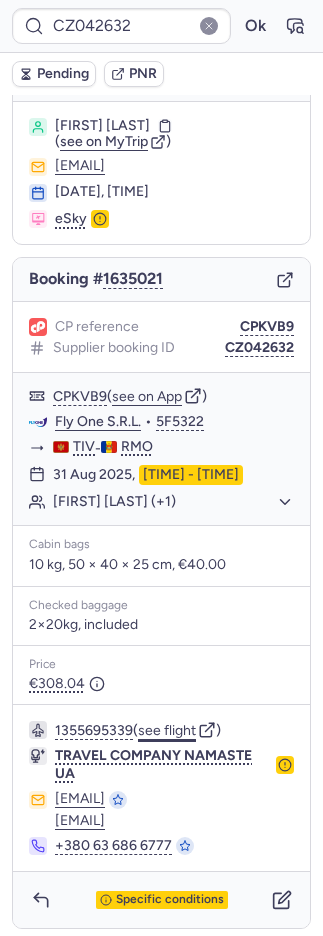 click on "see flight" 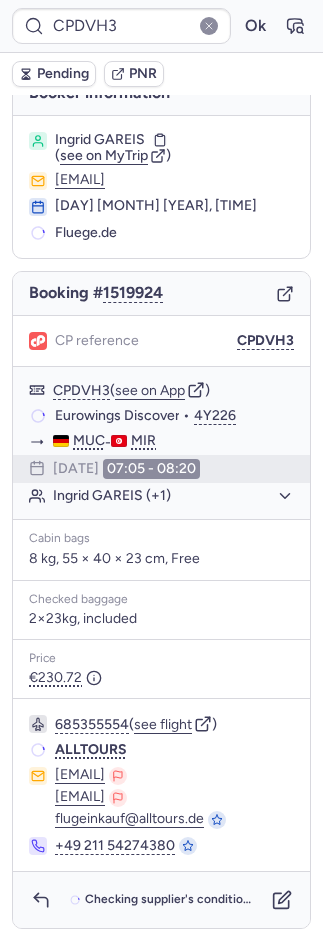 scroll, scrollTop: 24, scrollLeft: 0, axis: vertical 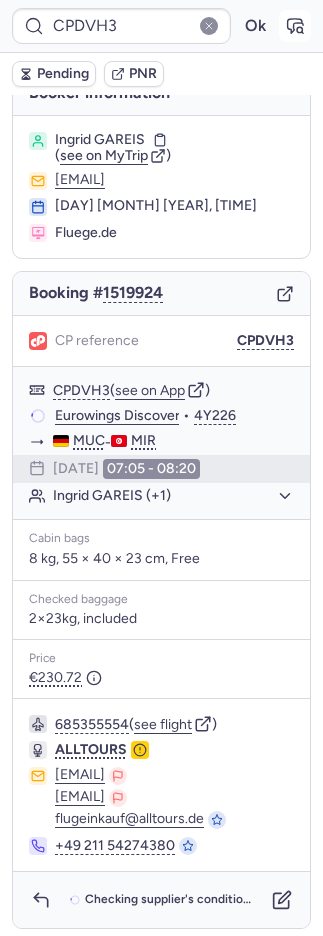 click 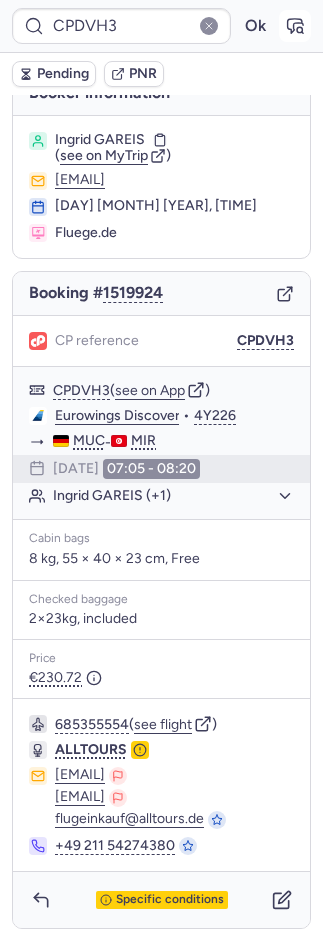 type 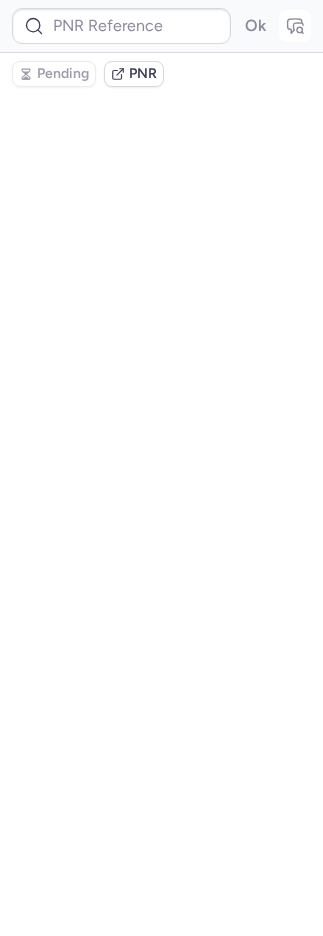 scroll, scrollTop: 0, scrollLeft: 0, axis: both 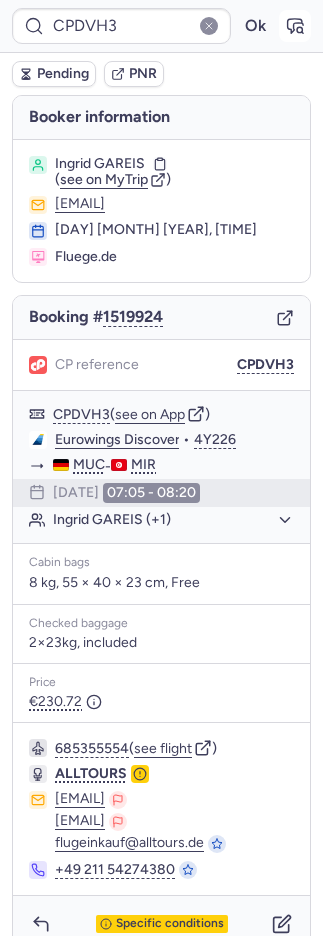 type on "CP8IL2" 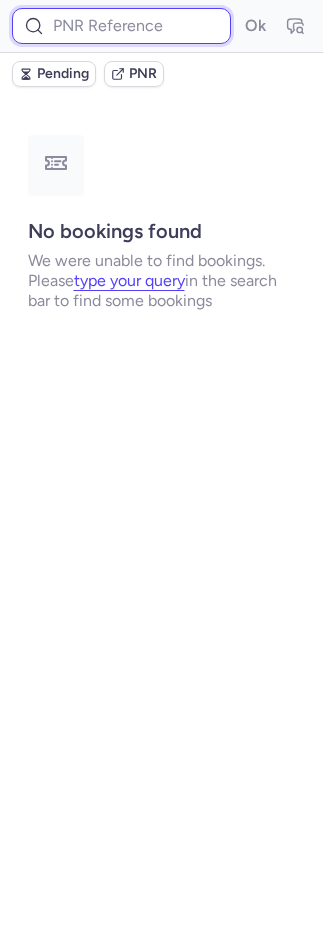 drag, startPoint x: 124, startPoint y: 18, endPoint x: 179, endPoint y: 29, distance: 56.089214 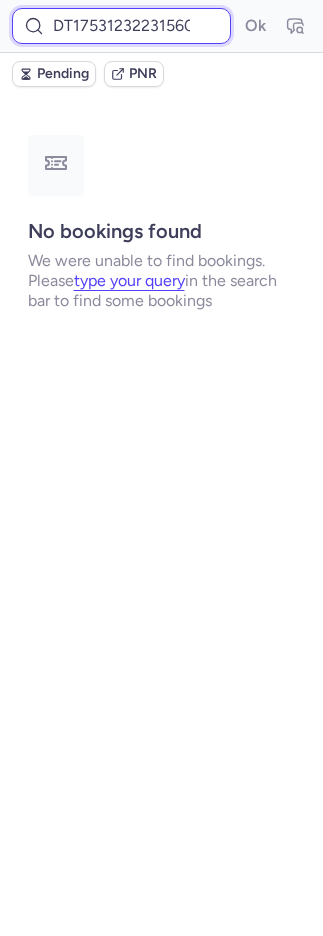 scroll, scrollTop: 0, scrollLeft: 19, axis: horizontal 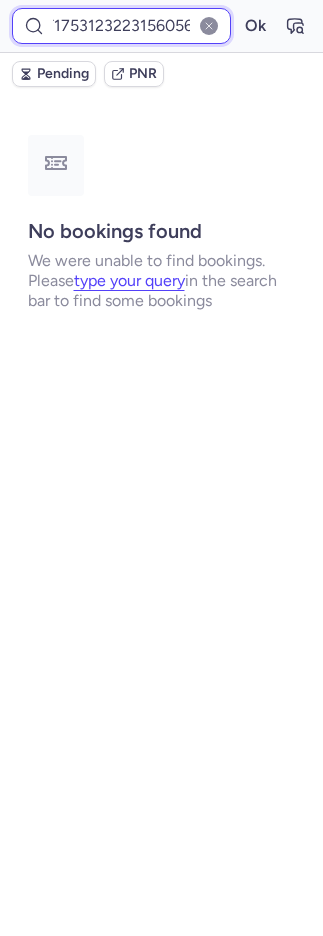 type on "DT1753123223156056" 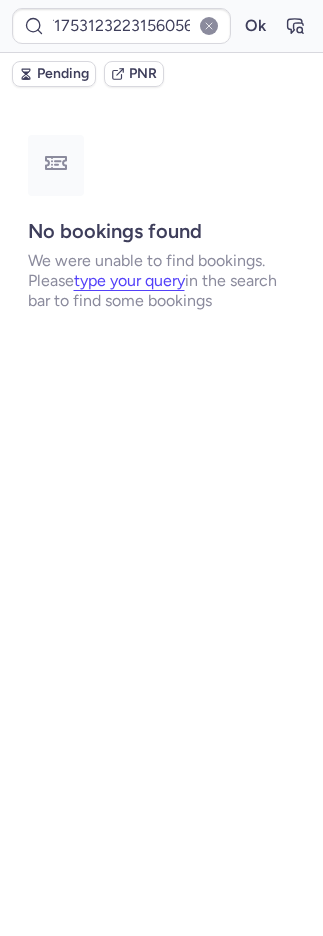 scroll, scrollTop: 0, scrollLeft: 0, axis: both 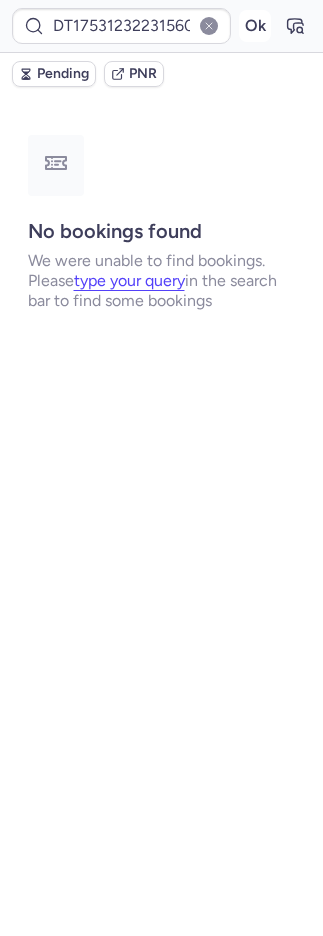 click on "Ok" at bounding box center (255, 26) 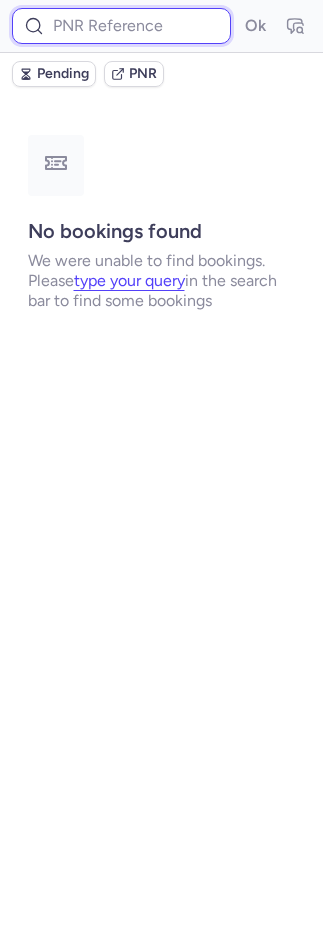 click at bounding box center (121, 26) 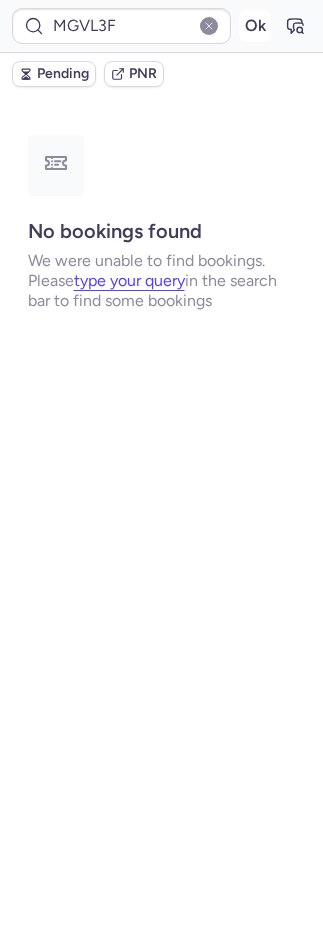 click on "Ok" at bounding box center [255, 26] 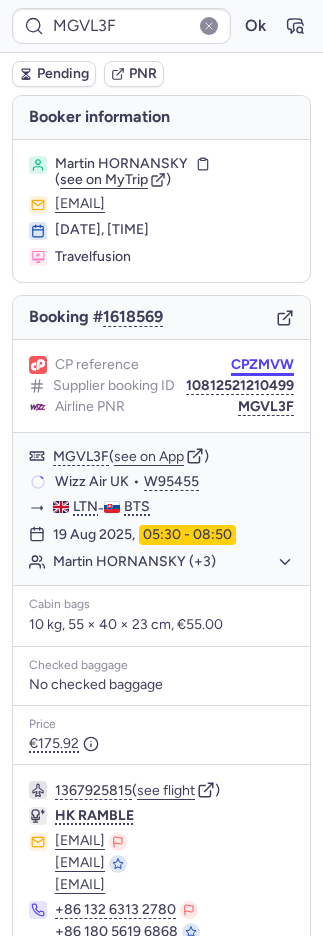 click on "CPZMVW" at bounding box center (262, 365) 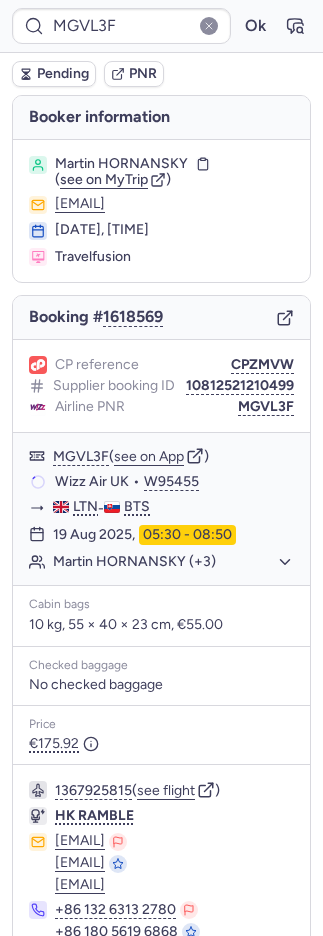 drag, startPoint x: 240, startPoint y: 384, endPoint x: 8, endPoint y: 280, distance: 254.24397 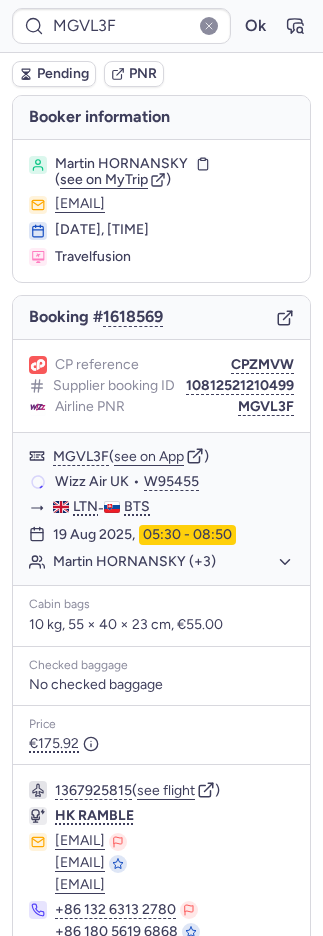 click on "CPZMVW" at bounding box center (262, 365) 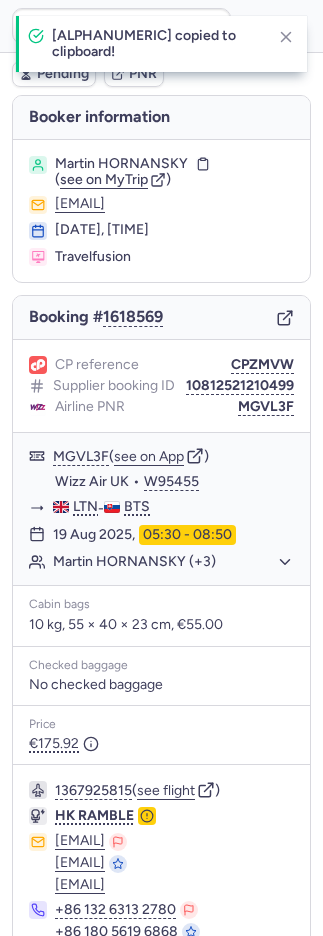 type on "CPZMVW" 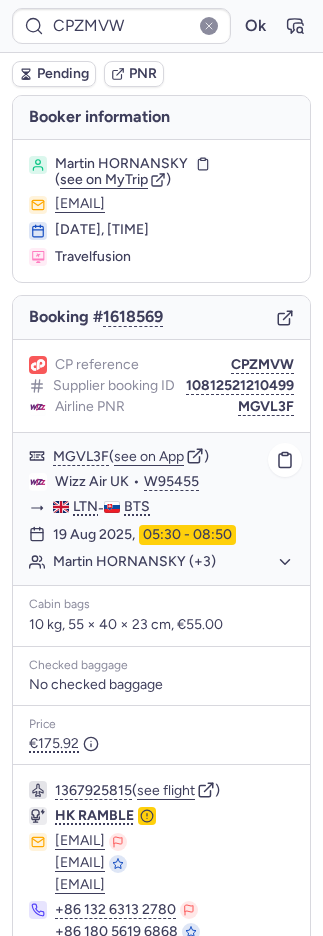 scroll, scrollTop: 166, scrollLeft: 0, axis: vertical 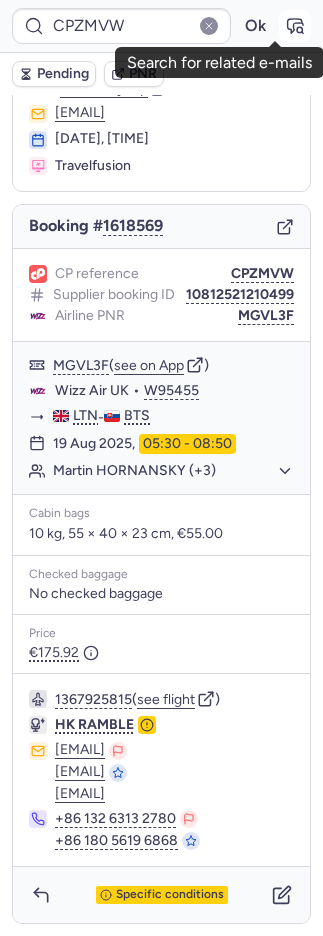click at bounding box center [295, 26] 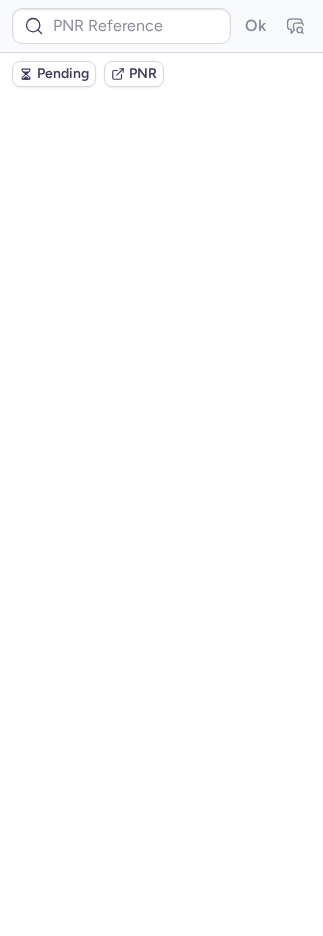 scroll, scrollTop: 0, scrollLeft: 0, axis: both 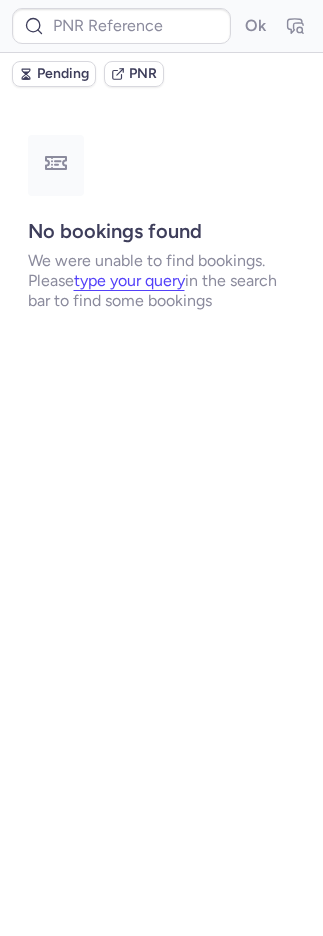 type on "CPZMVW" 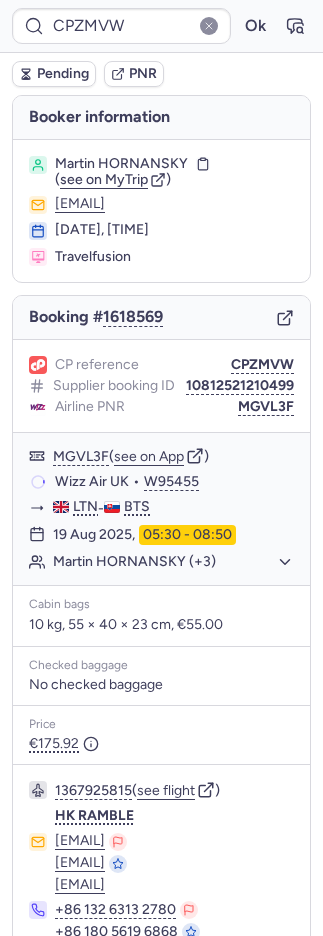 scroll, scrollTop: 166, scrollLeft: 0, axis: vertical 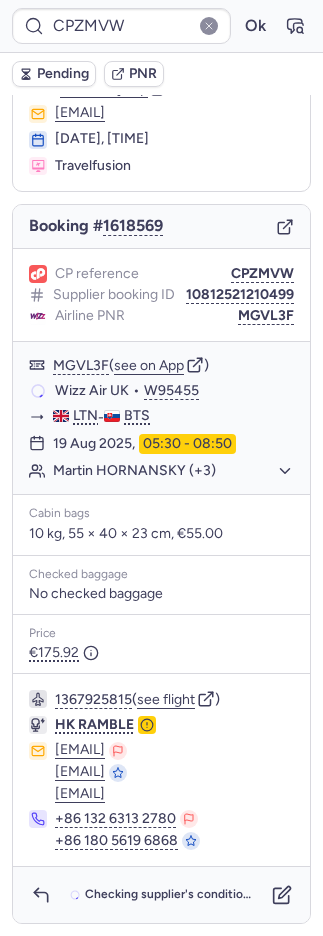 click on "Checking supplier's conditions..." at bounding box center (161, 895) 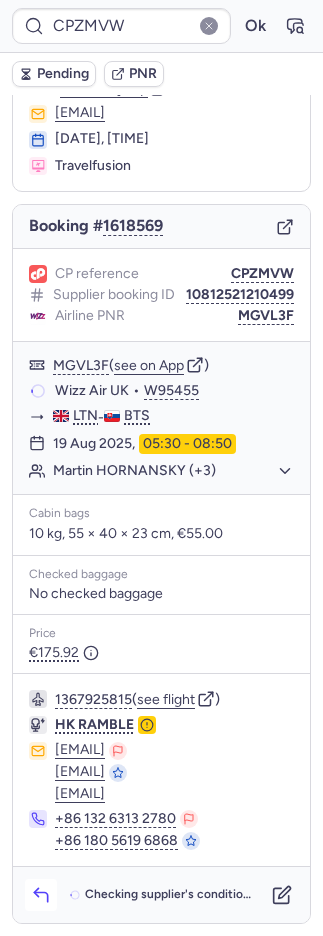 click at bounding box center (41, 895) 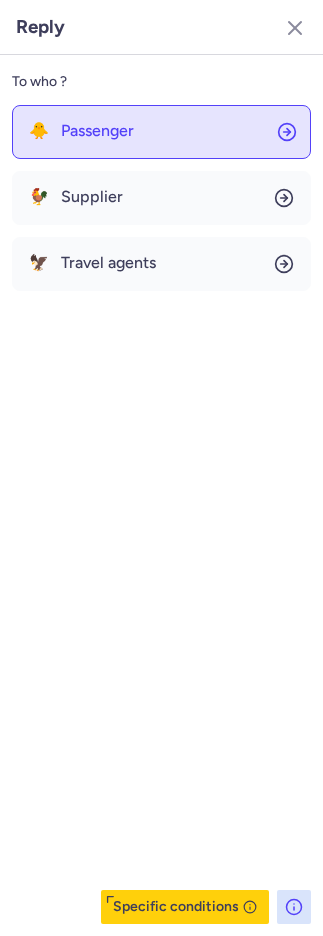 click on "🐥 Passenger" 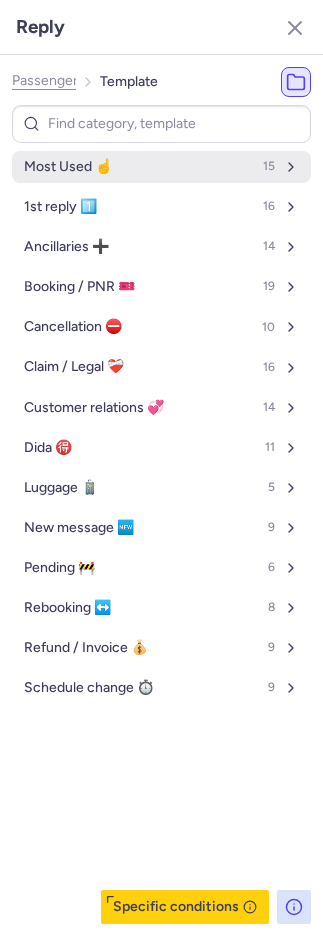 click on "Most Used ☝️" at bounding box center (68, 167) 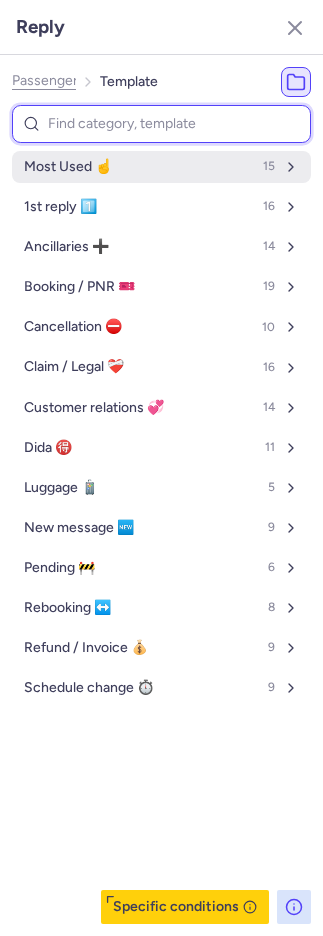 select on "en" 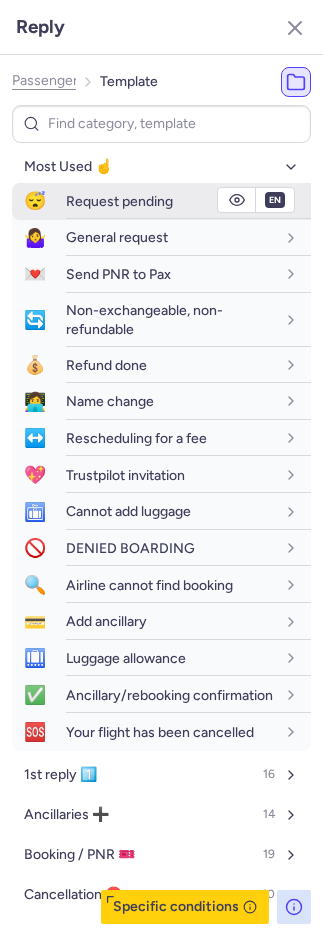 click on "Request pending" at bounding box center [119, 201] 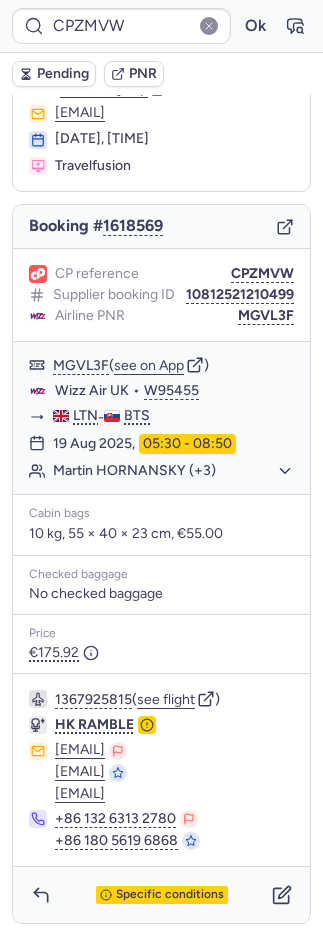 click on "Pending" at bounding box center [63, 74] 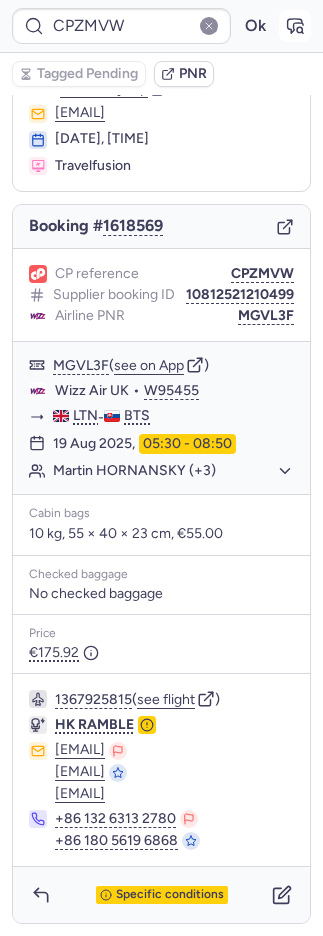click at bounding box center [295, 26] 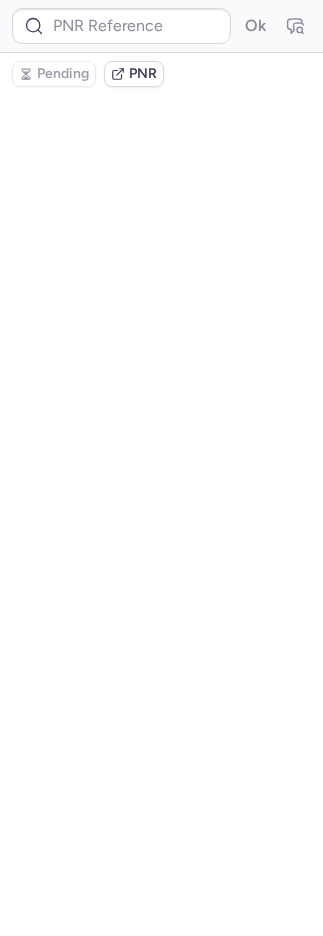 scroll, scrollTop: 0, scrollLeft: 0, axis: both 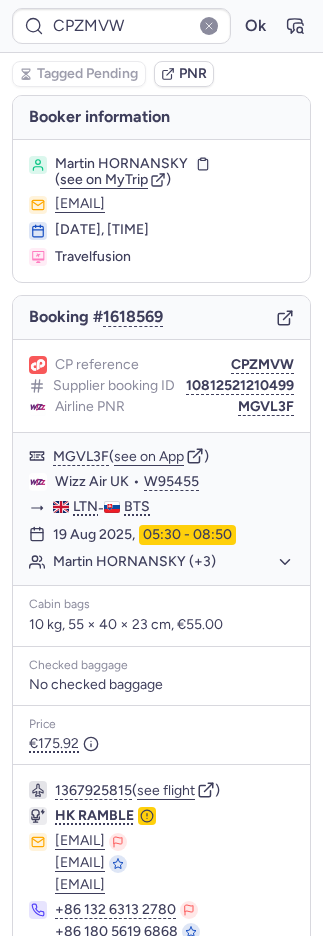 type on "CPHX8A" 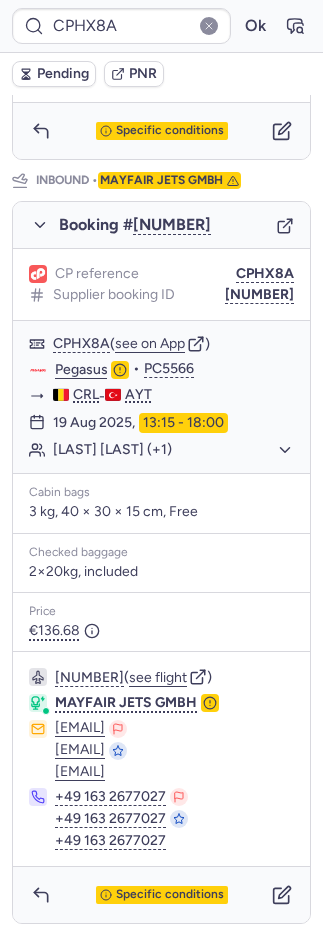 scroll, scrollTop: 988, scrollLeft: 0, axis: vertical 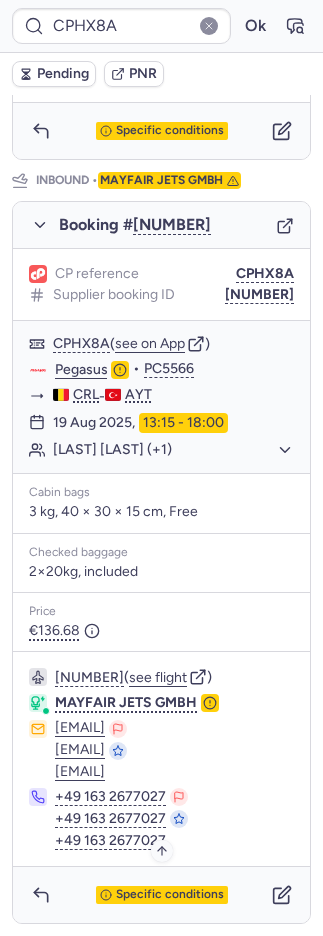 click on "Specific conditions" at bounding box center [170, 895] 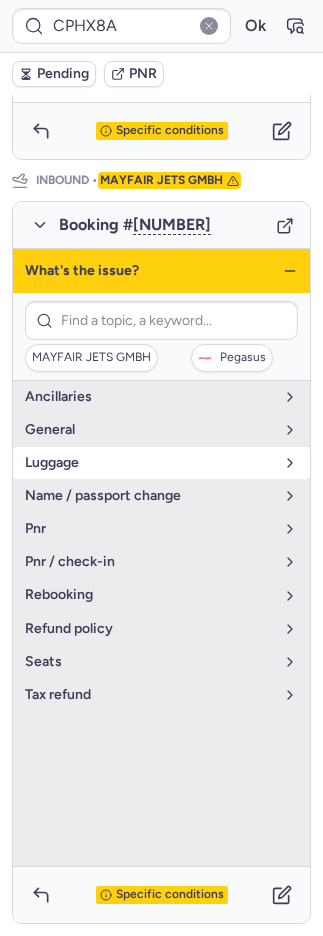click on "luggage" at bounding box center (149, 463) 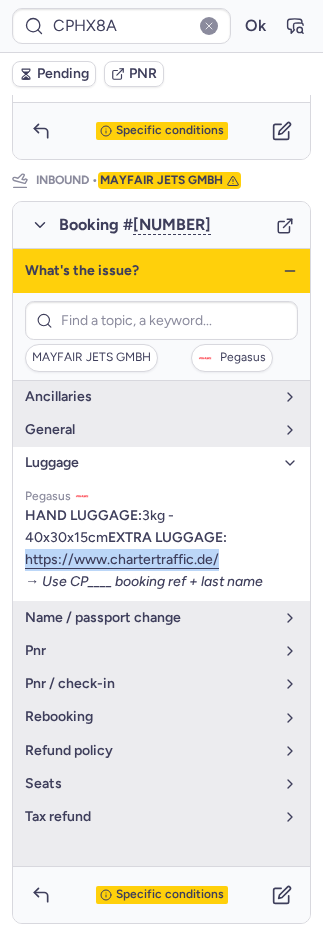 drag, startPoint x: 227, startPoint y: 563, endPoint x: 23, endPoint y: 562, distance: 204.00246 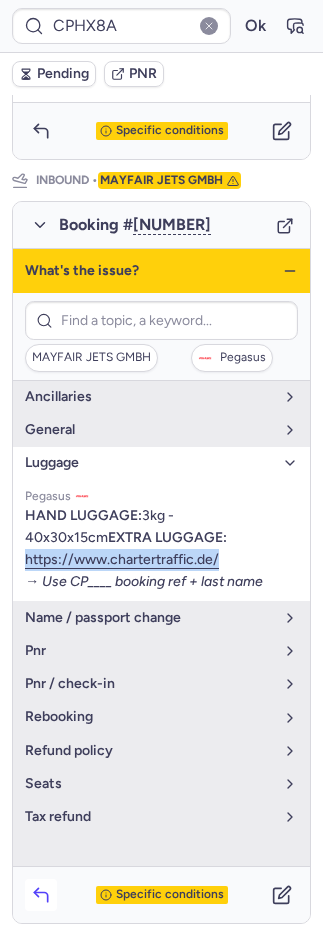 click 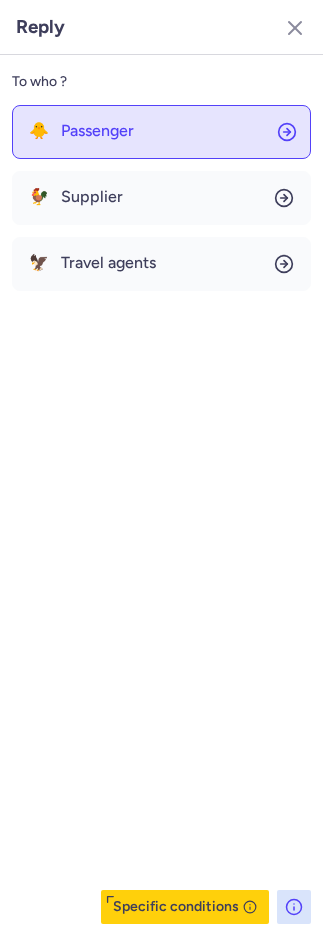 click on "🐥 Passenger" 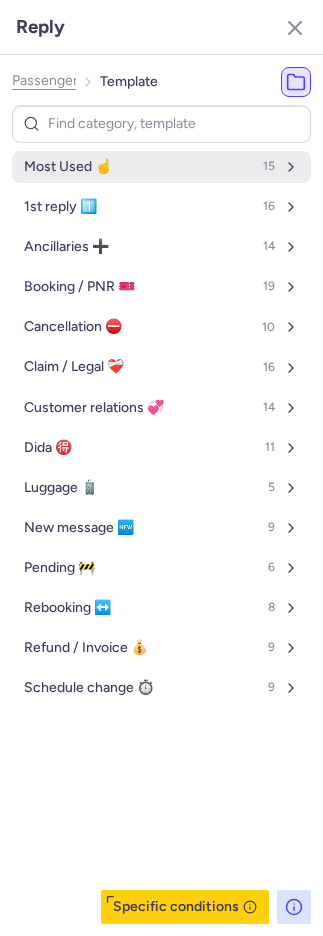 click on "Most Used ☝️ 15" at bounding box center [161, 167] 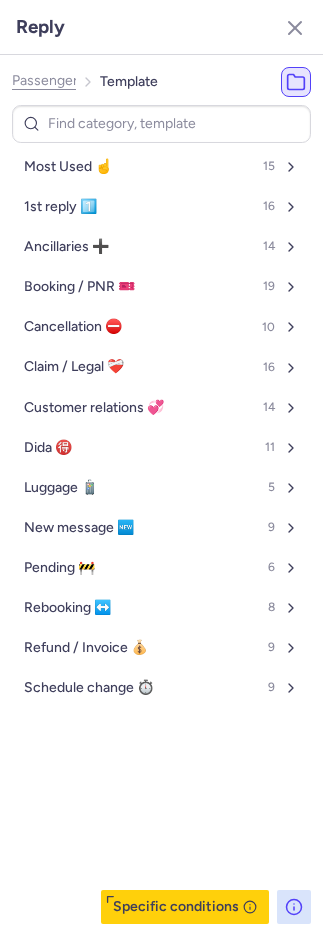 select on "en" 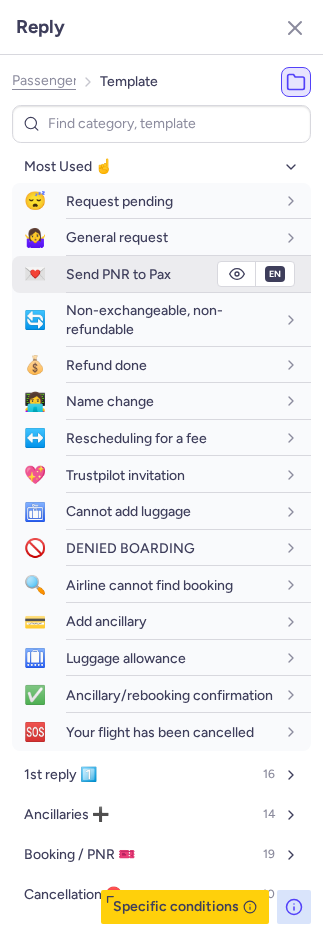 click on "Send PNR to Pax" at bounding box center (118, 274) 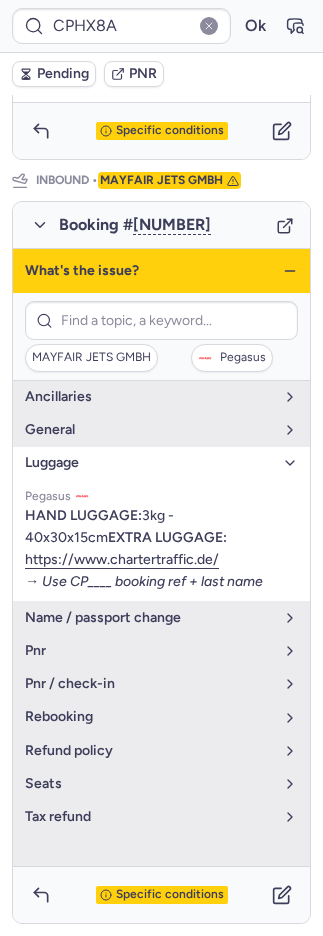 click on "Specific conditions" at bounding box center [170, 895] 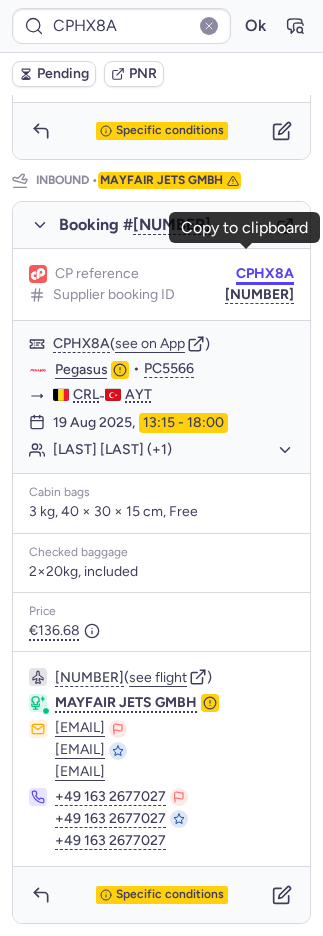 click on "CPHX8A" at bounding box center (265, 274) 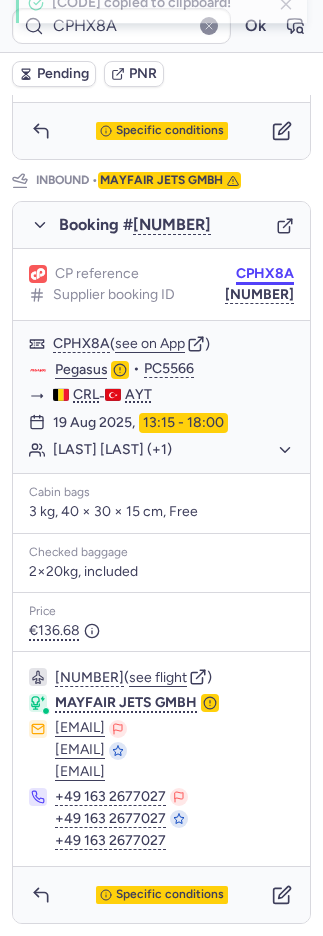 click on "CPHX8A" at bounding box center (265, 274) 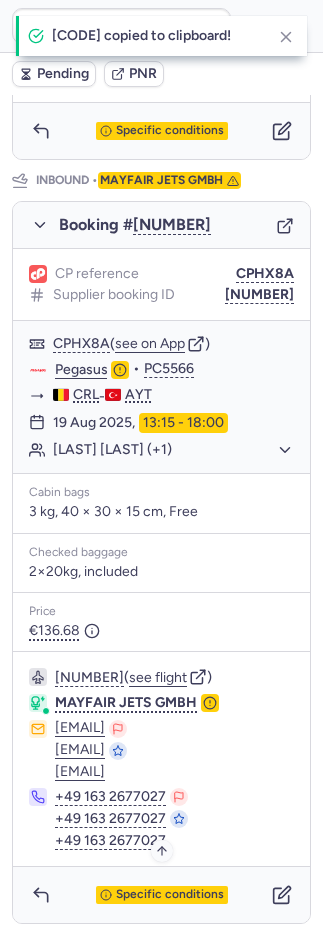 click on "Specific conditions" at bounding box center [170, 895] 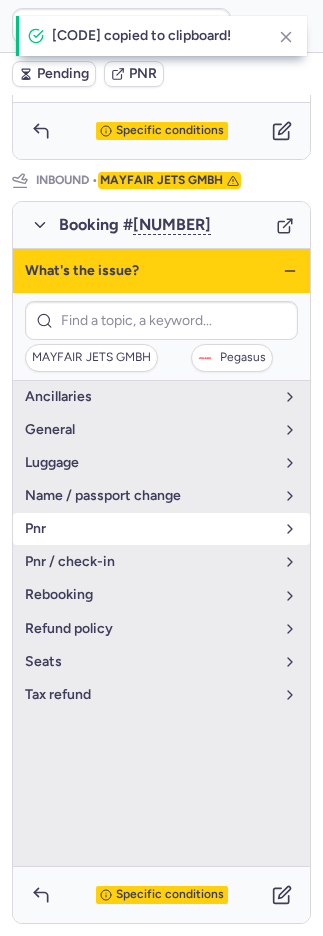 click on "pnr" at bounding box center (161, 529) 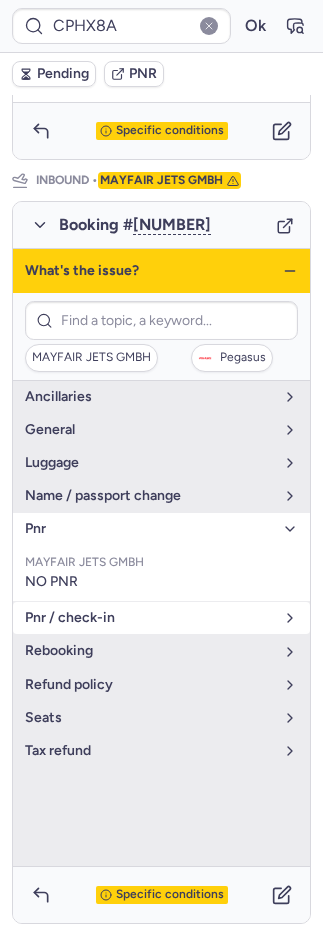 click on "pnr / check-in" at bounding box center (161, 618) 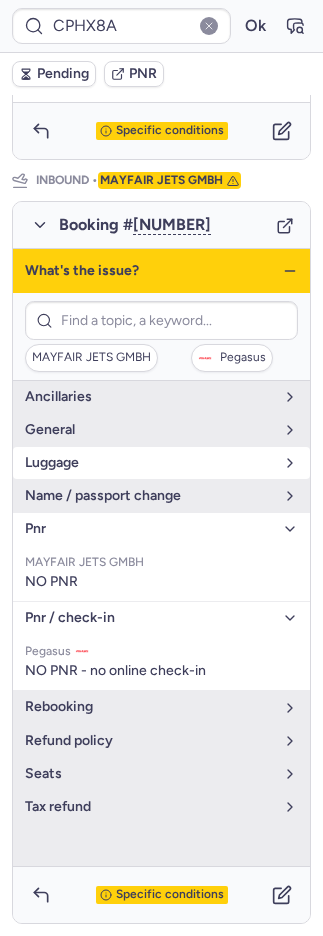 click on "luggage" at bounding box center [149, 463] 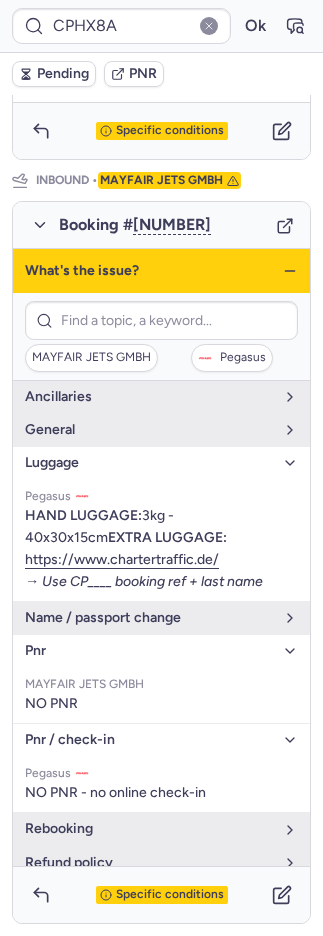 click on "Specific conditions" at bounding box center (170, 895) 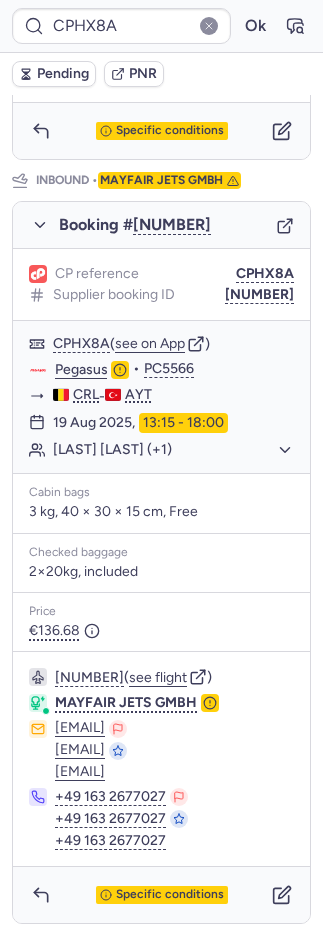 type on "CP8IL2" 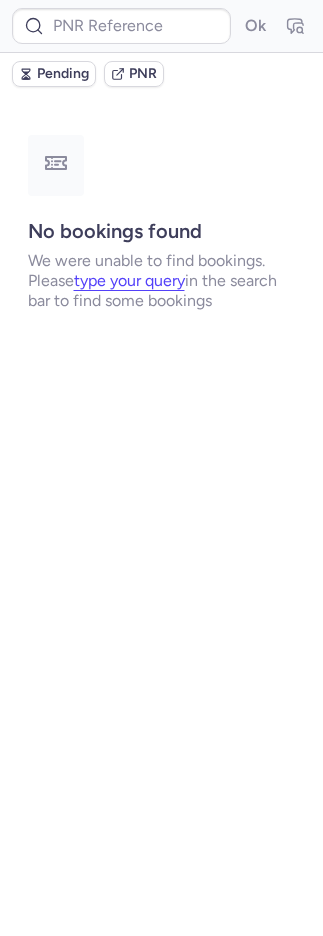 scroll, scrollTop: 0, scrollLeft: 0, axis: both 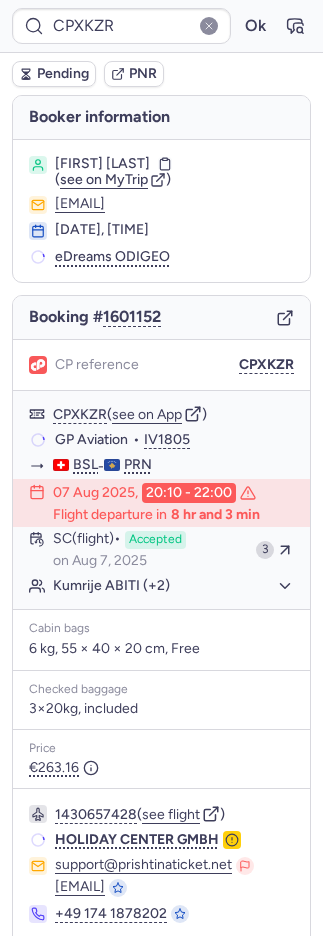 type on "CP8IL2" 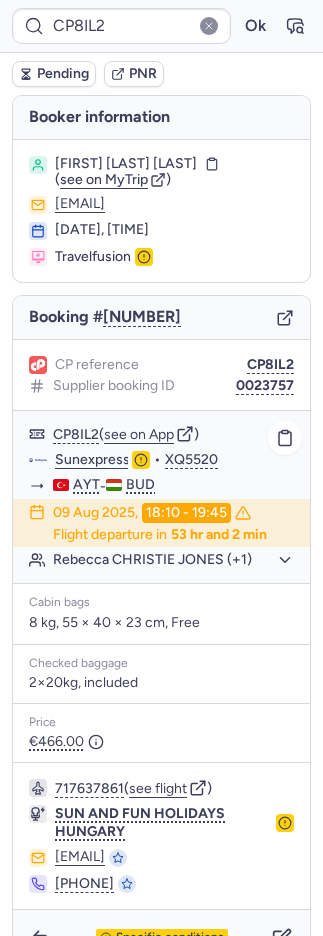 click on "Rebecca CHRISTIE JONES (+1)" 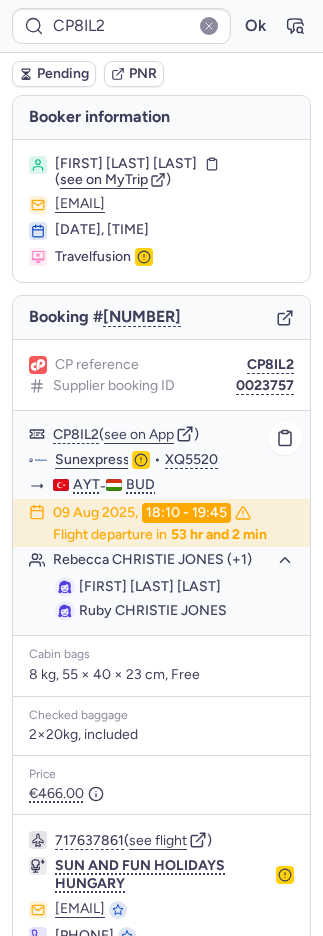 drag, startPoint x: 154, startPoint y: 584, endPoint x: 244, endPoint y: 585, distance: 90.005554 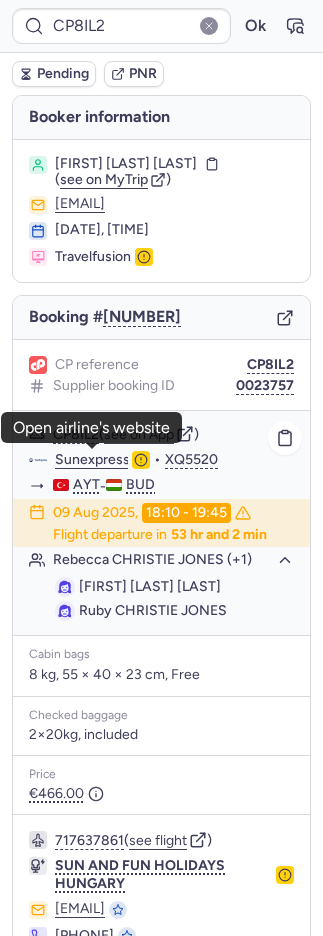 click on "Sunexpress" 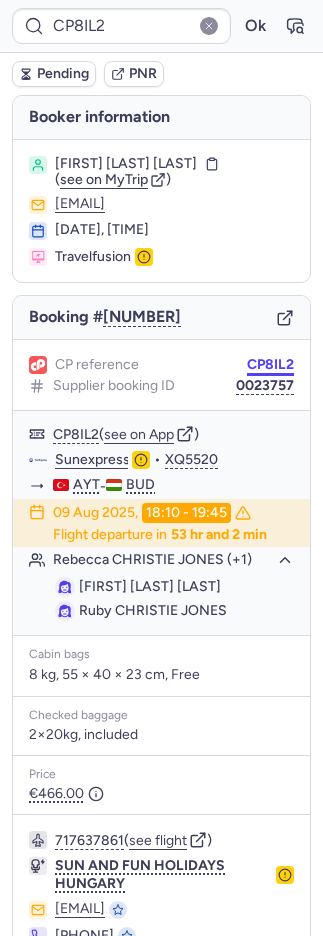 click on "CP8IL2" at bounding box center (270, 365) 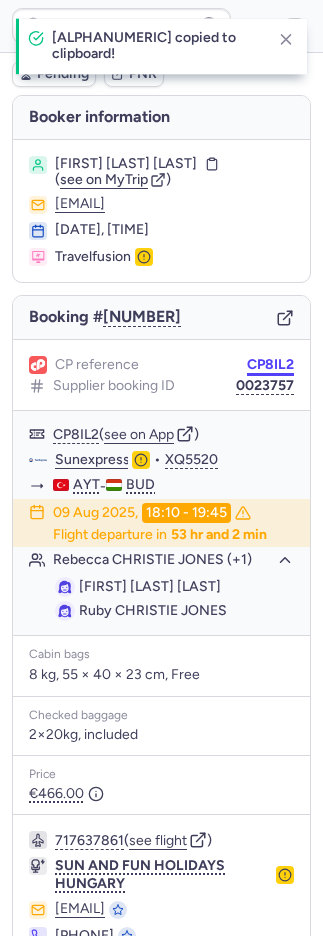click on "CP8IL2" at bounding box center (270, 365) 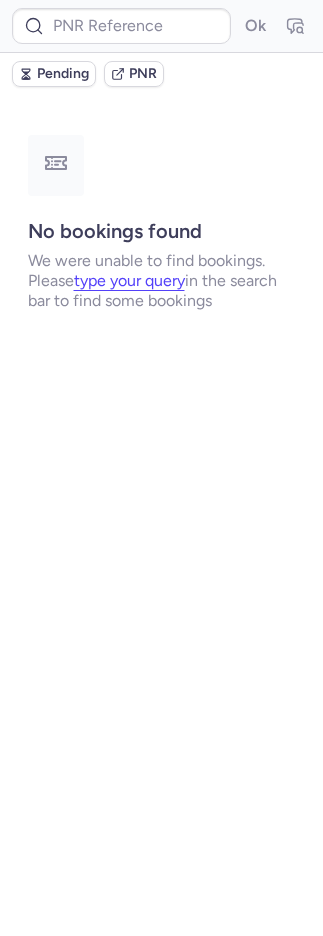 type on "CPXKTB" 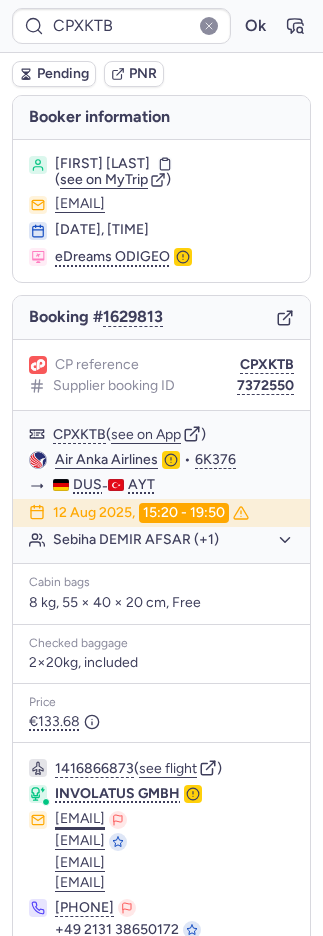 scroll, scrollTop: 106, scrollLeft: 0, axis: vertical 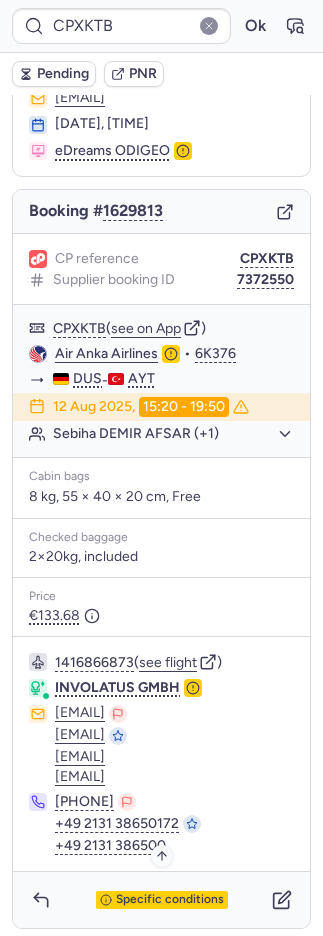 click on "Specific conditions" at bounding box center (162, 900) 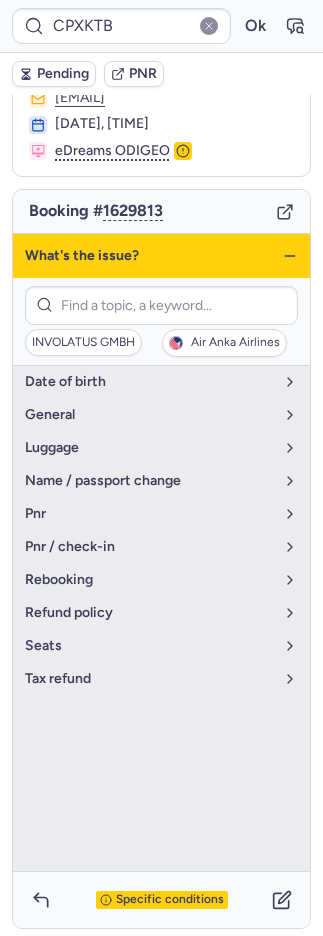 click on "Specific conditions" at bounding box center [170, 900] 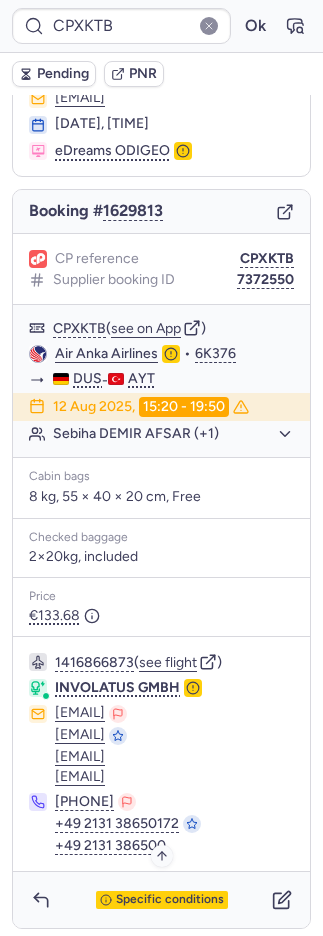 click on "Specific conditions" at bounding box center (170, 900) 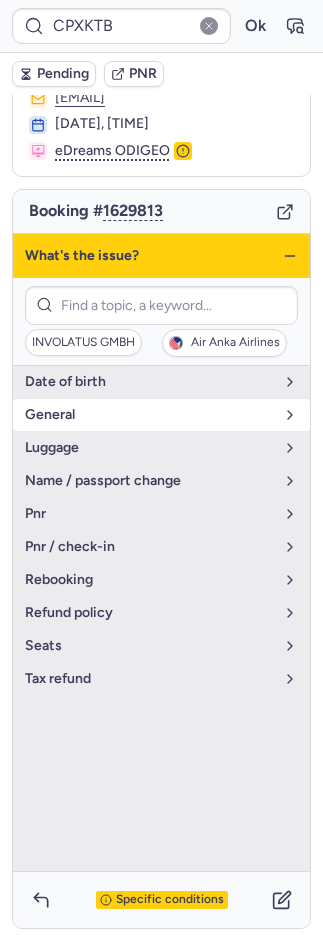 click on "general" at bounding box center [149, 415] 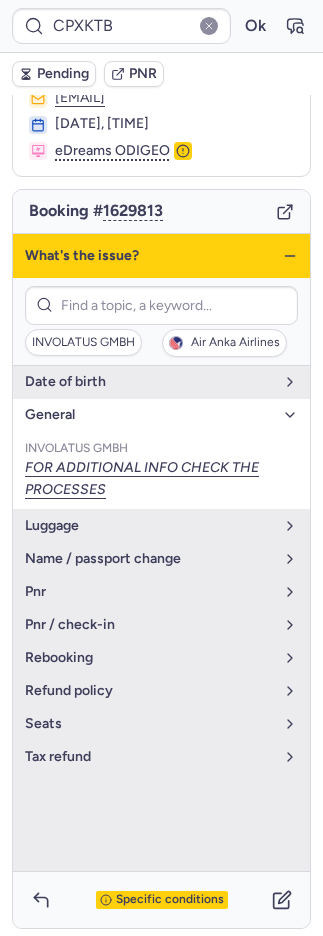 click on "general" at bounding box center (149, 415) 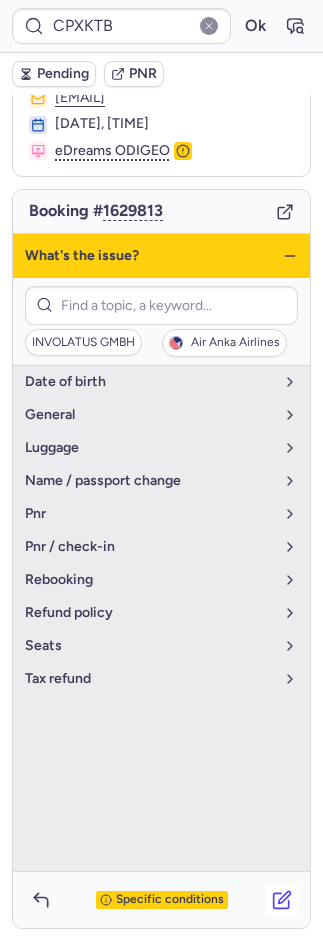 click 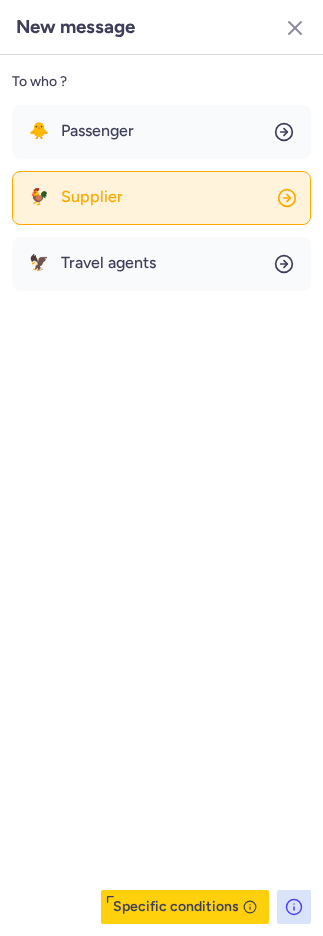 click on "🐓 Supplier" at bounding box center [76, 197] 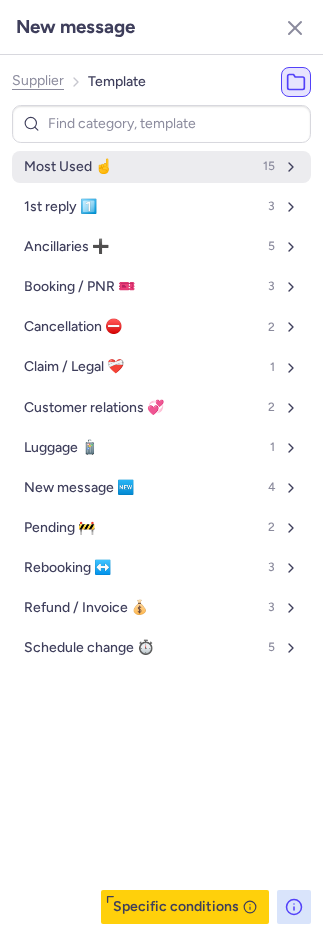 click on "Most Used ☝️" at bounding box center (68, 167) 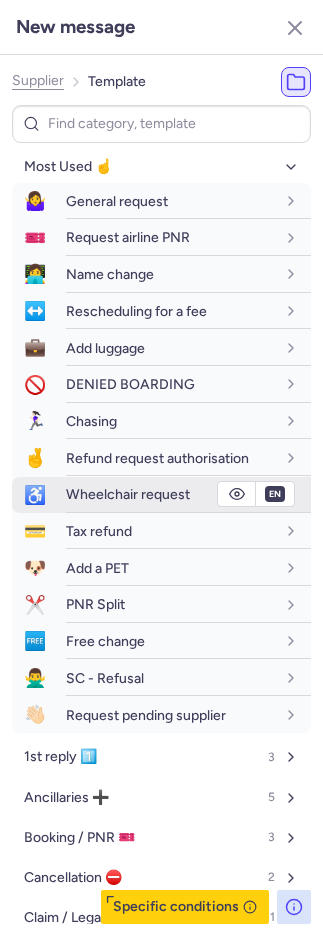 click on "Wheelchair request" at bounding box center [128, 494] 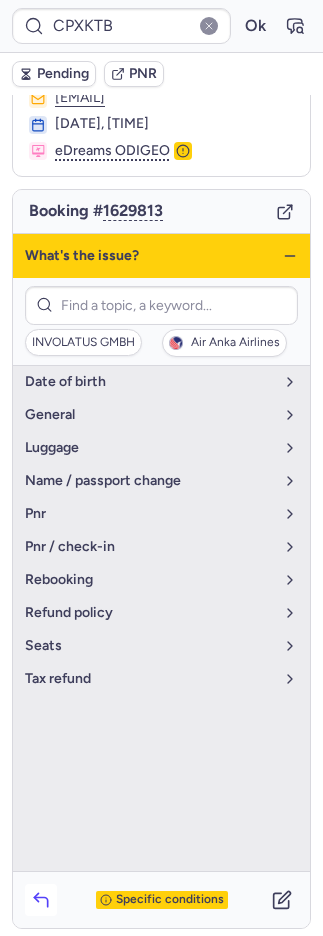 click 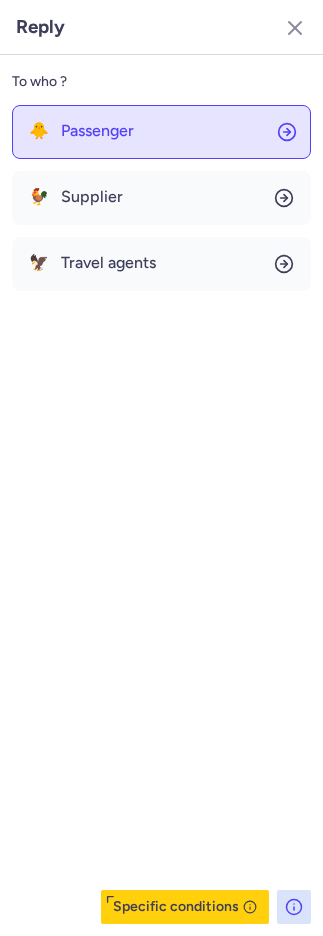 click on "🐥 Passenger" 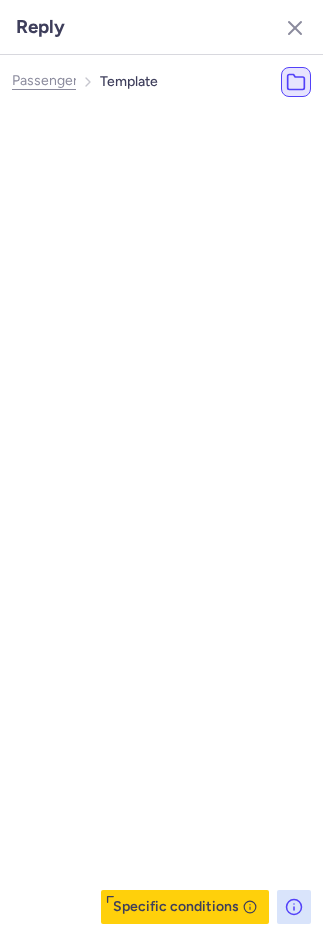 click on "Most Used ☝️" at bounding box center (100, 167) 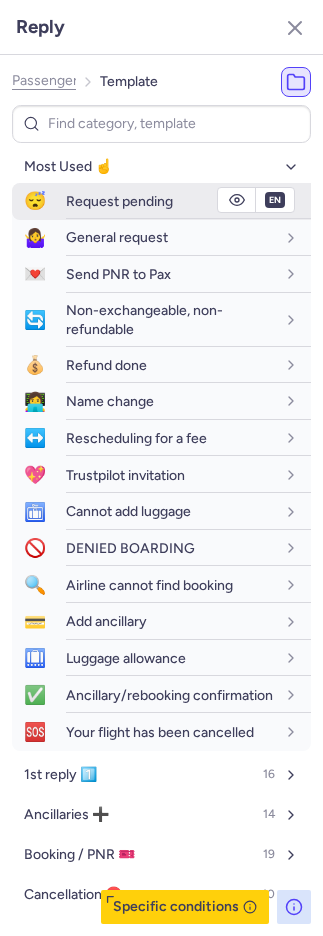 click on "Request pending" at bounding box center (188, 201) 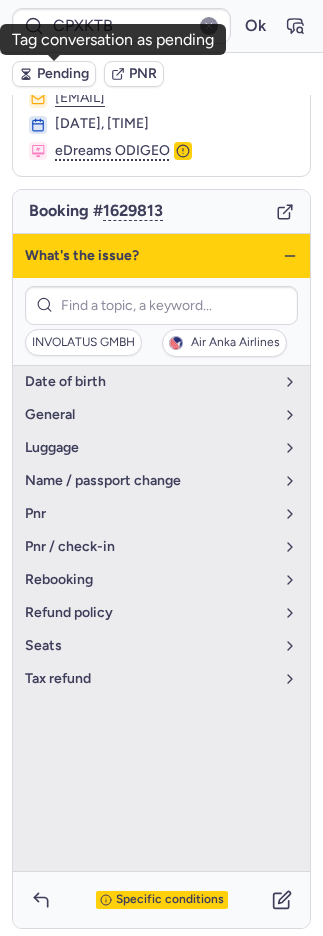 click 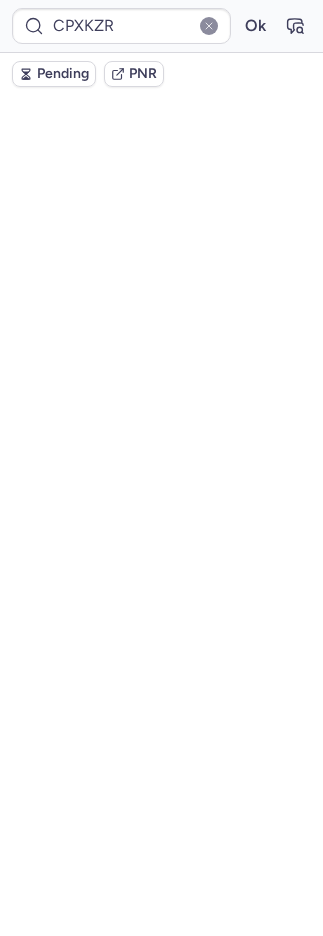 scroll, scrollTop: 68, scrollLeft: 0, axis: vertical 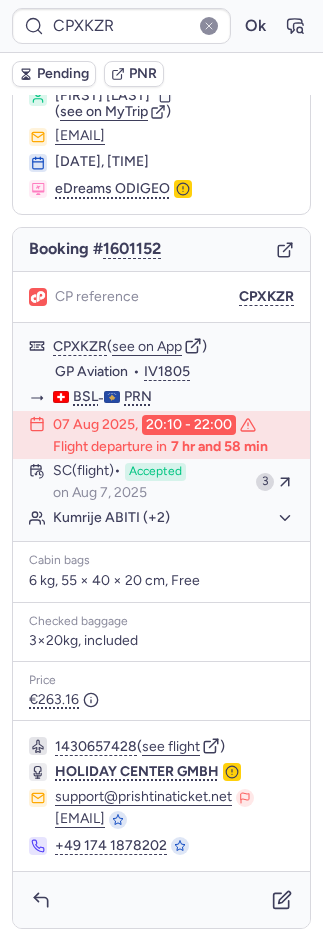 type on "CPXKTB" 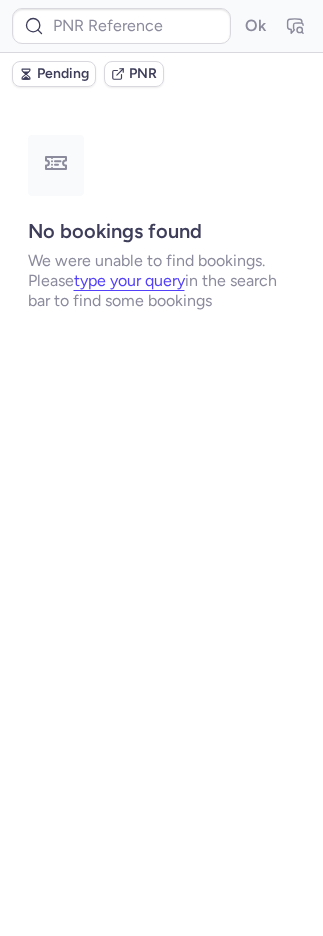 scroll, scrollTop: 0, scrollLeft: 0, axis: both 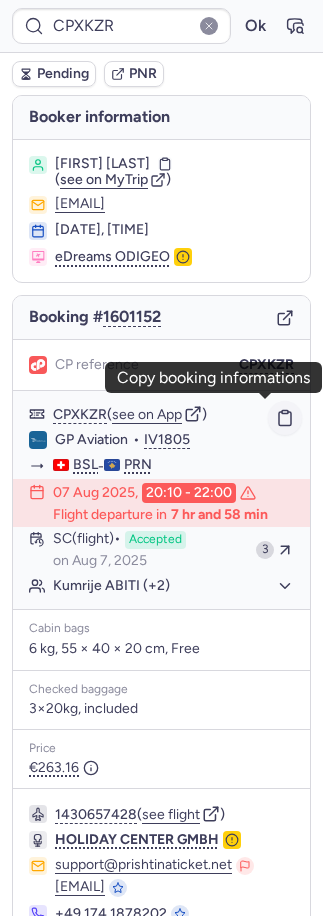 click 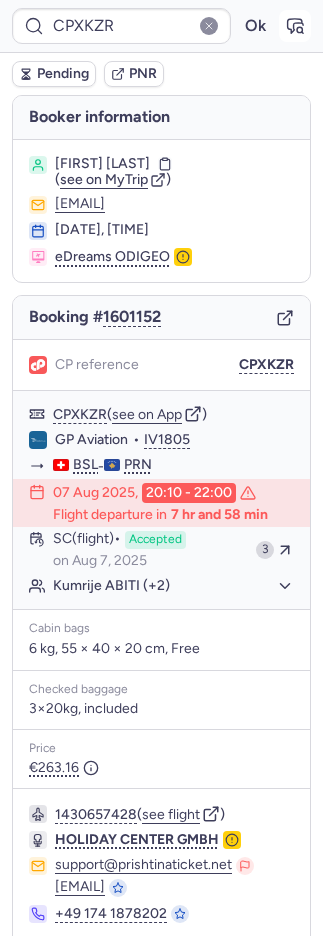click 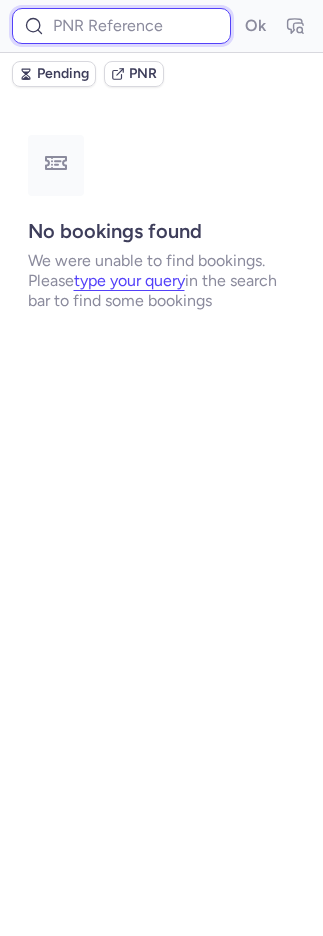 drag, startPoint x: 150, startPoint y: 39, endPoint x: 162, endPoint y: 40, distance: 12.0415945 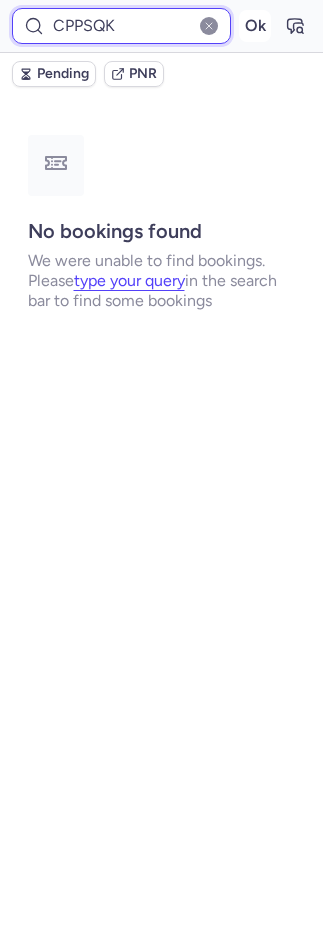 type on "CPPSQK" 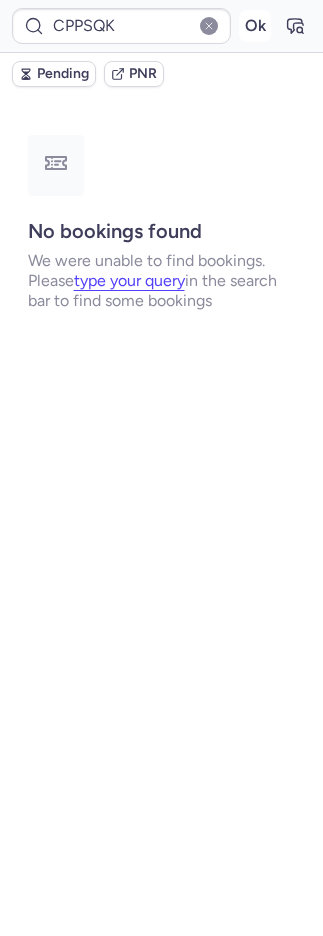 click on "Ok" at bounding box center (255, 26) 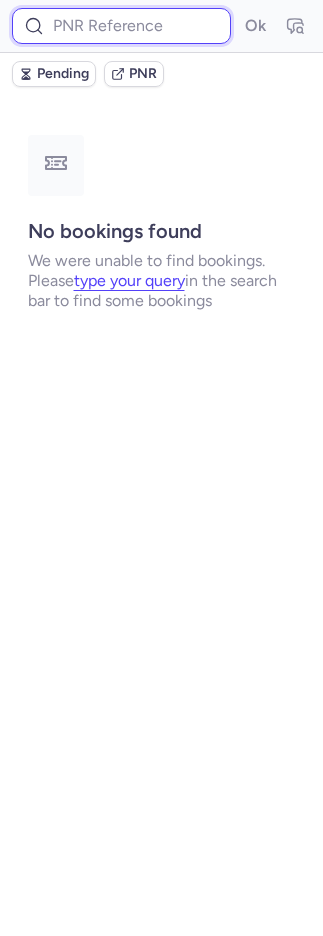 click at bounding box center [121, 26] 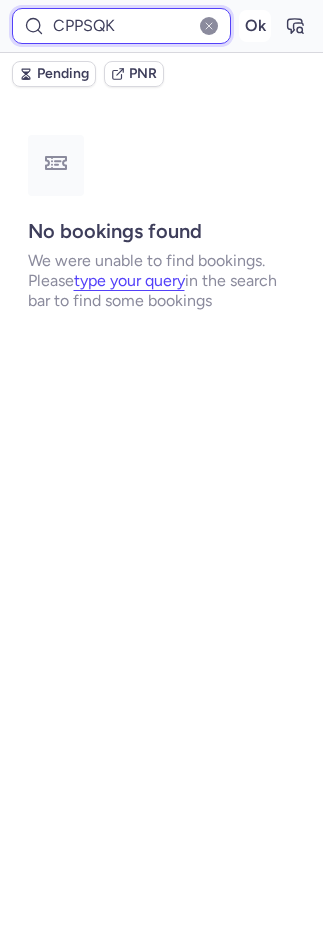 type on "CPPSQK" 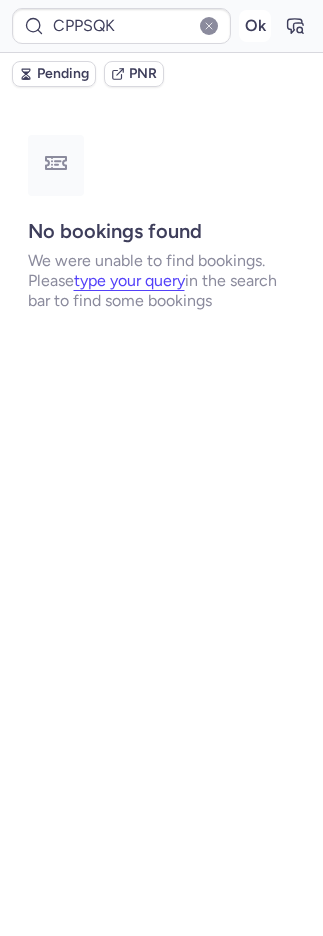 click on "Ok" at bounding box center [255, 26] 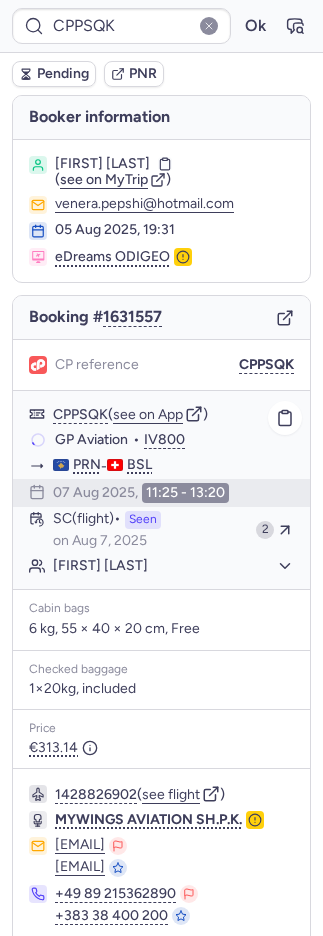 click on "Myvlyde BRAHIMI" 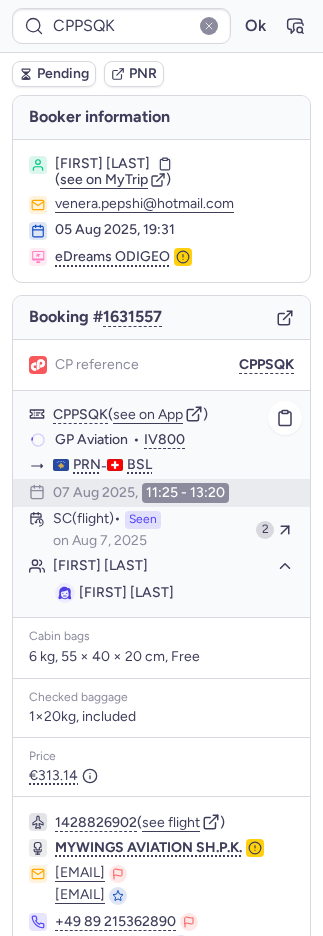 click on "Myvlyde BRAHIMI" at bounding box center (126, 592) 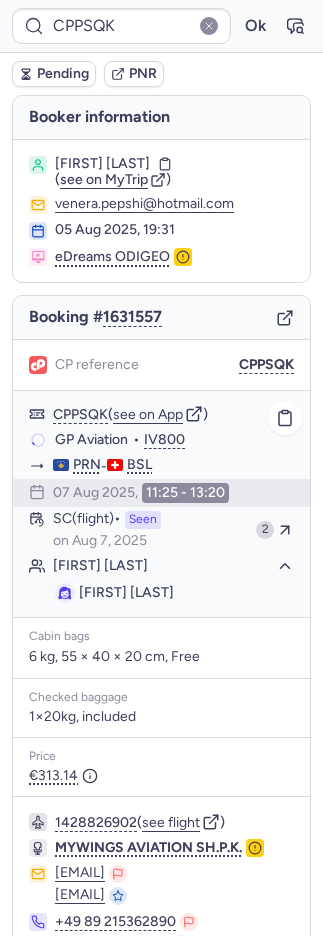 click on "Myvlyde BRAHIMI" at bounding box center [126, 592] 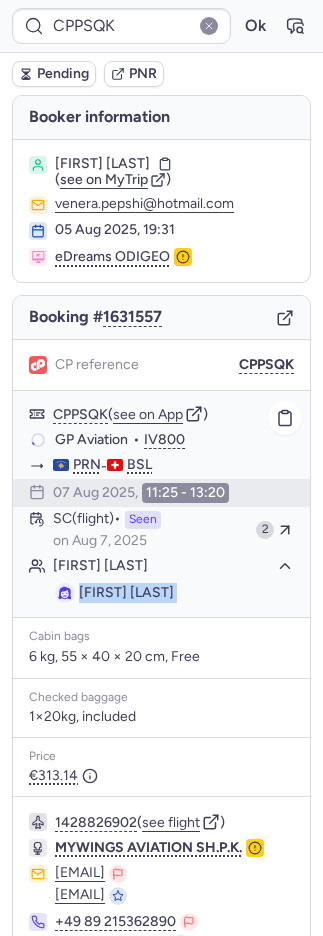 click on "Myvlyde BRAHIMI" at bounding box center [126, 592] 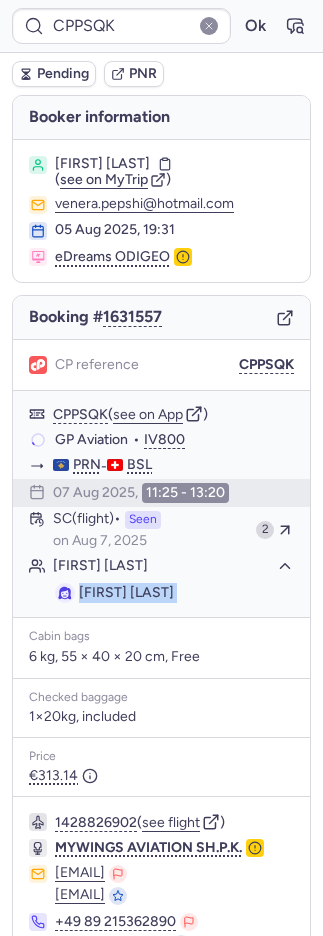copy on "Myvlyde BRAHIMI" 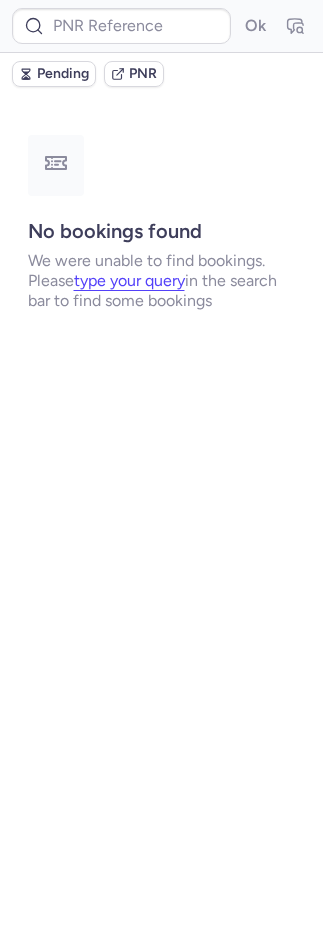 type on "CPDDVG" 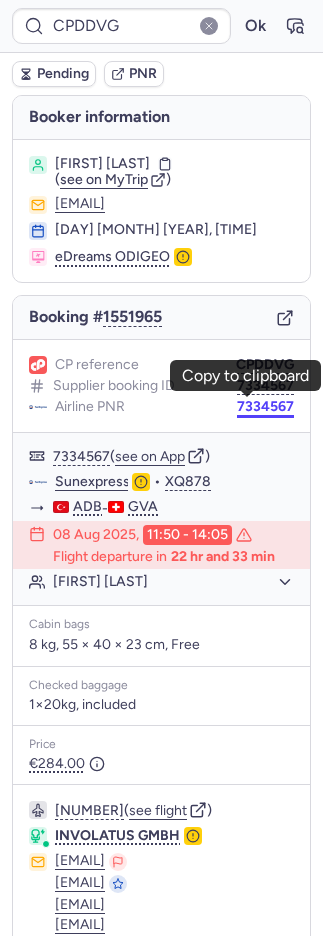 click on "7334567" at bounding box center (265, 407) 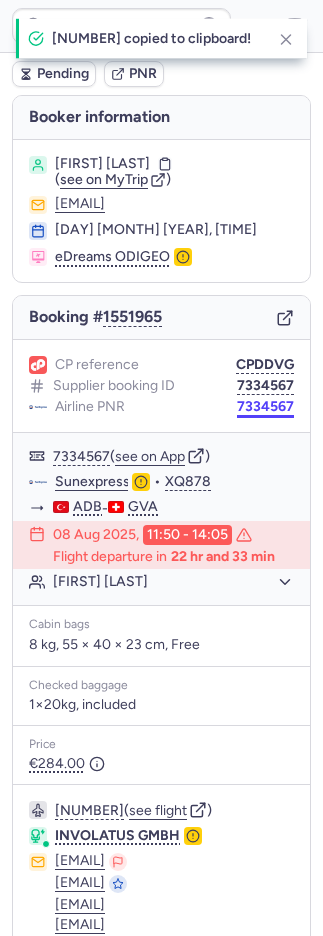 click on "7334567" at bounding box center [265, 407] 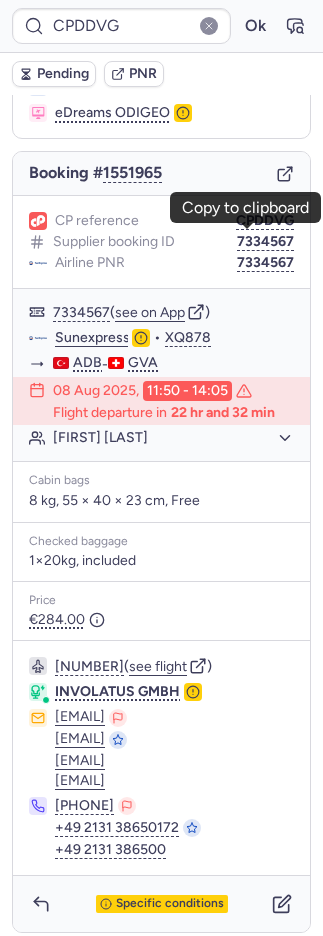 scroll, scrollTop: 168, scrollLeft: 0, axis: vertical 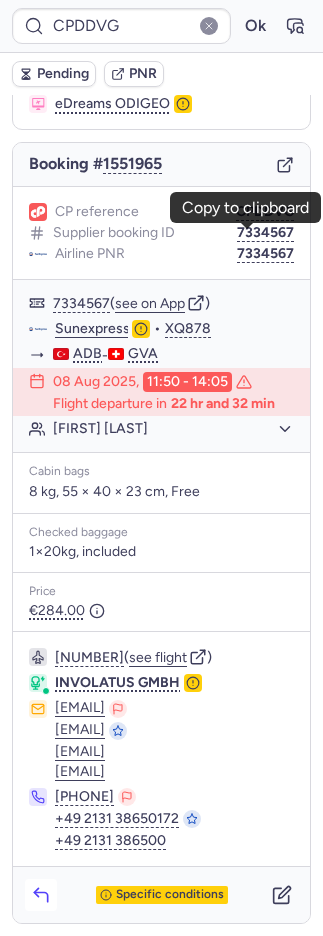 click at bounding box center (41, 895) 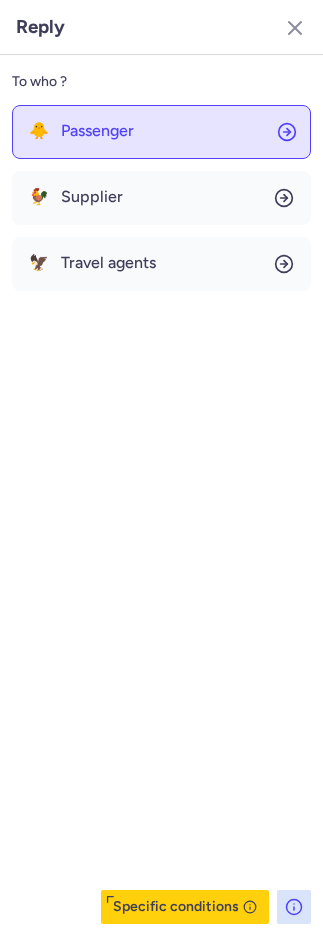 click on "🐥 Passenger" 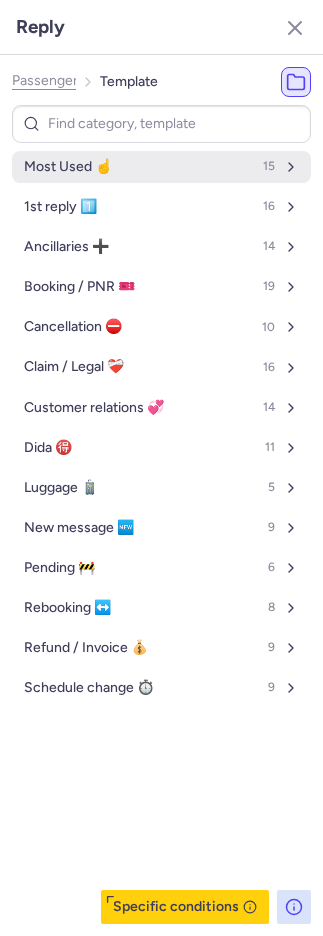 click on "Most Used ☝️" at bounding box center (68, 167) 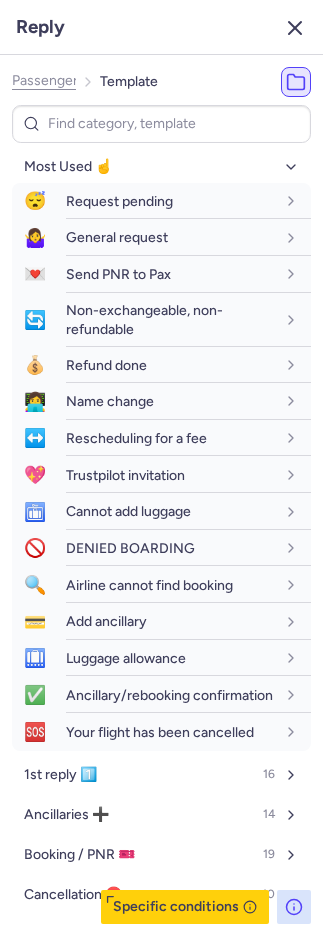 click 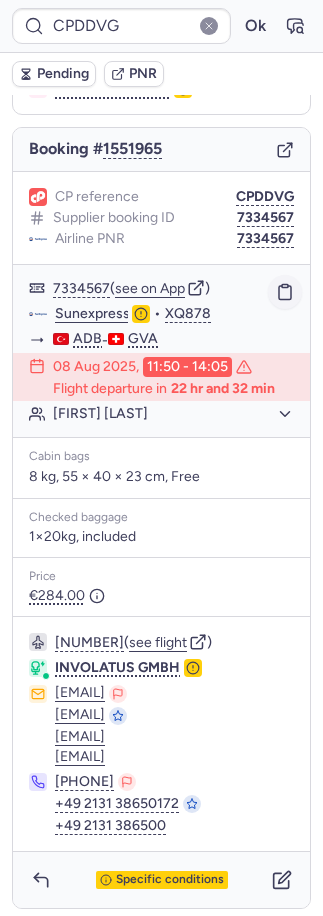 click 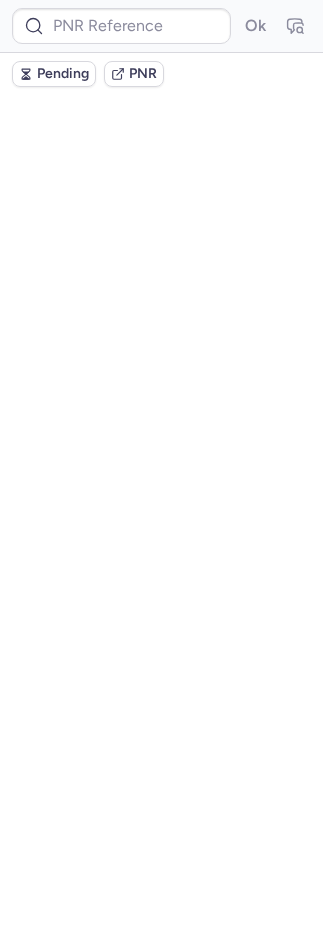 scroll, scrollTop: 0, scrollLeft: 0, axis: both 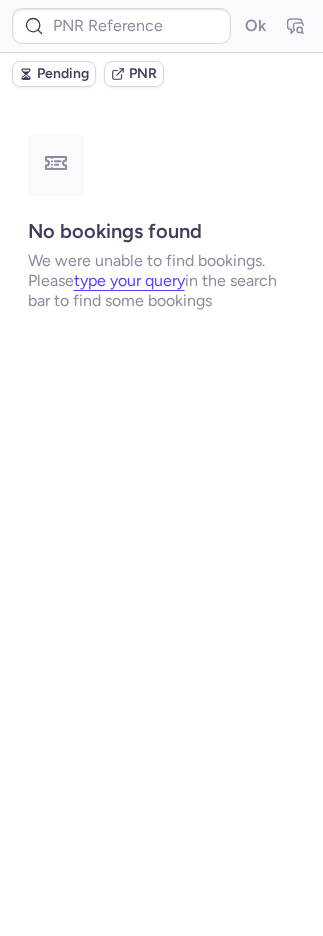 type on "CPHQAW" 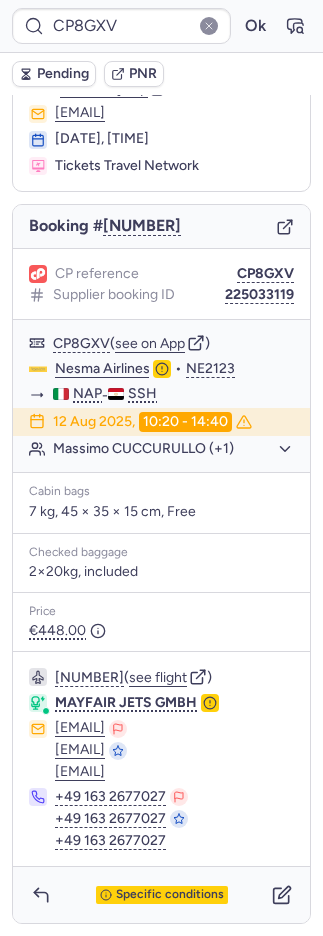 scroll, scrollTop: 130, scrollLeft: 0, axis: vertical 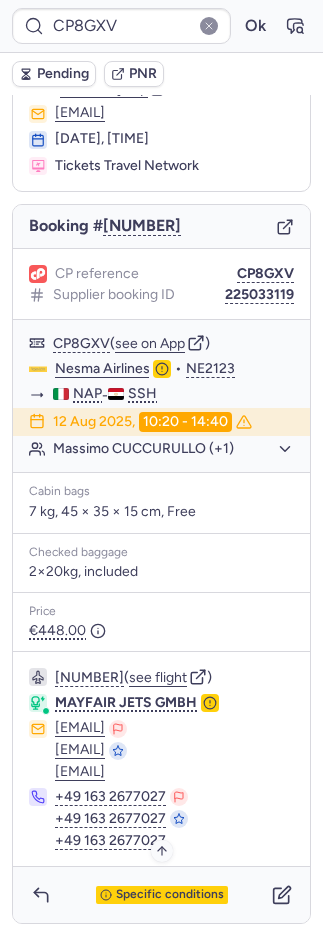 click on "Specific conditions" at bounding box center (170, 895) 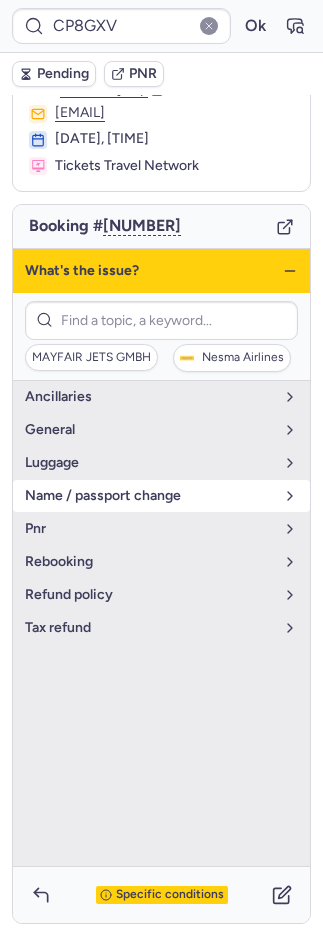 click on "name / passport change" at bounding box center [149, 496] 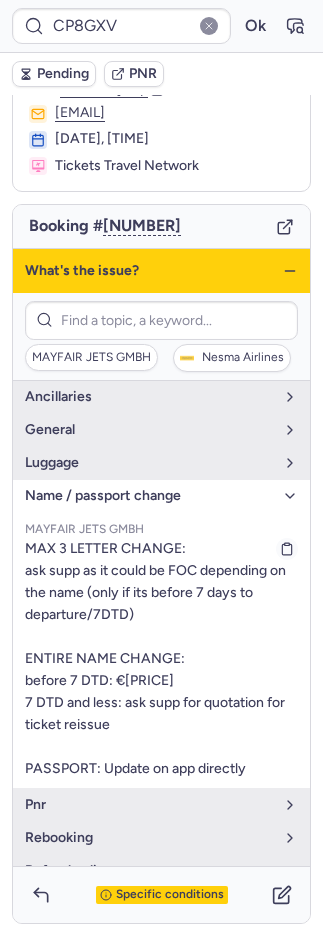 scroll, scrollTop: 32, scrollLeft: 0, axis: vertical 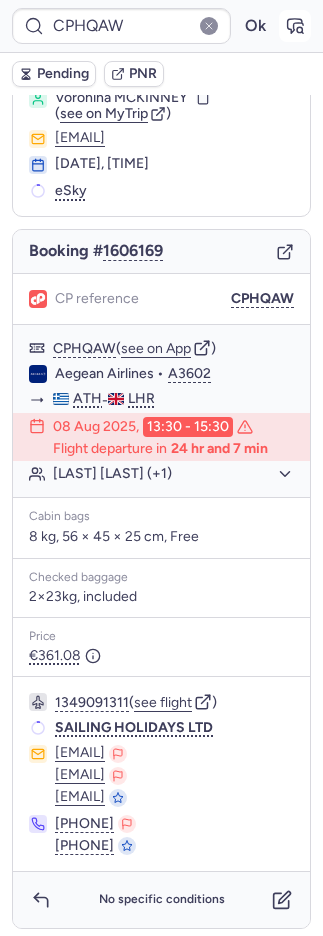 click 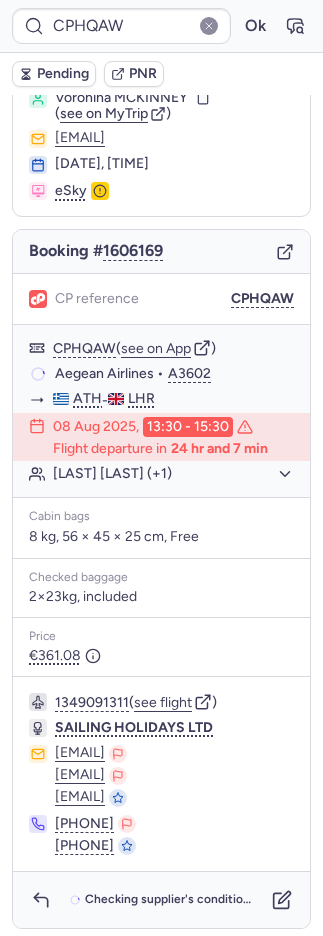 click at bounding box center [295, 26] 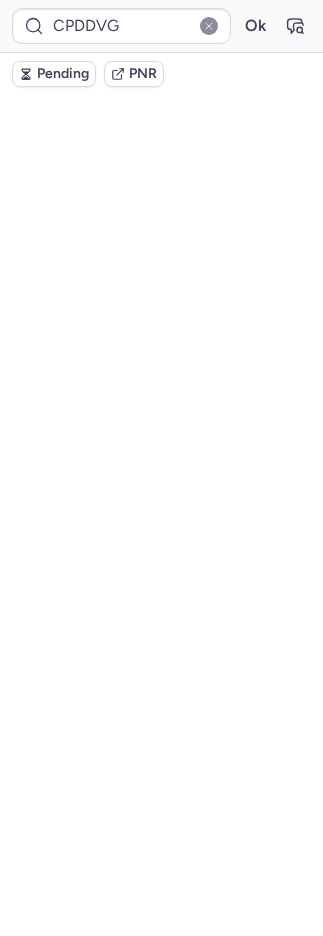 scroll, scrollTop: 106, scrollLeft: 0, axis: vertical 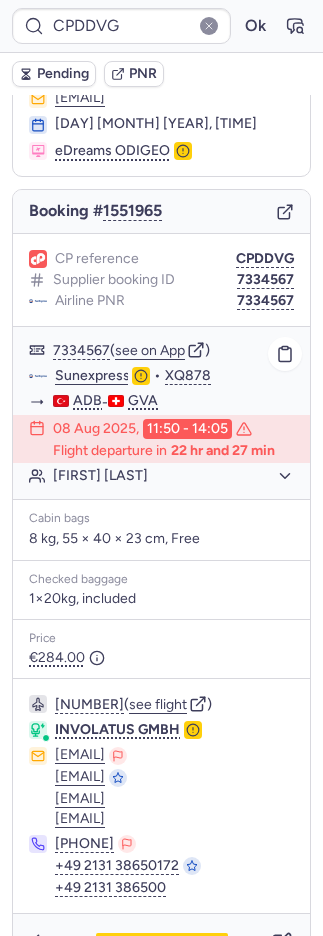 click on "Cloe YILMAZ" 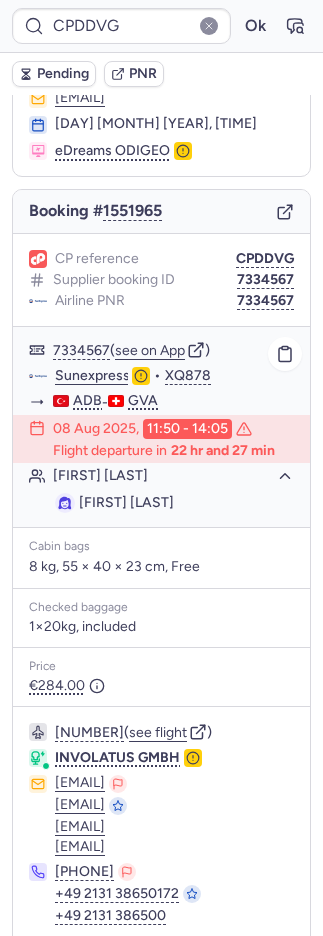 click on "Cloe YILMAZ" at bounding box center [126, 503] 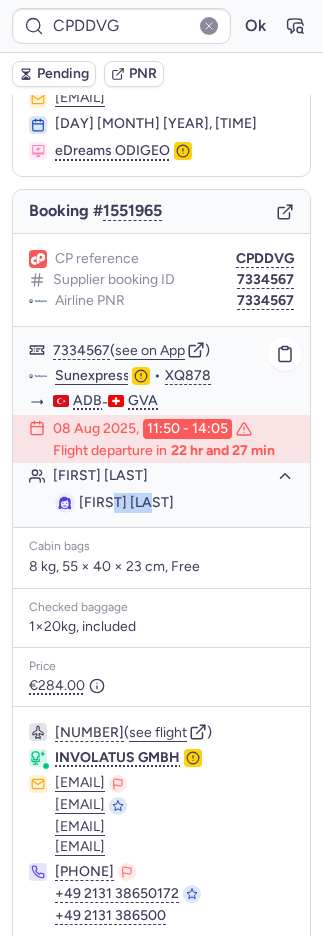 click on "Cloe YILMAZ" at bounding box center [126, 503] 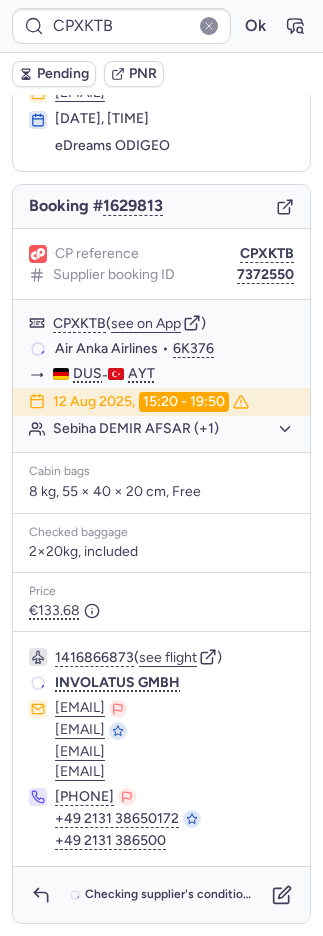 scroll, scrollTop: 106, scrollLeft: 0, axis: vertical 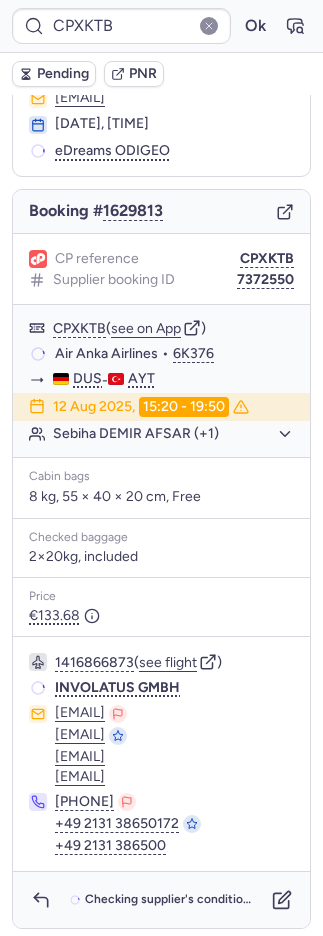 type on "CP585S" 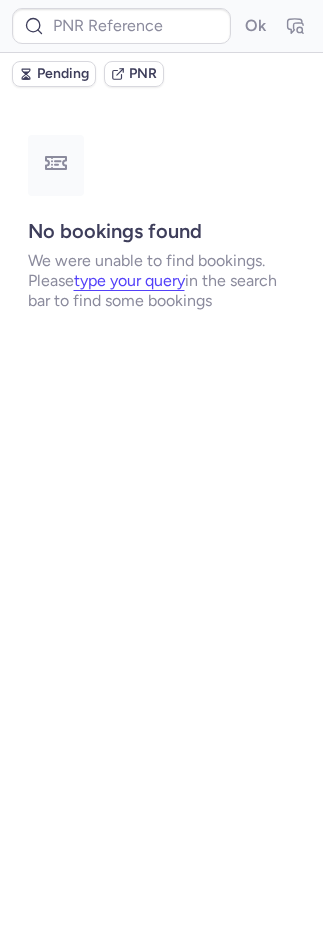 scroll, scrollTop: 0, scrollLeft: 0, axis: both 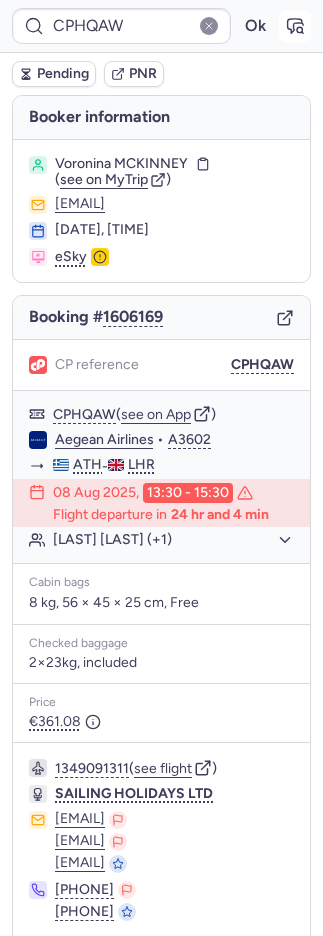 click 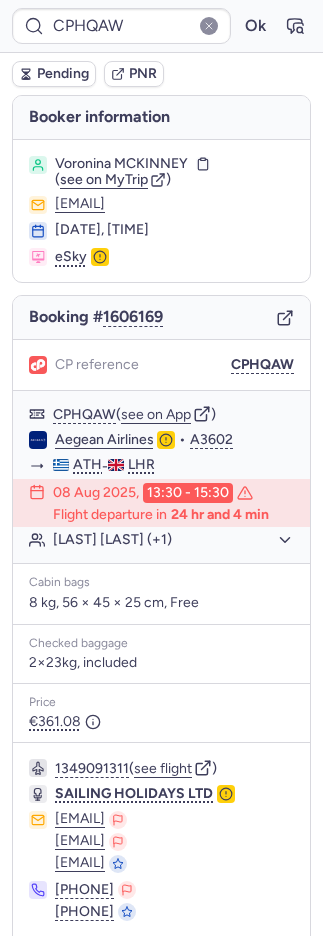 scroll, scrollTop: 66, scrollLeft: 0, axis: vertical 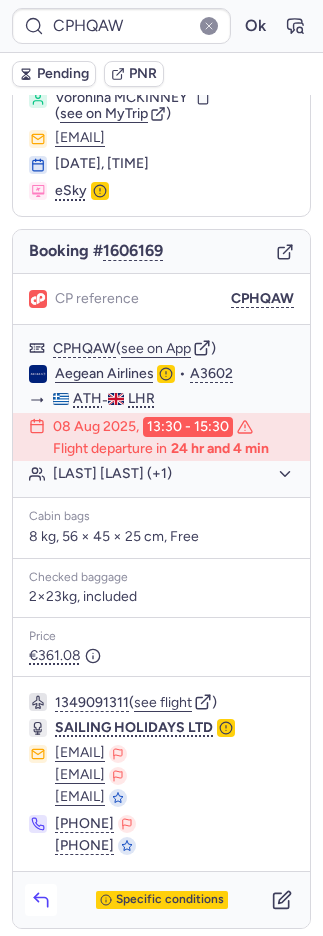 click on "Specific conditions" at bounding box center (161, 900) 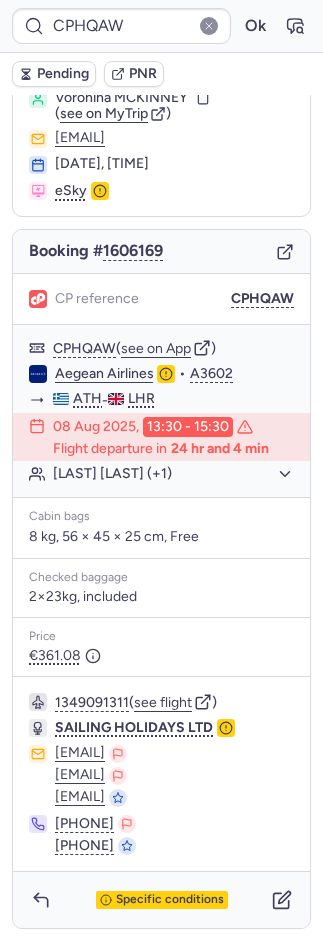 click on "Booker information Voronina MCKINNEY  ( see on MyTrip  )  voronina1975@stevbarichrv.eu 24 Jul 2025, 05:45 eSky Booking # 1606169 CP reference CPHQAW CPHQAW  ( see on App )  Aegean Airlines  •  A3602 ATH  -  LHR 08 Aug 2025,  13:30 - 15:30  Flight departure in  24 hr and 4 min Voronina MCKINNEY (+1)  Cabin bags  8 kg, 56 × 45 × 25 cm, Free Checked baggage 2×23kg, included Price €361.08  1349091311  ( see flight )  SAILING HOLIDAYS LTD SailsCrew@sailingholidays.com flights@sailingholidays.com flights@sailingholidays.com +44 7930 604378 +44 7930 604378 Specific conditions" at bounding box center (161, 478) 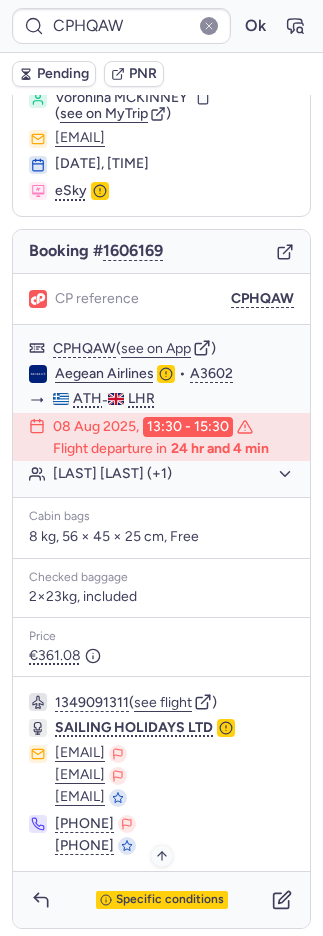 click on "Specific conditions" at bounding box center [170, 900] 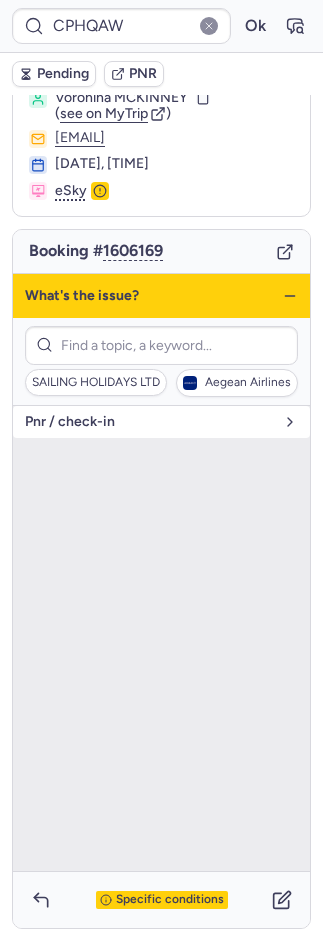 click on "pnr / check-in" at bounding box center [149, 422] 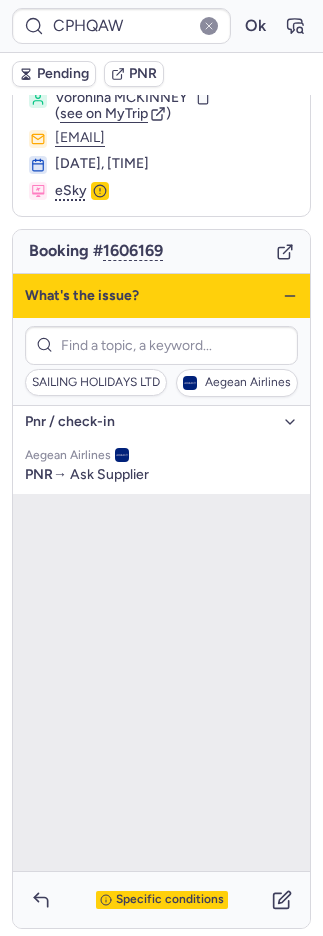 click on "Specific conditions" at bounding box center [170, 900] 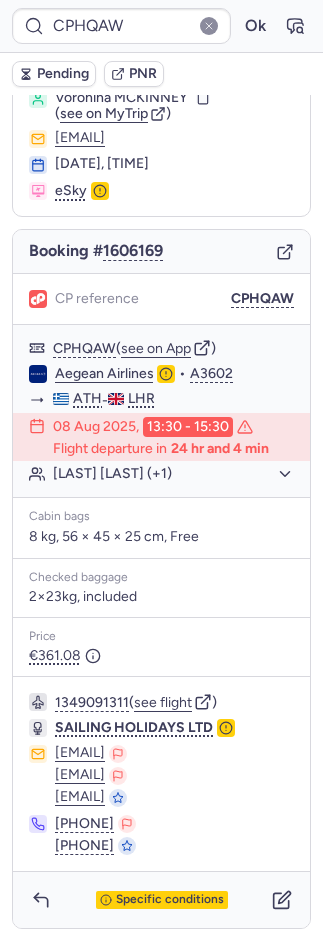 type on "CP8GXV" 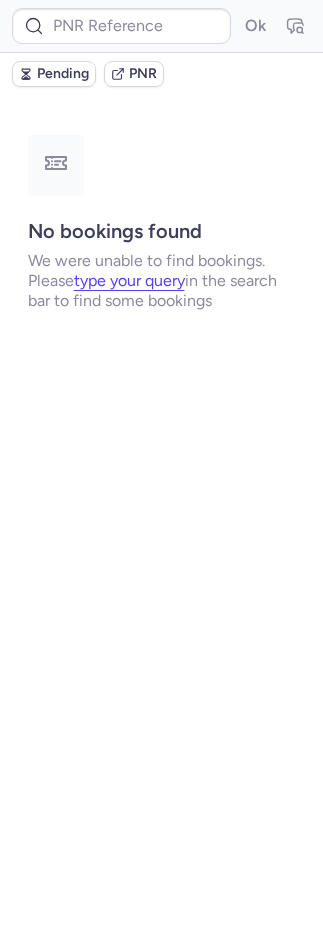 scroll, scrollTop: 0, scrollLeft: 0, axis: both 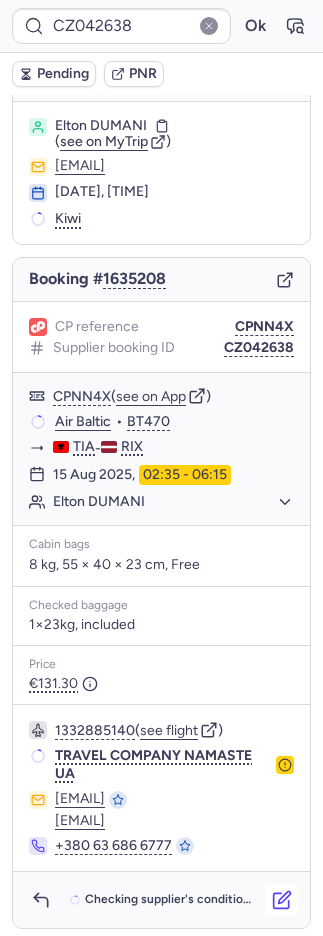 click 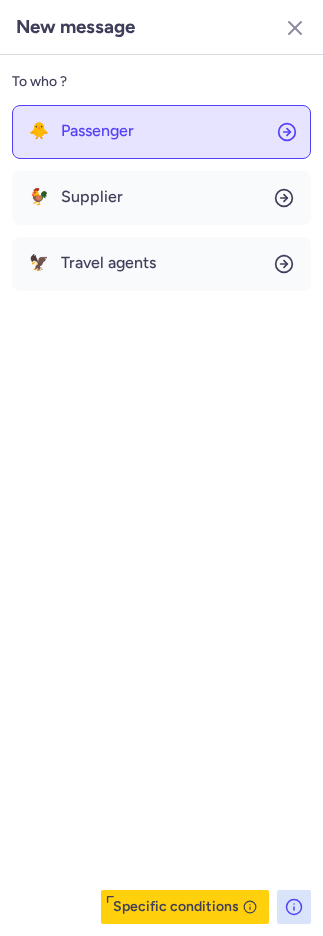 click on "🐥 Passenger" 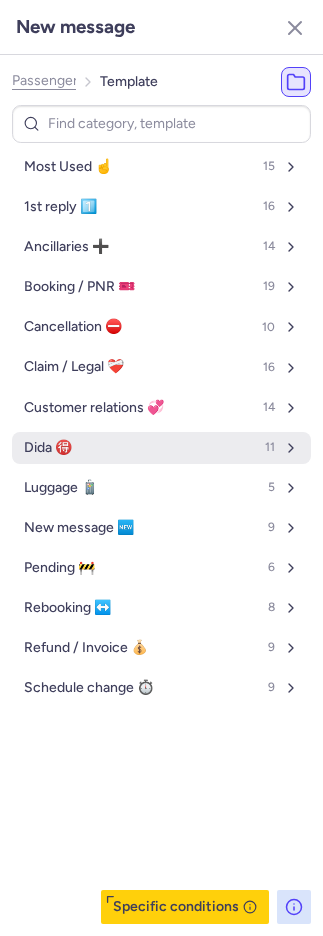 click on "Dida 🉐 11" at bounding box center [161, 448] 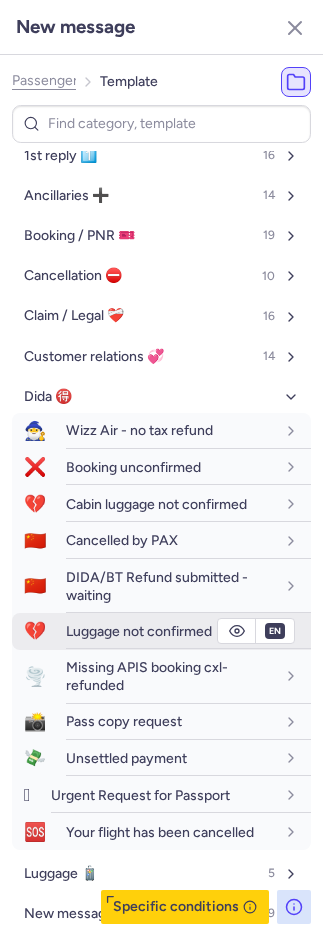 scroll, scrollTop: 188, scrollLeft: 0, axis: vertical 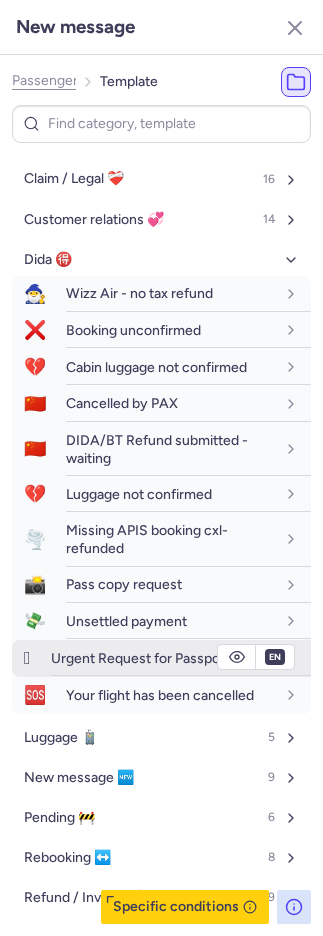 click on "Urgent Request for Passport" at bounding box center (181, 658) 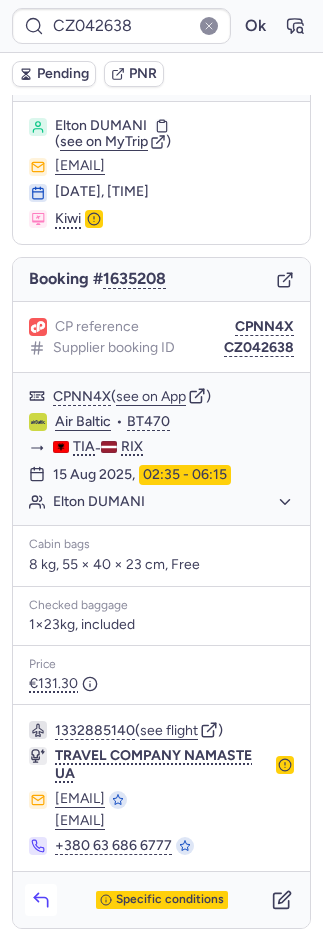 click 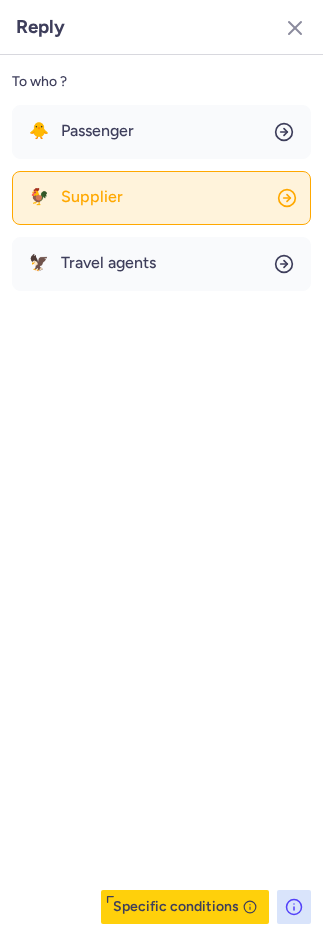 click on "Supplier" at bounding box center (92, 197) 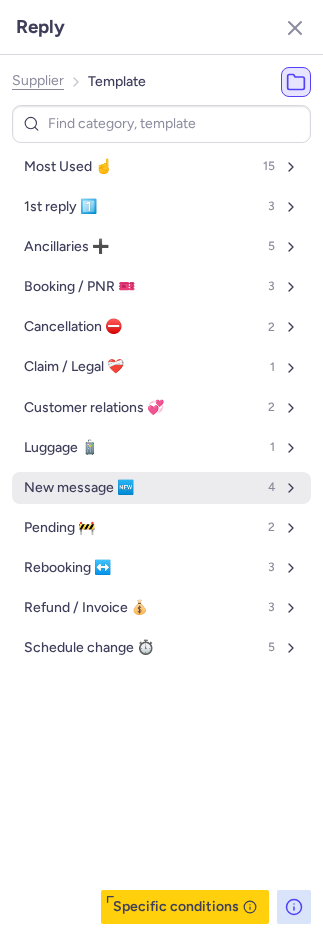 click on "New message 🆕 4" at bounding box center [161, 488] 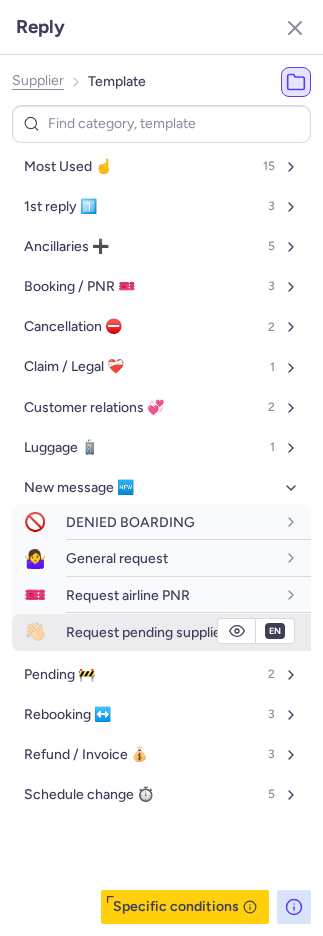 click on "Request pending supplier" at bounding box center (146, 632) 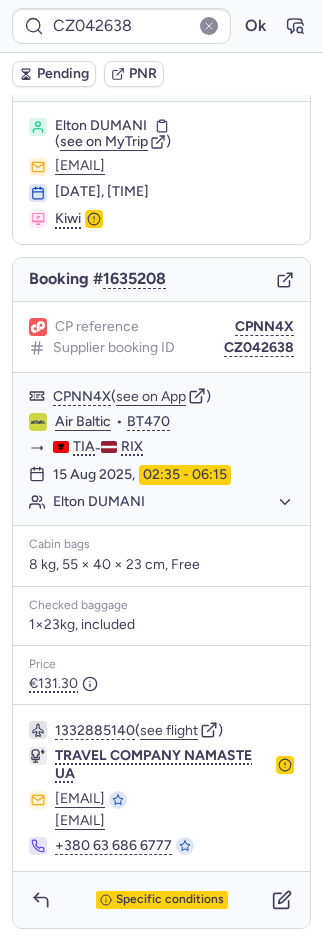 click on "Pending" at bounding box center (54, 74) 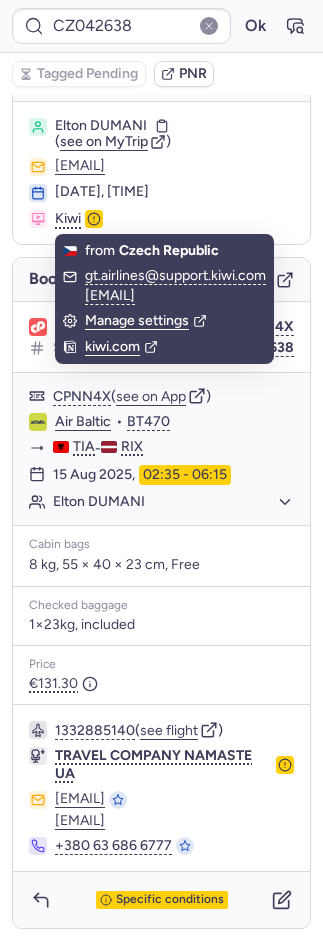 type on "CPXKTB" 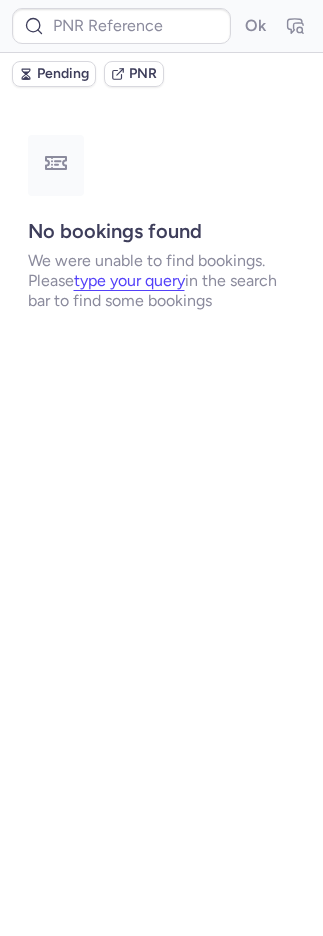 scroll, scrollTop: 0, scrollLeft: 0, axis: both 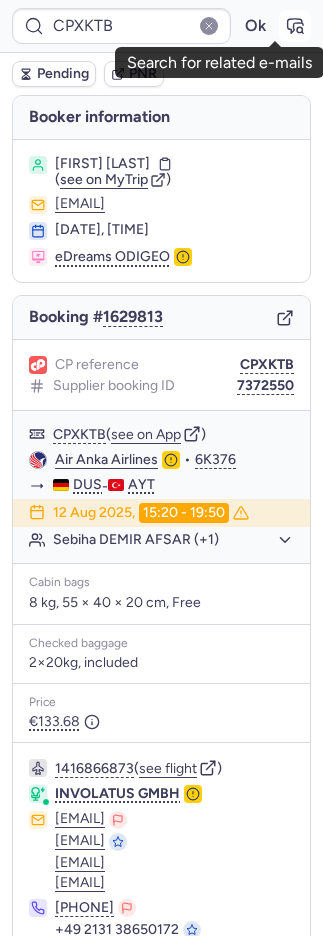 click 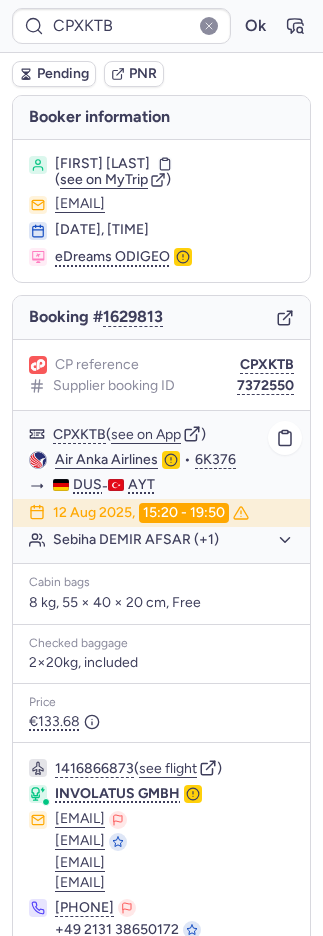 click on "Sebiha DEMIR AFSAR (+1)" 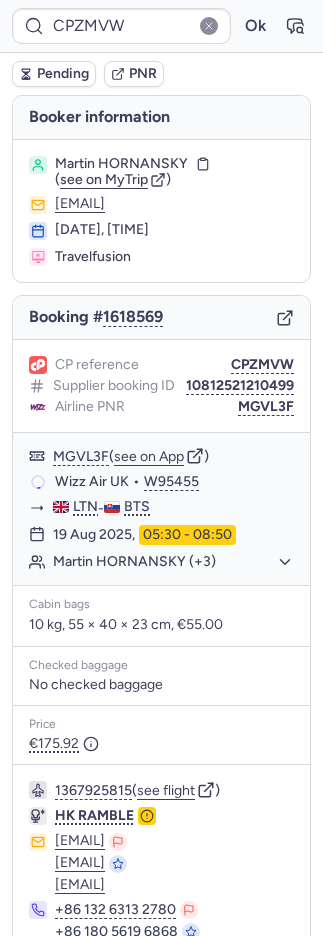 type on "CP8GXV" 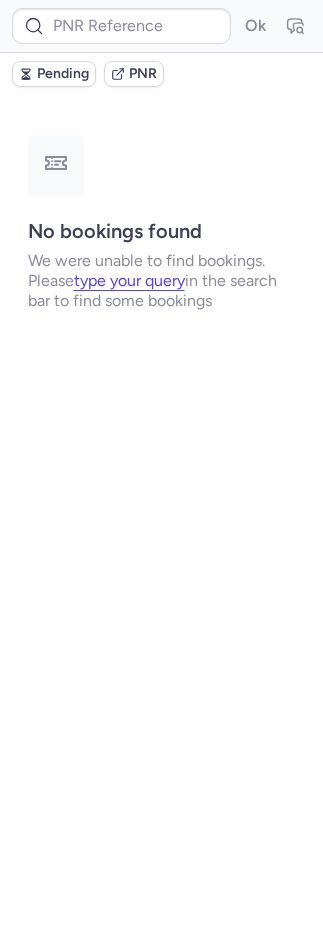type on "CP8GXV" 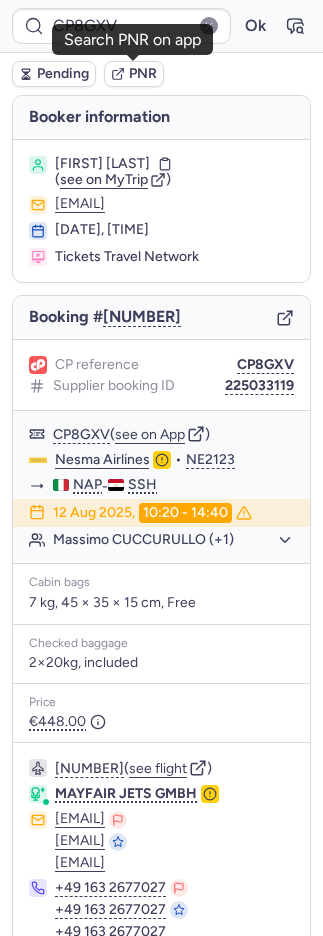 click on "PNR" at bounding box center [143, 74] 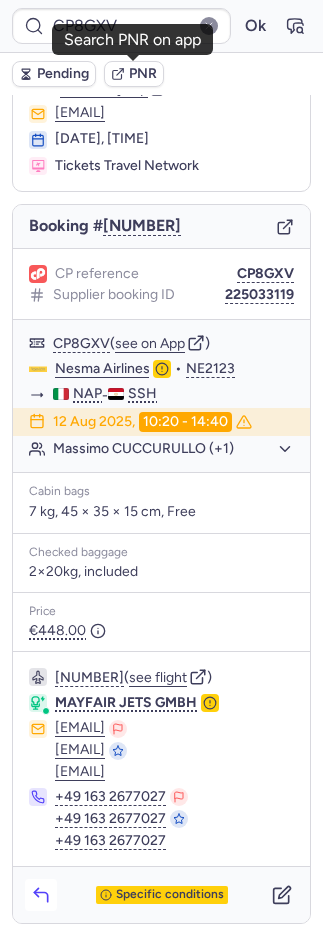 scroll, scrollTop: 130, scrollLeft: 0, axis: vertical 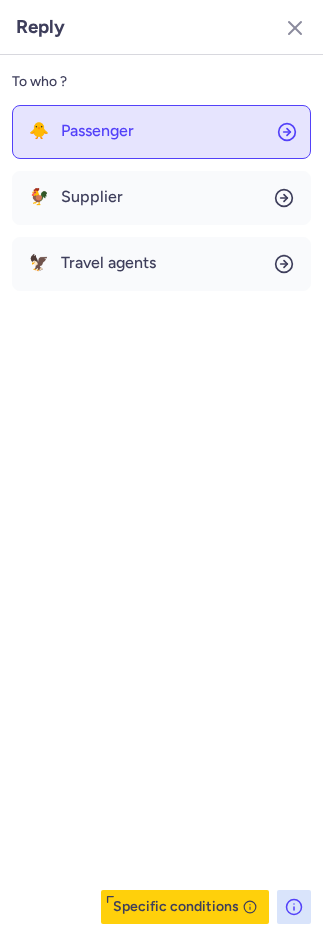 click on "🐥 Passenger" 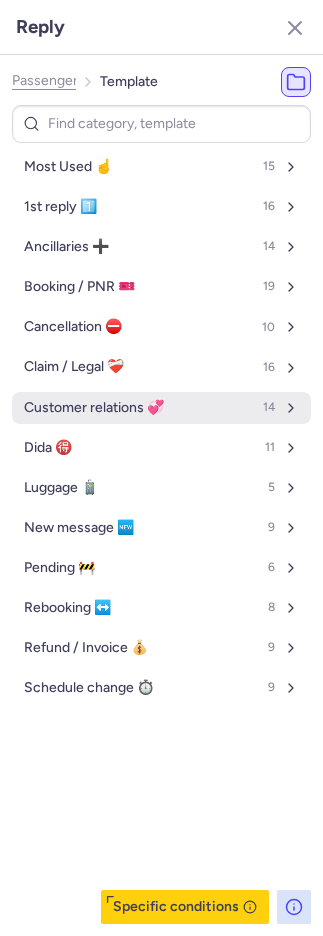 click on "Customer relations 💞" at bounding box center (94, 408) 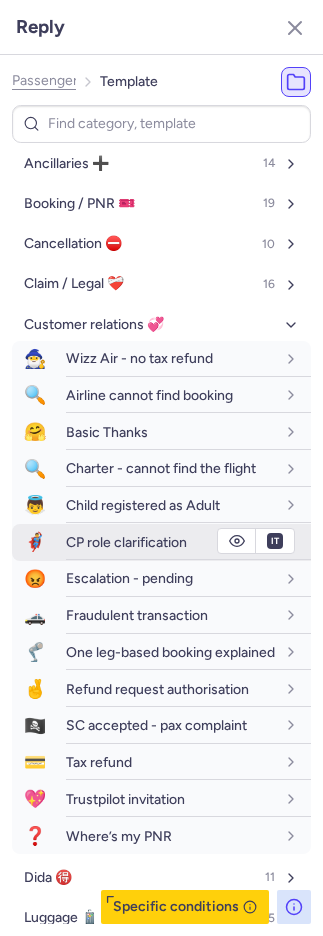 scroll, scrollTop: 369, scrollLeft: 0, axis: vertical 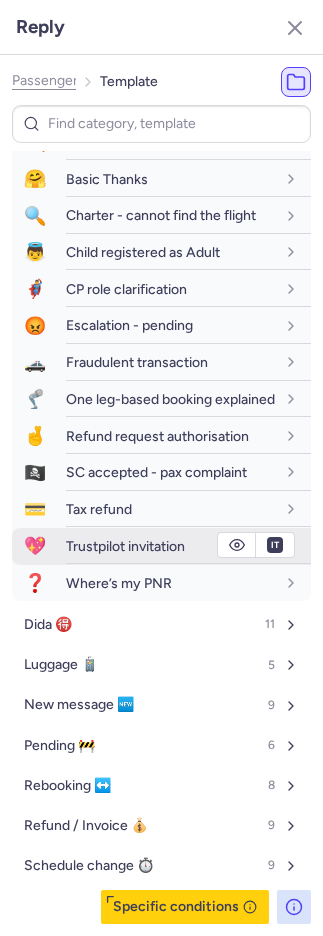 click on "💖 Trustpilot invitation" at bounding box center (161, 546) 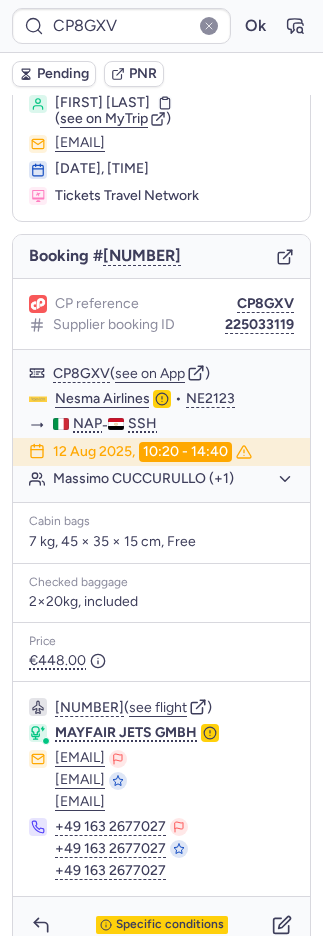 scroll, scrollTop: 0, scrollLeft: 0, axis: both 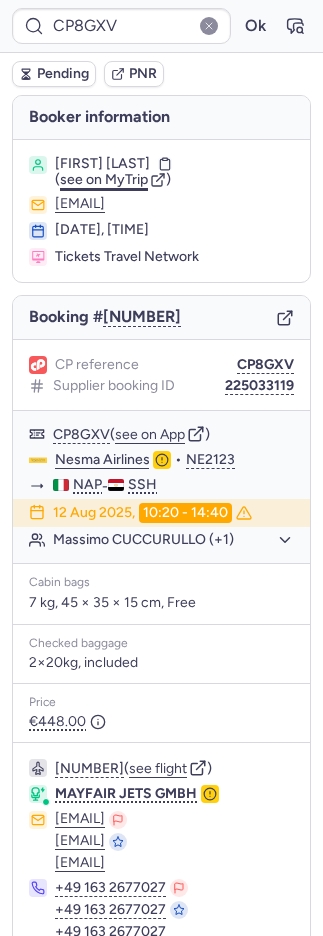 click on "see on MyTrip" at bounding box center (104, 179) 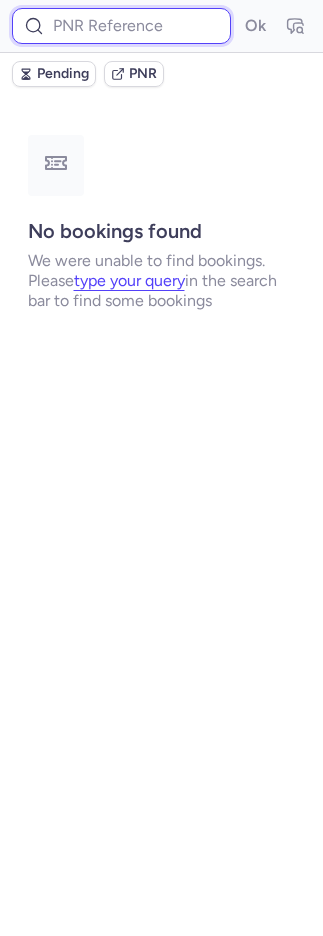 click at bounding box center (121, 26) 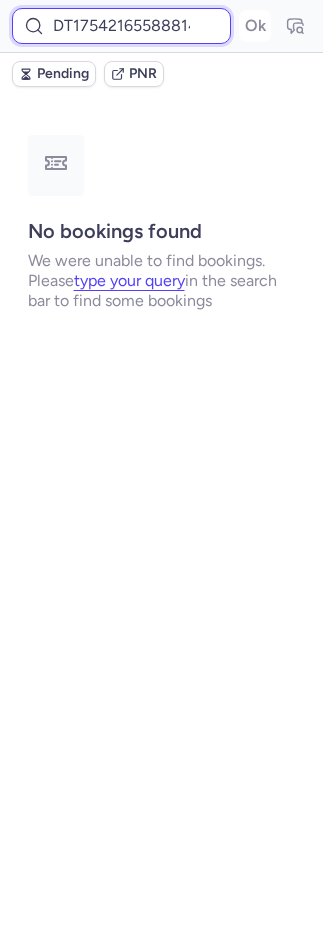 scroll, scrollTop: 0, scrollLeft: 24, axis: horizontal 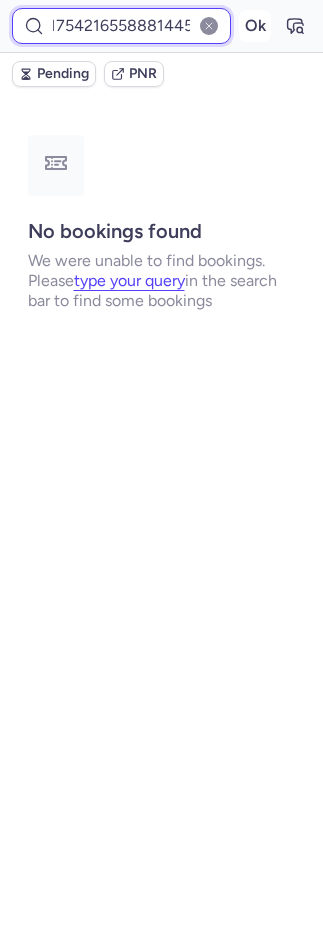 type on "DT1754216558881445" 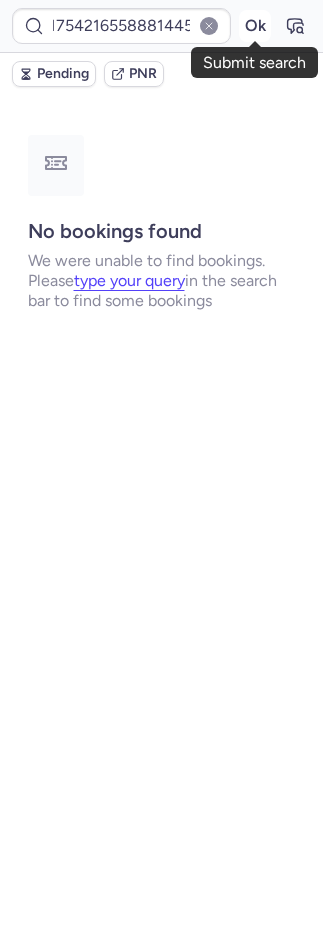 click on "Ok" at bounding box center [255, 26] 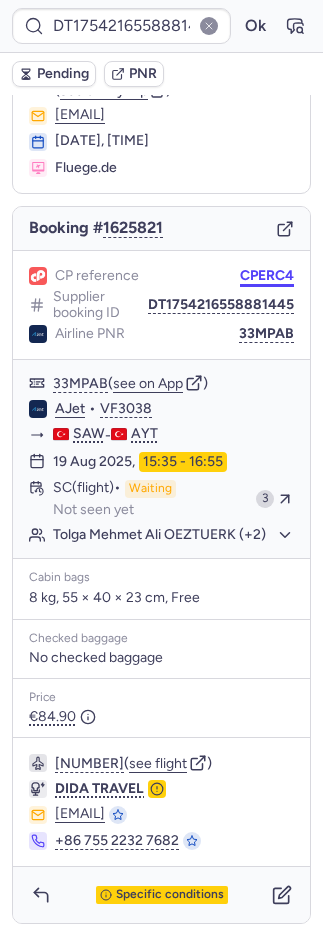 scroll, scrollTop: 98, scrollLeft: 0, axis: vertical 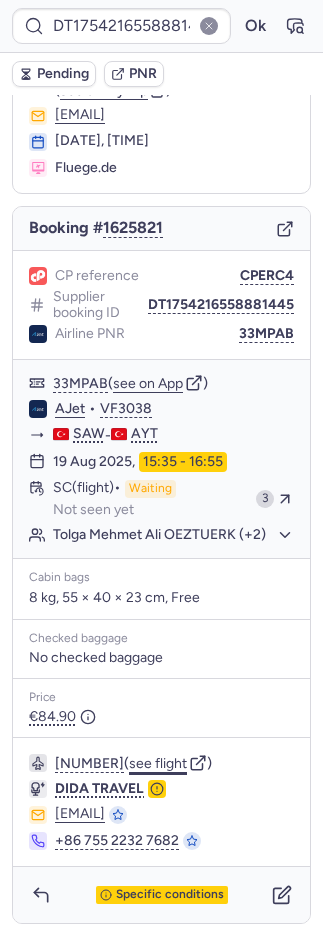 click on "see flight" 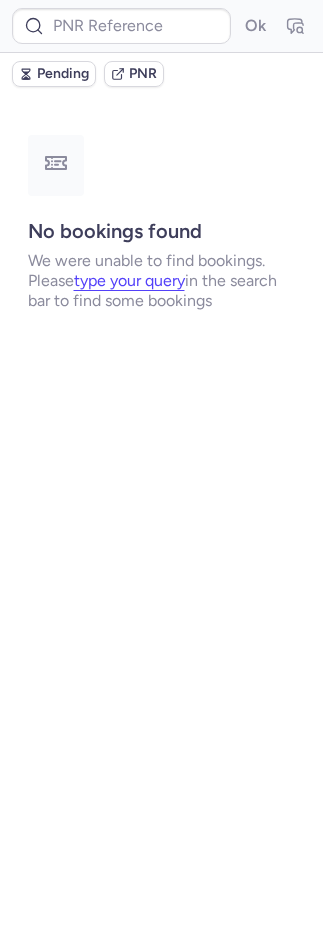 scroll, scrollTop: 0, scrollLeft: 0, axis: both 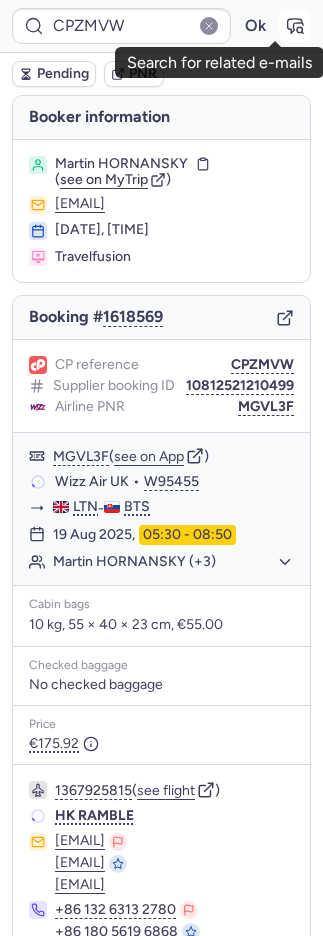 click 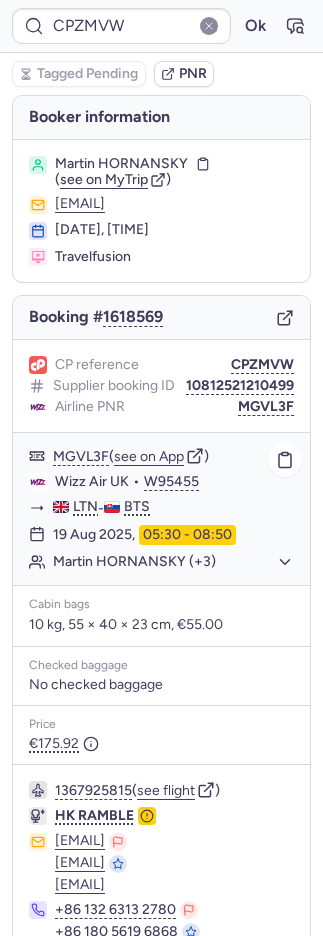 click on "Martin HORNANSKY (+3)" 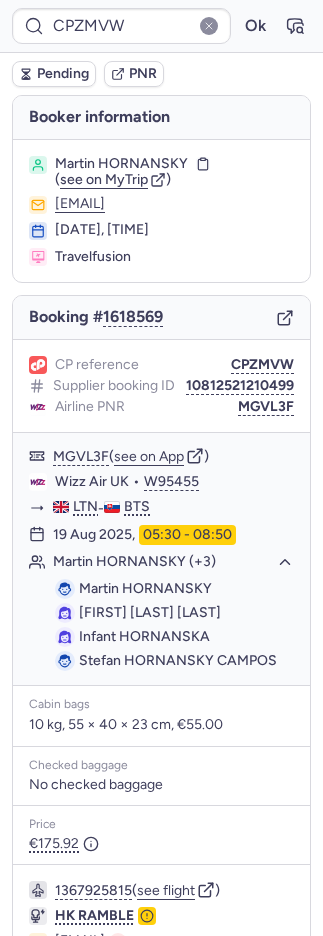 type on "96489692" 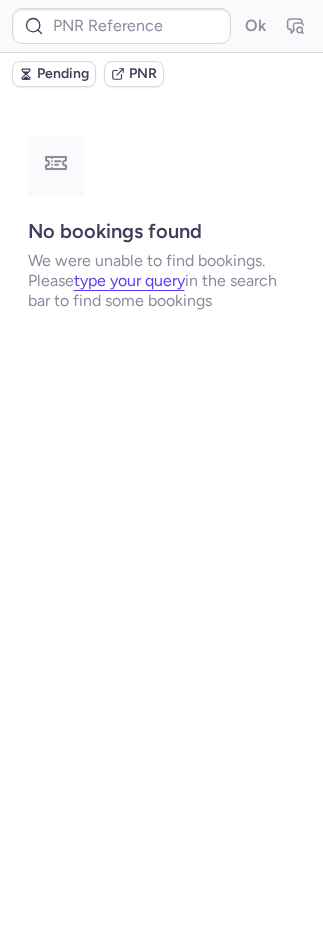 type on "CPRXJ9" 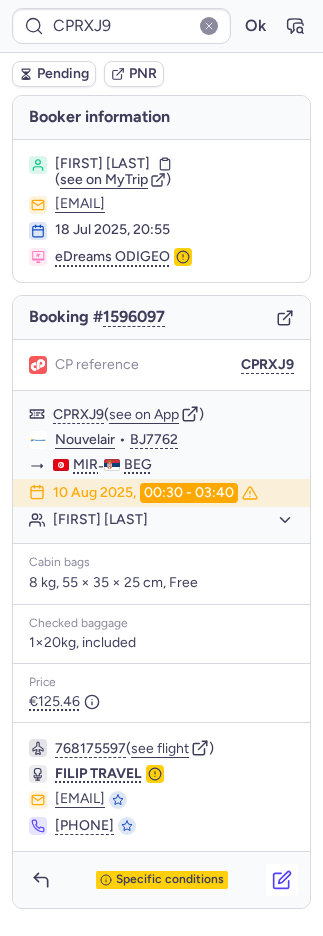 click 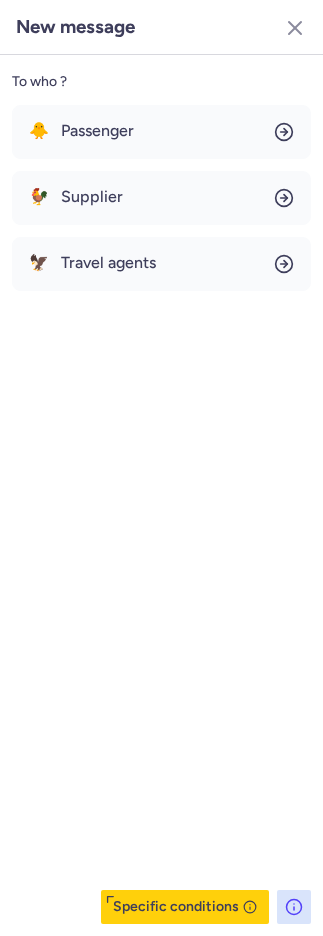 click on "To who ? 🐥 Passenger 🐓 Supplier 🦅 Travel agents  Specific conditions" 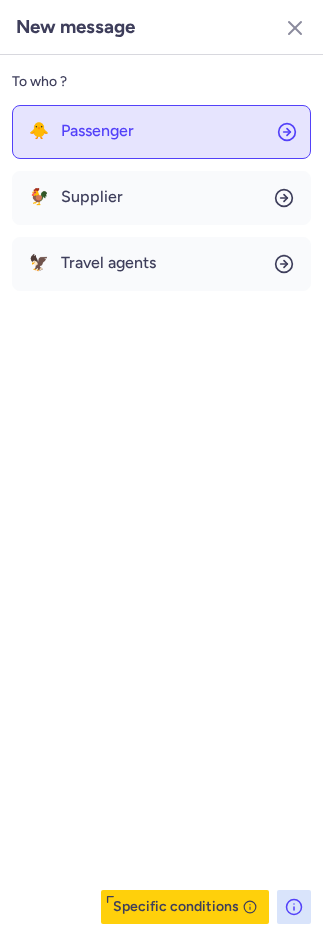 click on "🐥 Passenger" 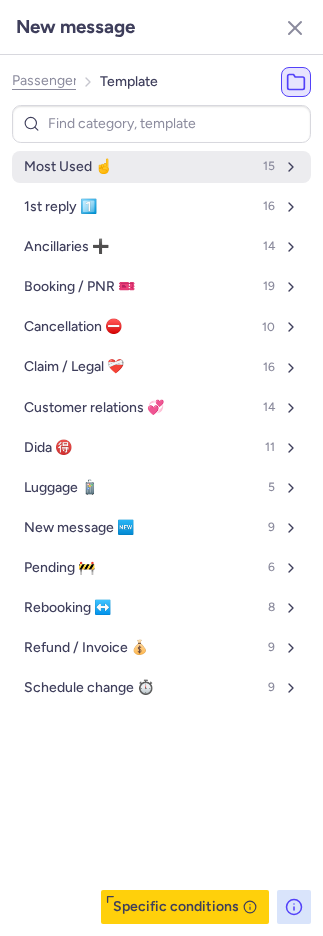 click on "Most Used ☝️" at bounding box center [68, 167] 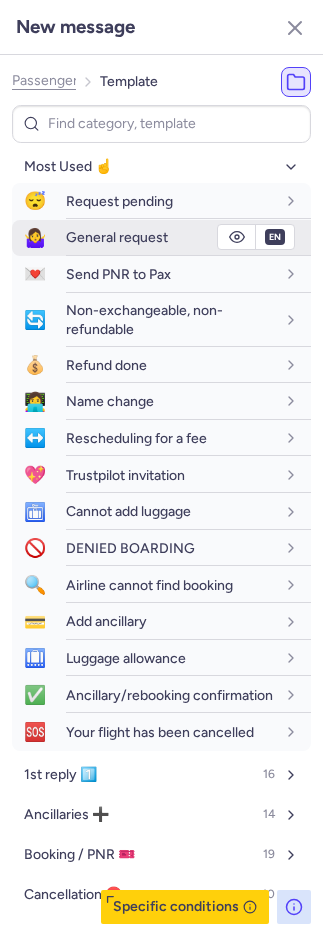 click on "General request" at bounding box center (117, 237) 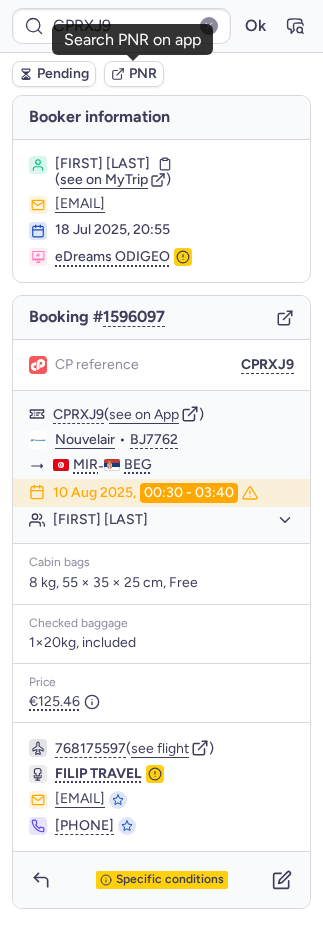 click on "PNR" at bounding box center [143, 74] 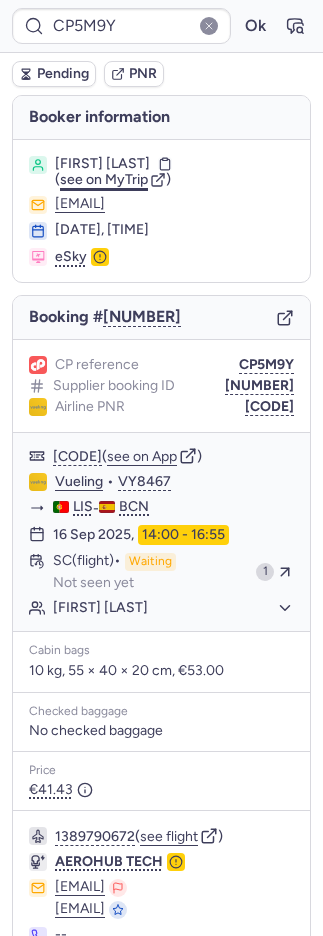 click on "see on MyTrip" at bounding box center [104, 179] 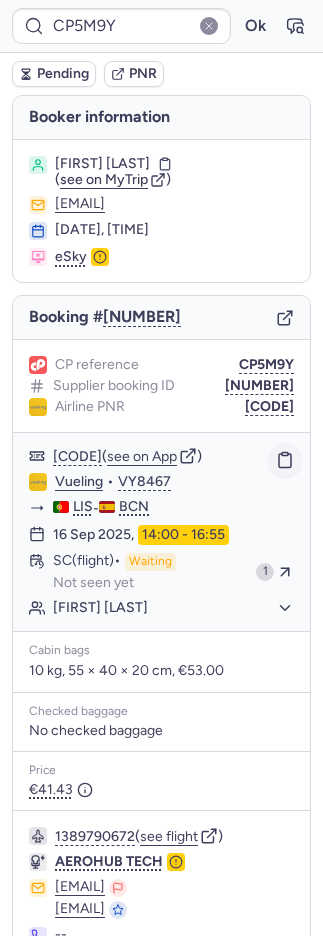 click 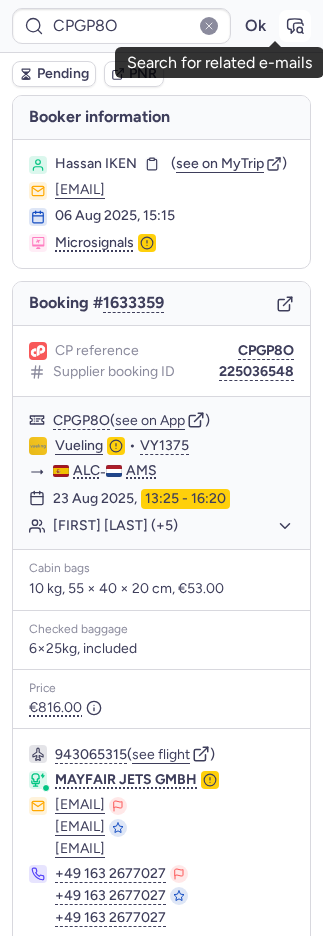 click 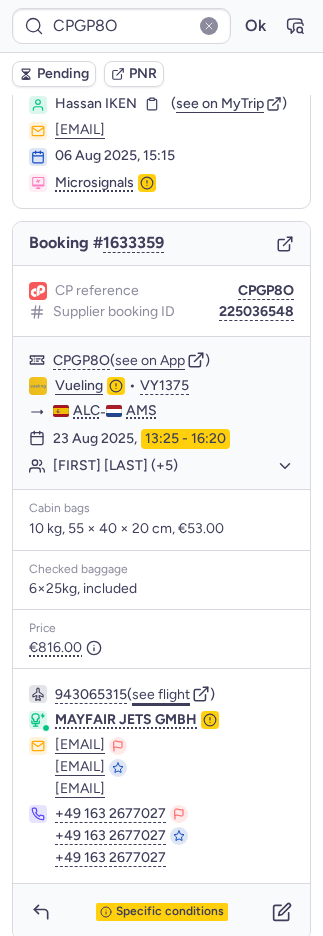 scroll, scrollTop: 130, scrollLeft: 0, axis: vertical 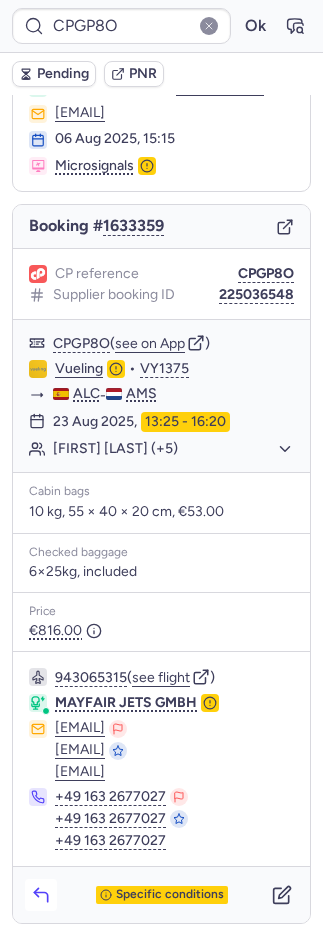 click 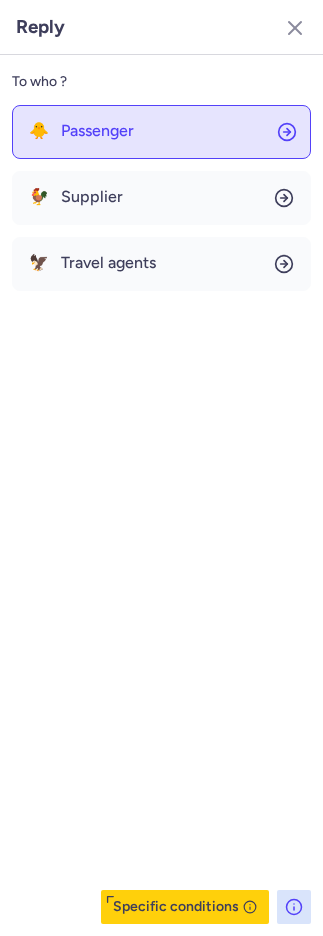 click on "Passenger" at bounding box center [97, 131] 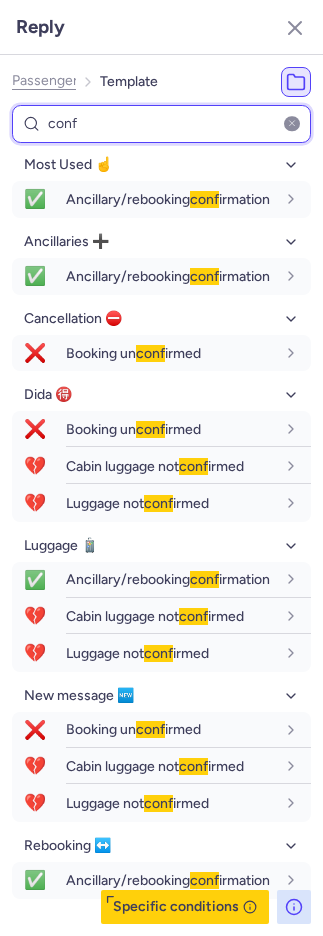 scroll, scrollTop: 0, scrollLeft: 0, axis: both 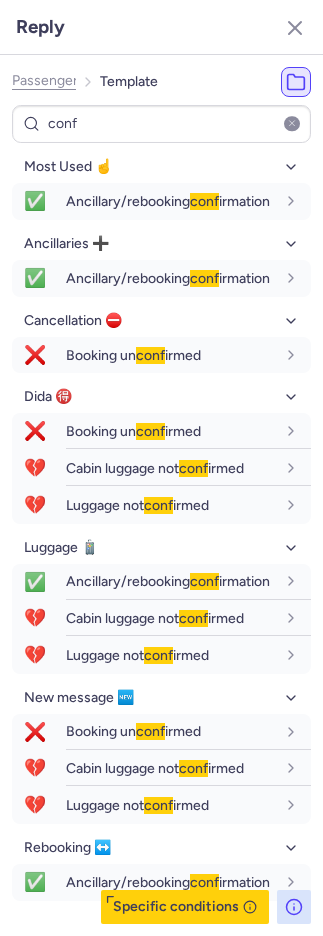 click at bounding box center [292, 124] 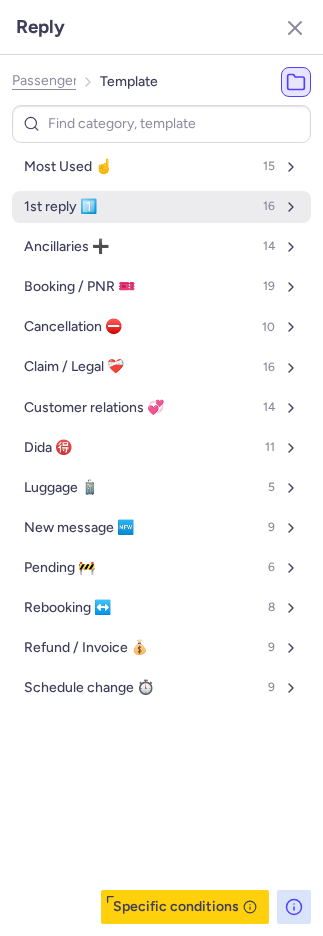click on "1st reply 1️⃣ 16" at bounding box center [161, 207] 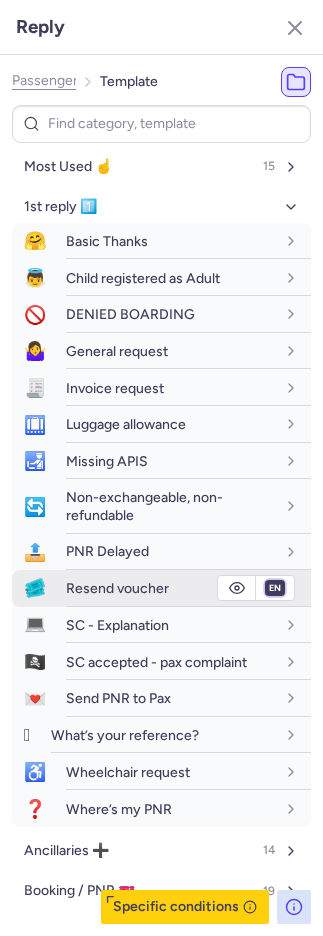 click on "fr en de nl pt es it ru" at bounding box center (275, 588) 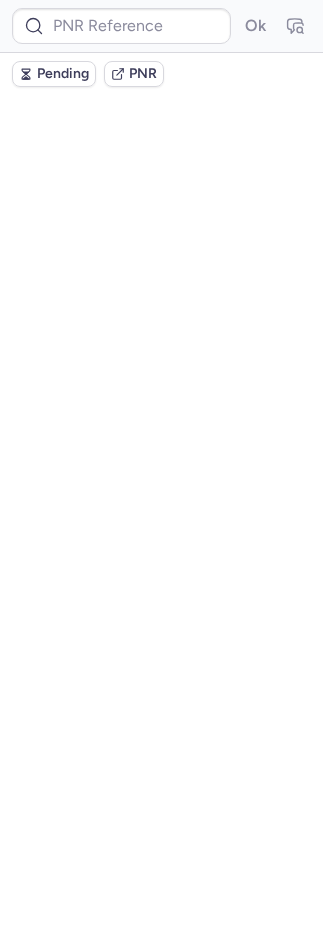 scroll, scrollTop: 0, scrollLeft: 0, axis: both 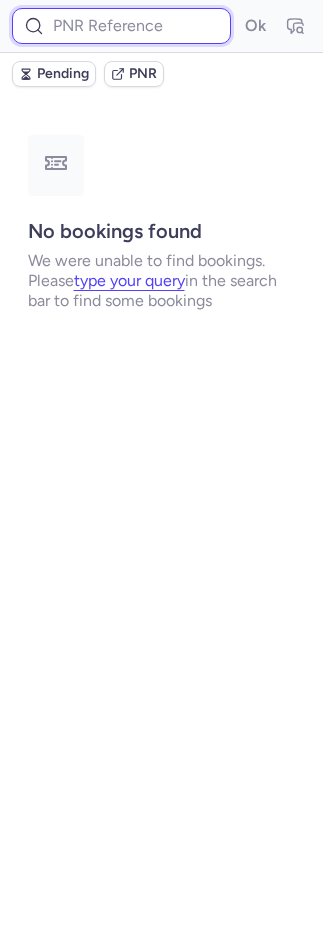 click at bounding box center [121, 26] 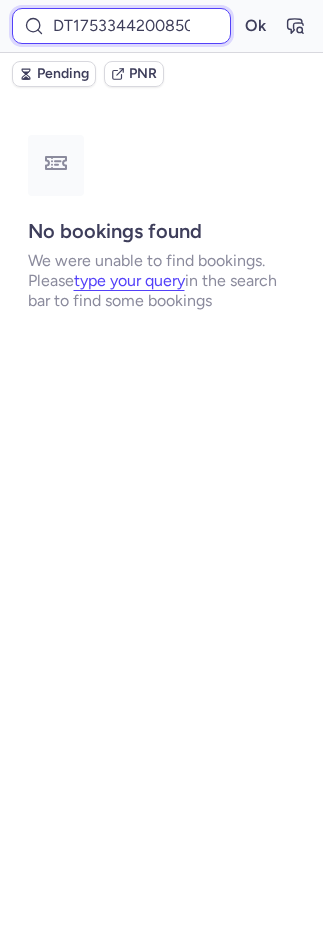 scroll, scrollTop: 0, scrollLeft: 28, axis: horizontal 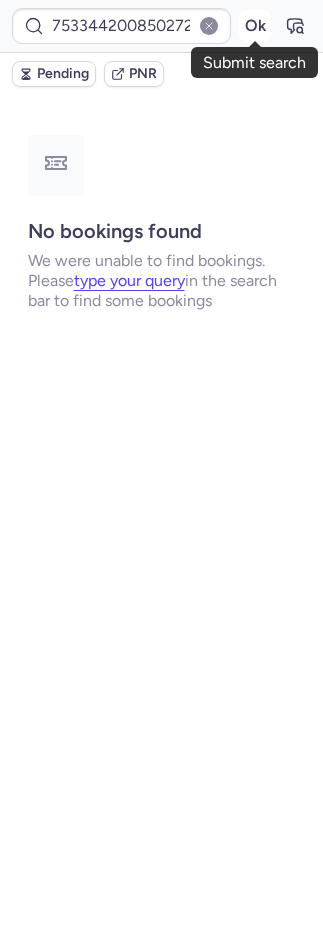 click on "Ok" at bounding box center (255, 26) 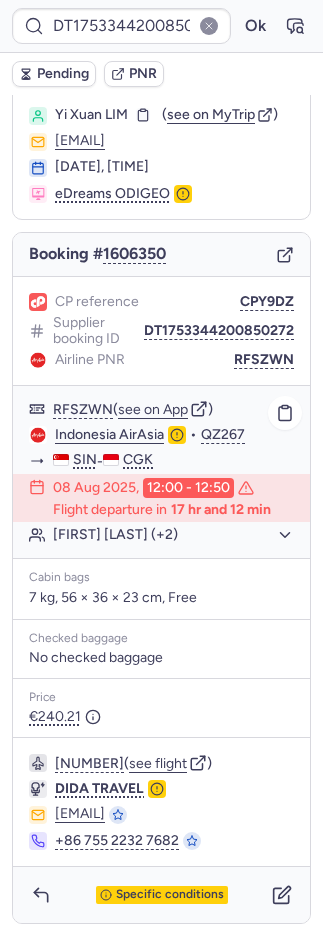 scroll, scrollTop: 78, scrollLeft: 0, axis: vertical 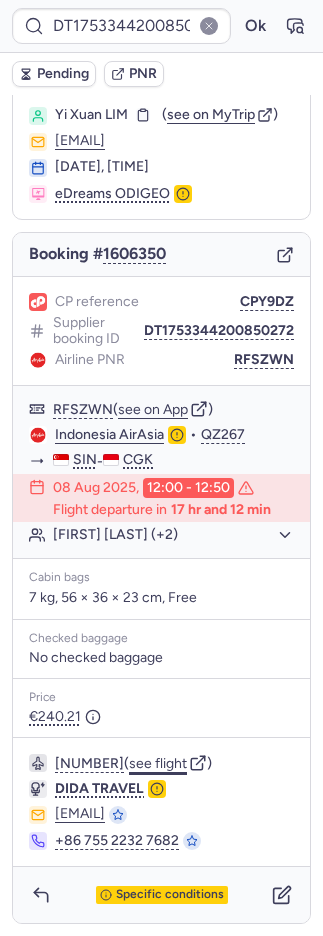 click on "see flight" 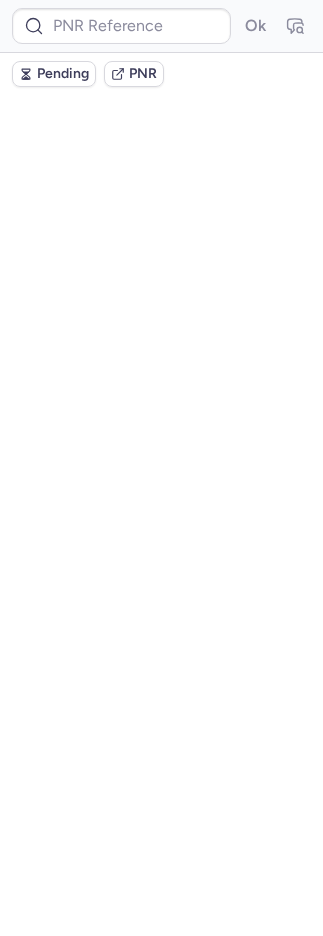 scroll, scrollTop: 0, scrollLeft: 0, axis: both 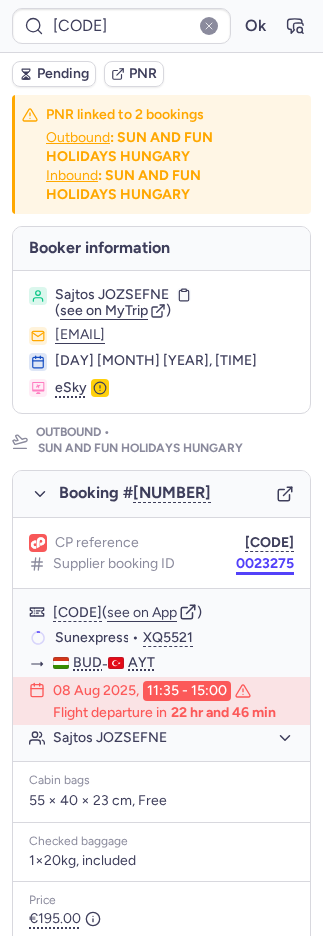 click on "0023275" at bounding box center [265, 564] 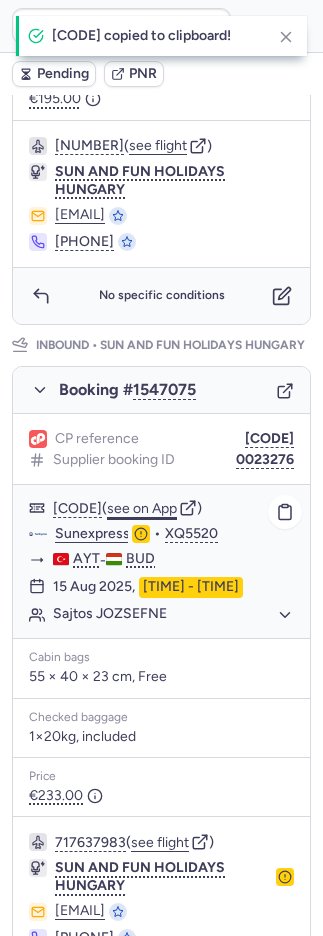 scroll, scrollTop: 942, scrollLeft: 0, axis: vertical 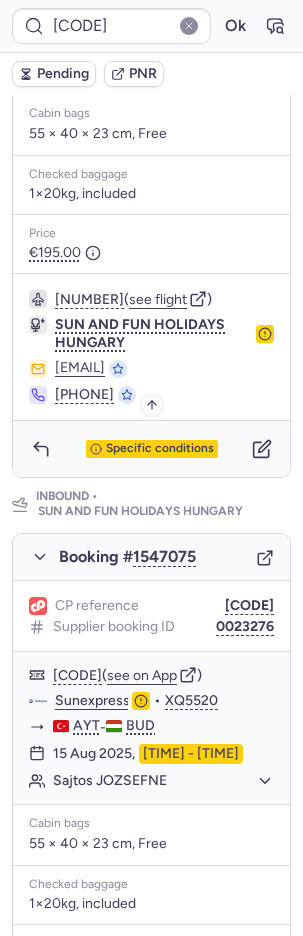 click on "Specific conditions" at bounding box center [160, 449] 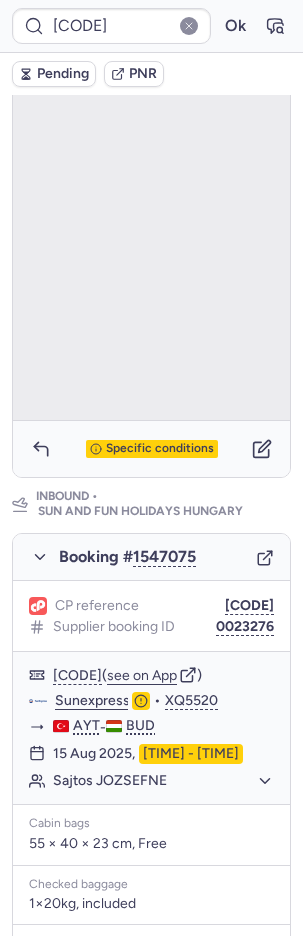 scroll, scrollTop: 164, scrollLeft: 0, axis: vertical 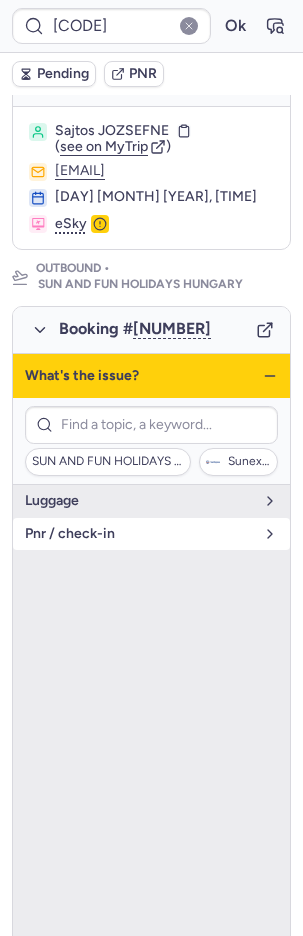 click on "pnr / check-in" at bounding box center (139, 534) 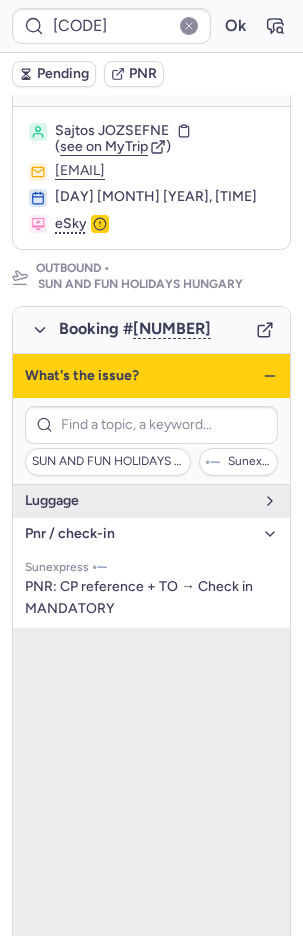 click on "pnr / check-in" at bounding box center [139, 534] 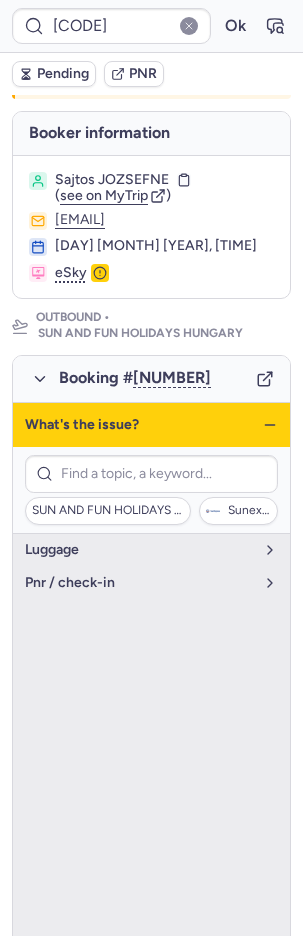 scroll, scrollTop: 0, scrollLeft: 0, axis: both 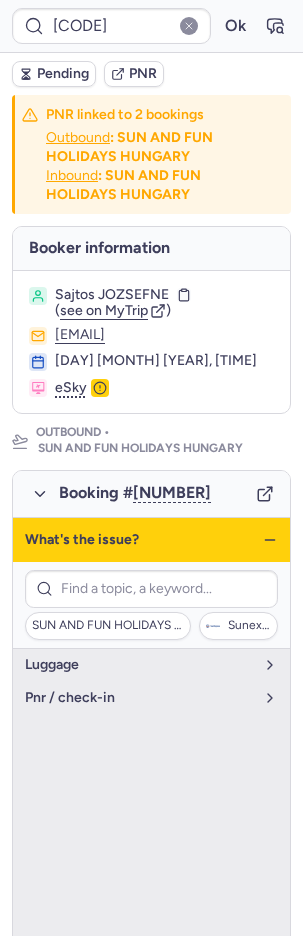 click 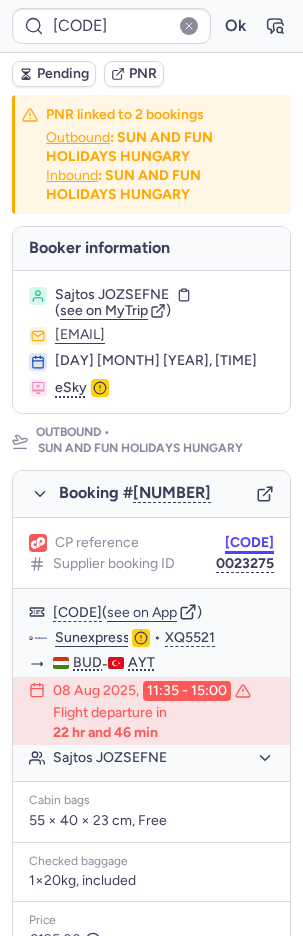 click on "CPV4RG" at bounding box center [249, 543] 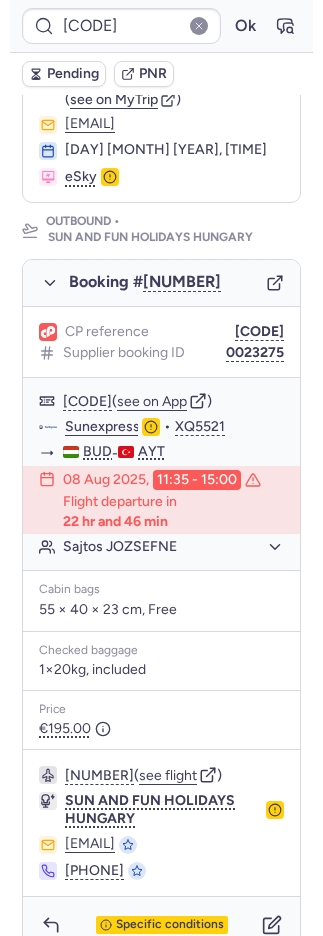 scroll, scrollTop: 220, scrollLeft: 0, axis: vertical 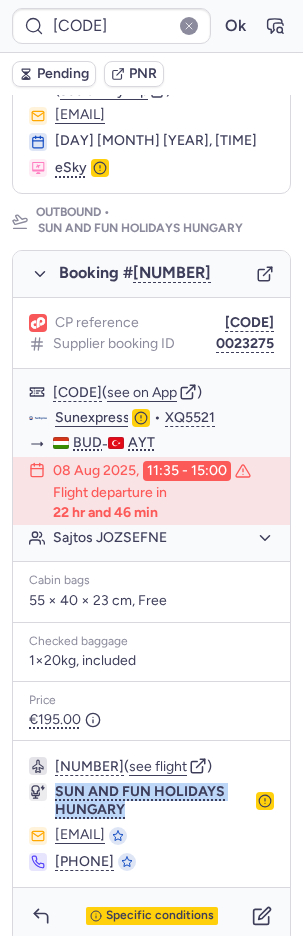 drag, startPoint x: 144, startPoint y: 806, endPoint x: 51, endPoint y: 781, distance: 96.30161 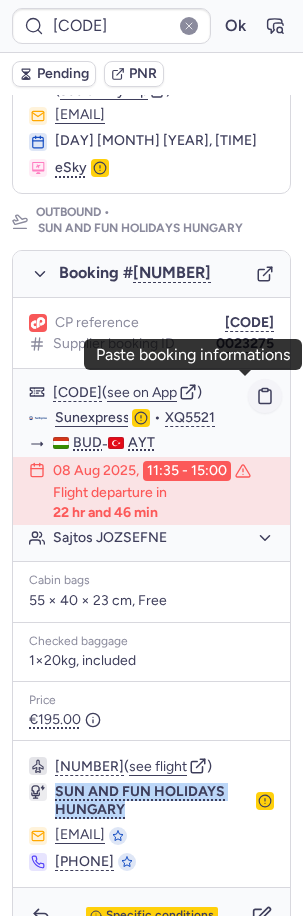 click 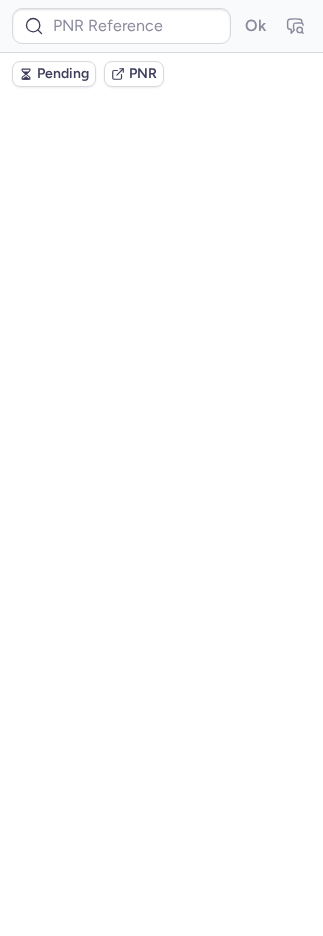 scroll, scrollTop: 0, scrollLeft: 0, axis: both 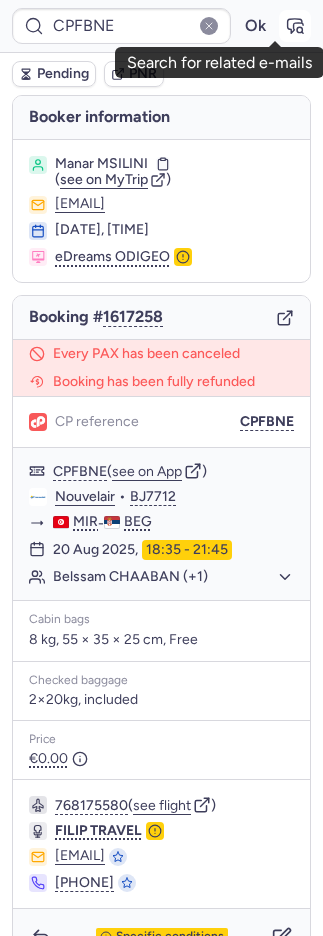 click 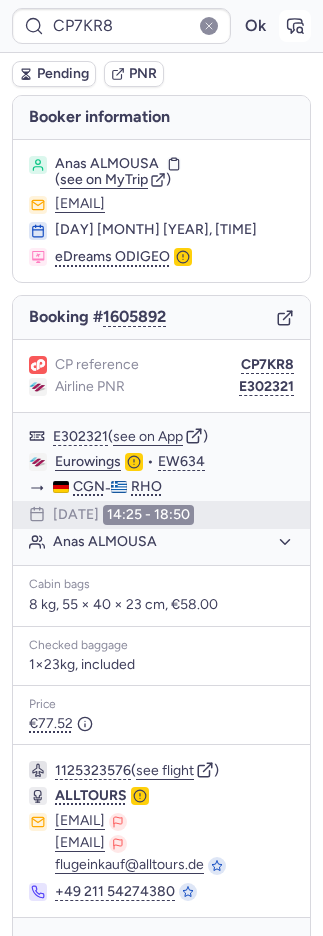 click at bounding box center (295, 26) 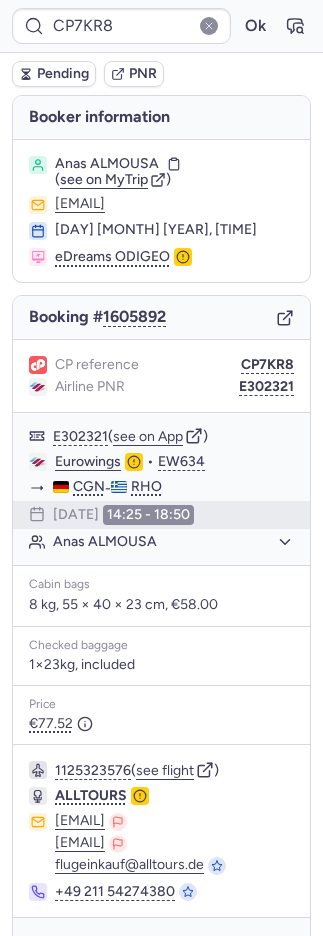 click on "Pending" at bounding box center [63, 74] 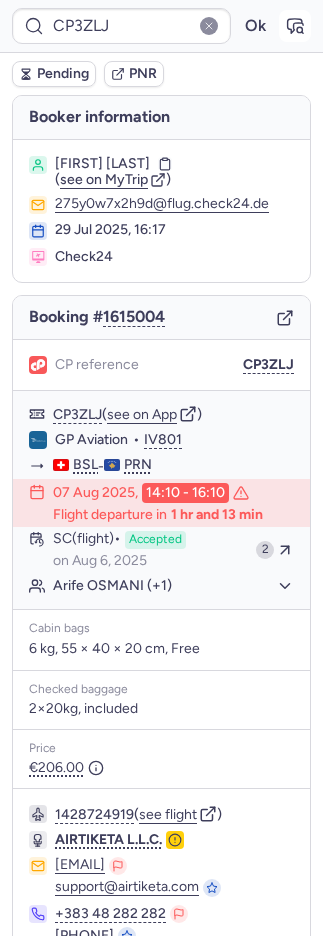click 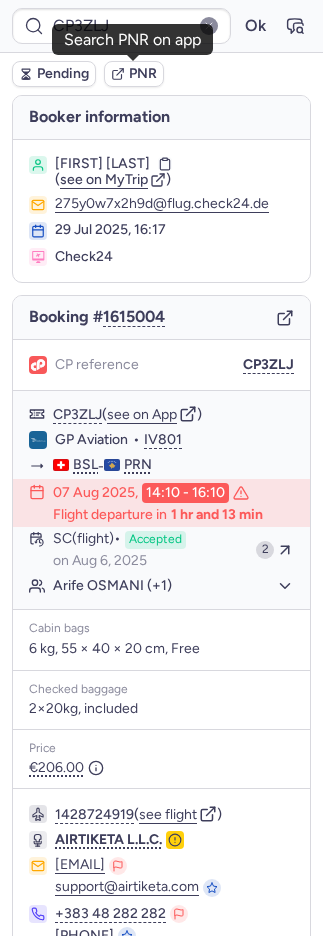 click on "PNR" at bounding box center [143, 74] 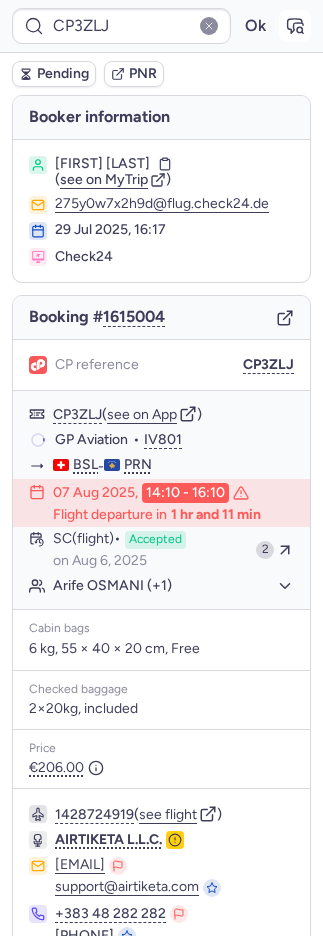click 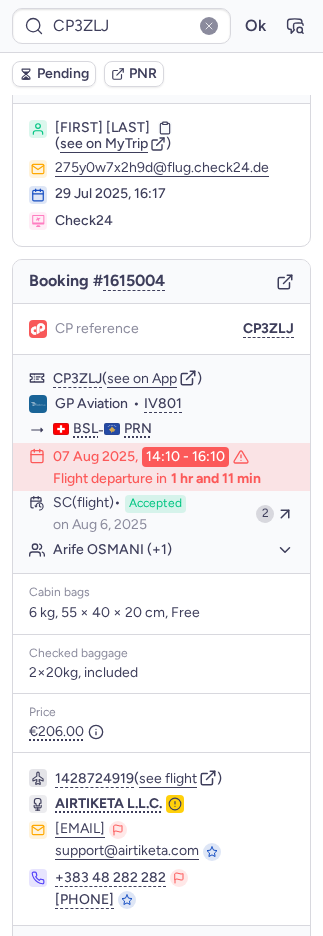 scroll, scrollTop: 90, scrollLeft: 0, axis: vertical 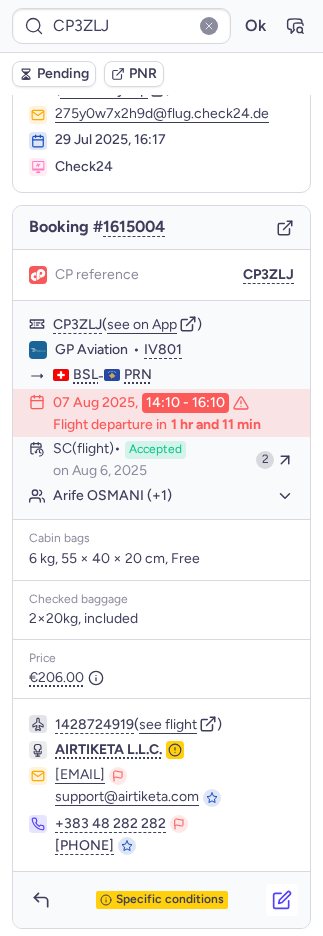 click 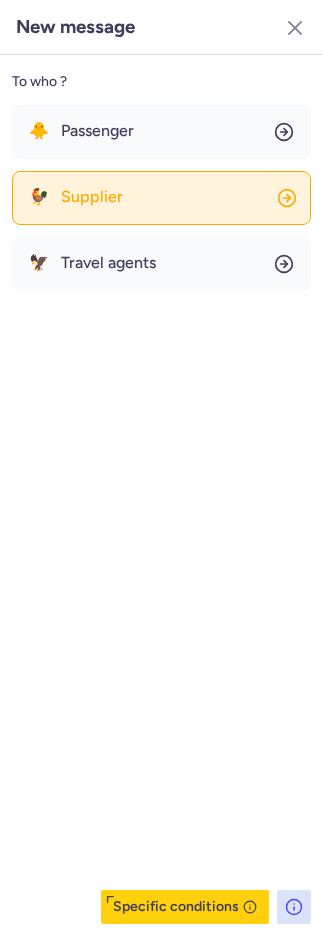 click on "Supplier" at bounding box center [92, 197] 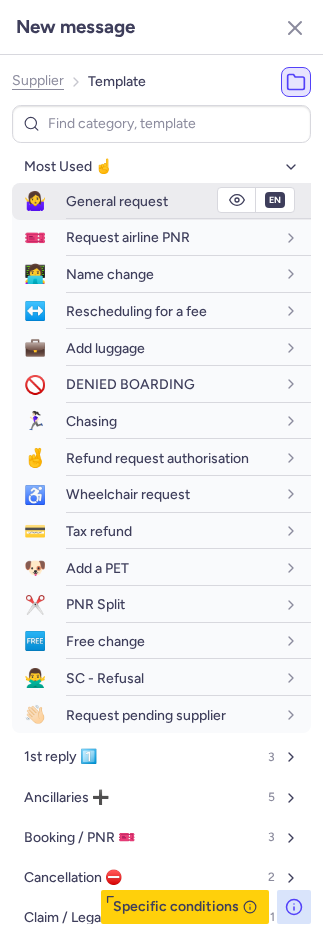 click on "General request" at bounding box center (117, 201) 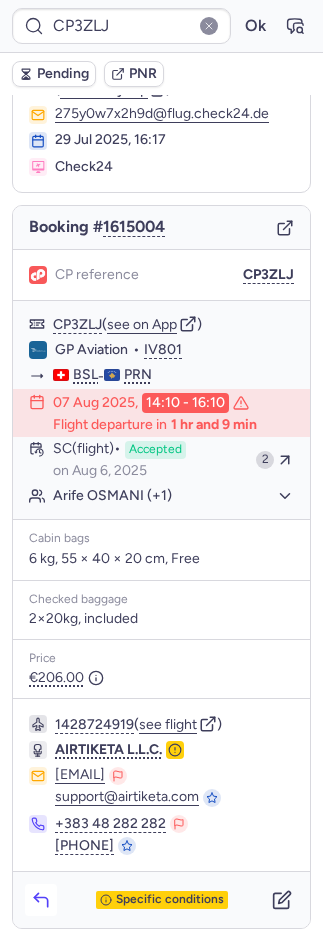 click 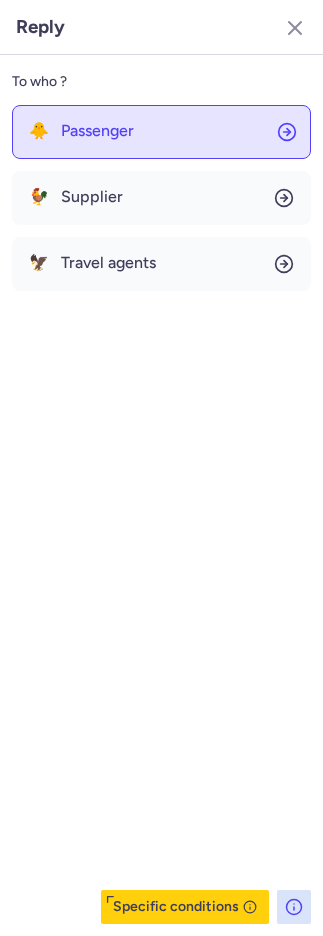 click on "Passenger" at bounding box center [97, 131] 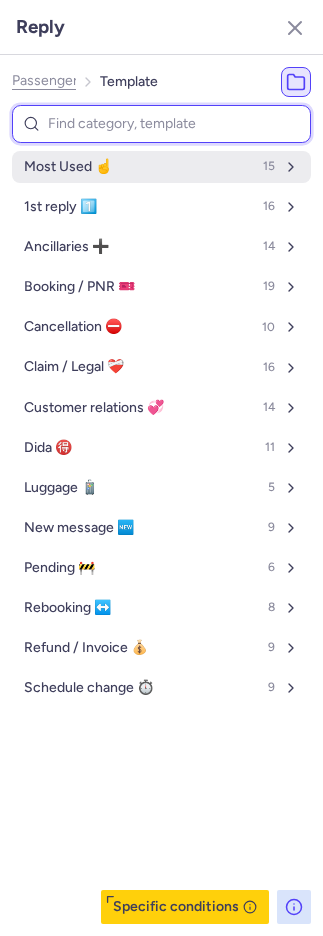 click on "Most Used ☝️ 15" at bounding box center (161, 167) 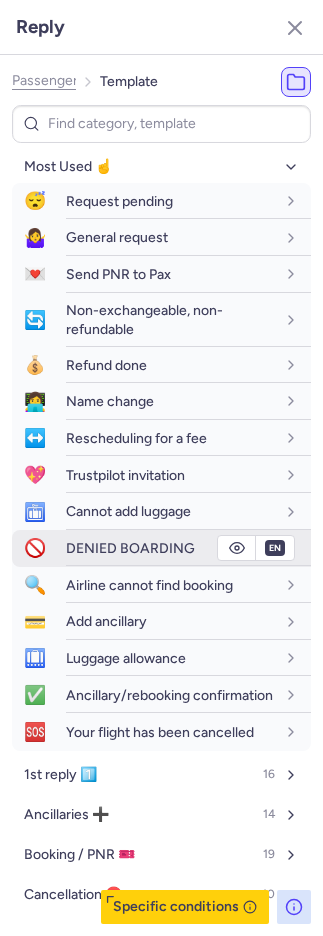 click on "DENIED BOARDING" at bounding box center [130, 548] 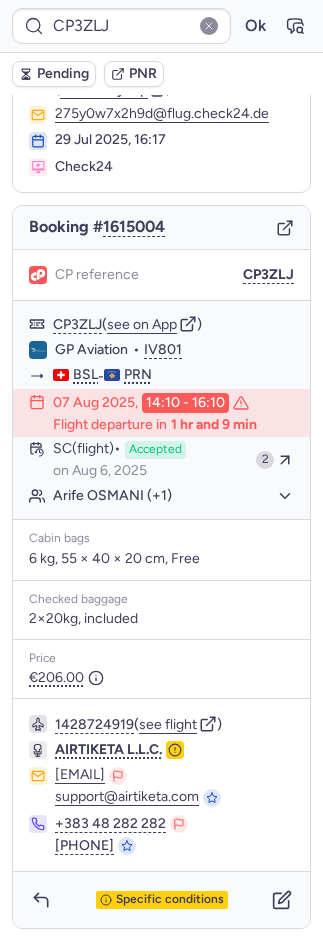 click on "Pending" at bounding box center (63, 74) 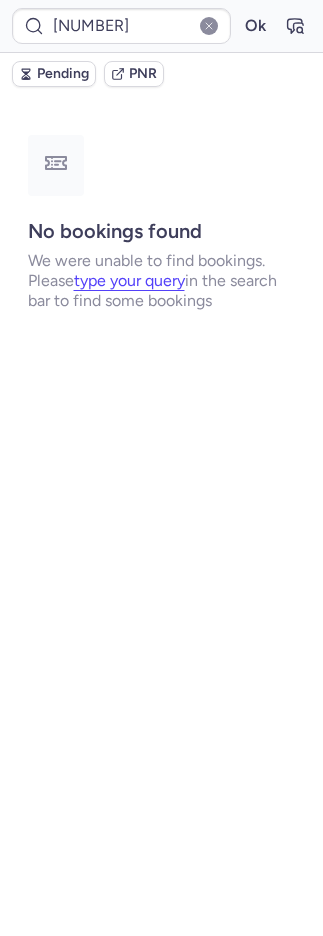 scroll, scrollTop: 0, scrollLeft: 0, axis: both 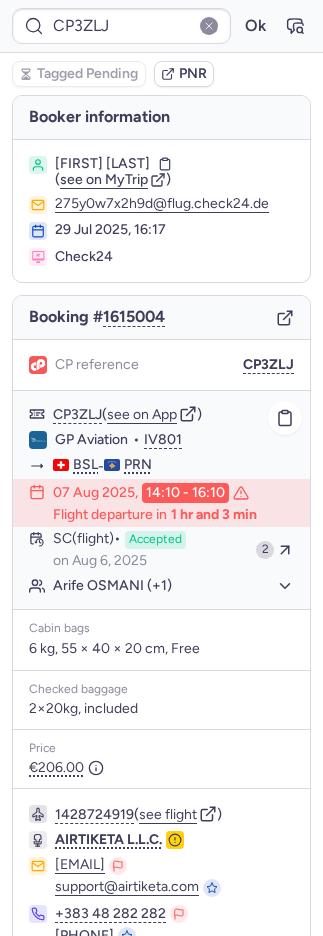 click on "Arife OSMANI (+1)" 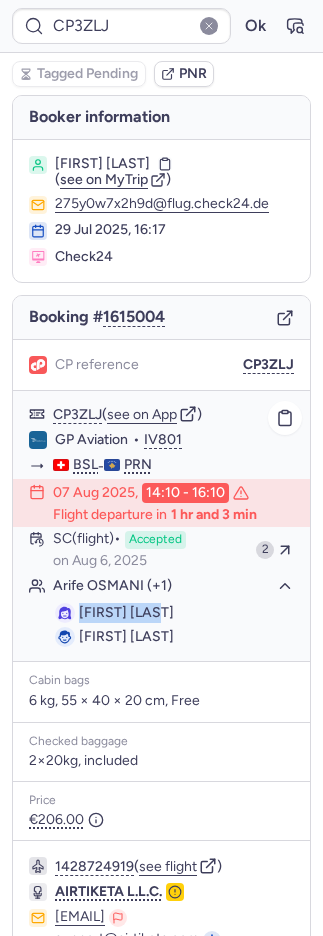 drag, startPoint x: 151, startPoint y: 611, endPoint x: 70, endPoint y: 613, distance: 81.02469 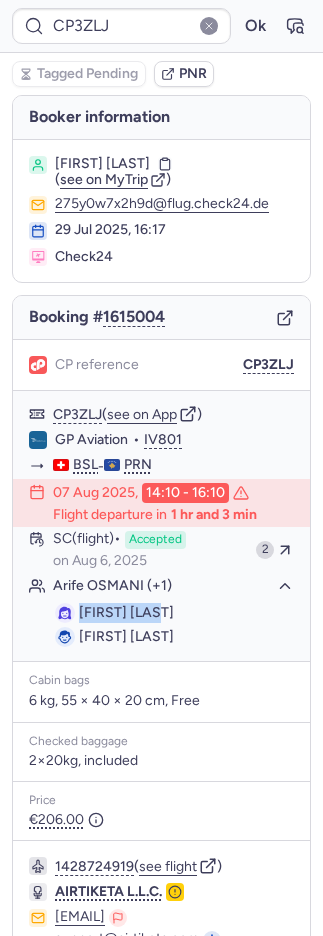 copy on "Arife OSMANI" 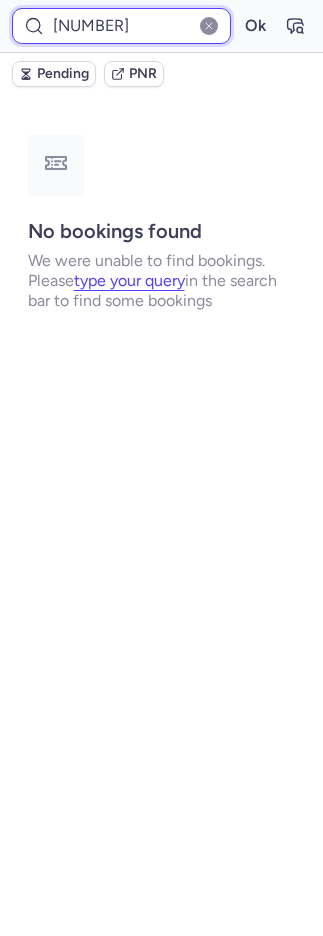 click on "7373075" at bounding box center (121, 26) 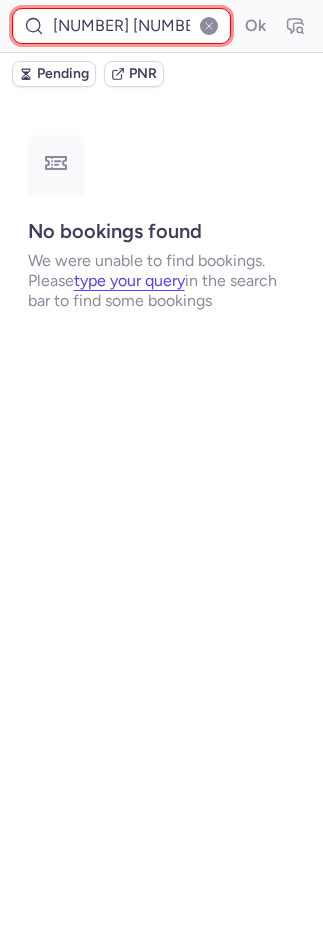 click on "73730 7373075 75" at bounding box center (121, 26) 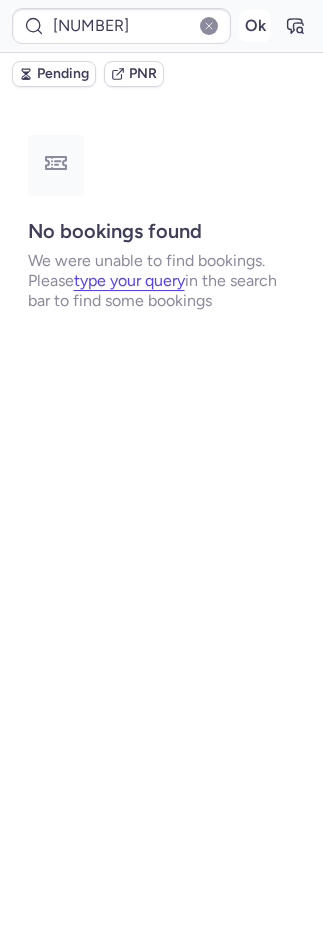 click on "Ok" at bounding box center [255, 26] 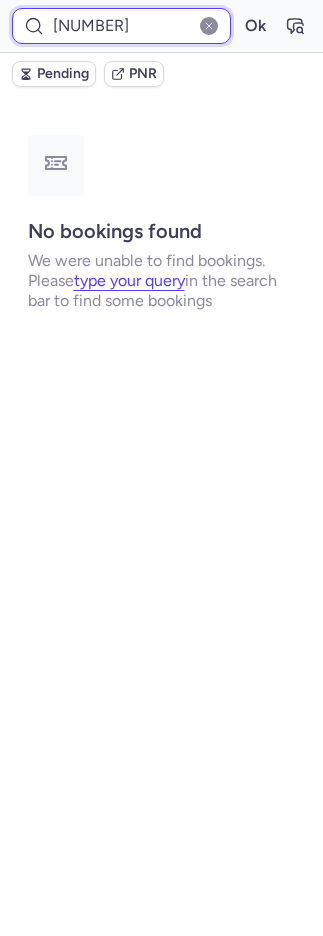 click on "7373075" at bounding box center [121, 26] 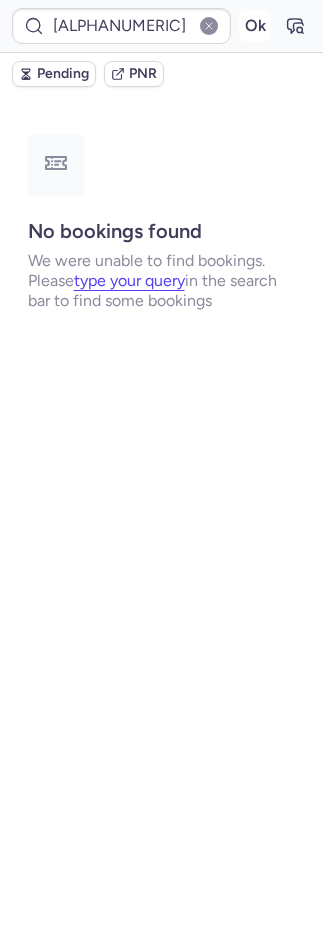click on "Ok" at bounding box center [255, 26] 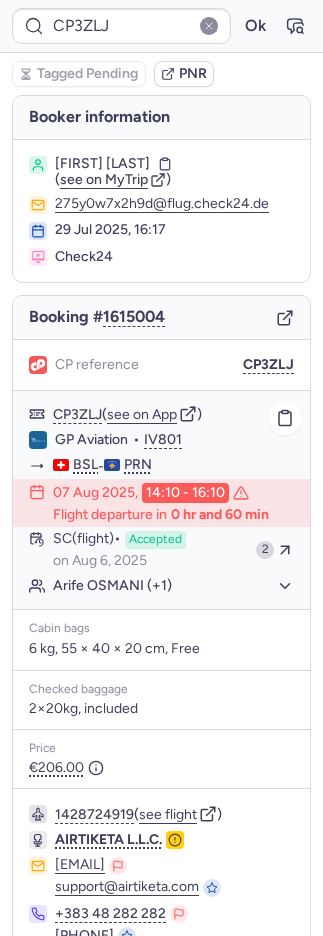 click on "Arife OSMANI (+1)" 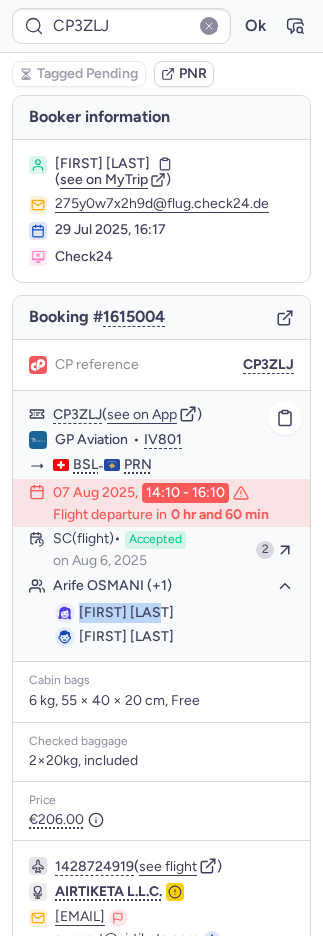 drag, startPoint x: 143, startPoint y: 614, endPoint x: 79, endPoint y: 614, distance: 64 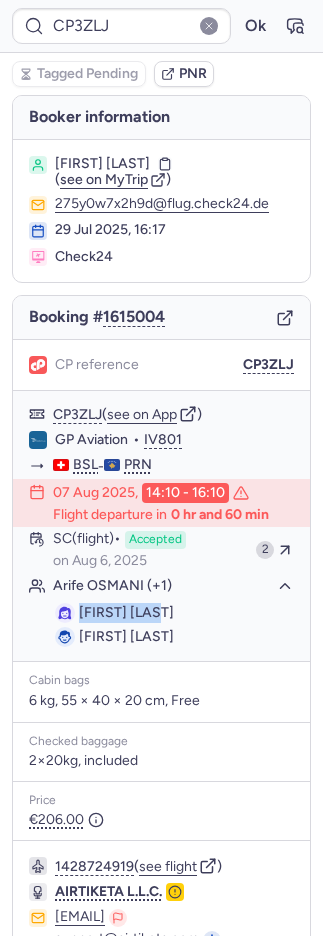 copy on "Arife OSMANI" 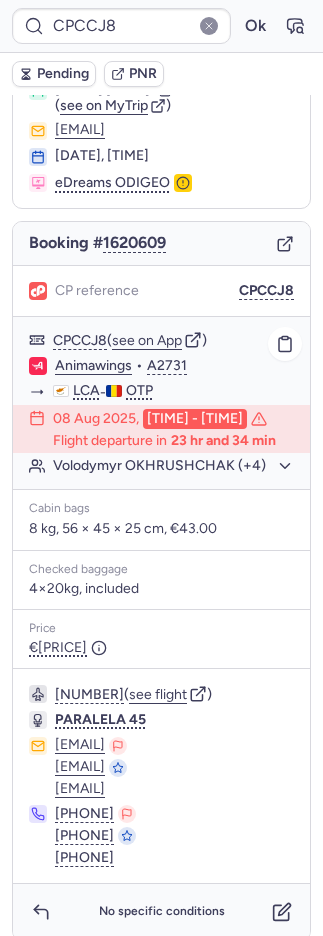 scroll, scrollTop: 120, scrollLeft: 0, axis: vertical 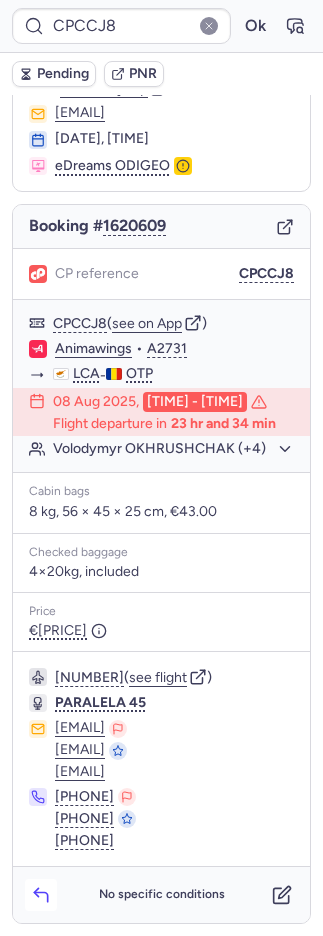 click 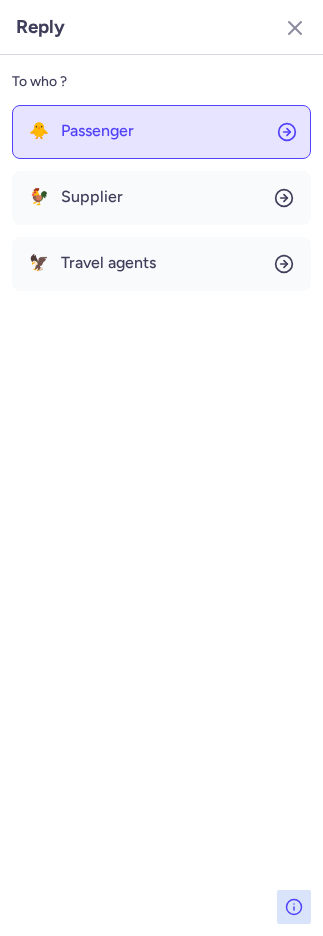 click on "🐥 Passenger" 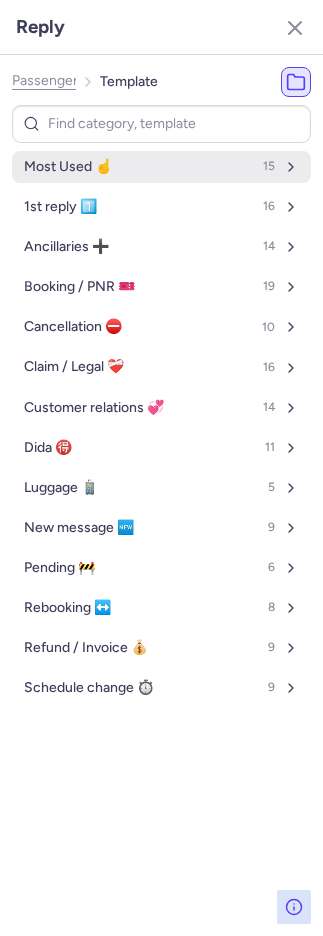 click on "Most Used ☝️ 15" at bounding box center [161, 167] 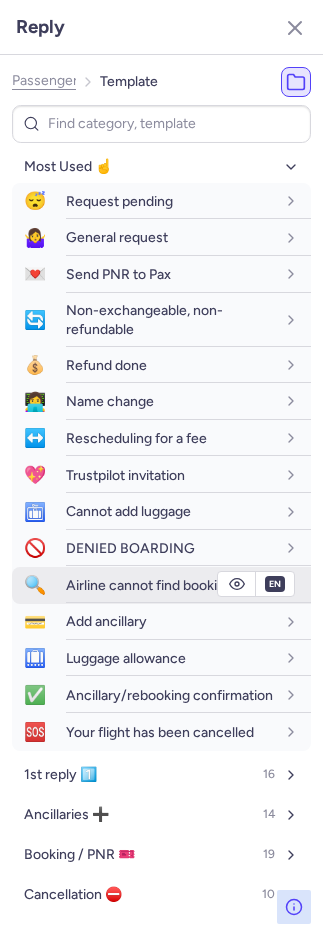 click on "Airline cannot find booking" at bounding box center (188, 585) 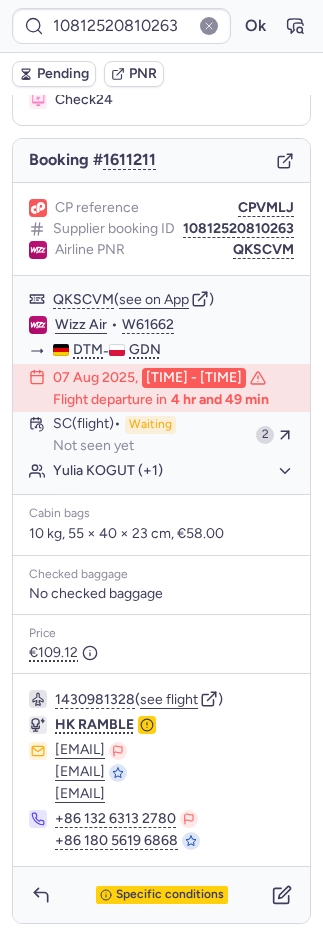 scroll, scrollTop: 208, scrollLeft: 0, axis: vertical 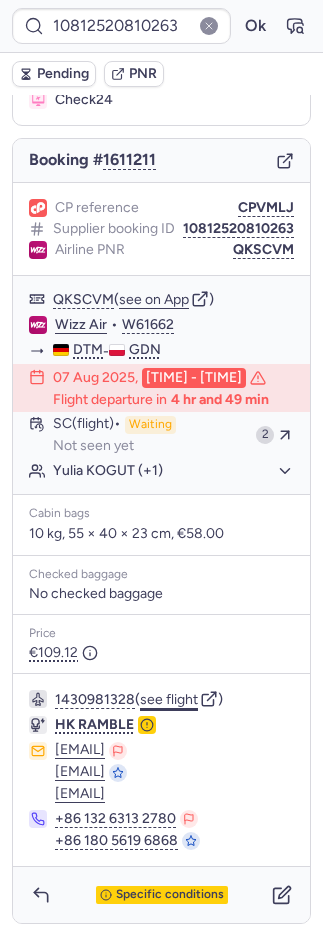 click on "see flight" 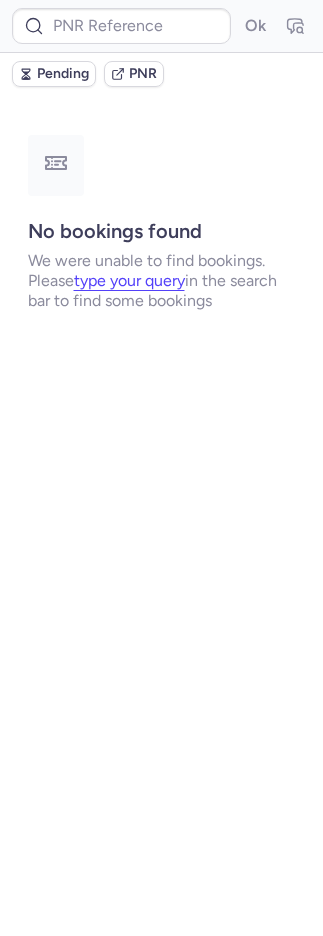 scroll, scrollTop: 0, scrollLeft: 0, axis: both 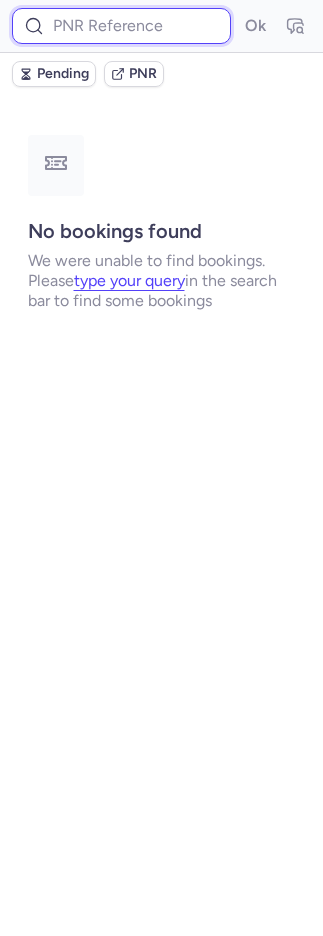 click at bounding box center [121, 26] 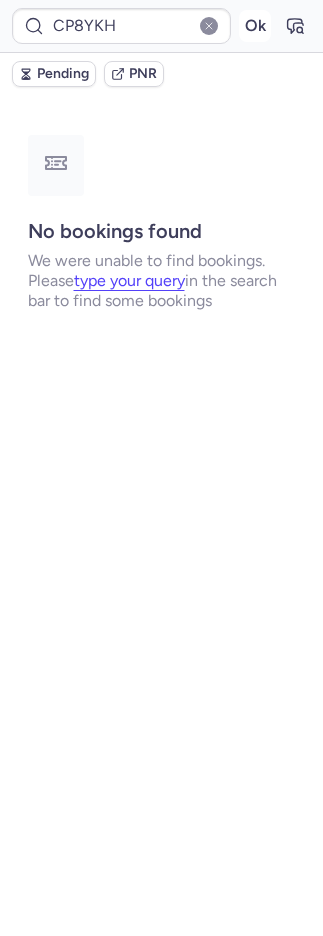 click on "Ok" at bounding box center (255, 26) 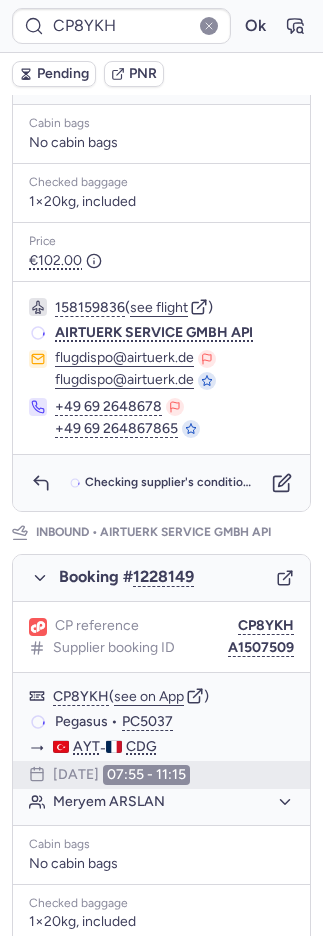scroll, scrollTop: 922, scrollLeft: 0, axis: vertical 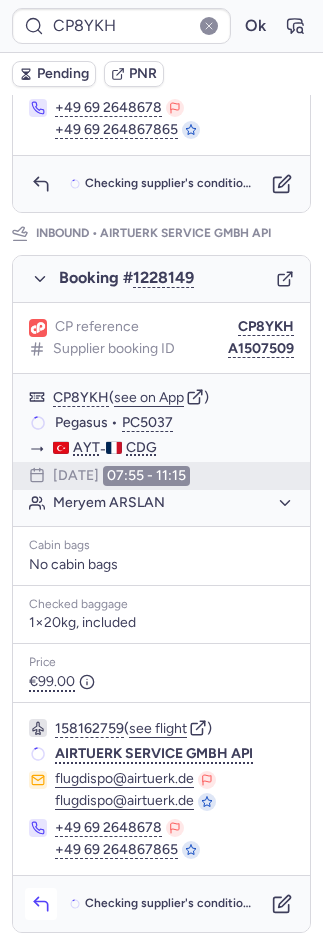 click at bounding box center (41, 904) 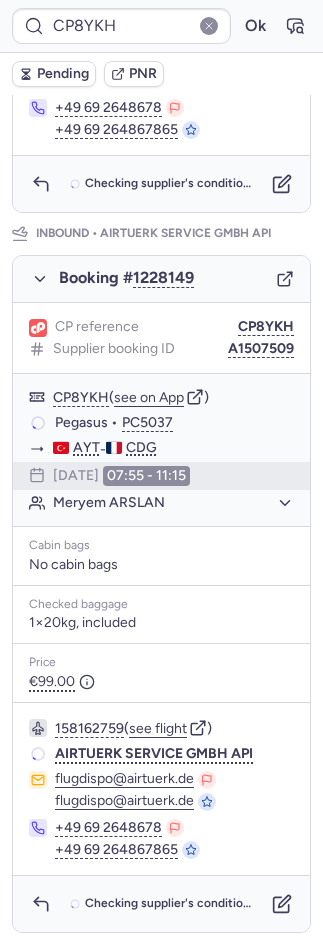 drag, startPoint x: 50, startPoint y: 909, endPoint x: 44, endPoint y: 899, distance: 11.661903 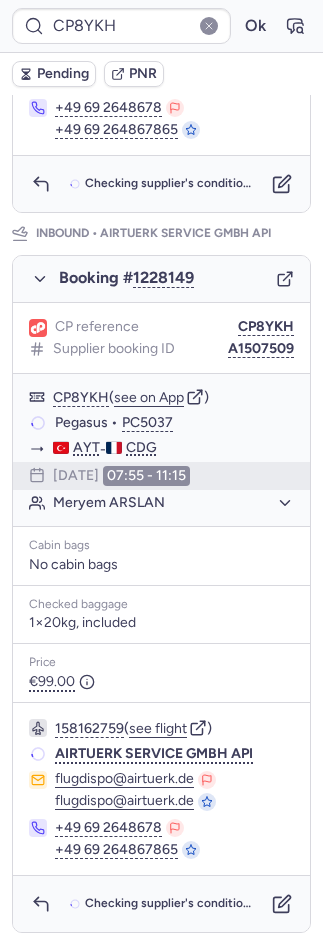 click on "Reply To who ? 🐥 Passenger 🐓 Supplier 🦅 Travel agents" at bounding box center [161, 468] 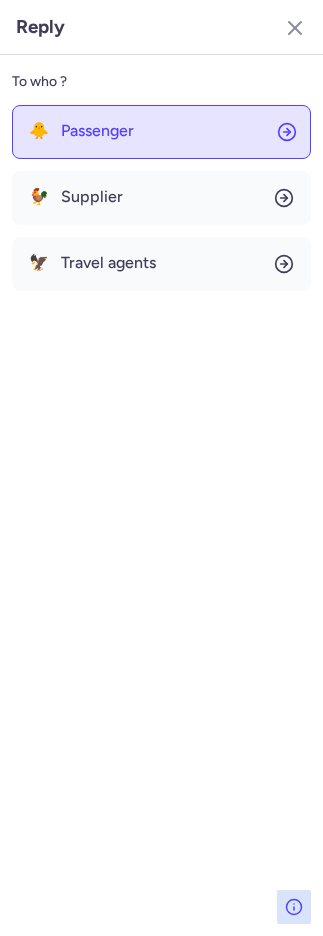 click on "🐥 Passenger" 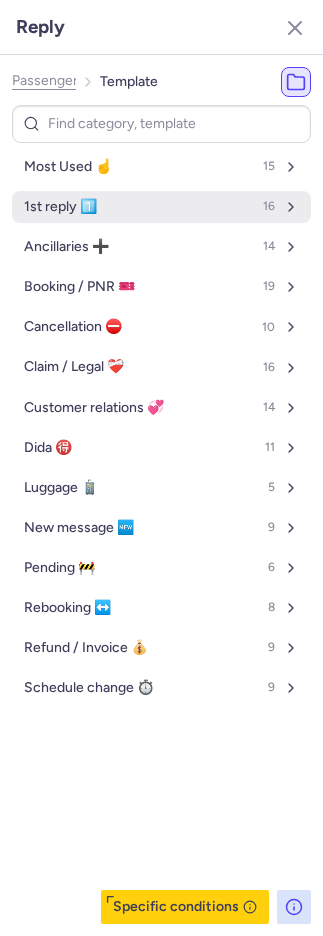 click on "1st reply 1️⃣ 16" at bounding box center [161, 207] 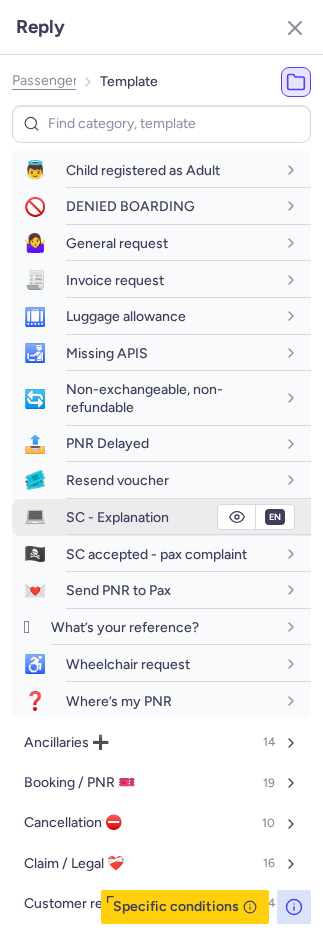 scroll, scrollTop: 222, scrollLeft: 0, axis: vertical 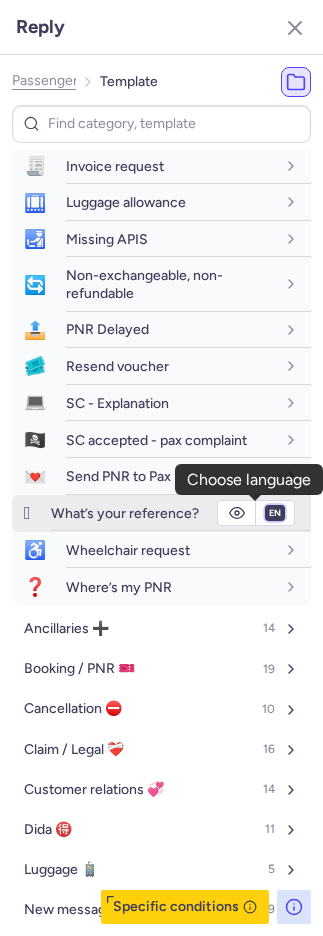 click on "fr en de nl pt es it ru" at bounding box center [275, 513] 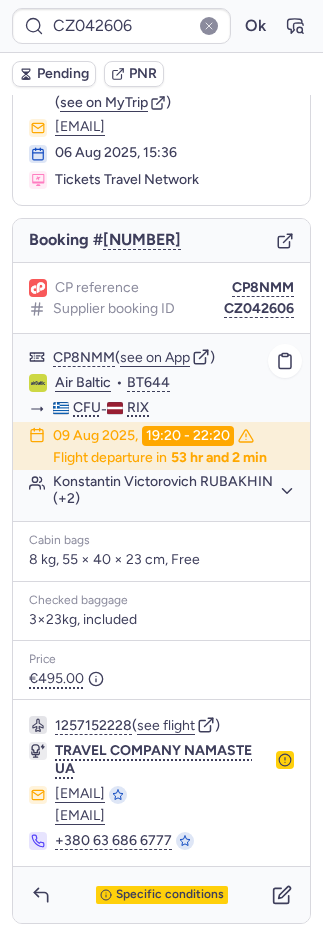 scroll, scrollTop: 112, scrollLeft: 0, axis: vertical 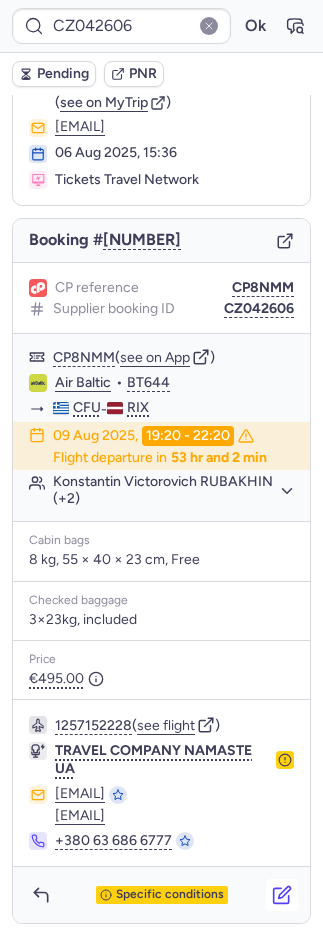 click 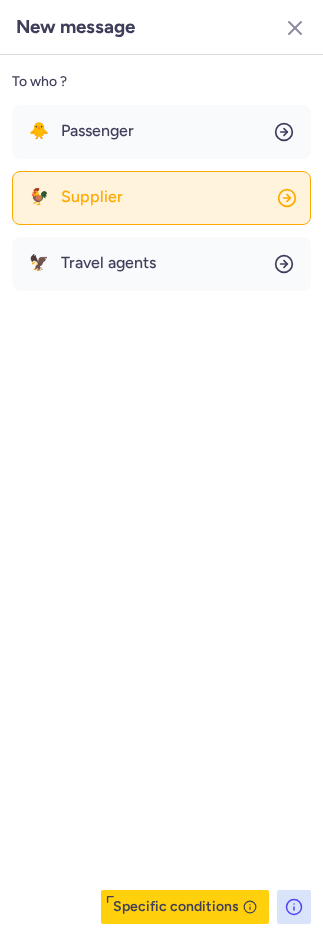 click on "🐓 Supplier" 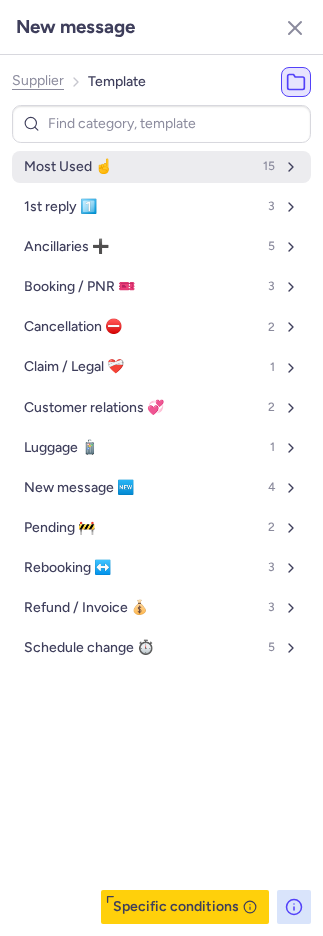click on "Most Used ☝️ 15" at bounding box center [161, 167] 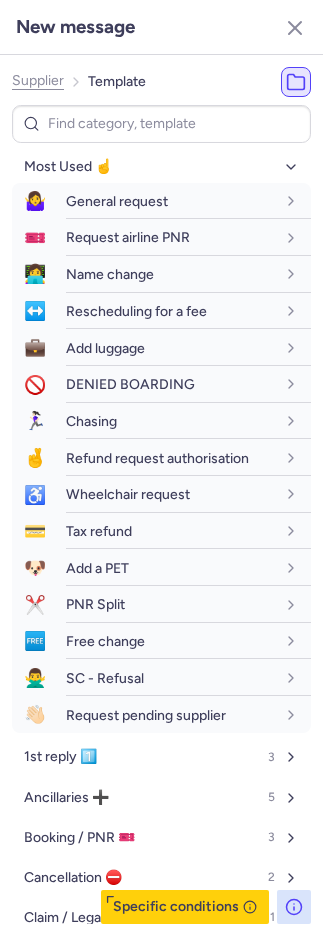 click on "Supplier" 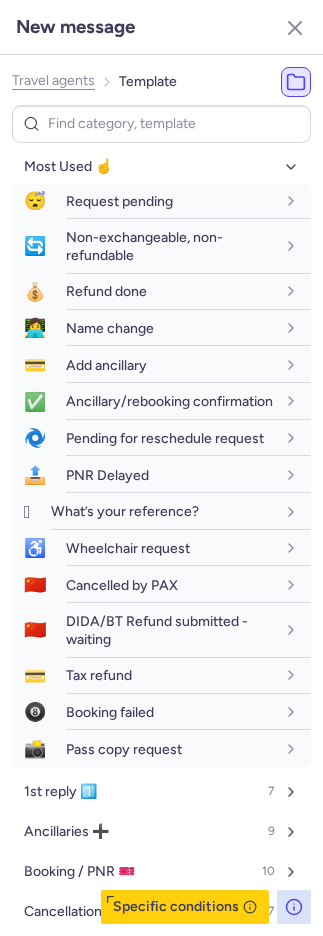 click on "Travel agents" 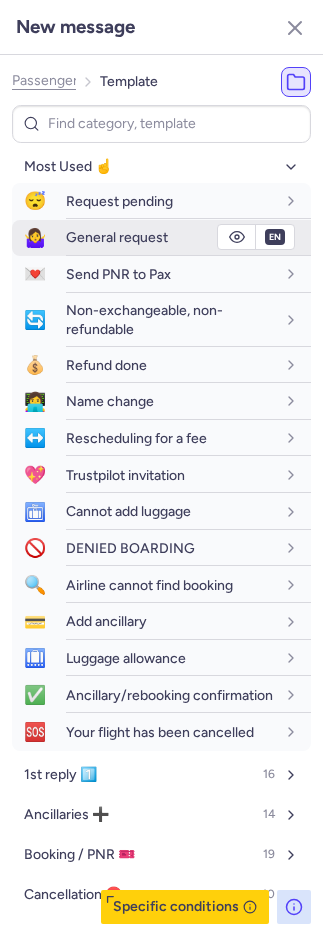 click on "General request" at bounding box center [117, 237] 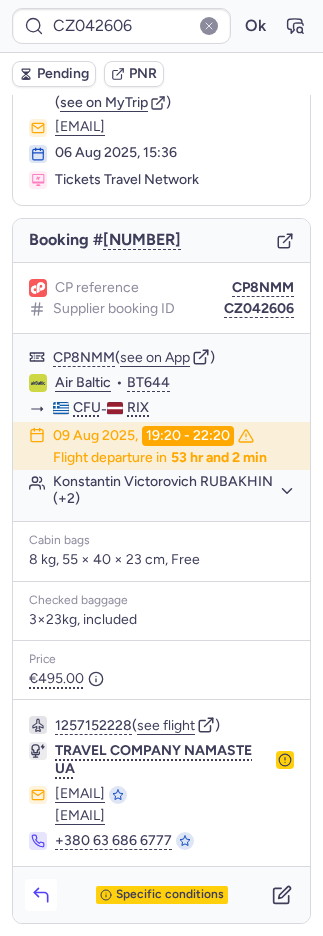 click 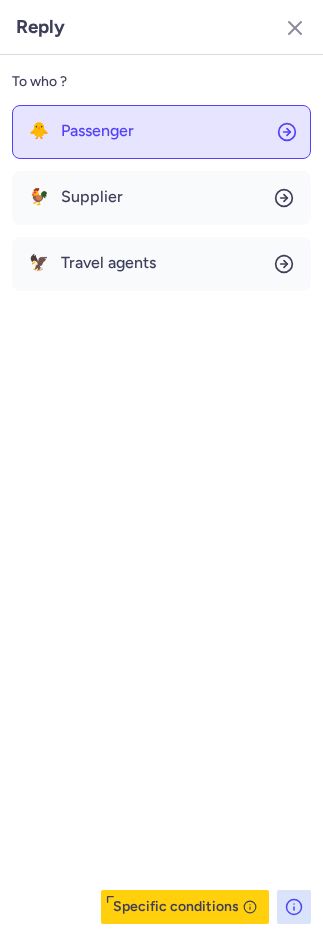 click on "🐥 Passenger" 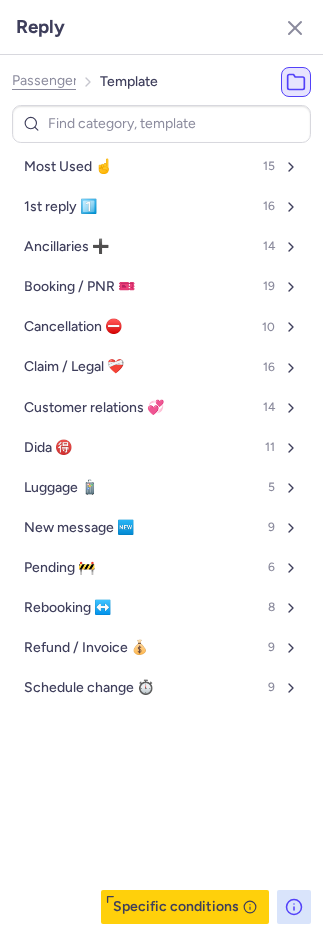 click on "Most Used ☝️ 15" at bounding box center [161, 167] 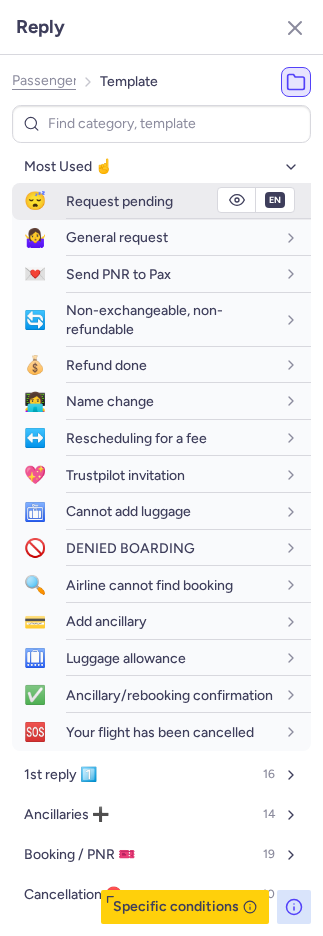 click on "Request pending" at bounding box center [119, 201] 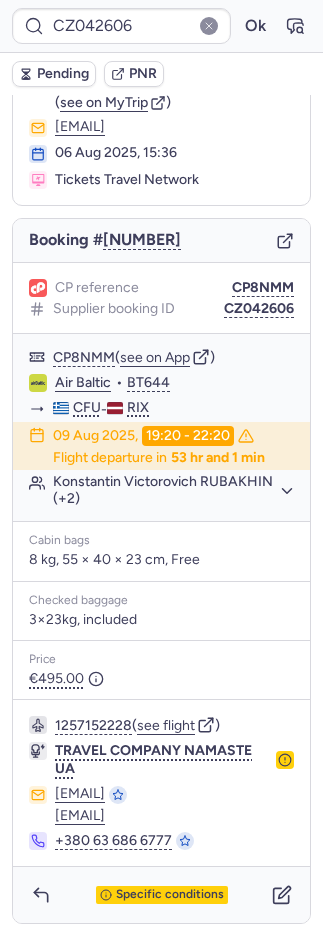 click on "Specific conditions" at bounding box center (161, 895) 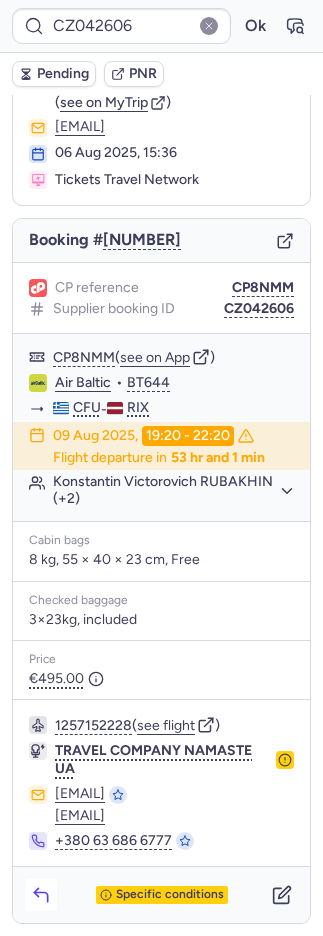 click at bounding box center (41, 895) 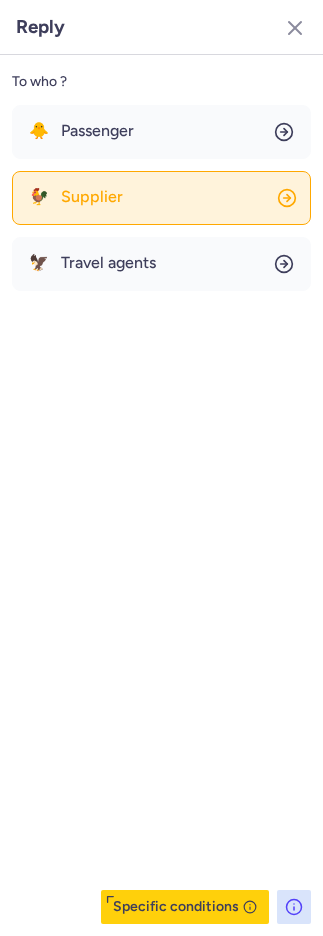 click on "🐓 Supplier" 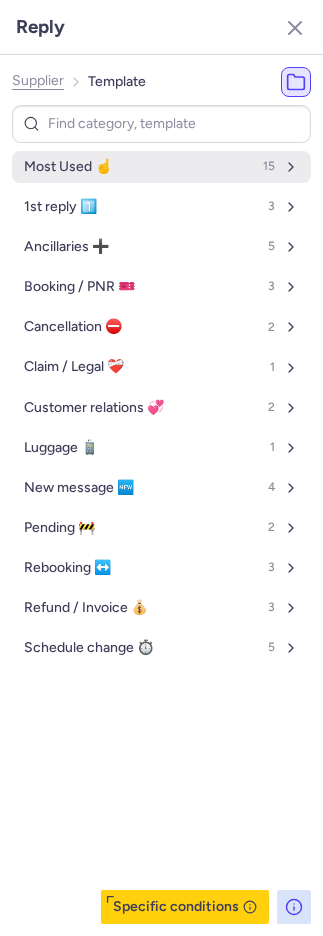 click on "Most Used ☝️" at bounding box center (68, 167) 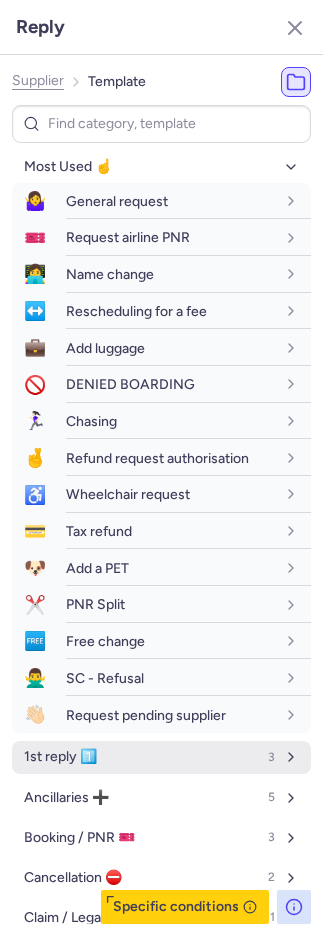 click on "1st reply 1️⃣" at bounding box center [60, 757] 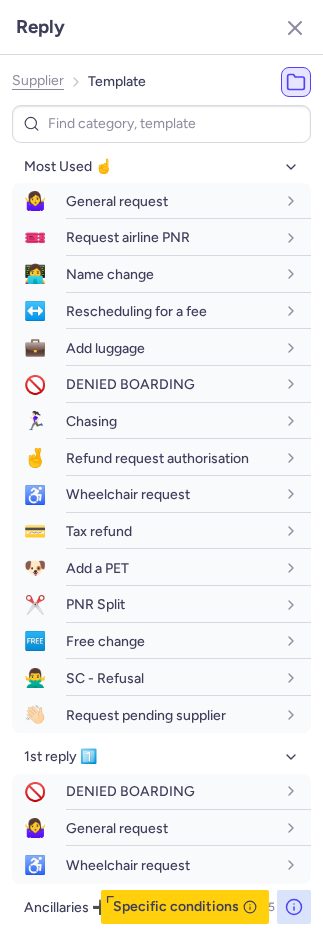 scroll, scrollTop: 442, scrollLeft: 0, axis: vertical 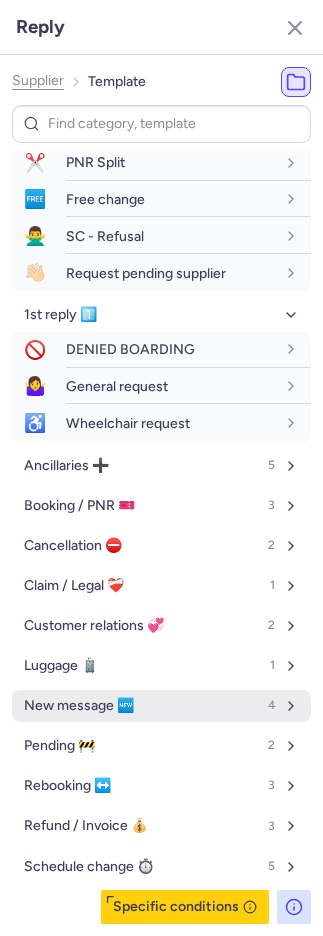 click on "New message 🆕" at bounding box center (79, 706) 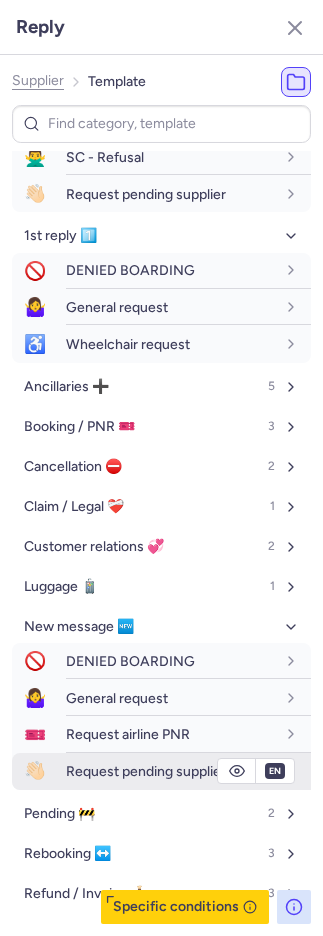 scroll, scrollTop: 589, scrollLeft: 0, axis: vertical 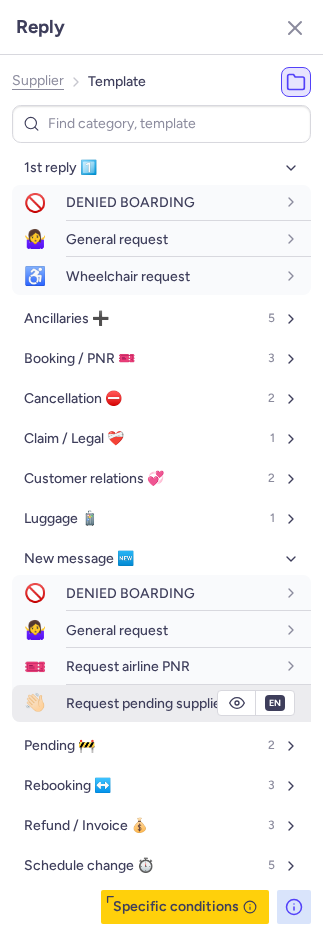 click on "Request pending supplier" at bounding box center (146, 703) 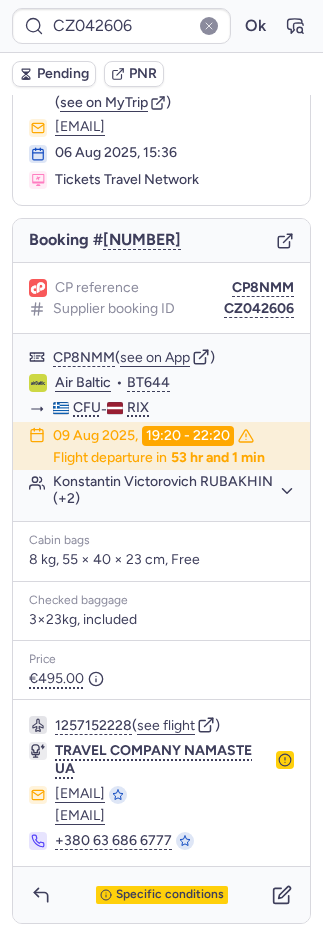 click on "Pending" at bounding box center (63, 74) 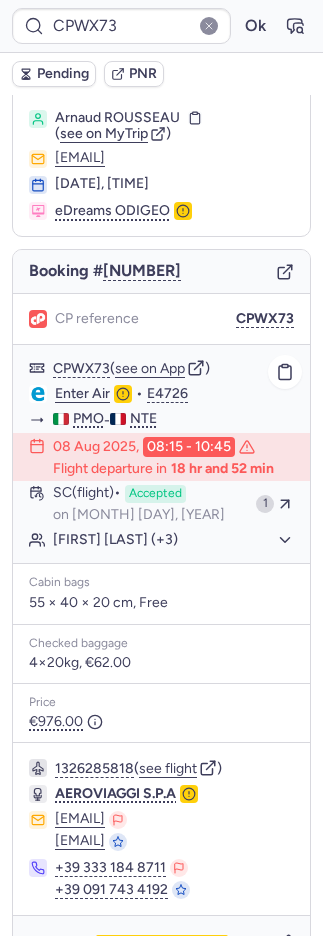 scroll, scrollTop: 130, scrollLeft: 0, axis: vertical 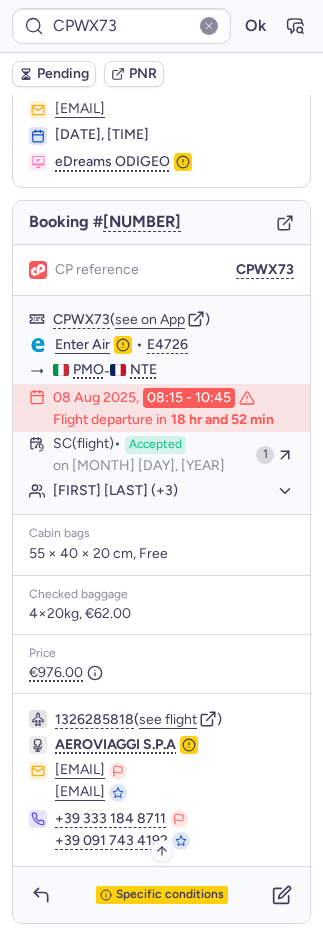 click on "Specific conditions" at bounding box center (170, 895) 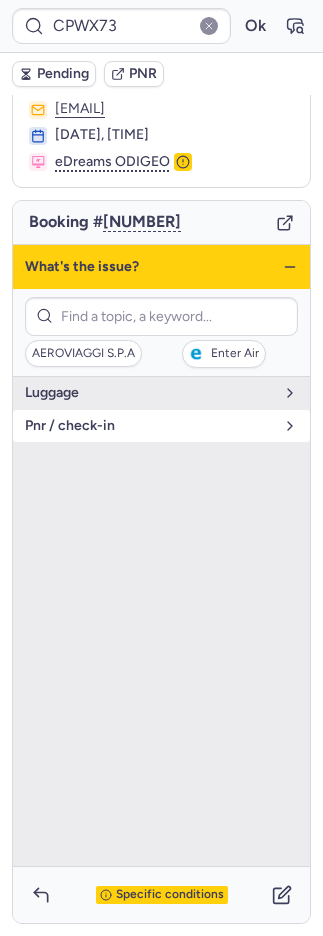 click on "pnr / check-in" at bounding box center (161, 426) 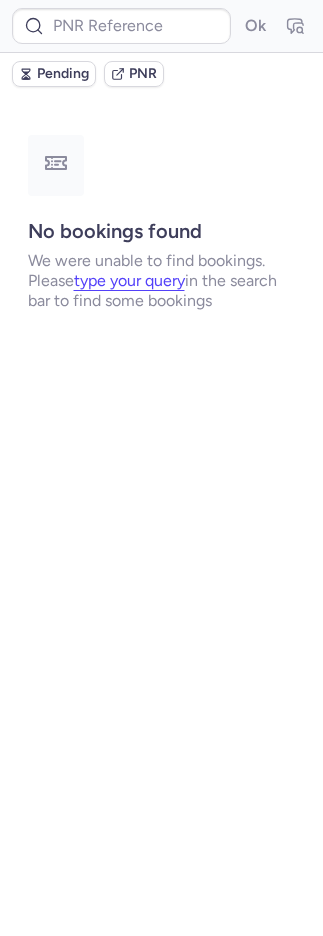 scroll, scrollTop: 0, scrollLeft: 0, axis: both 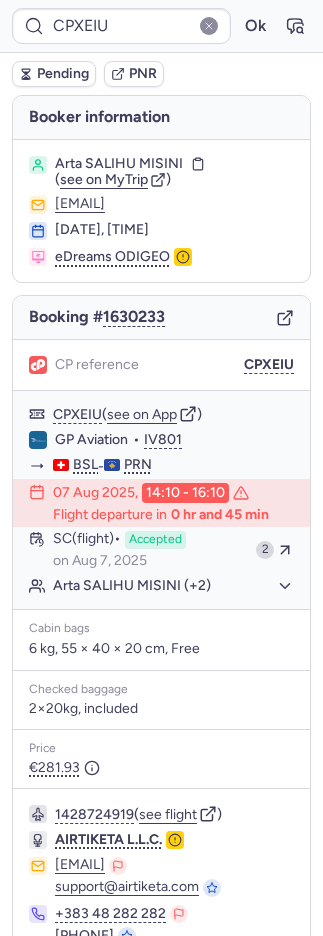 click on "Pending" at bounding box center [63, 74] 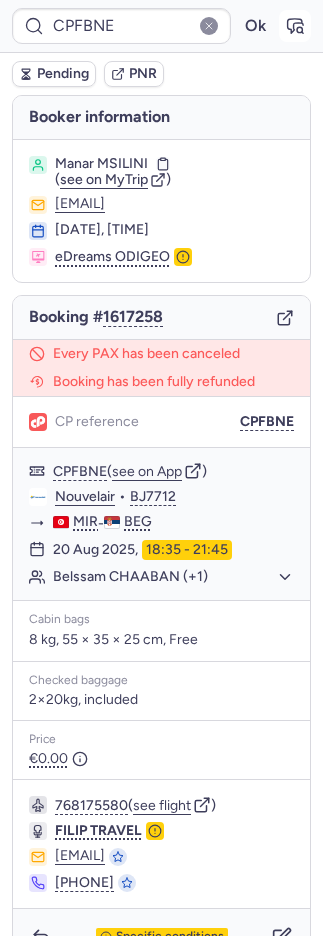click 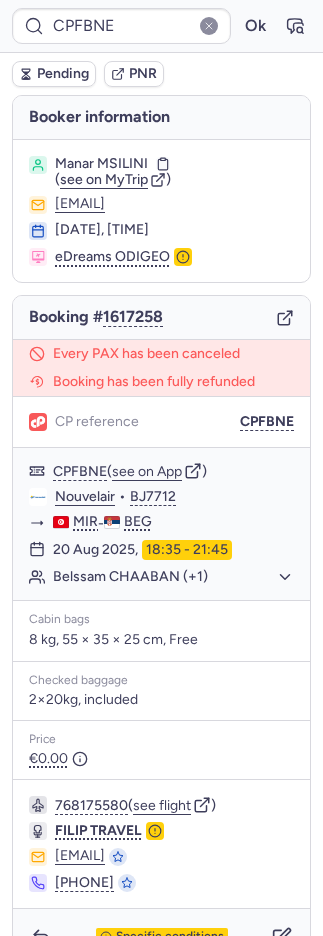 click on "PNR" at bounding box center (143, 74) 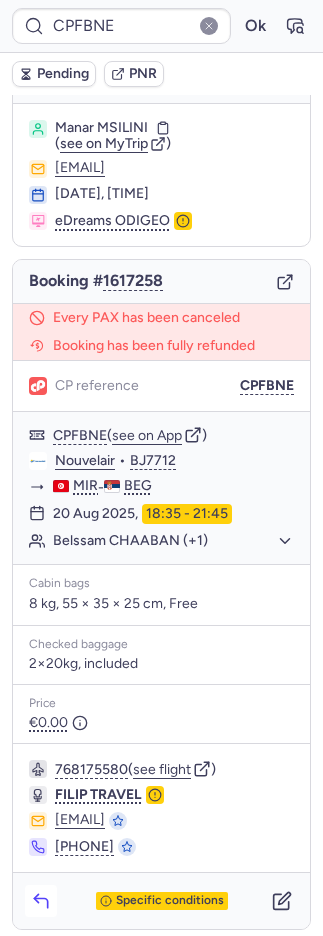 click 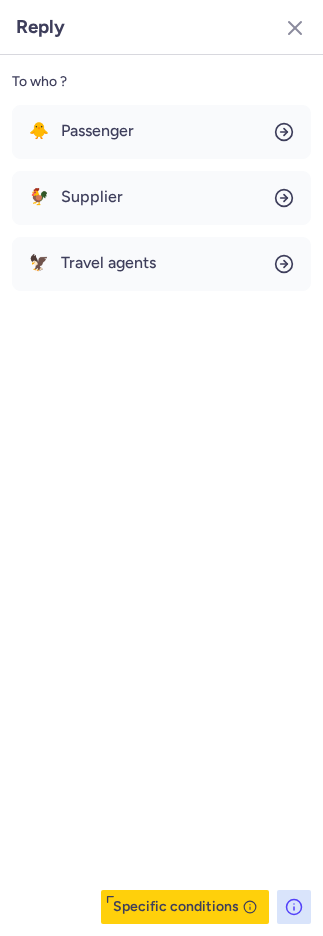 click on "To who ? 🐥 Passenger 🐓 Supplier 🦅 Travel agents  Specific conditions" 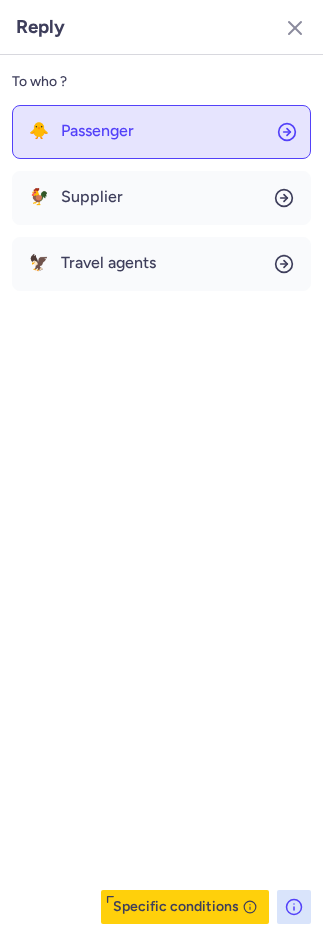 click on "🐥 Passenger" 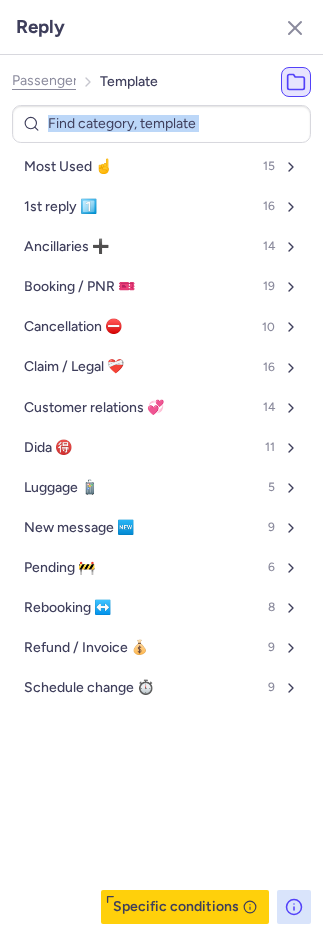 click on "Most Used ☝️ 15 1st reply 1️⃣ 16 Ancillaries ➕ 14 Booking / PNR 🎫 19 Cancellation ⛔️ 10 Claim / Legal ❤️‍🩹 16 Customer relations 💞 14 Dida 🉐 11 Luggage 🧳 5 New message 🆕 9 Pending 🚧 6 Rebooking ↔️ 8 Refund / Invoice 💰 9 Schedule change ⏱️ 9" at bounding box center [161, 514] 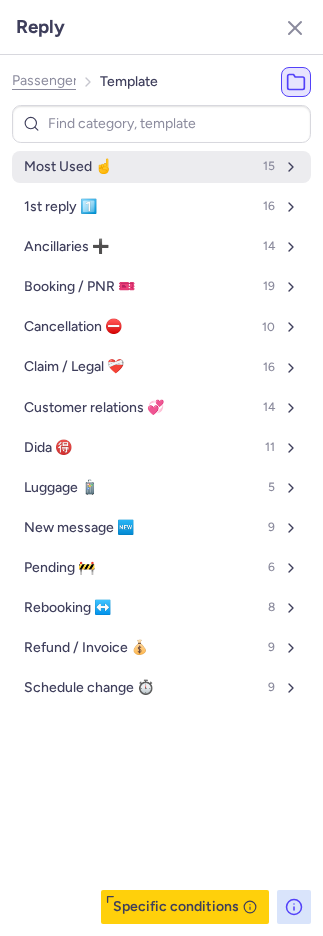 click on "Most Used ☝️" at bounding box center [68, 167] 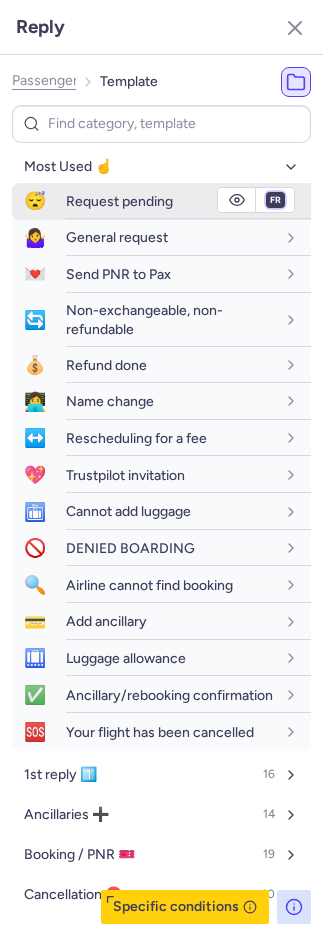 click on "fr en de nl pt es it ru" at bounding box center (275, 200) 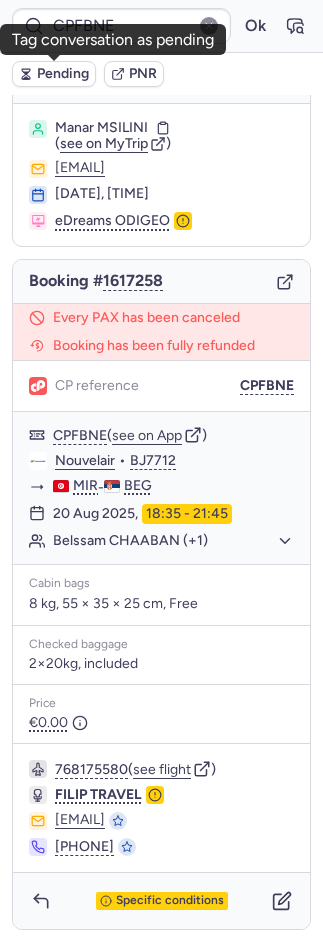 click on "Pending" at bounding box center (63, 74) 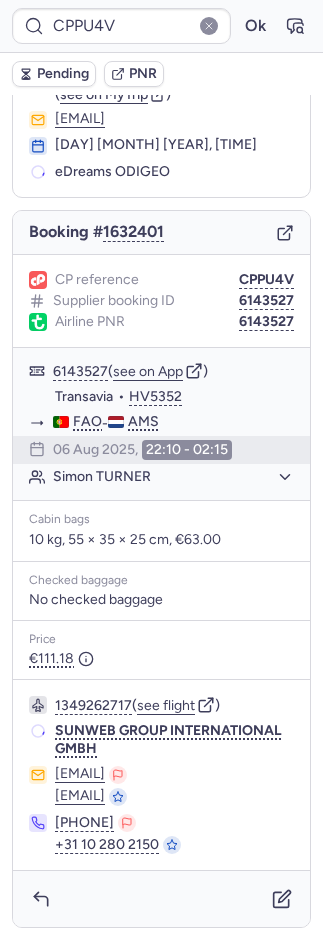 scroll, scrollTop: 84, scrollLeft: 0, axis: vertical 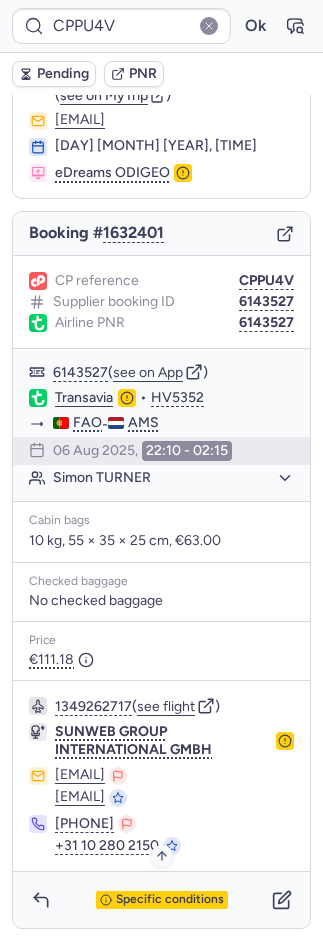 click on "Specific conditions" at bounding box center [170, 900] 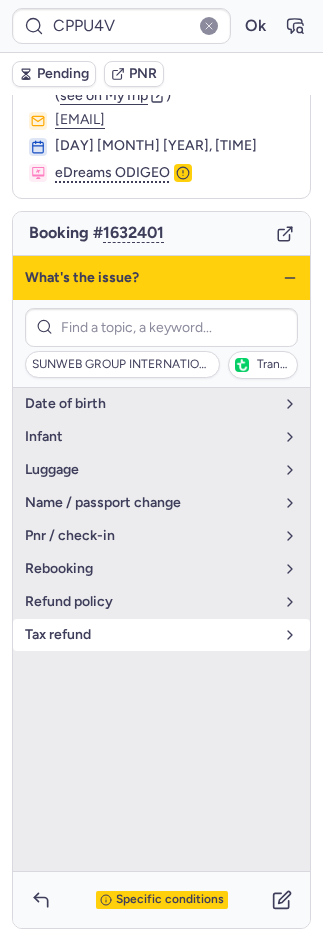 click on "tax refund" at bounding box center [161, 635] 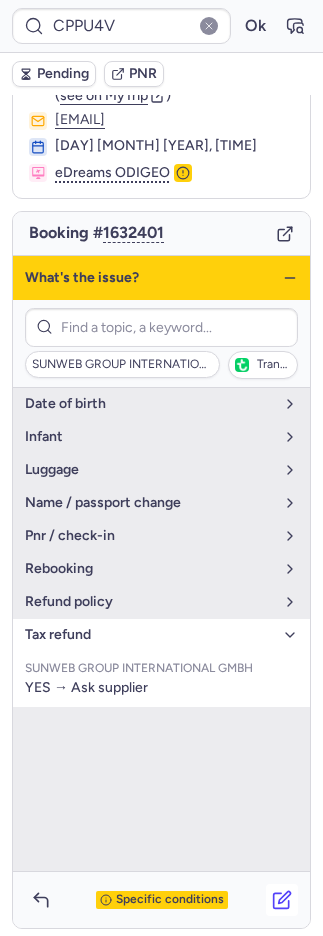 click 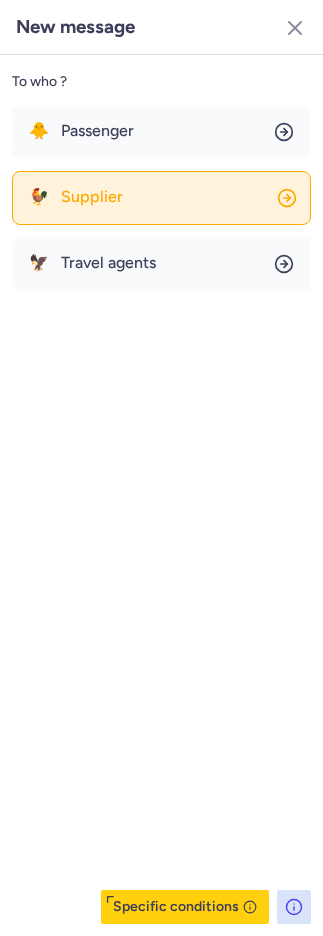 click on "Supplier" at bounding box center [92, 197] 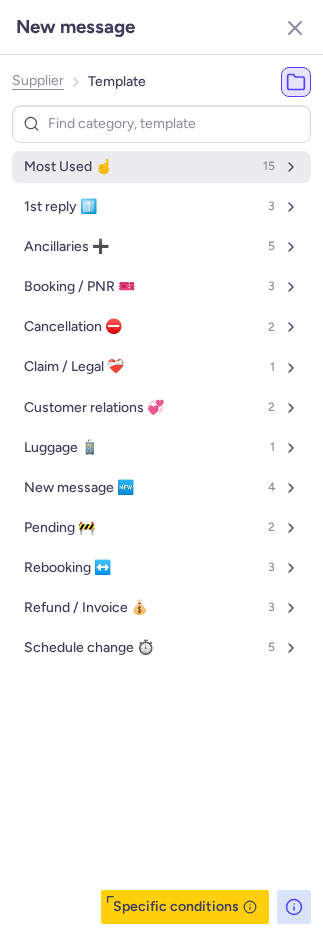 click on "Most Used ☝️" at bounding box center [68, 167] 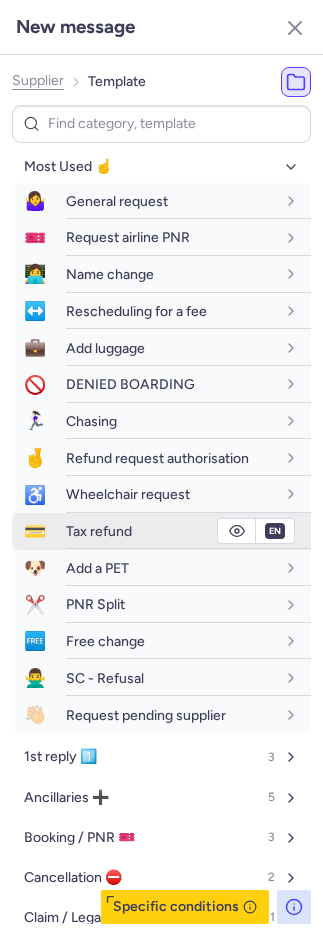 click on "Tax refund" at bounding box center (170, 531) 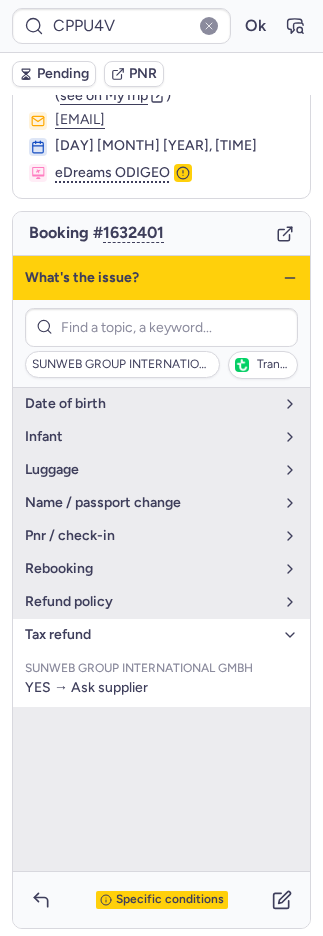 click 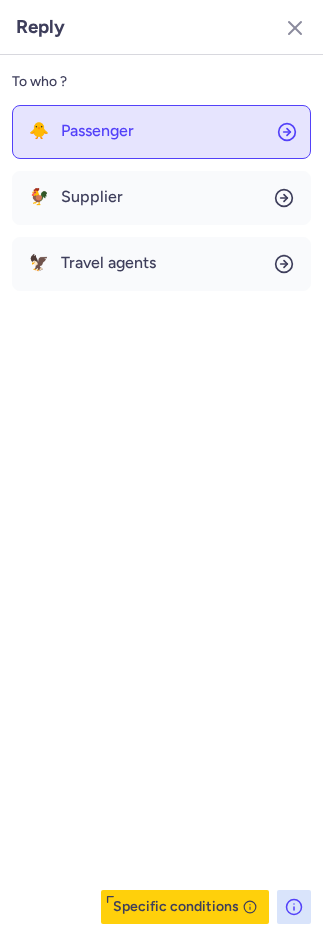 click on "Passenger" at bounding box center [97, 131] 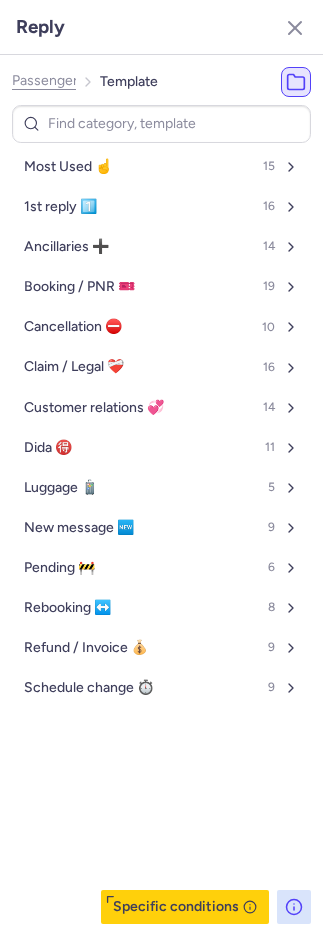 click on "Most Used ☝️" at bounding box center [68, 167] 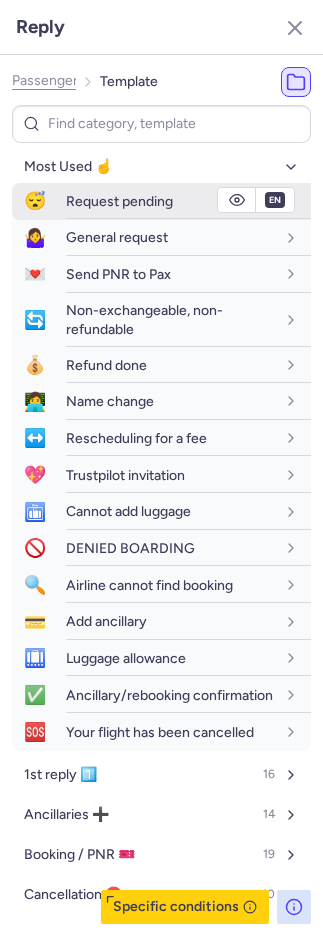 click on "Request pending" at bounding box center [119, 201] 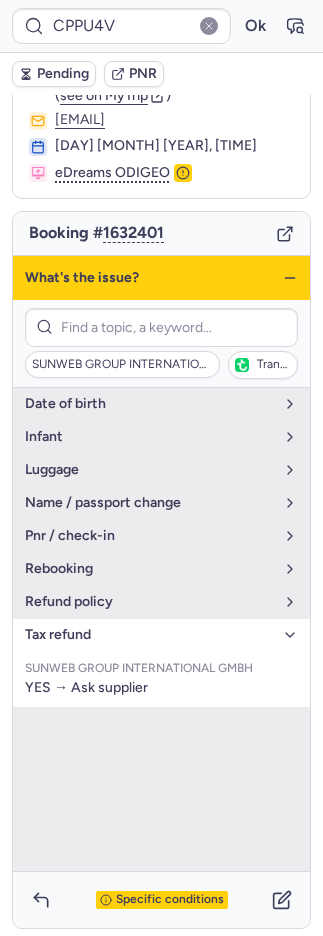 click on "Pending" at bounding box center [54, 74] 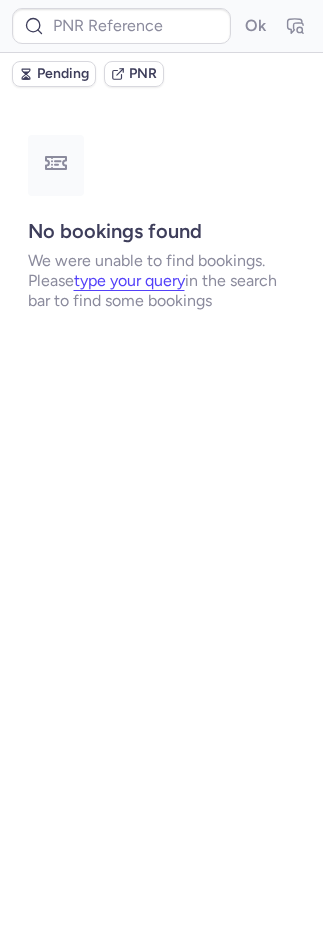 scroll, scrollTop: 0, scrollLeft: 0, axis: both 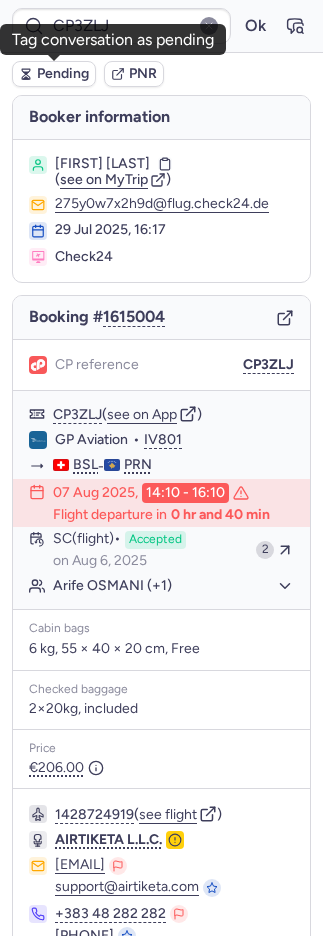 click on "Pending" at bounding box center [63, 74] 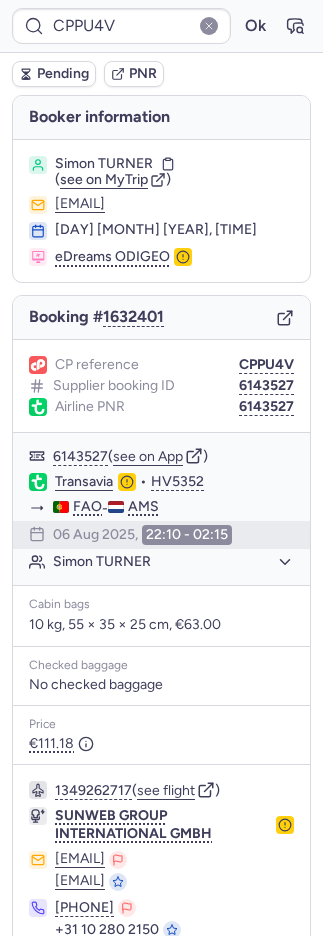 click on "PNR" at bounding box center (143, 74) 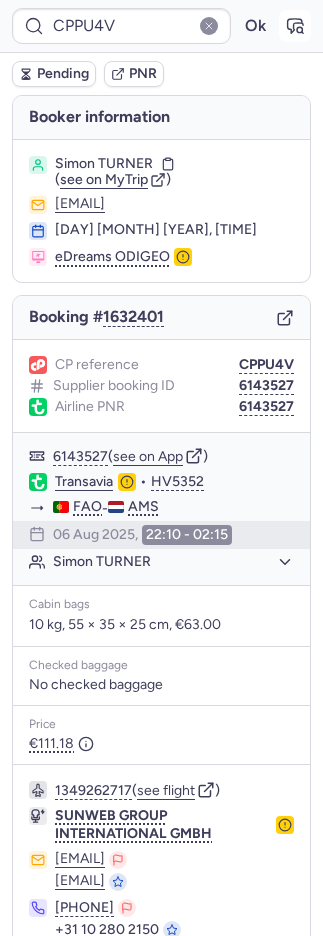 click 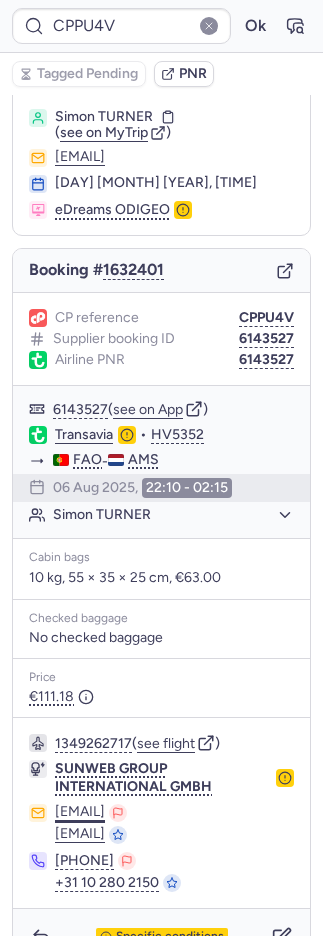 scroll, scrollTop: 84, scrollLeft: 0, axis: vertical 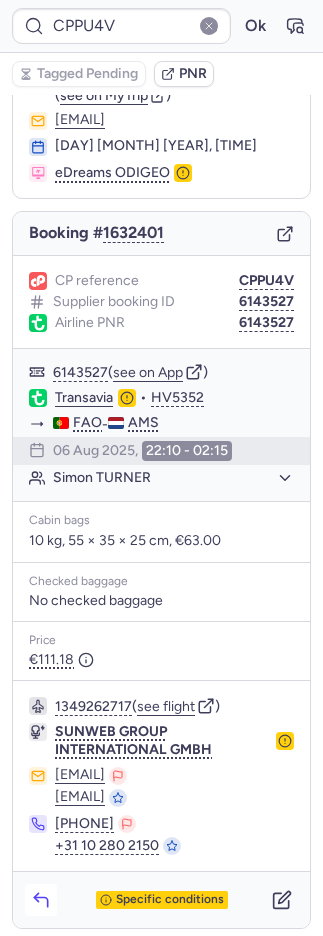 click 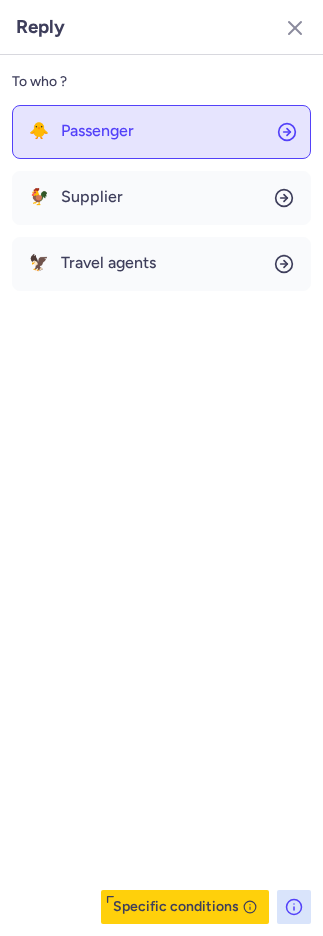 click on "🐥 Passenger" 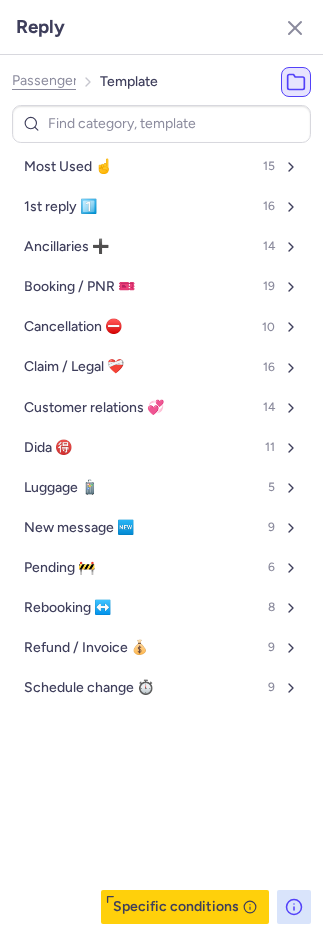click on "Most Used ☝️ 15" at bounding box center (161, 167) 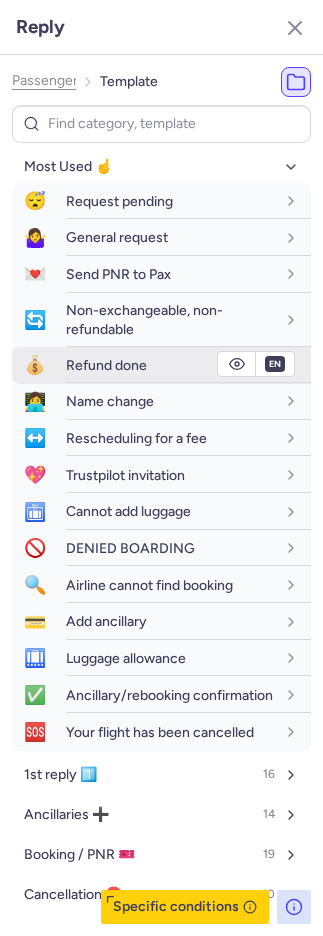 click on "Refund done" at bounding box center [106, 365] 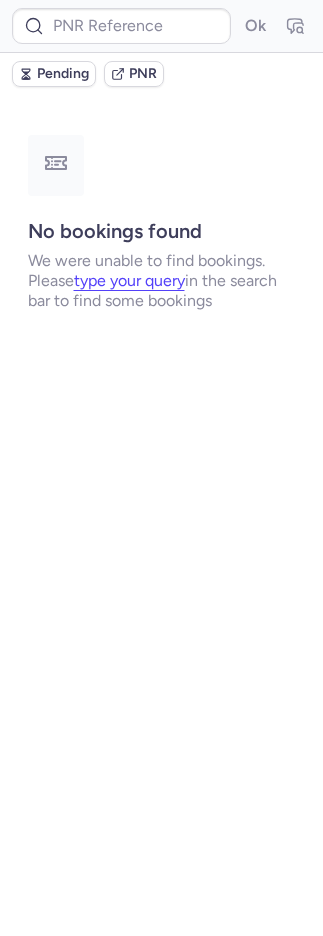 scroll, scrollTop: 0, scrollLeft: 0, axis: both 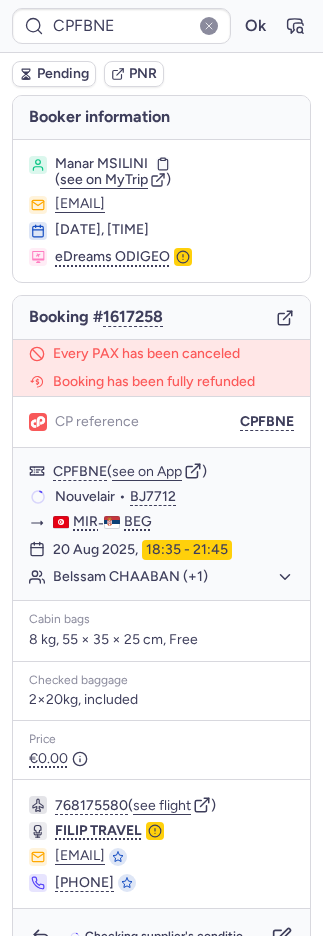 click on "Pending" at bounding box center (63, 74) 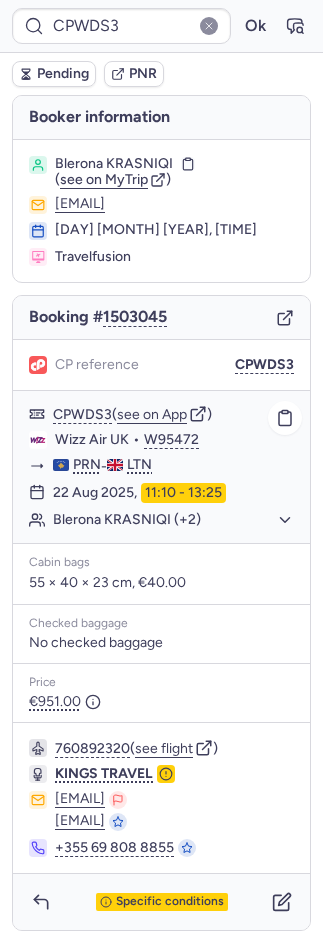 click on "Blerona KRASNIQI (+2)" 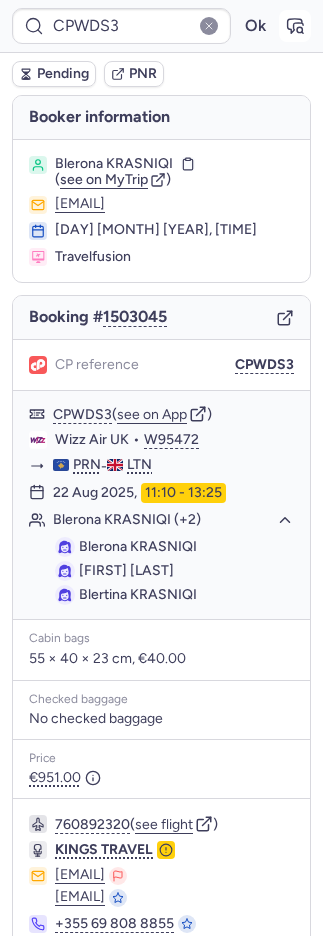 click 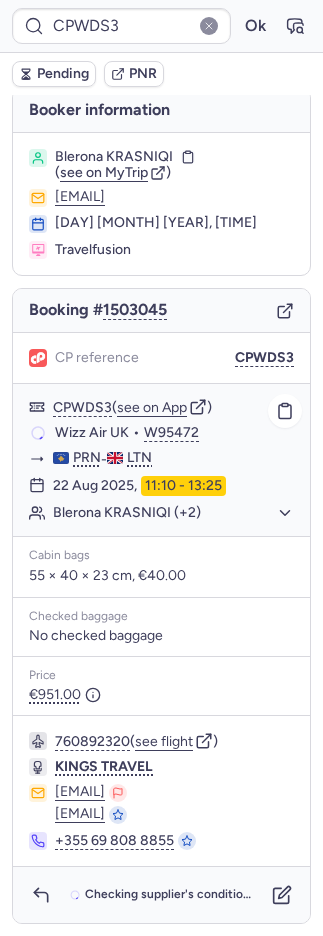 scroll, scrollTop: 26, scrollLeft: 0, axis: vertical 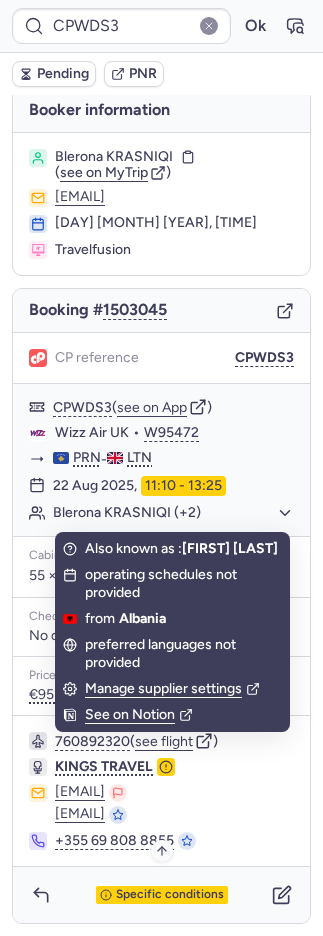 click on "Specific conditions" at bounding box center [170, 895] 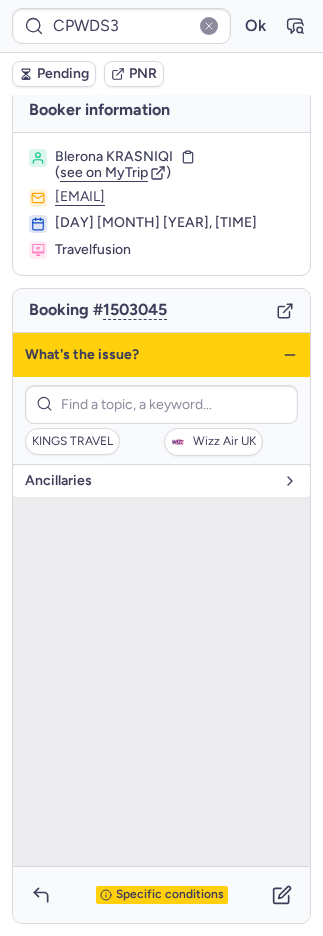 click on "Ancillaries" at bounding box center [161, 481] 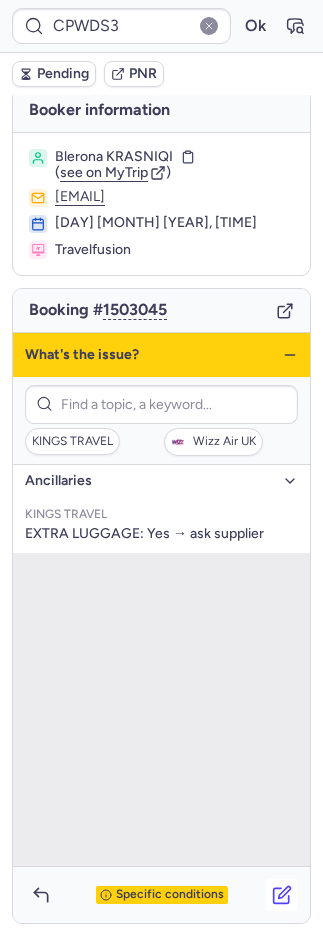 click 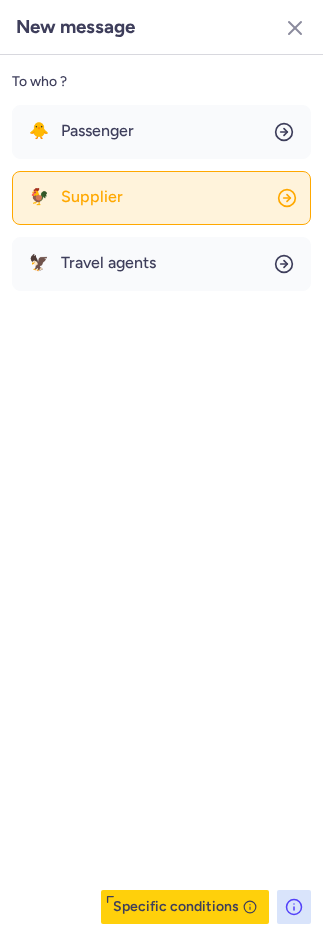 click on "🐓 Supplier" 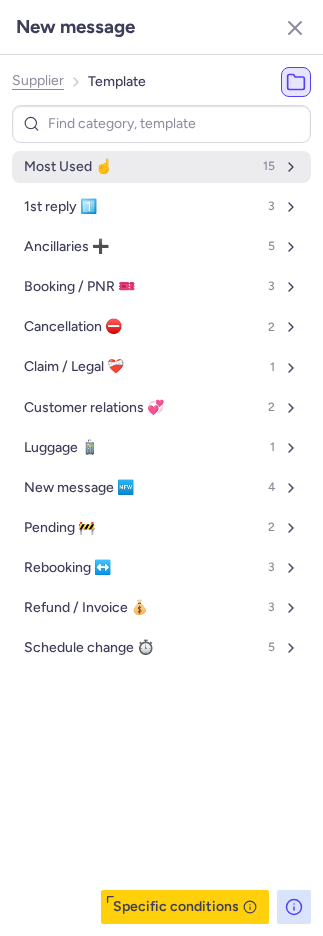 click on "Most Used ☝️ 15" at bounding box center [161, 167] 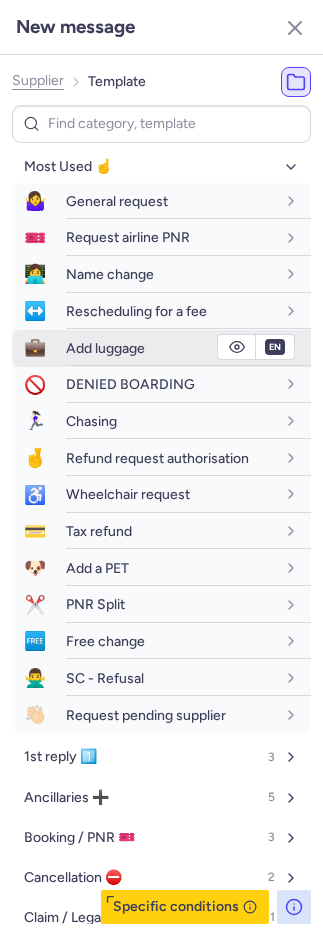 click on "Add luggage" at bounding box center (105, 348) 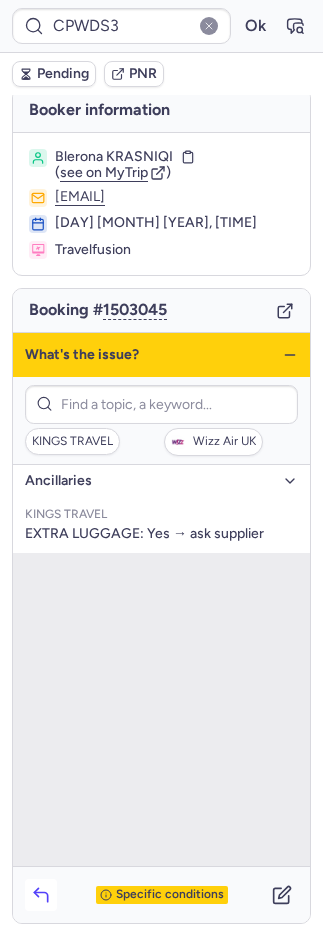 click 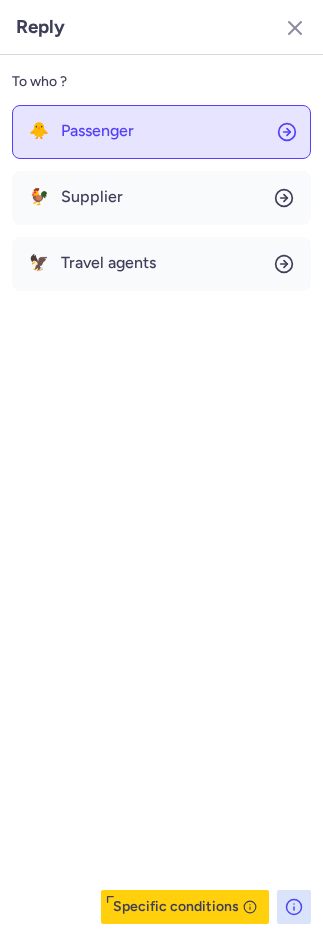 click on "Passenger" at bounding box center (97, 131) 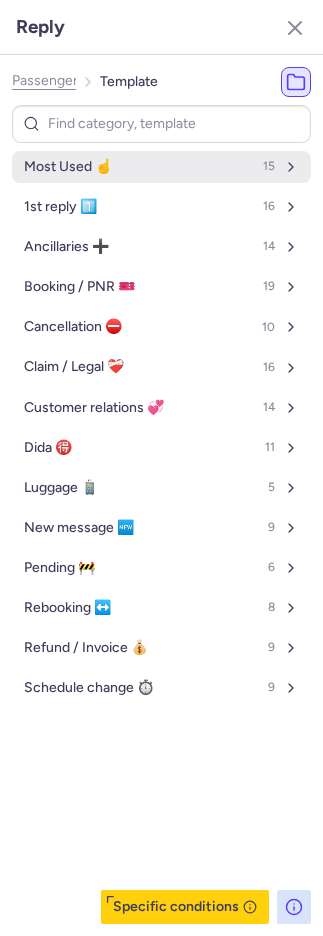 click on "Most Used ☝️" at bounding box center [68, 167] 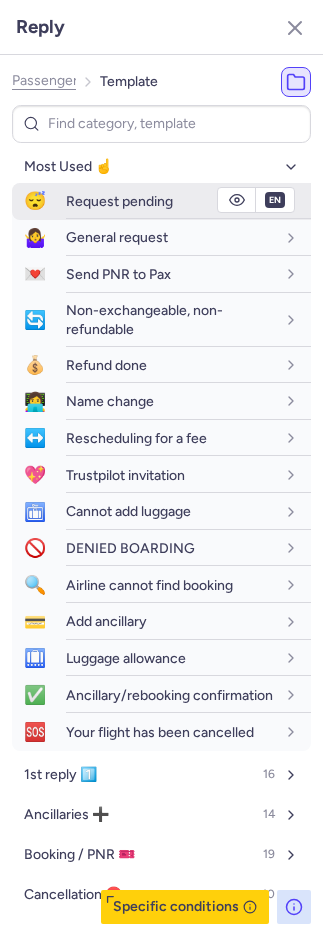 click on "Request pending" at bounding box center [119, 201] 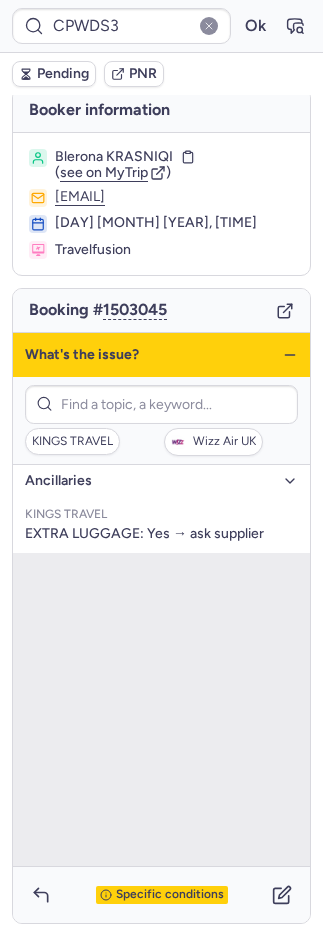 click on "Pending" at bounding box center (63, 74) 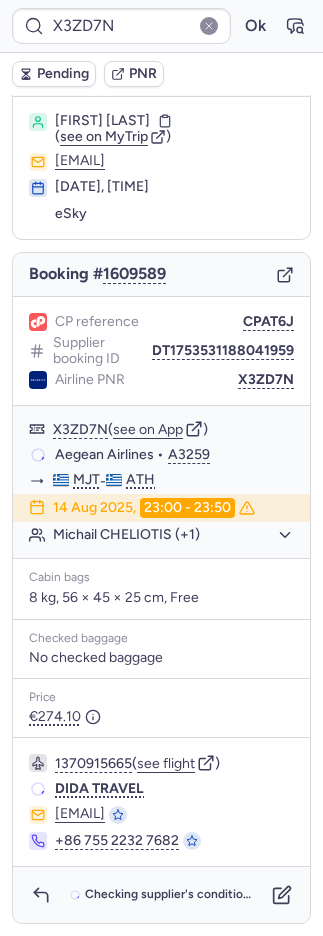 scroll, scrollTop: 38, scrollLeft: 0, axis: vertical 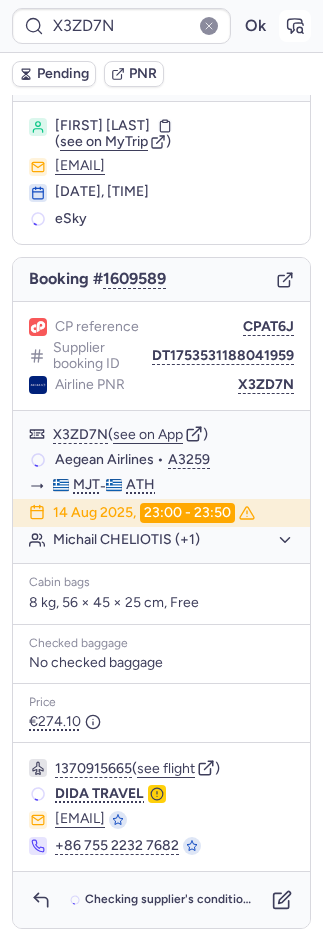 click 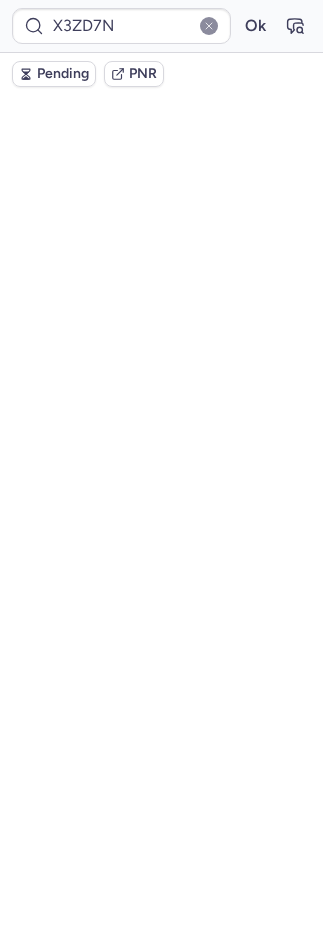 scroll, scrollTop: 38, scrollLeft: 0, axis: vertical 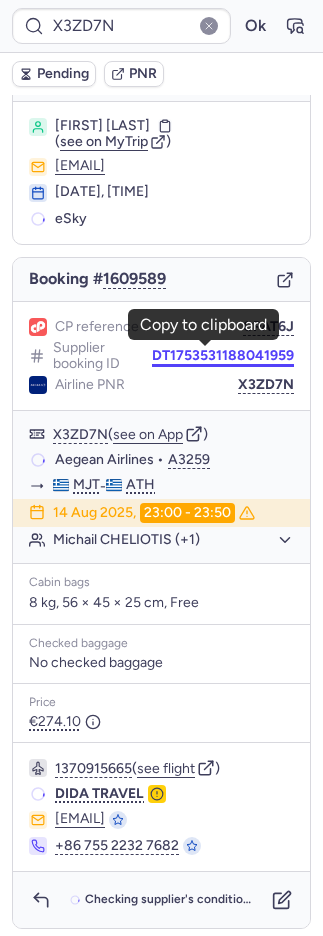 click on "DT1753531188041959" at bounding box center (223, 356) 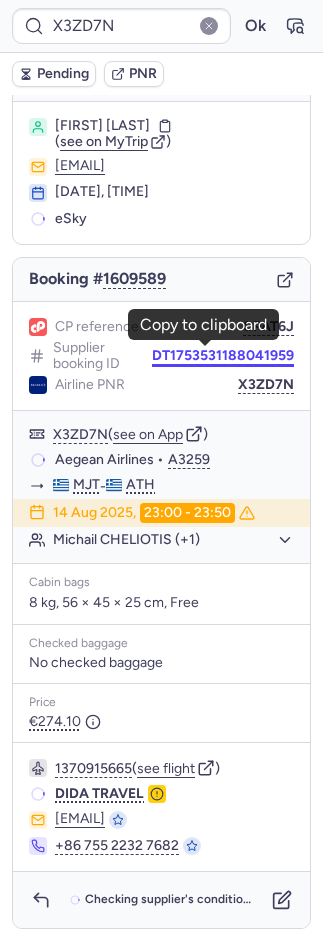 click on "DT1753531188041959" at bounding box center (223, 356) 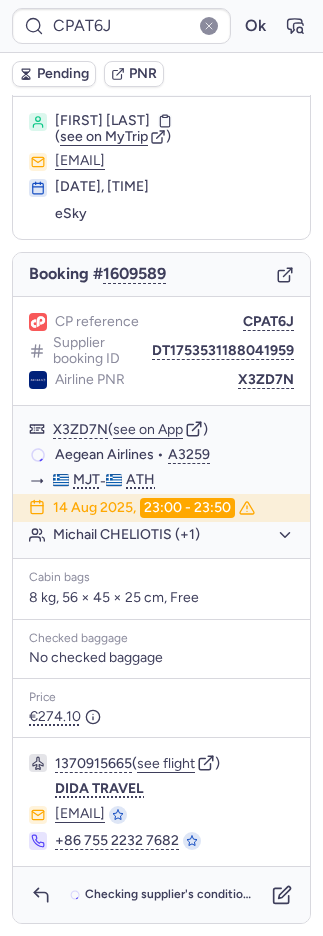 scroll, scrollTop: 38, scrollLeft: 0, axis: vertical 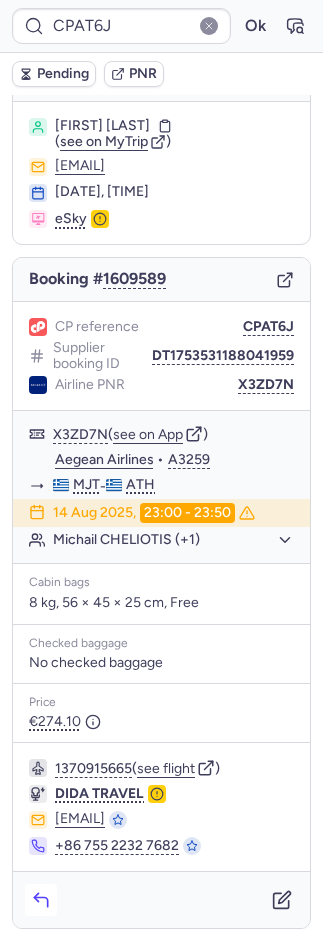 click 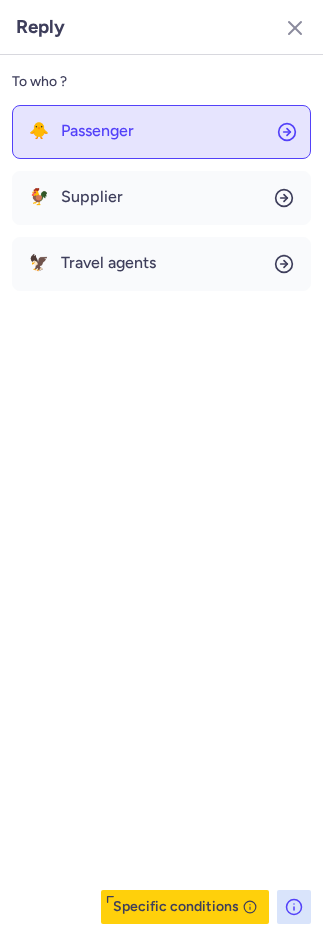 click on "🐥 Passenger" 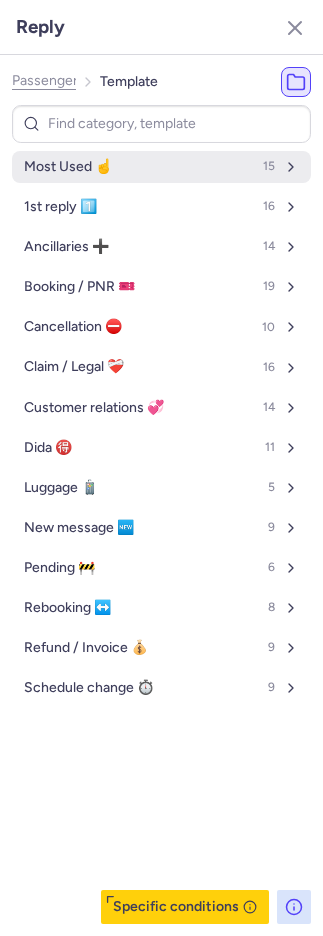 click on "Most Used ☝️ 15" at bounding box center [161, 167] 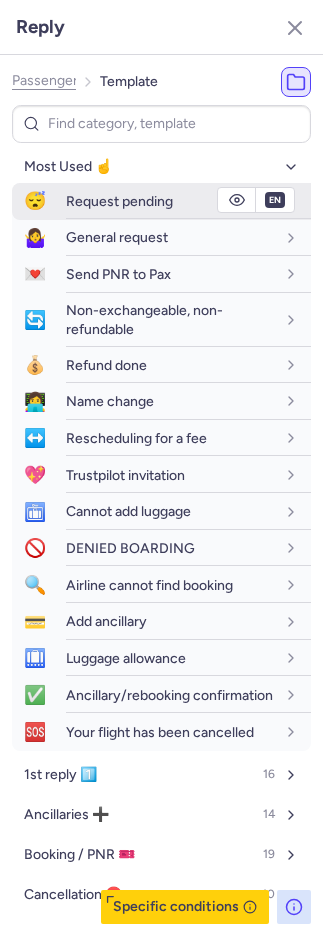 click on "Request pending" at bounding box center (119, 201) 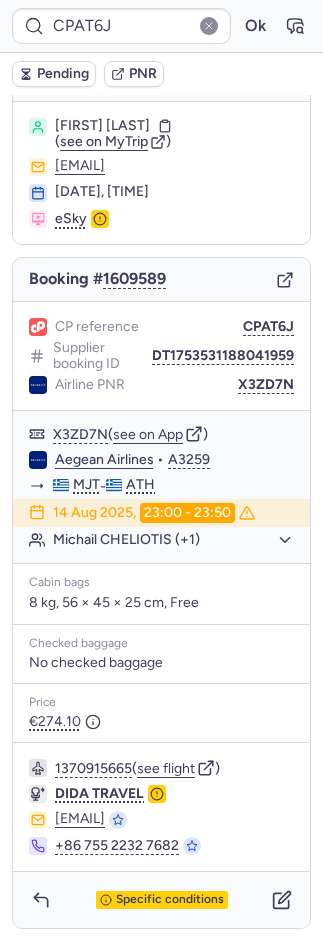 click on "Pending" at bounding box center (63, 74) 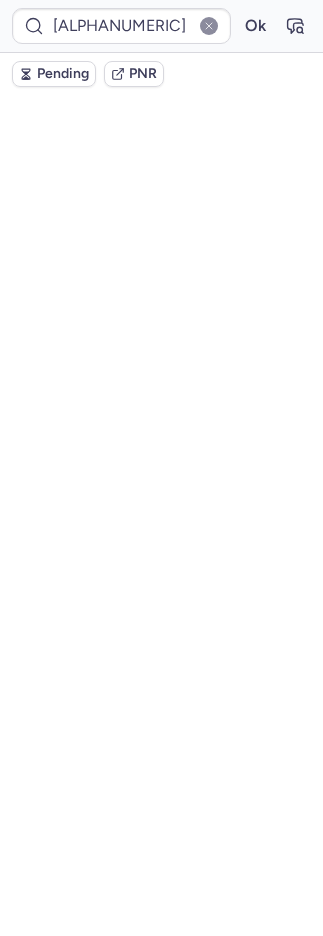 scroll, scrollTop: 0, scrollLeft: 0, axis: both 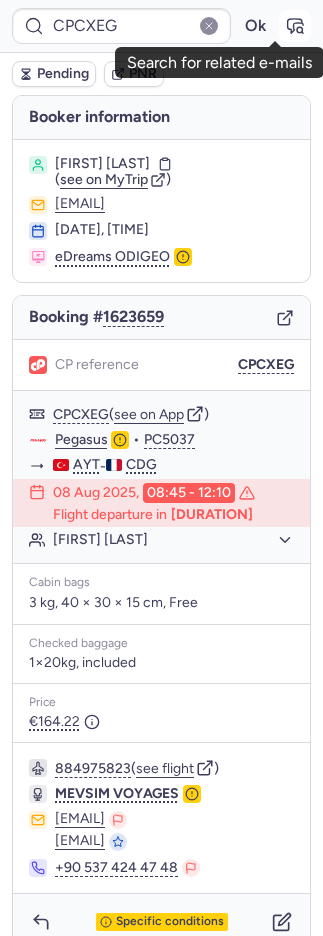 click at bounding box center [295, 26] 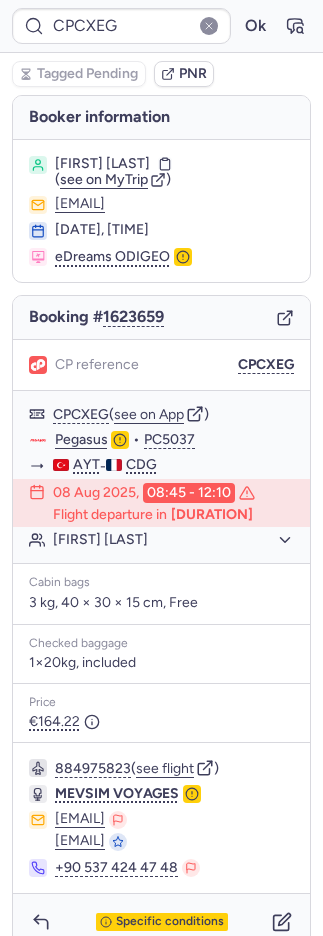 click on "884975823  ( see flight )  MEVSIM VOYAGES info@mevsim.fr info@mevsim.fr +90 537 424 47 48" at bounding box center [161, 818] 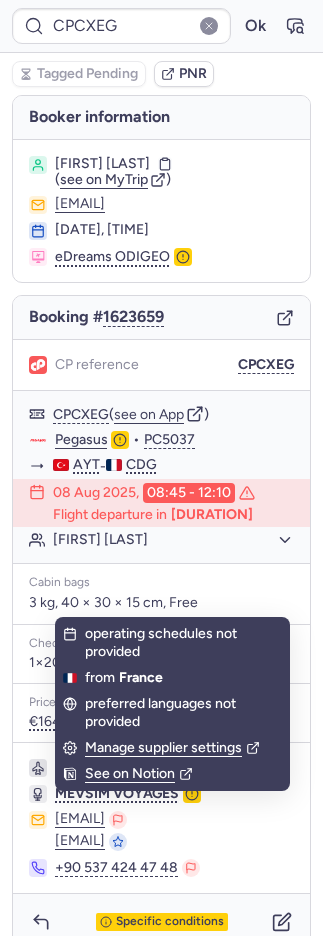 scroll, scrollTop: 42, scrollLeft: 0, axis: vertical 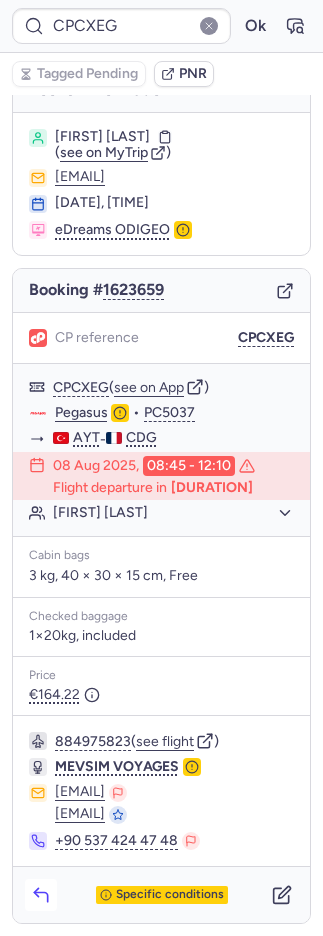 click 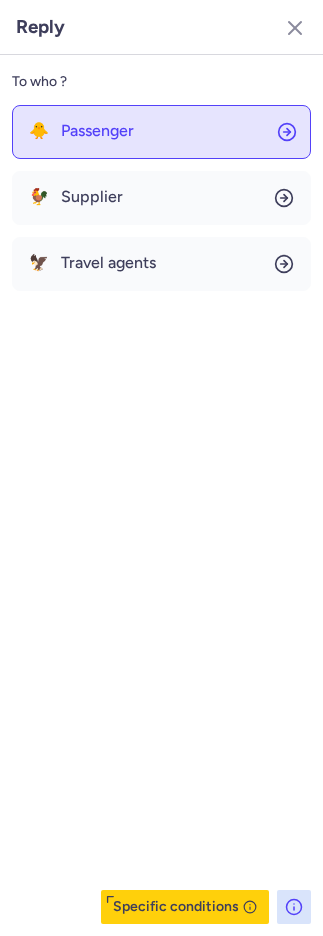 click on "Passenger" at bounding box center (97, 131) 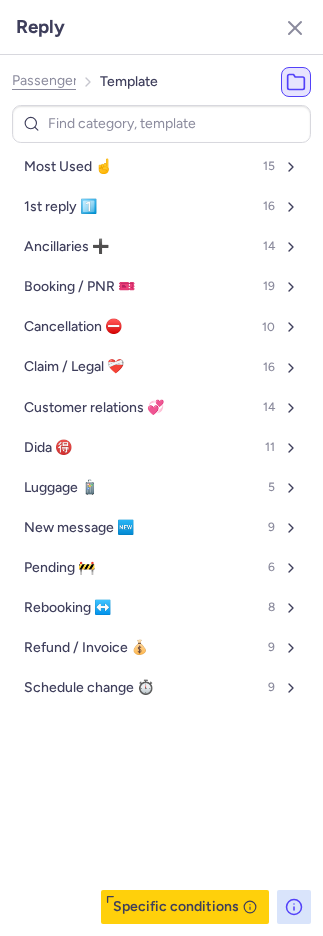 click on "Most Used ☝️" at bounding box center [68, 167] 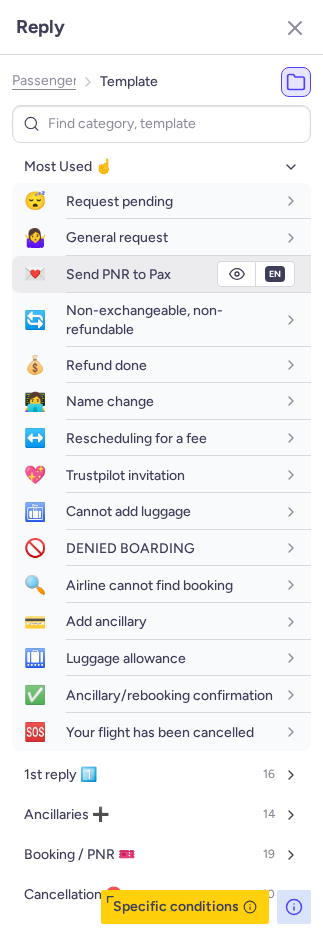 click on "Send PNR to Pax" at bounding box center [118, 274] 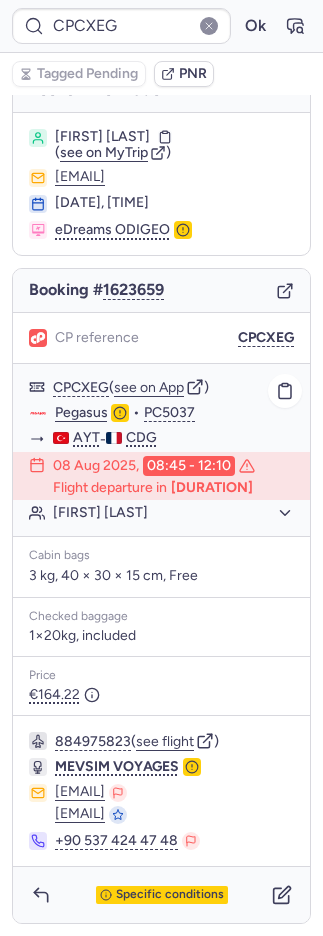 click on "Pegasus" 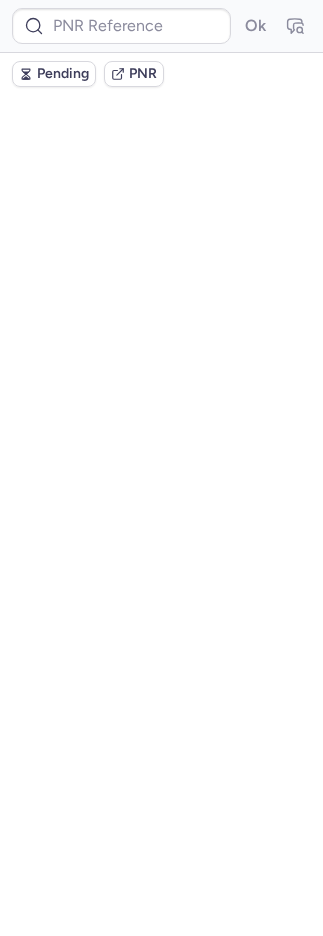 scroll, scrollTop: 0, scrollLeft: 0, axis: both 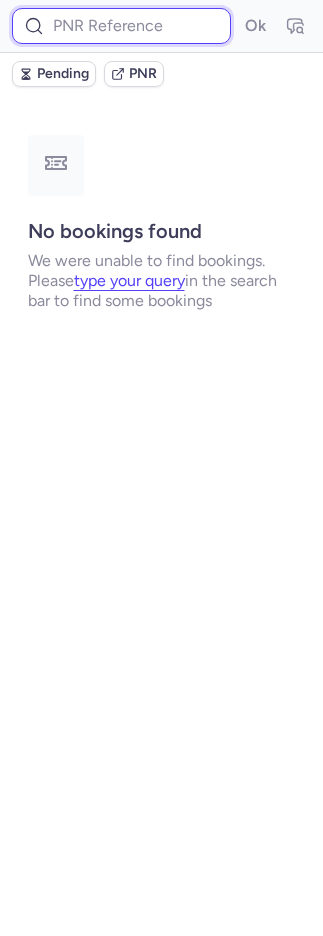 click at bounding box center [121, 26] 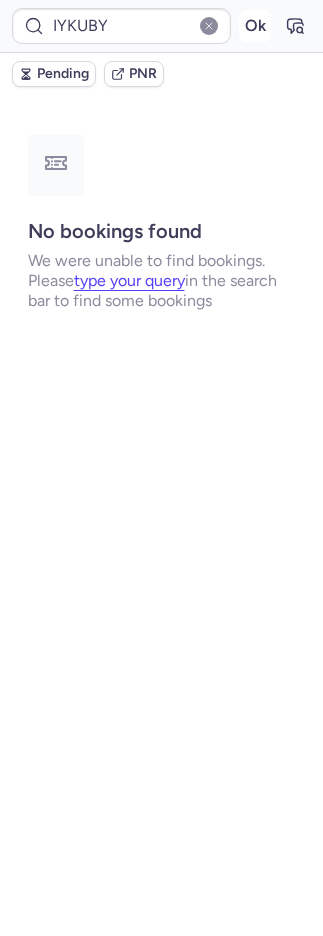 click on "Ok" at bounding box center [255, 26] 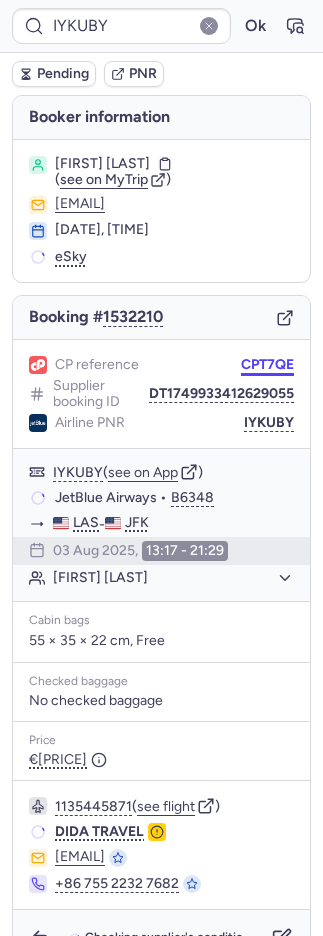 click on "CPT7QE" at bounding box center (267, 365) 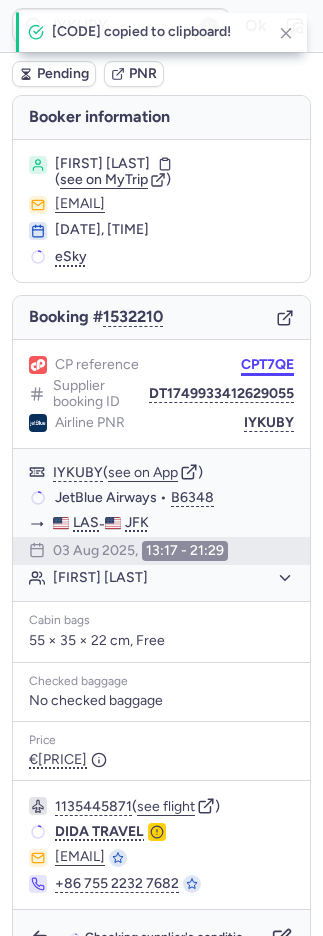 click on "CPT7QE" at bounding box center (267, 365) 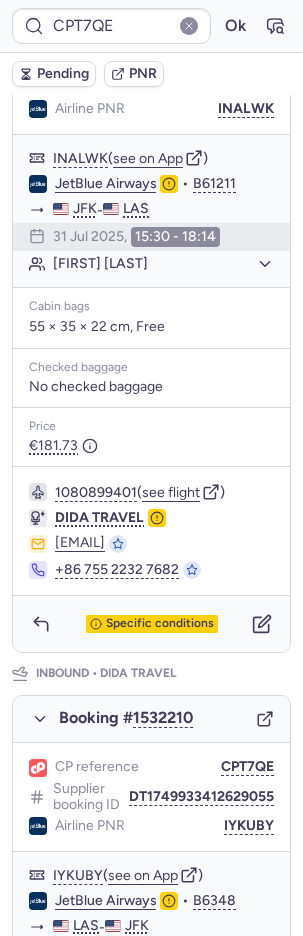 scroll, scrollTop: 395, scrollLeft: 0, axis: vertical 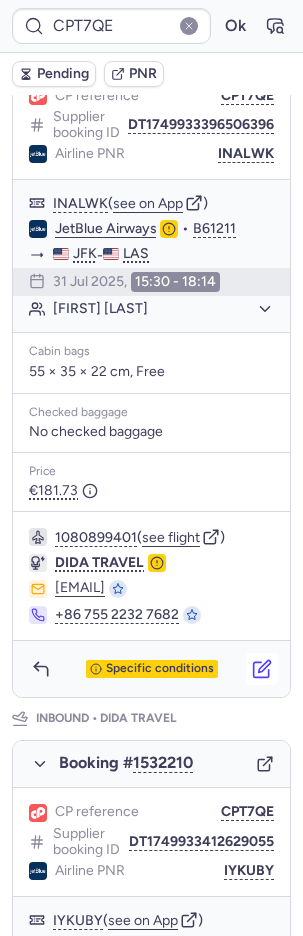 click 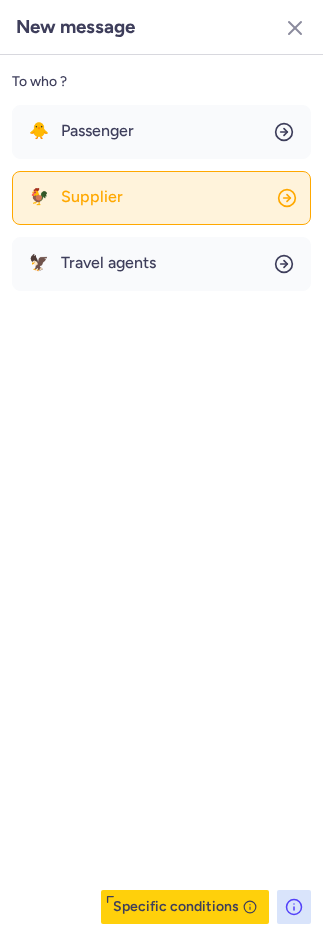 click on "Supplier" at bounding box center (92, 197) 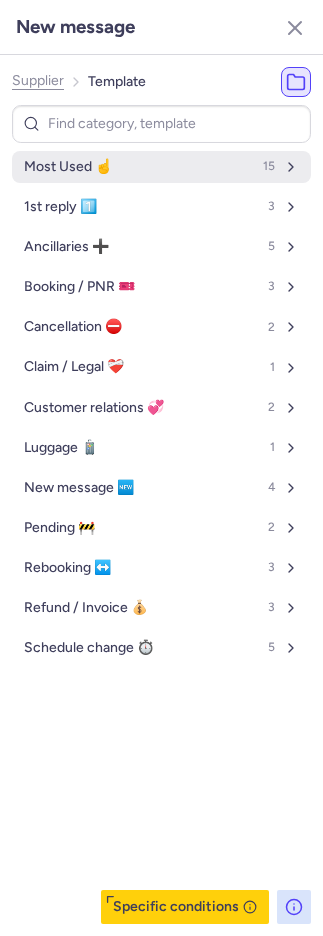 click on "Most Used ☝️" at bounding box center (68, 167) 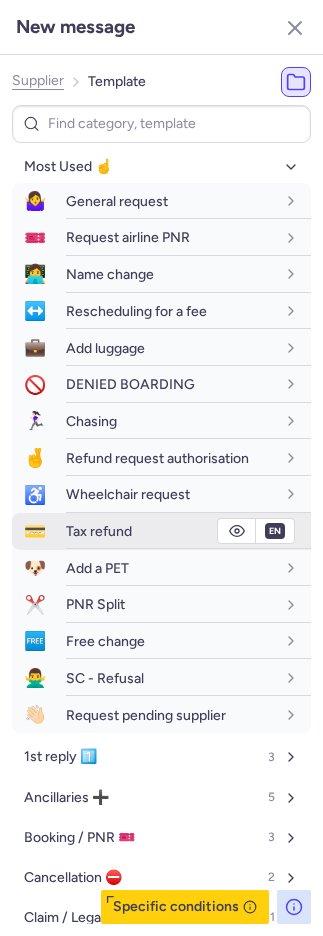 click on "Tax refund" at bounding box center [99, 531] 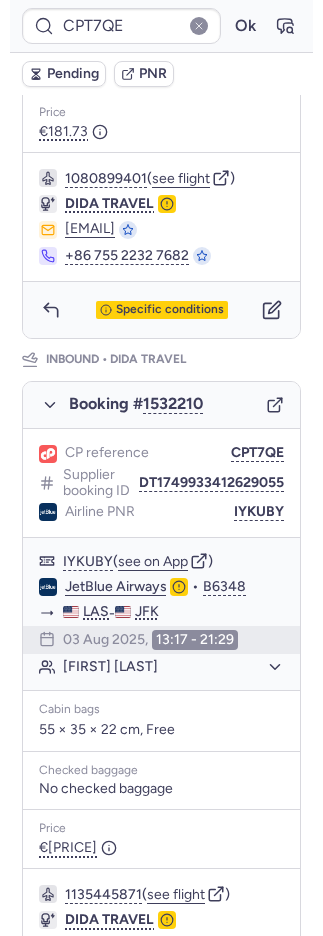 scroll, scrollTop: 876, scrollLeft: 0, axis: vertical 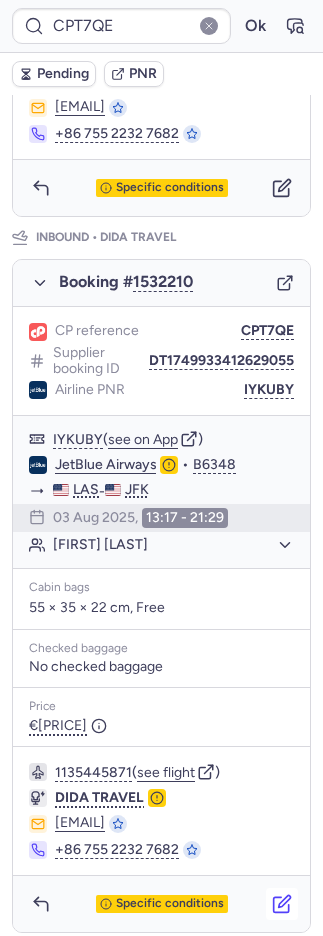 click 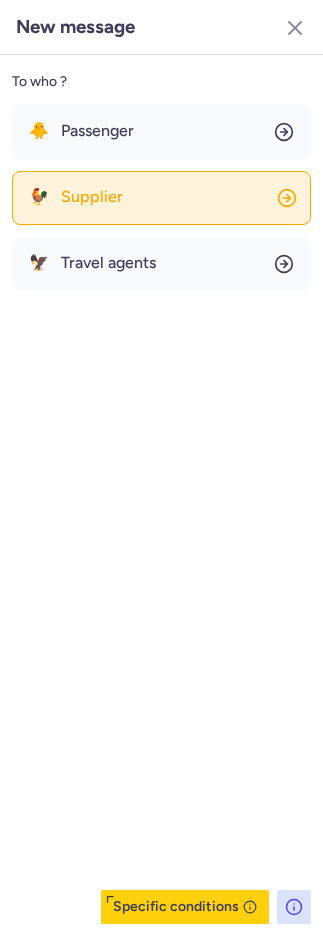 click on "🐓 Supplier" 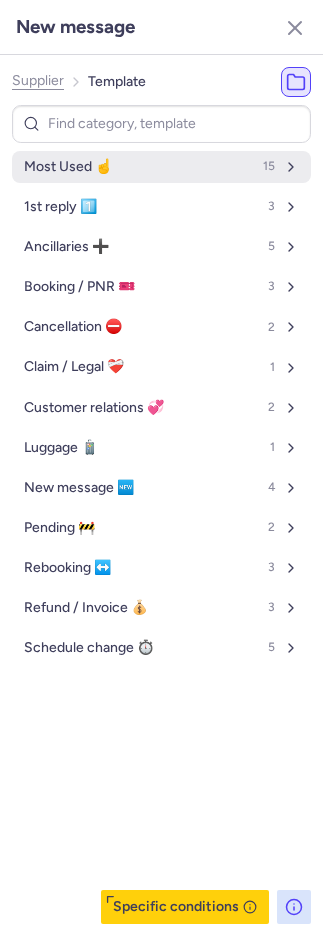 click on "Most Used ☝️" at bounding box center (68, 167) 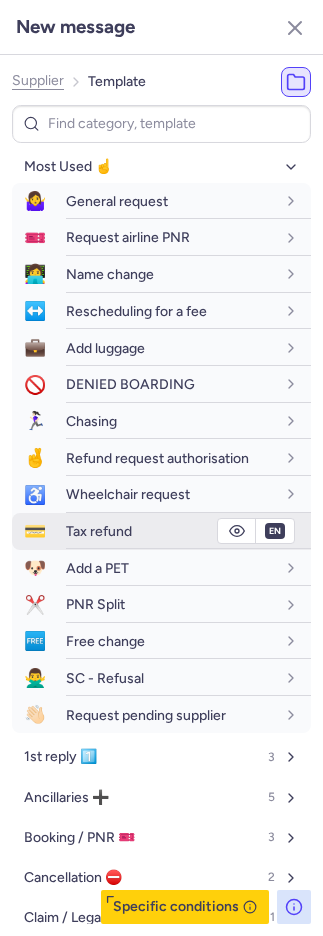 click on "Tax refund" at bounding box center (170, 531) 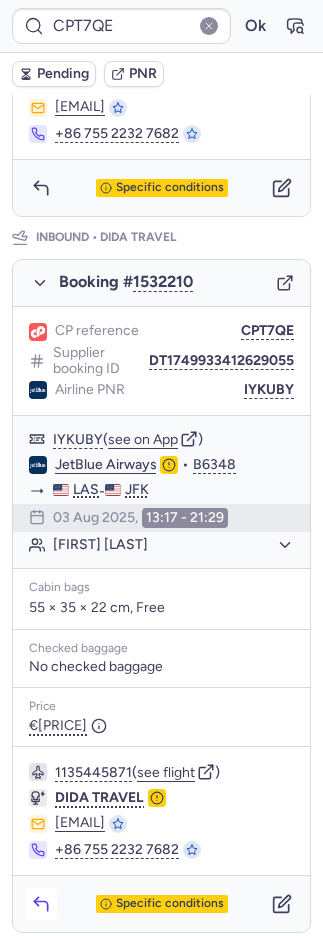 click 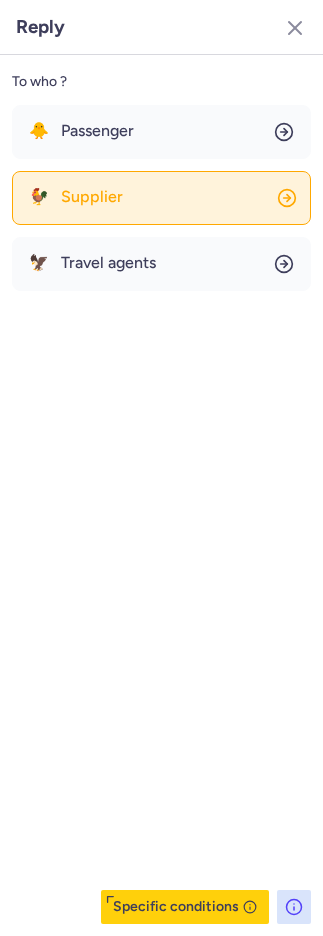 click on "Passenger" at bounding box center (97, 131) 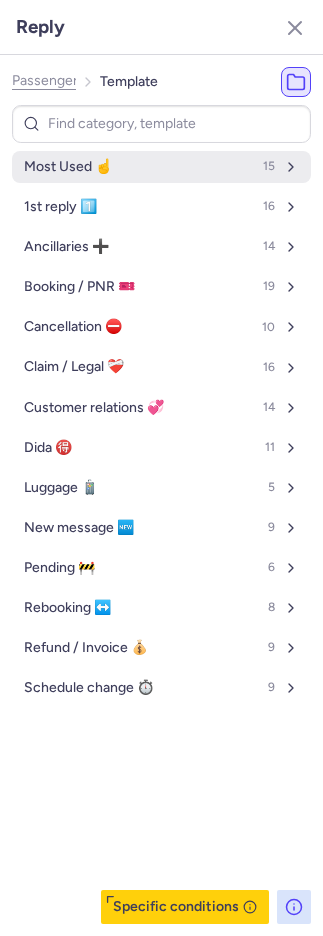 click on "Most Used ☝️" at bounding box center [68, 167] 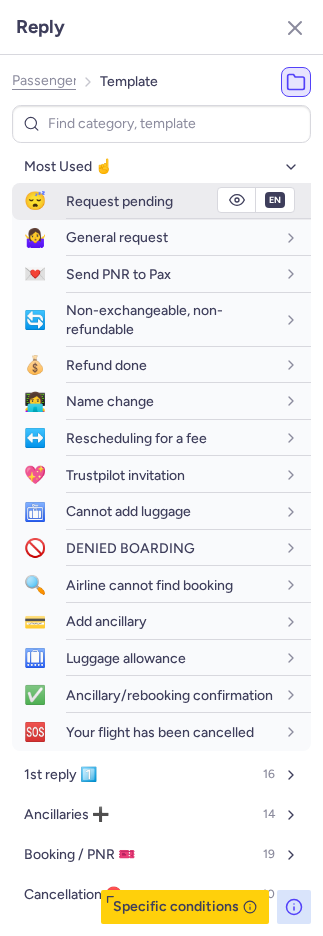 click on "Request pending" at bounding box center [119, 201] 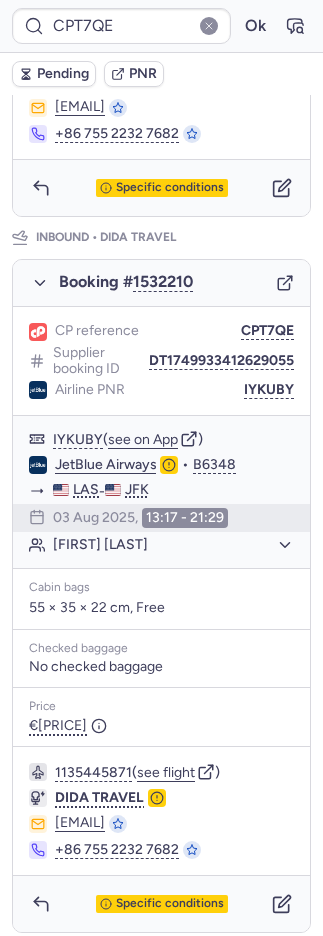click on "Pending" at bounding box center (63, 74) 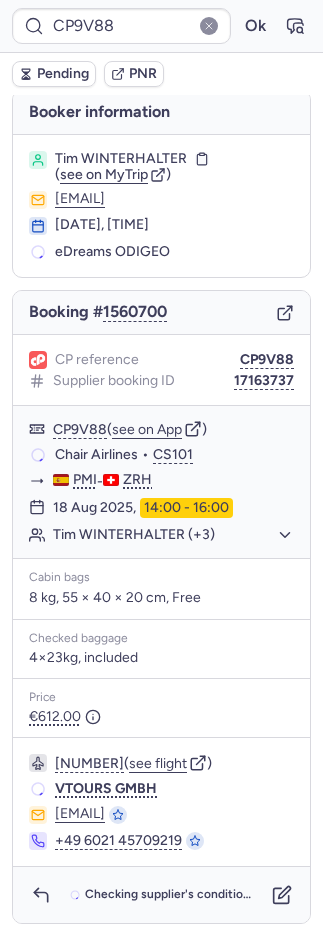 scroll, scrollTop: 0, scrollLeft: 0, axis: both 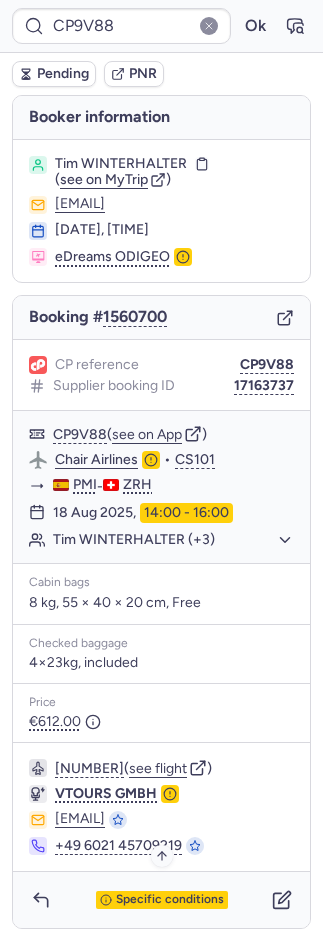 click on "Specific conditions" at bounding box center [161, 900] 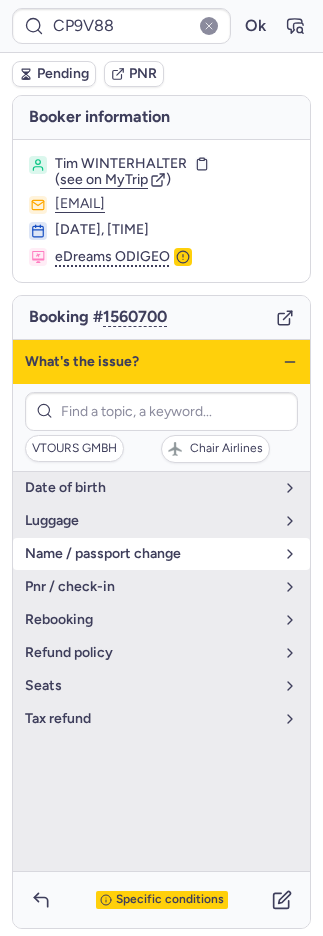 click on "name / passport change" at bounding box center [149, 554] 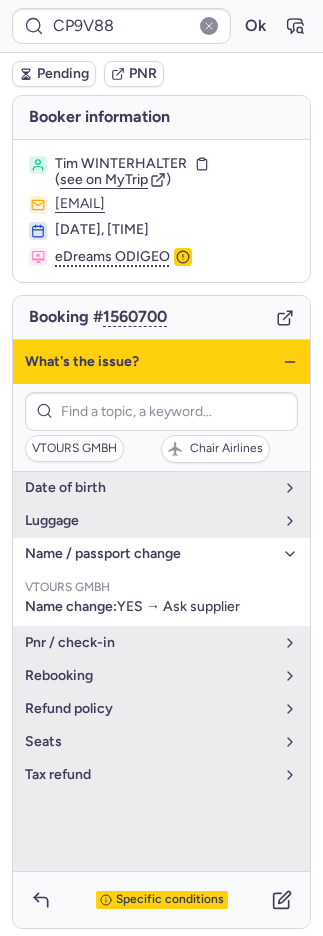 click on "name / passport change" at bounding box center (149, 554) 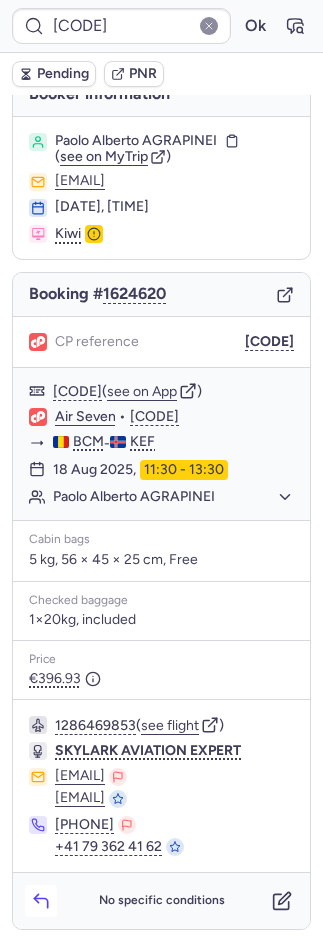 scroll, scrollTop: 24, scrollLeft: 0, axis: vertical 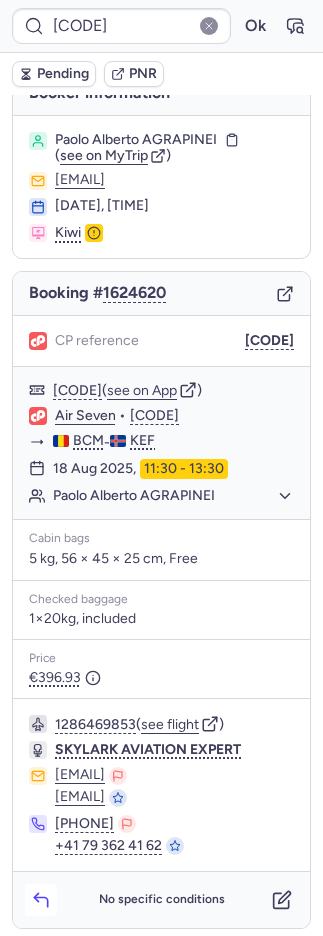 click at bounding box center [41, 900] 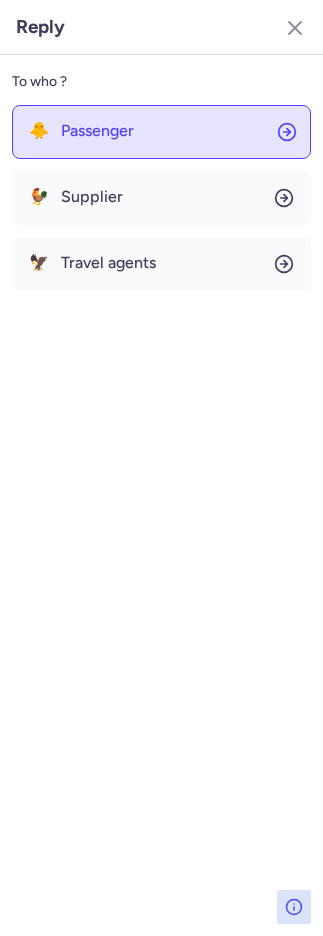 click on "Passenger" at bounding box center (97, 131) 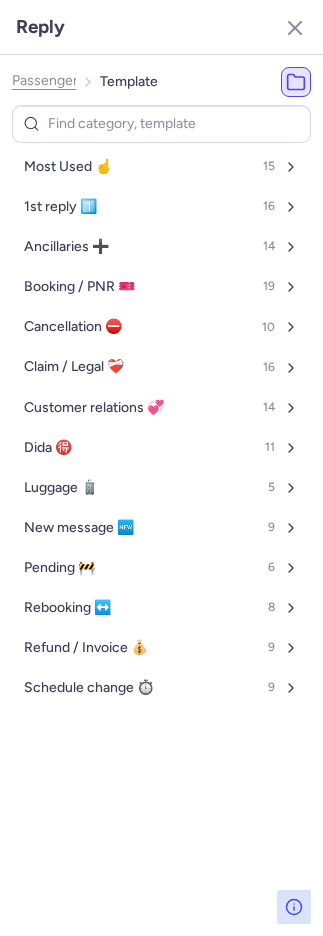 click on "Most Used ☝️" at bounding box center (68, 167) 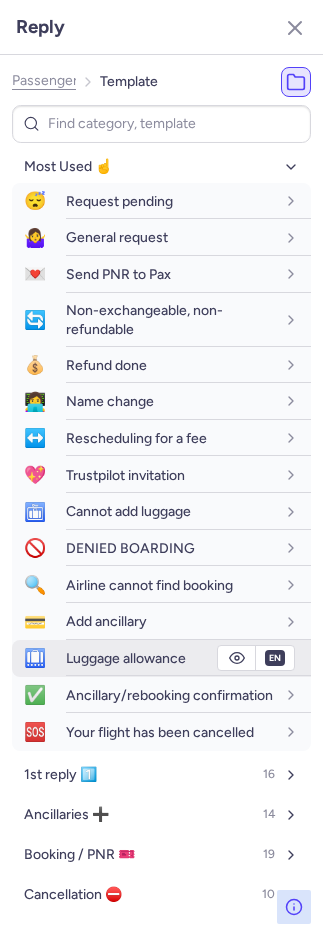 click on "Luggage allowance" at bounding box center (126, 658) 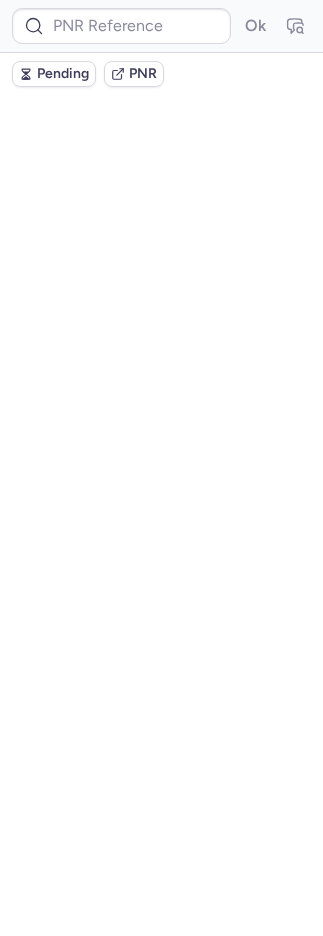 scroll, scrollTop: 0, scrollLeft: 0, axis: both 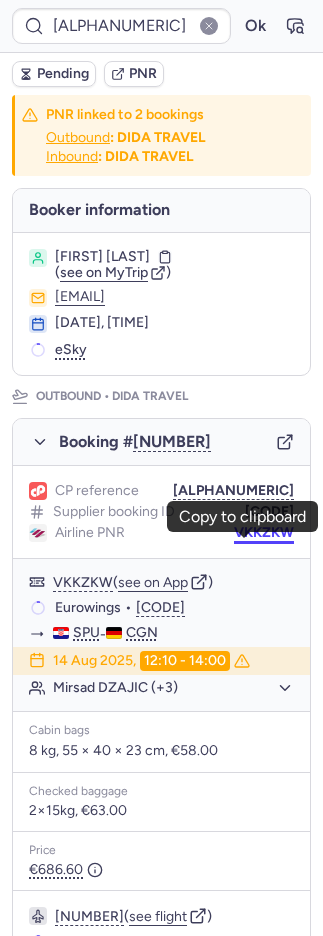 click on "VKKZKW" at bounding box center (264, 533) 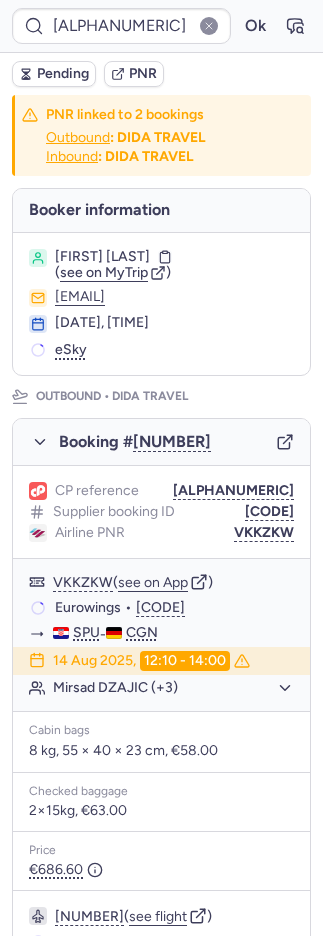click on "VKKZKW" at bounding box center (264, 533) 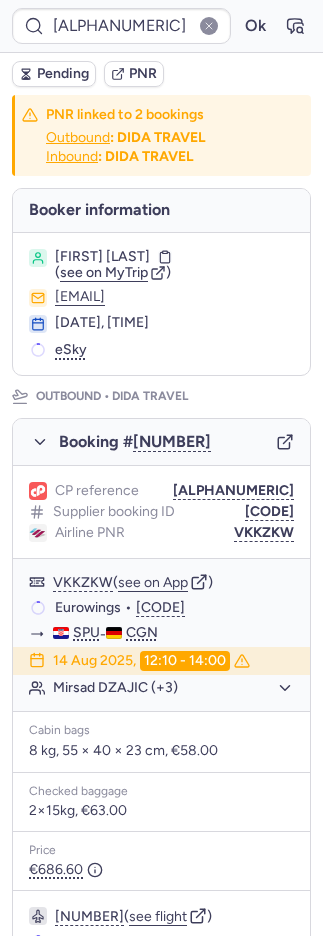 click on "VKKZKW" at bounding box center (264, 533) 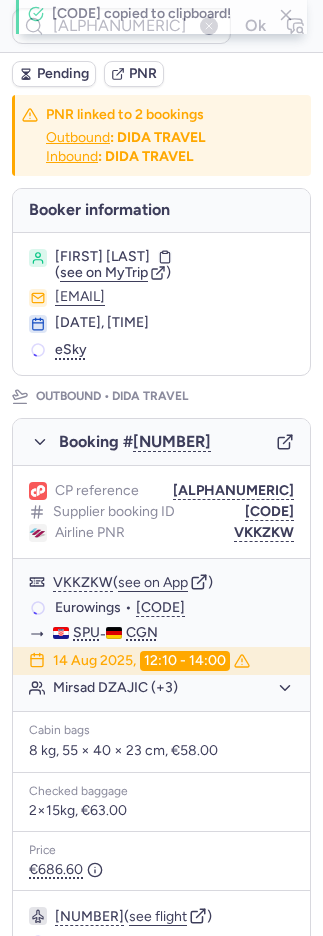 click on "VKKZKW" at bounding box center [264, 533] 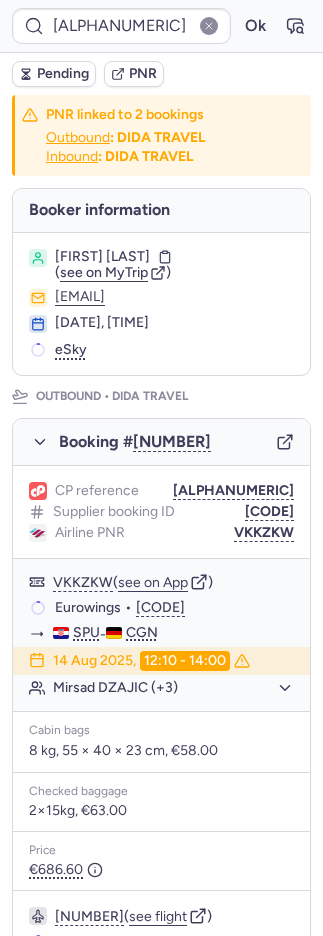 scroll, scrollTop: 876, scrollLeft: 0, axis: vertical 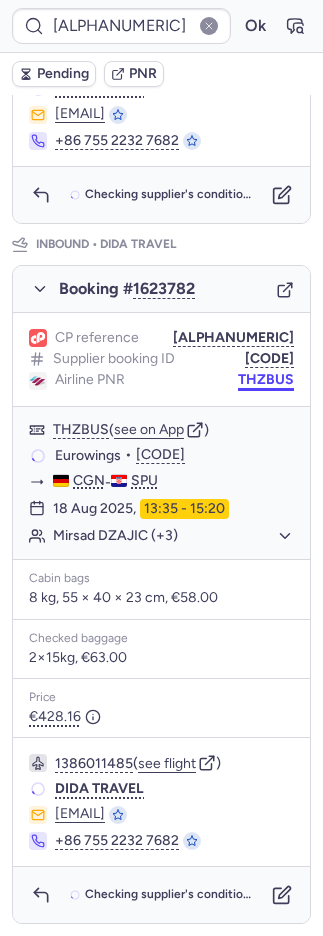 click on "THZBUS" at bounding box center [266, 380] 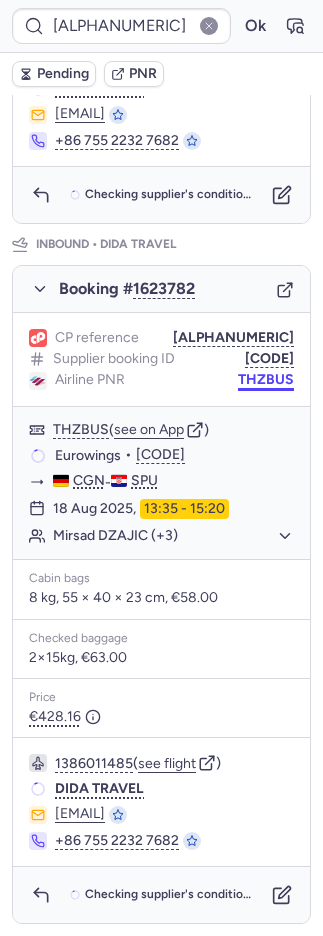 click on "THZBUS" at bounding box center (266, 380) 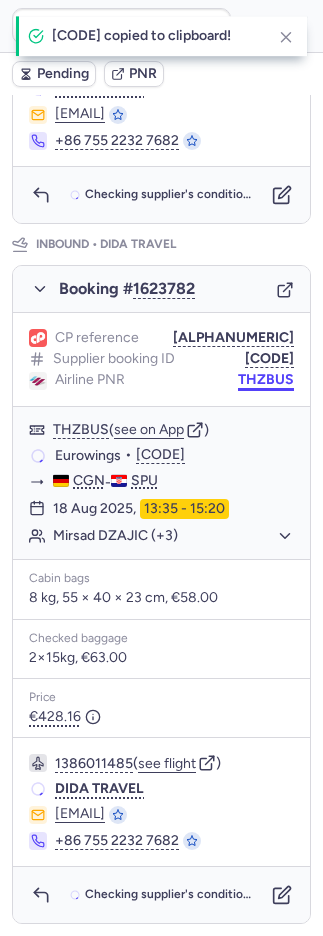 click on "THZBUS" at bounding box center (266, 380) 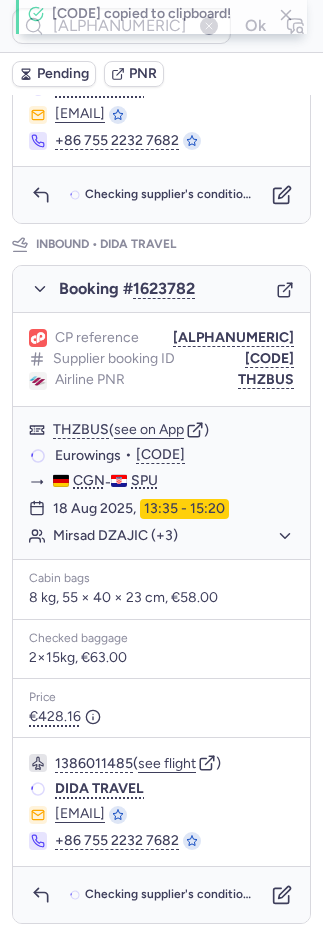 drag, startPoint x: 235, startPoint y: 379, endPoint x: 8, endPoint y: 322, distance: 234.047 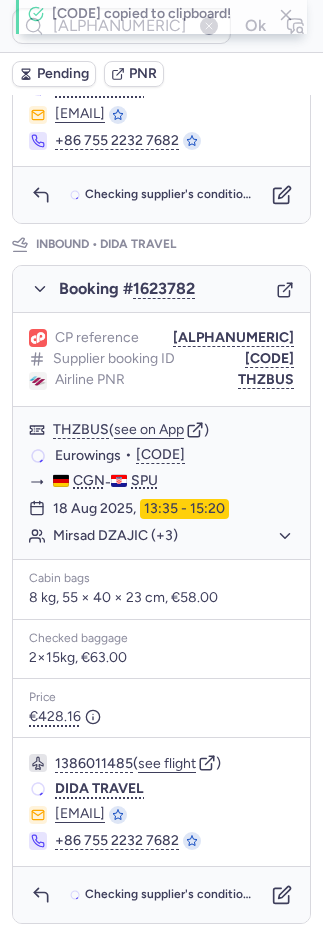 click on "THZBUS" at bounding box center [266, 380] 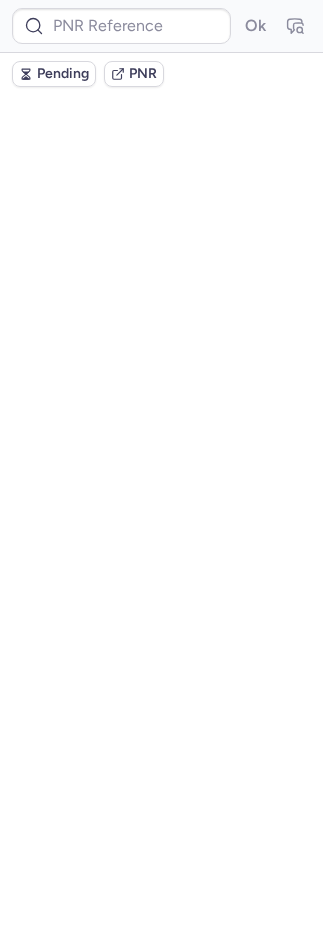 scroll, scrollTop: 0, scrollLeft: 0, axis: both 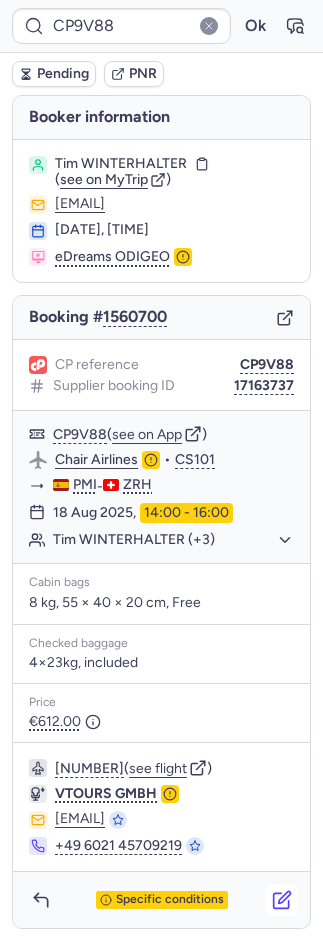 click 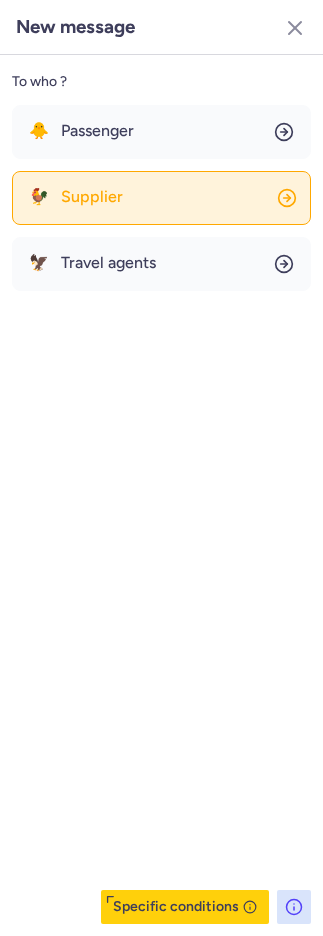 click on "Supplier" at bounding box center [92, 197] 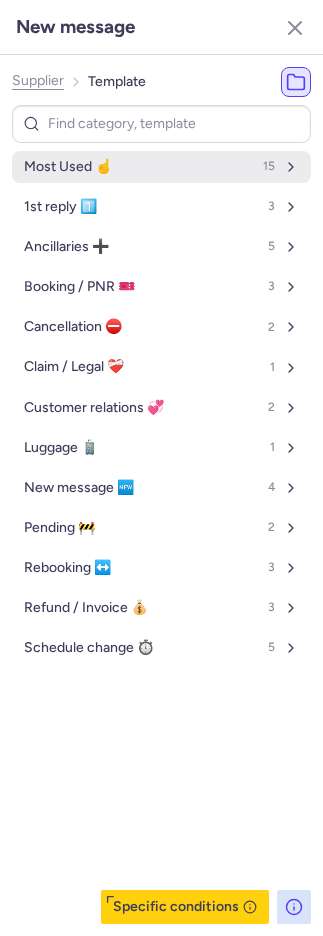 click on "Most Used ☝️" at bounding box center [68, 167] 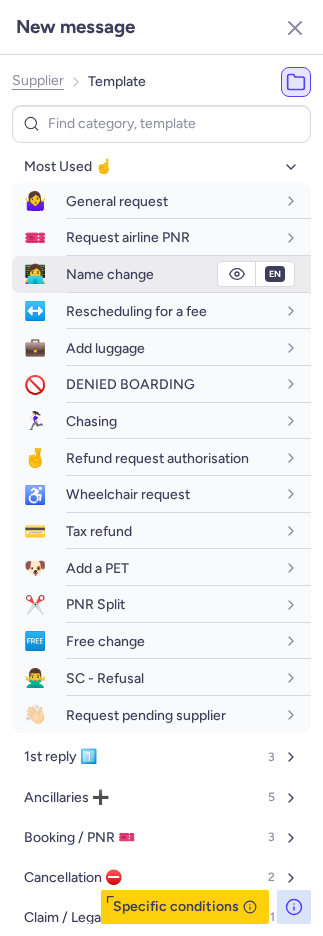 click on "Name change" at bounding box center [110, 274] 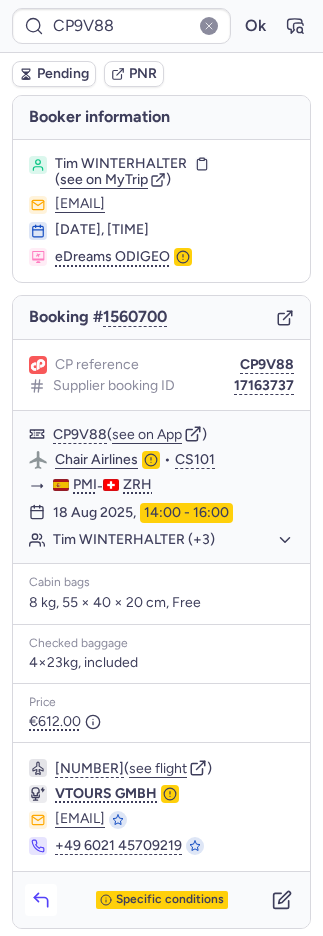 click 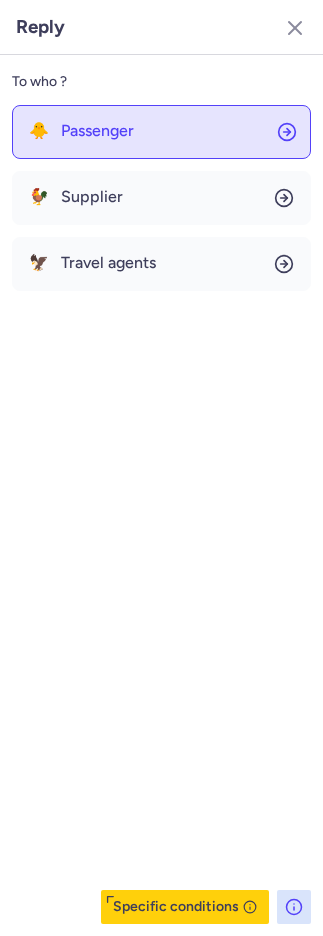 click on "Passenger" at bounding box center [97, 131] 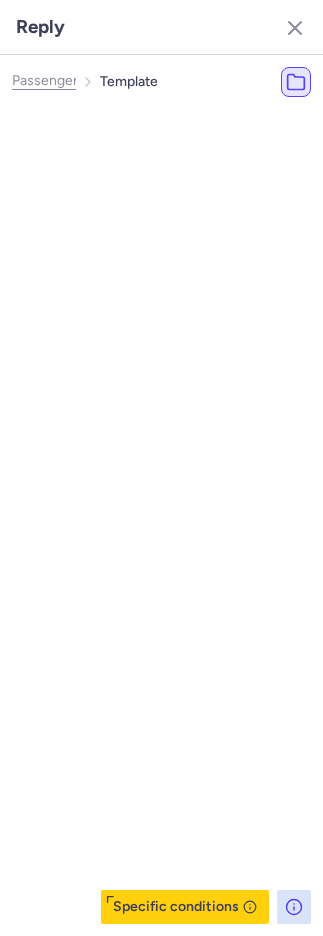 click on "Passenger" at bounding box center (65, 131) 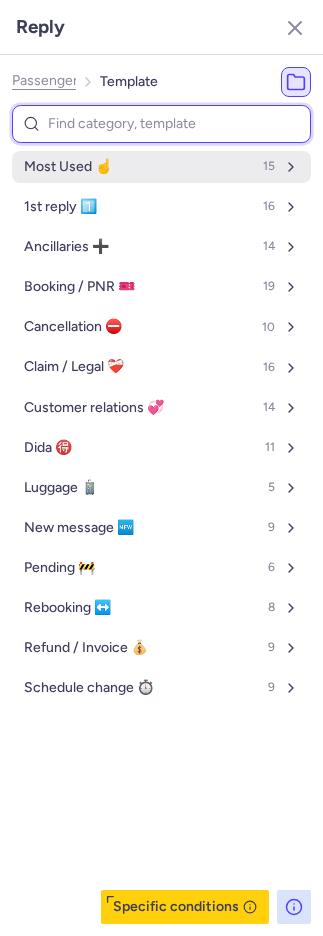 drag, startPoint x: 76, startPoint y: 141, endPoint x: 76, endPoint y: 152, distance: 11 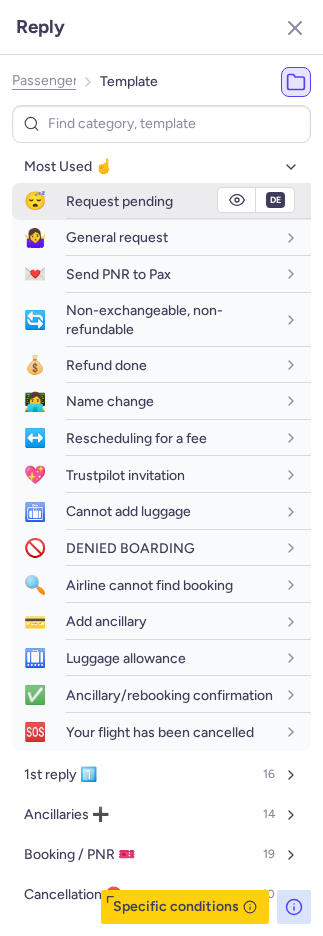 click on "Request pending" at bounding box center (119, 201) 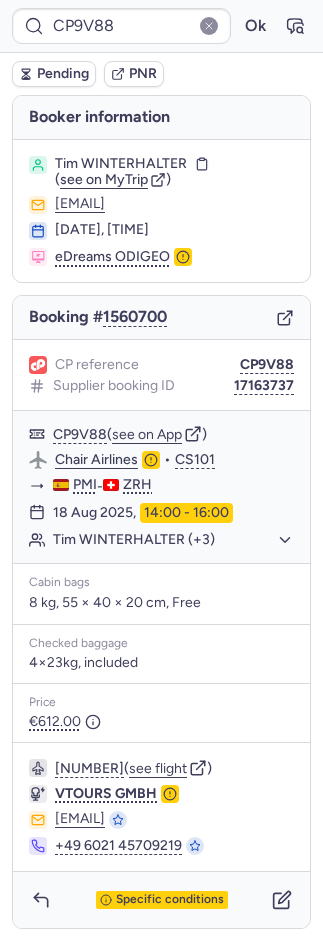 click on "Pending" at bounding box center (63, 74) 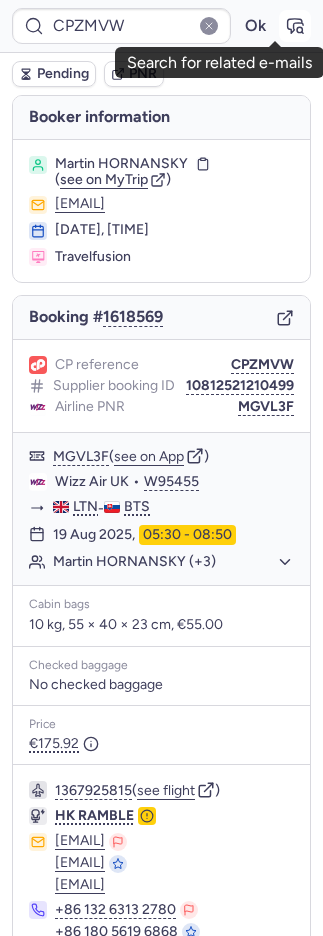 click at bounding box center [295, 26] 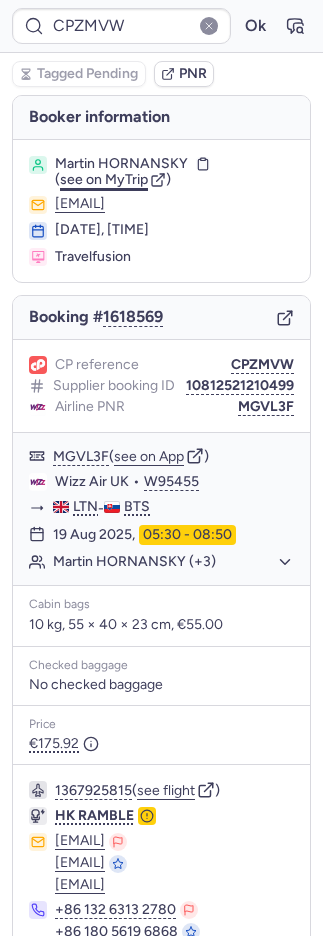click on "see on MyTrip" at bounding box center [104, 179] 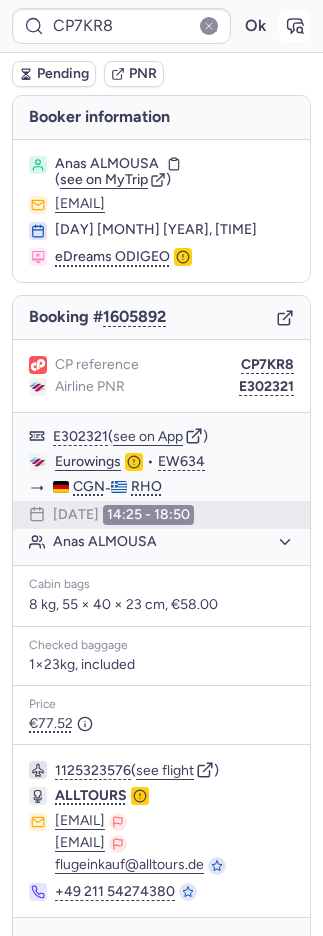 click 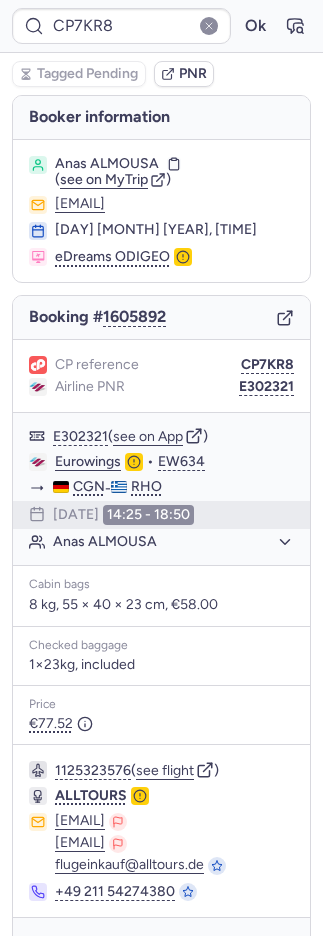 click on "PNR" at bounding box center (184, 74) 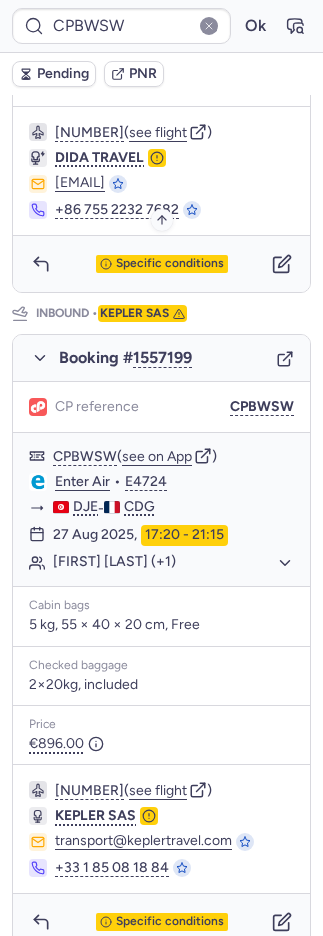 click on "Specific conditions" at bounding box center (170, 264) 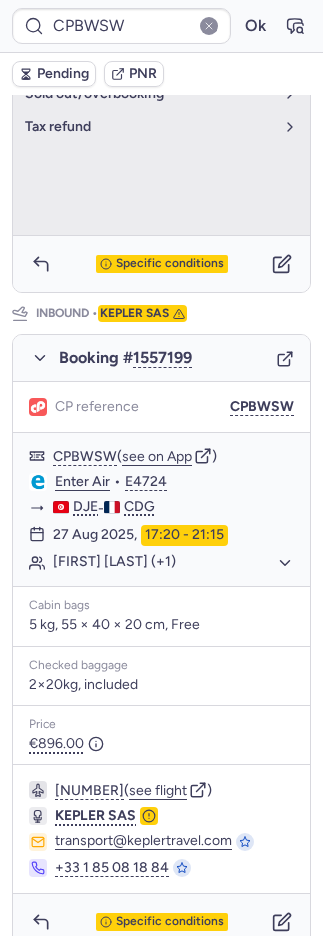 scroll, scrollTop: 112, scrollLeft: 0, axis: vertical 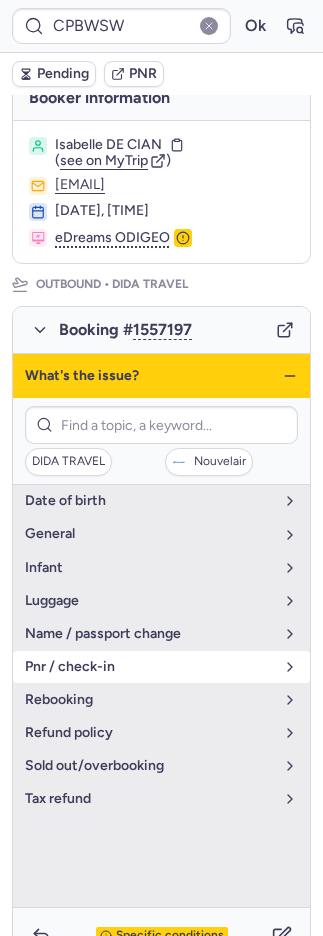 click on "pnr / check-in" at bounding box center (149, 667) 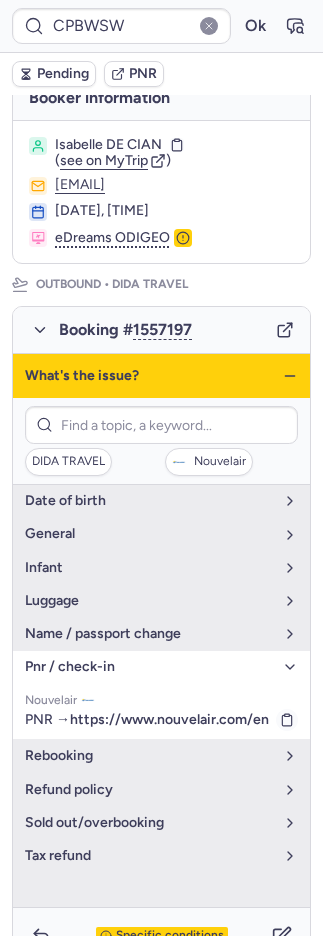 click on "https://www.nouvelair.com/en" at bounding box center (169, 720) 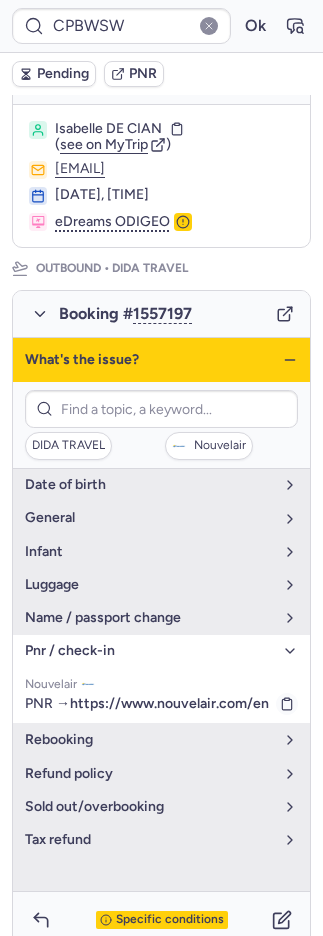 scroll, scrollTop: 129, scrollLeft: 0, axis: vertical 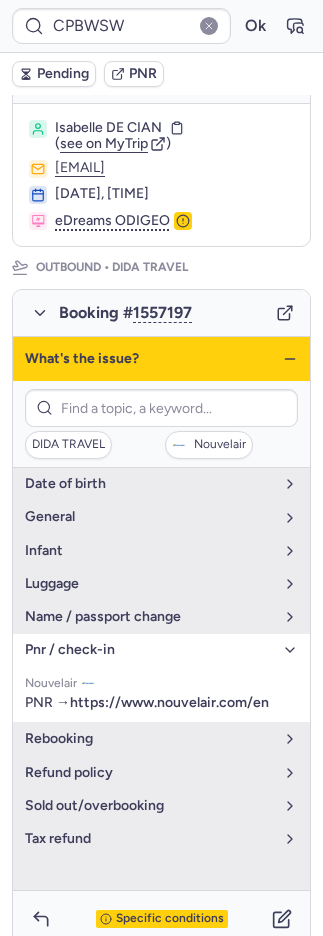 click on "Specific conditions" at bounding box center (162, 919) 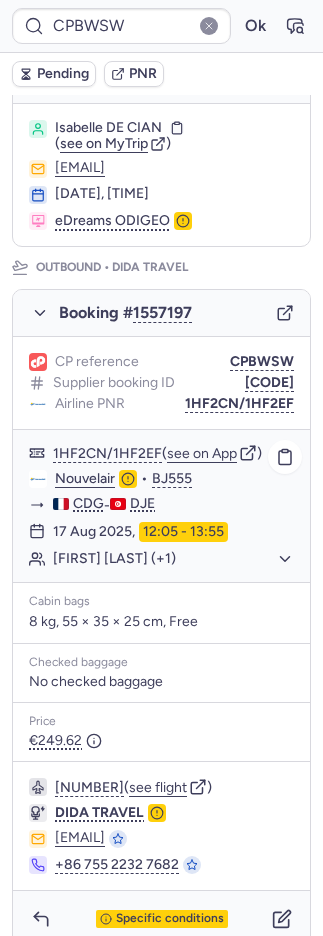 click on "1HF2CN/1HF2EF" at bounding box center [239, 404] 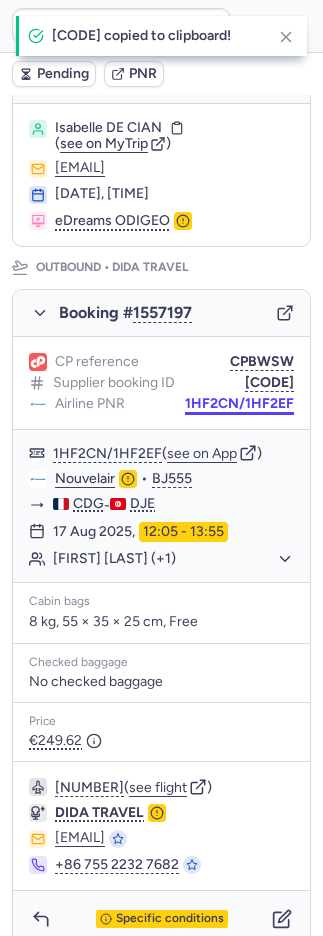 click on "1HF2CN/1HF2EF" at bounding box center [239, 404] 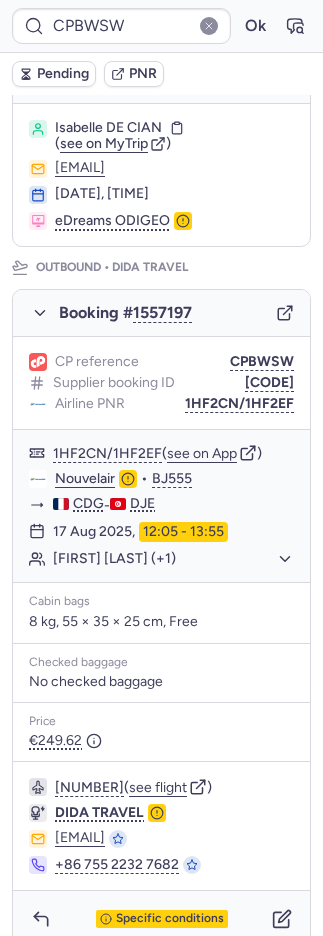 scroll, scrollTop: 818, scrollLeft: 0, axis: vertical 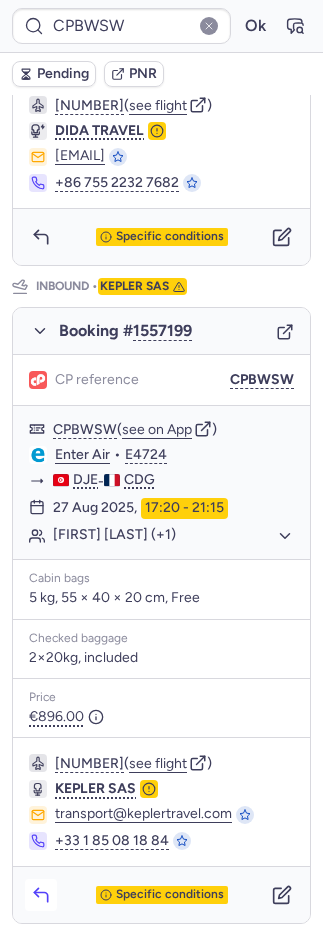 click 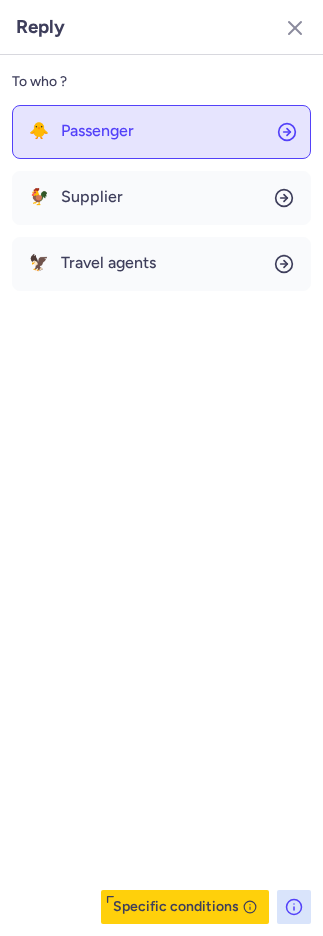 click on "Passenger" at bounding box center [97, 131] 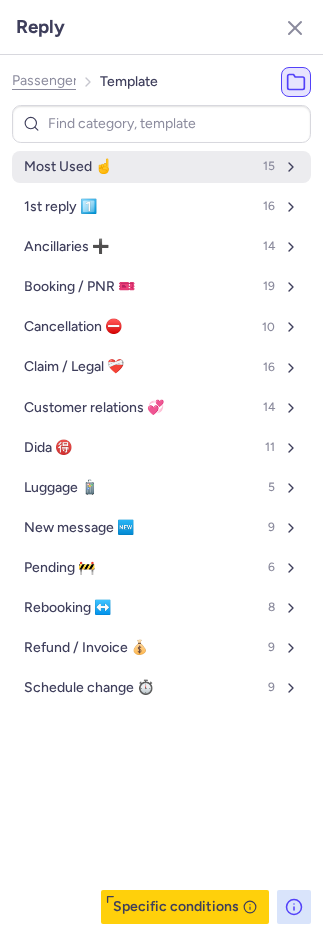 click on "Most Used ☝️ 15" at bounding box center (161, 167) 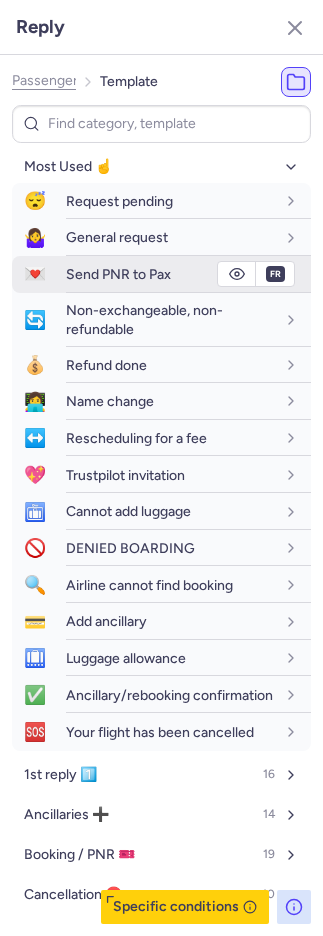 click on "Send PNR to Pax" at bounding box center [118, 274] 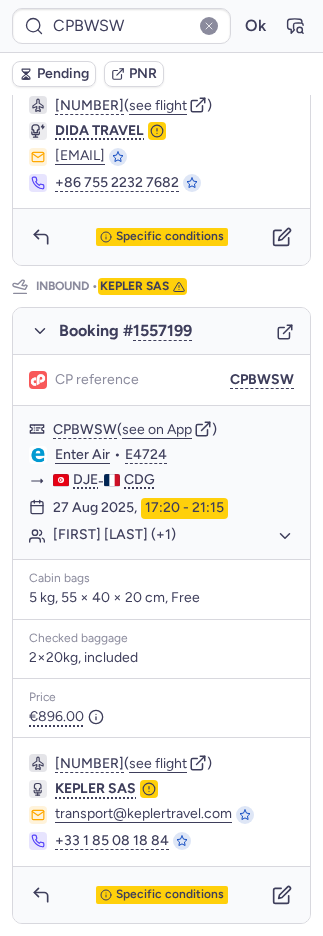 scroll, scrollTop: 307, scrollLeft: 0, axis: vertical 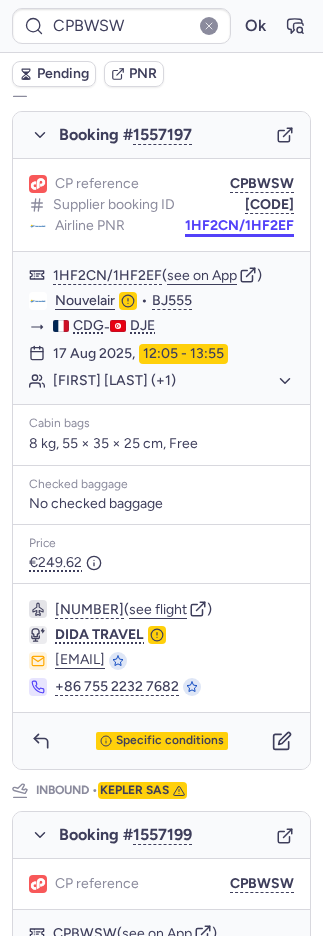 click on "1HF2CN/1HF2EF" at bounding box center [239, 226] 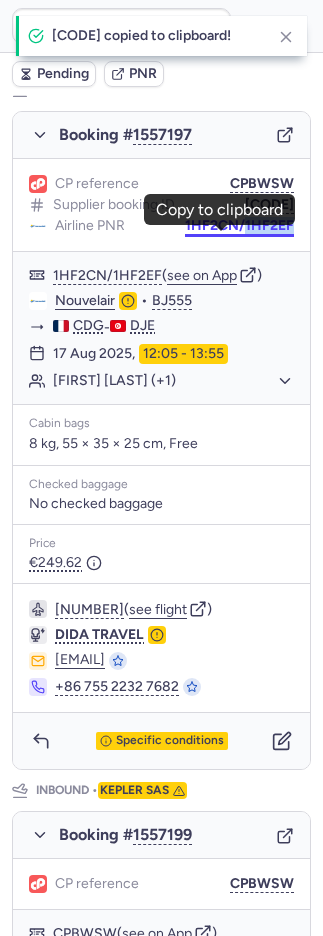 drag, startPoint x: 272, startPoint y: 233, endPoint x: 226, endPoint y: 243, distance: 47.07441 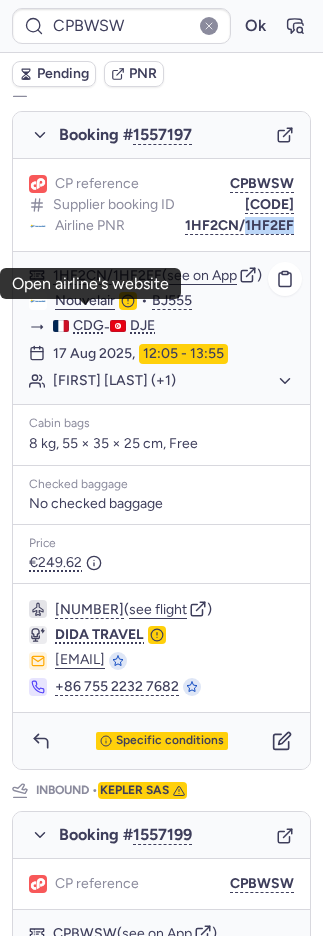 click on "Nouvelair" 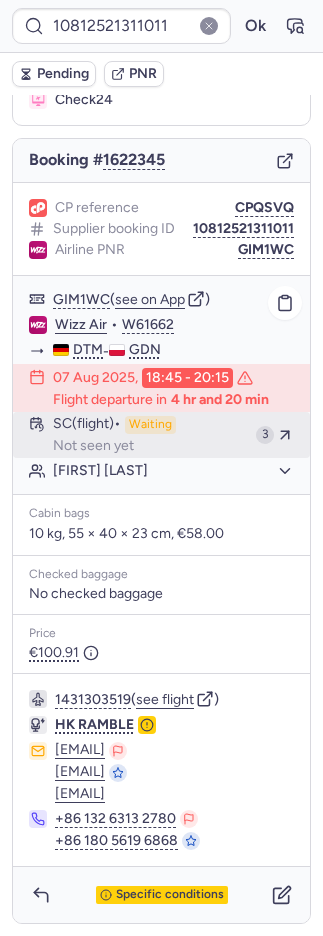 scroll, scrollTop: 208, scrollLeft: 0, axis: vertical 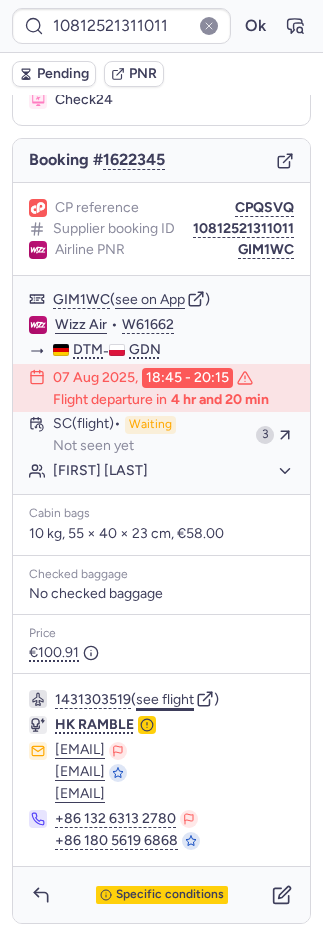 click on "see flight" 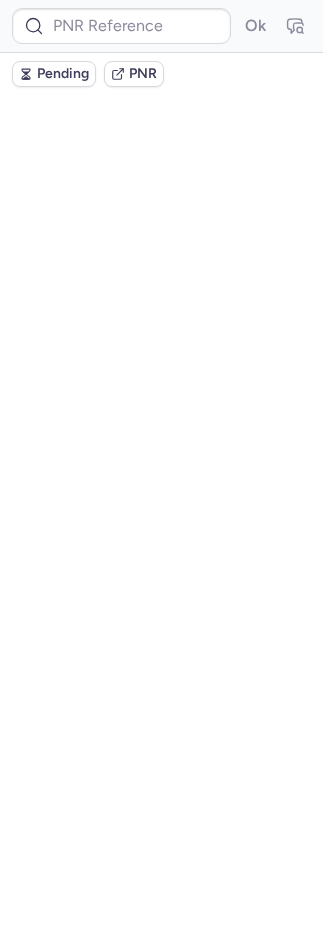 scroll, scrollTop: 0, scrollLeft: 0, axis: both 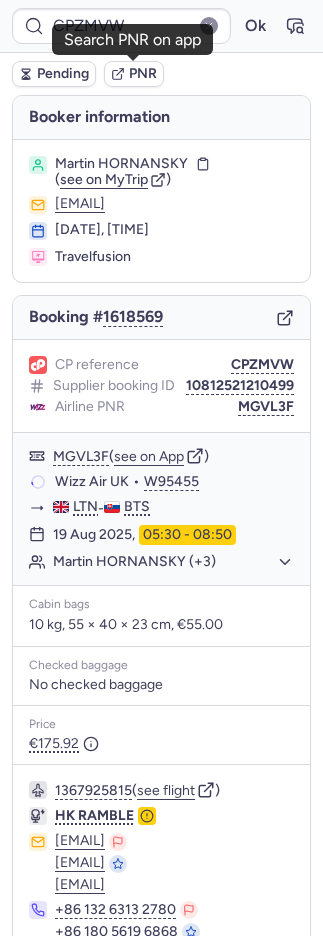 click on "PNR" at bounding box center (143, 74) 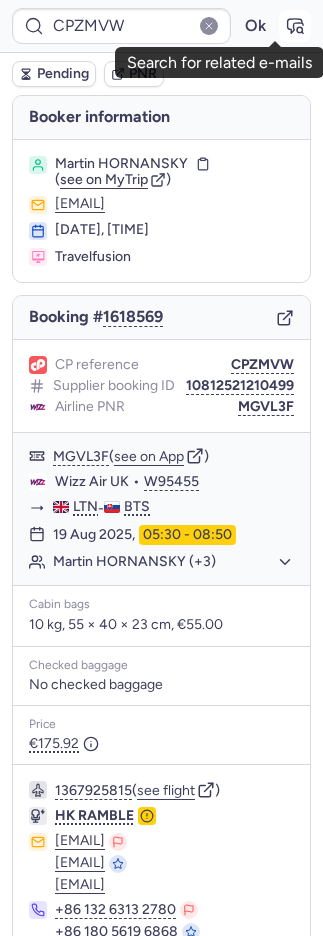 click at bounding box center [295, 26] 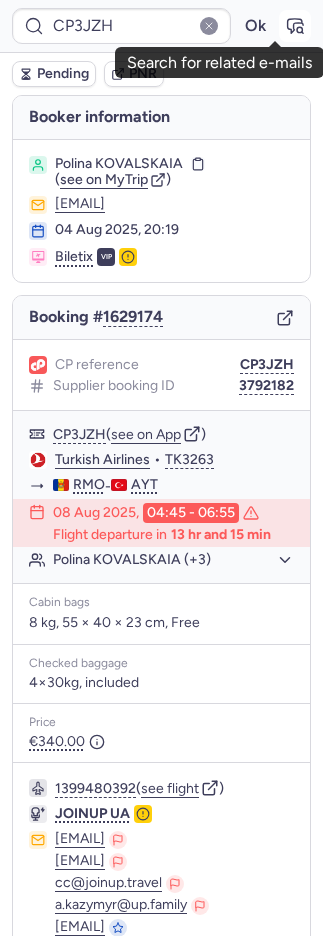 click 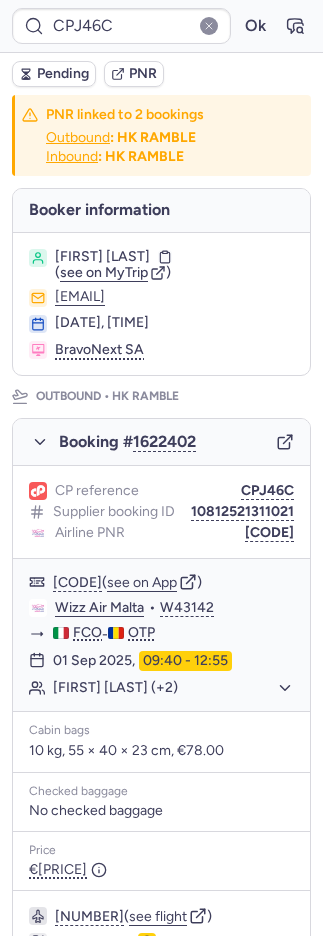 scroll, scrollTop: 883, scrollLeft: 0, axis: vertical 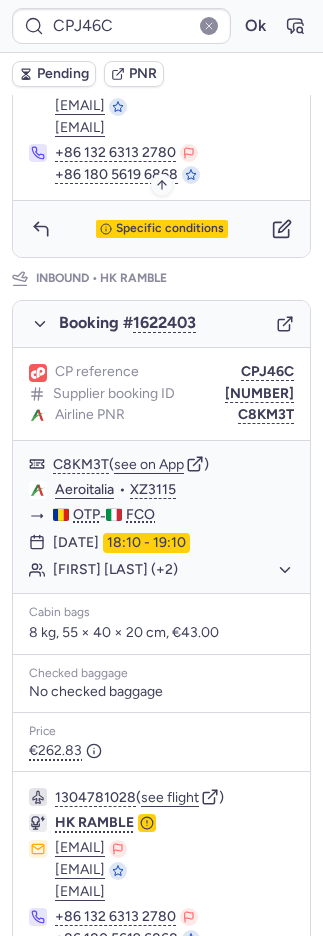 click on "Specific conditions" at bounding box center [170, 229] 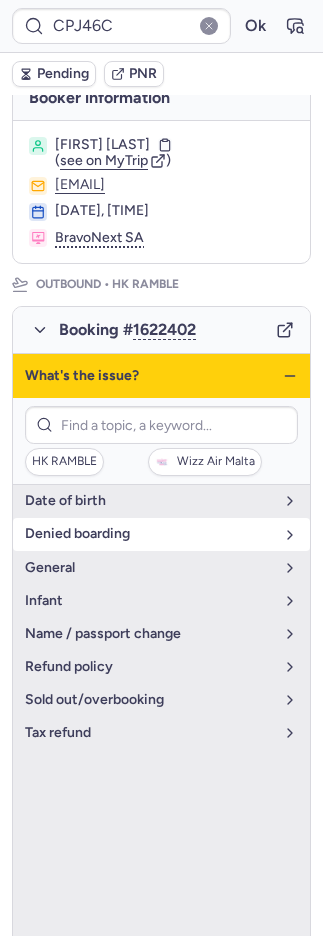 click on "denied boarding" at bounding box center [149, 534] 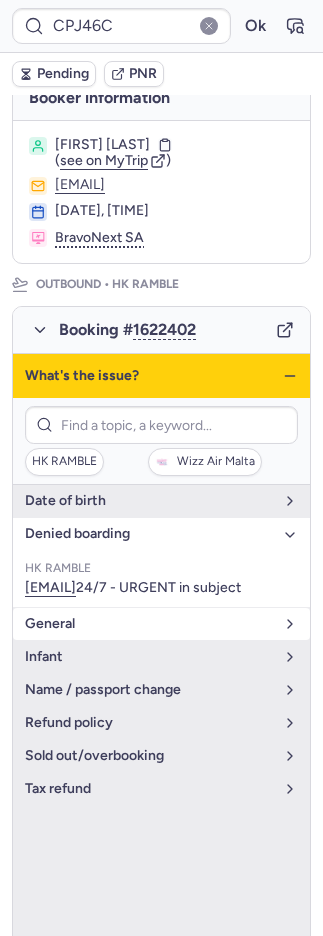 click on "general" at bounding box center [149, 624] 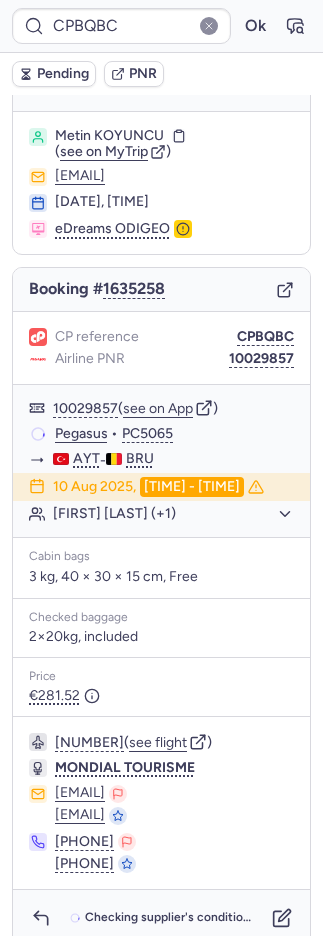 scroll, scrollTop: 46, scrollLeft: 0, axis: vertical 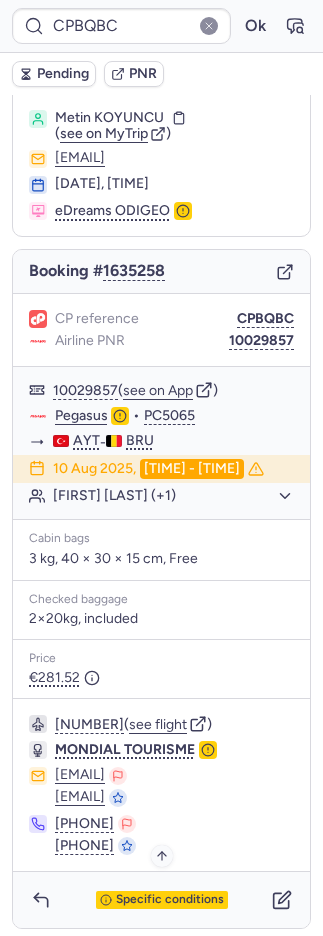 click on "Specific conditions" at bounding box center [170, 900] 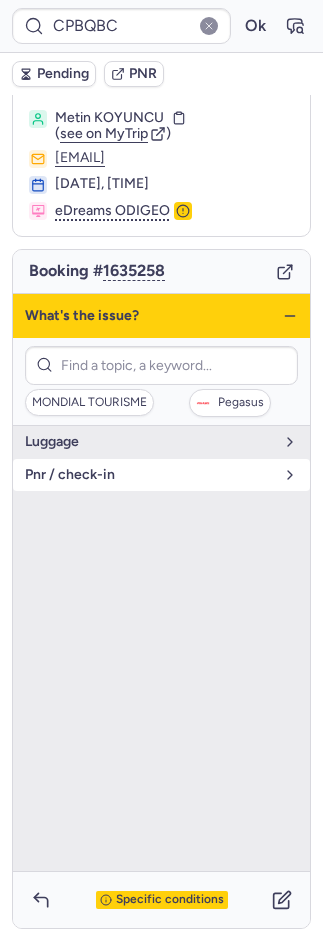 click on "pnr / check-in" at bounding box center [149, 475] 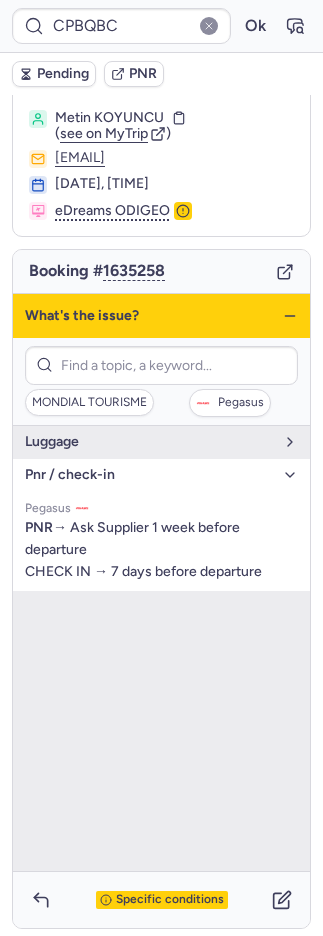 click on "Specific conditions" at bounding box center (162, 900) 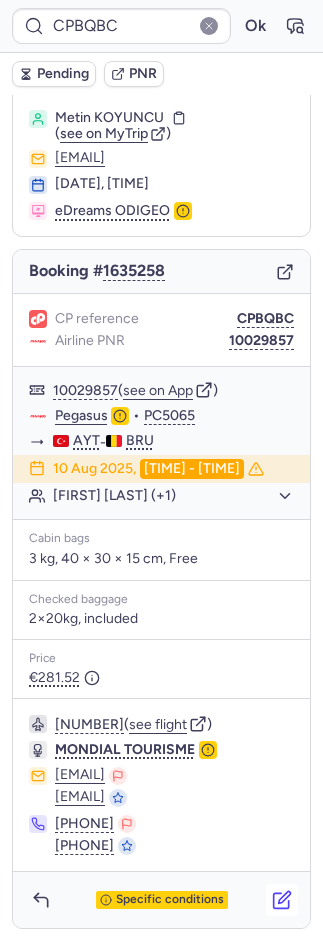 click 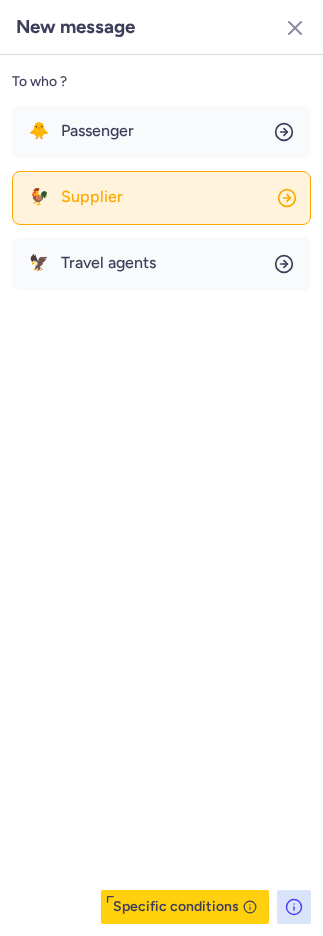 click on "🐓 Supplier" 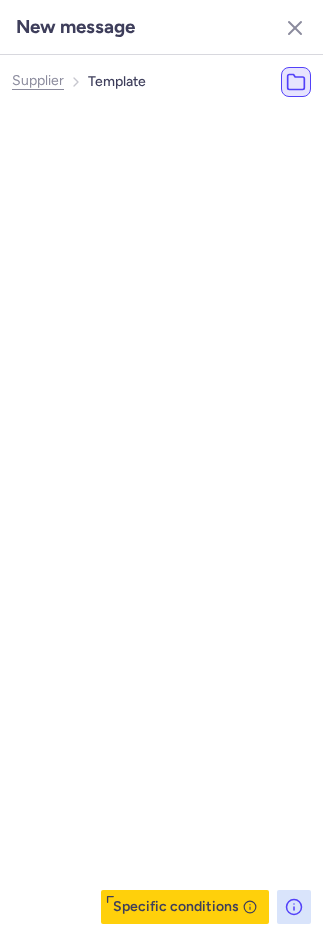 click on "Most Used ☝️" at bounding box center [100, 167] 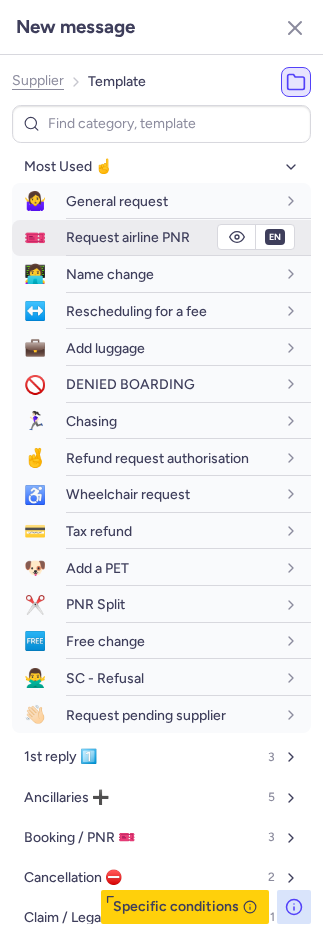 click on "Request airline PNR" at bounding box center [188, 237] 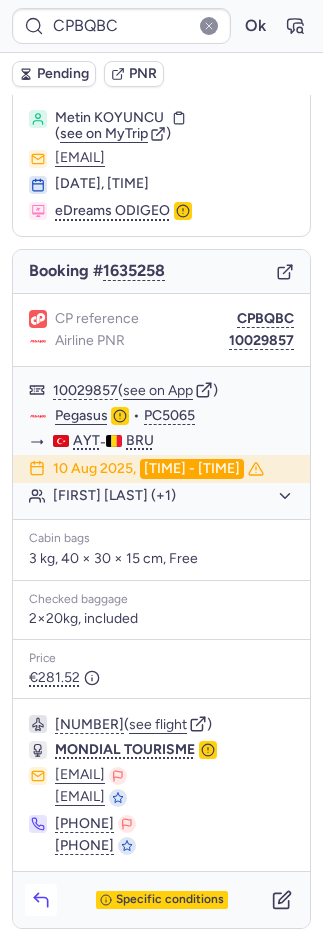 click 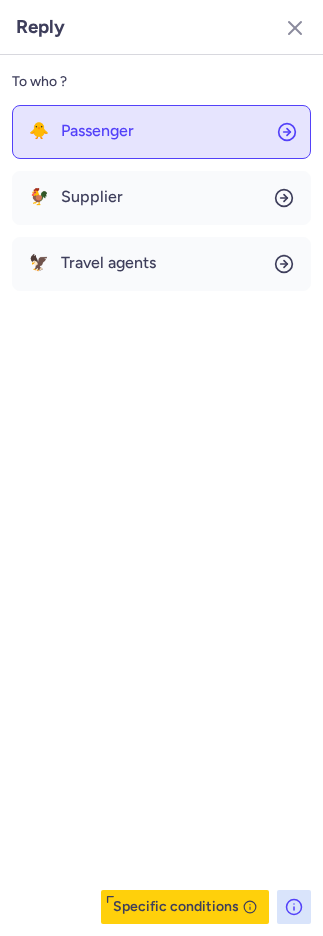 click on "🐥 Passenger" 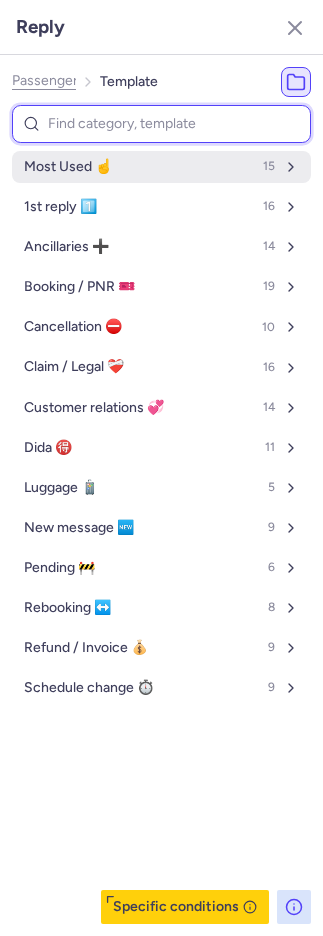 click on "Most Used ☝️" at bounding box center (68, 167) 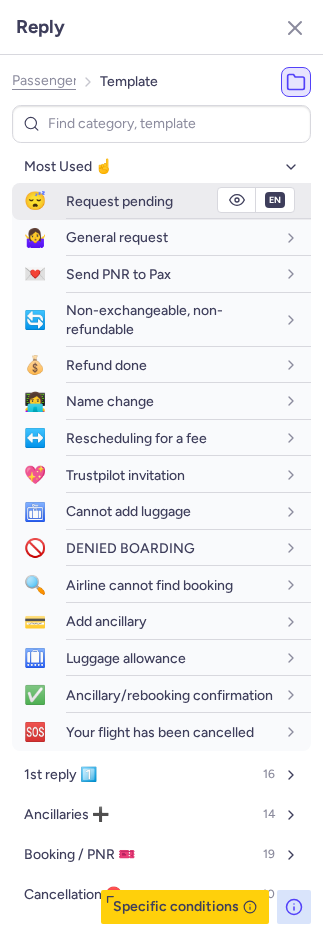 click on "Request pending" at bounding box center [119, 201] 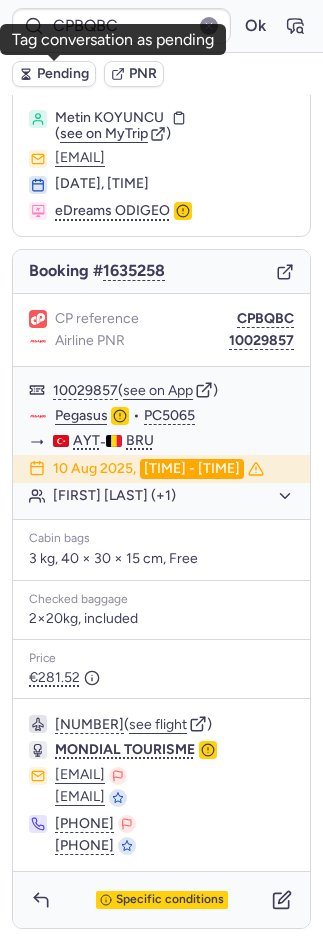 click on "Pending" at bounding box center [63, 74] 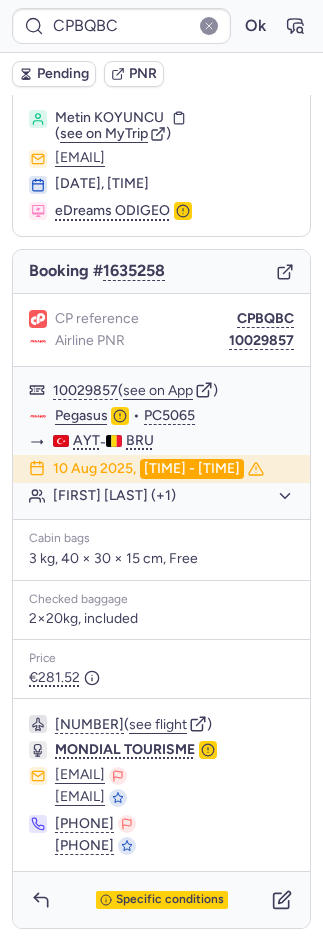 click on "Pending" at bounding box center [63, 74] 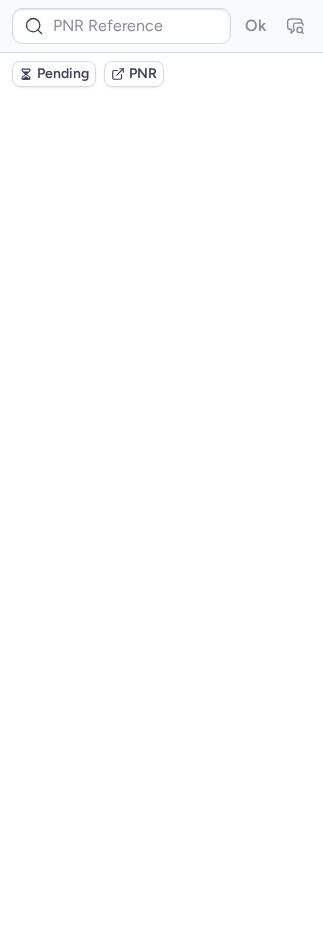 scroll, scrollTop: 0, scrollLeft: 0, axis: both 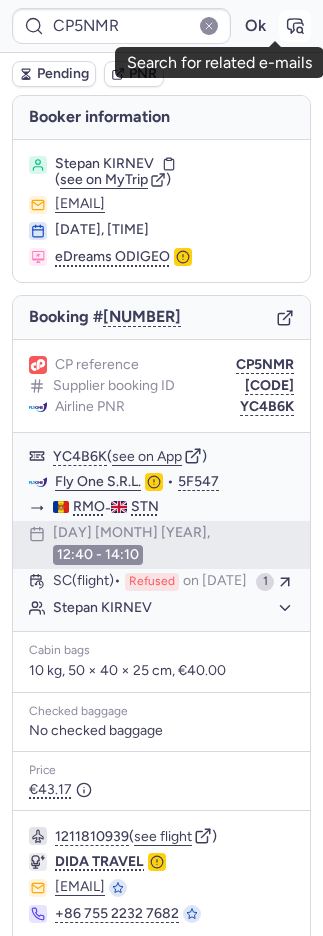 click 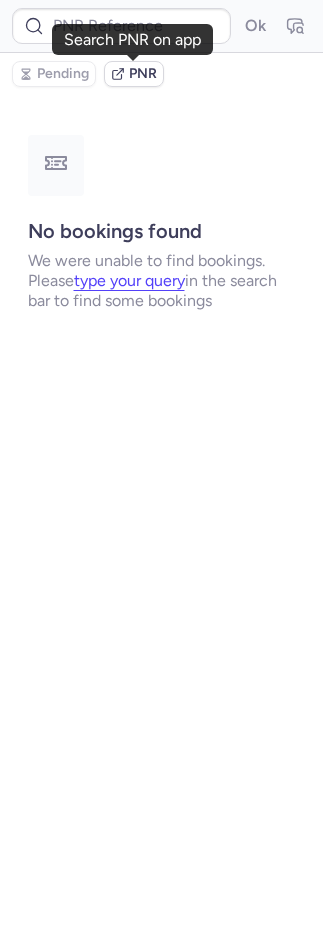 click on "PNR" at bounding box center [143, 74] 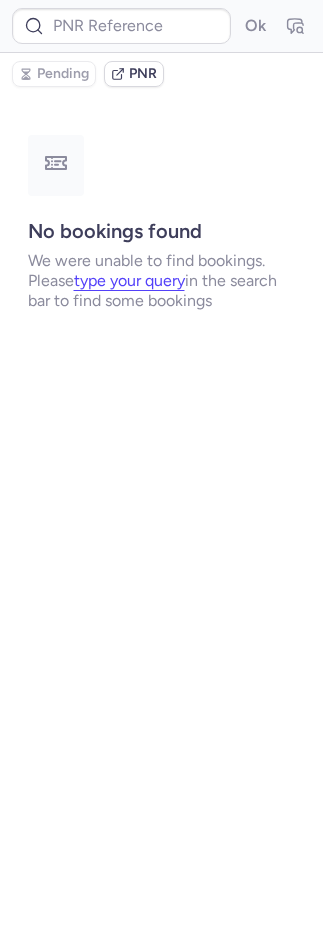 click on "PNR" at bounding box center (143, 74) 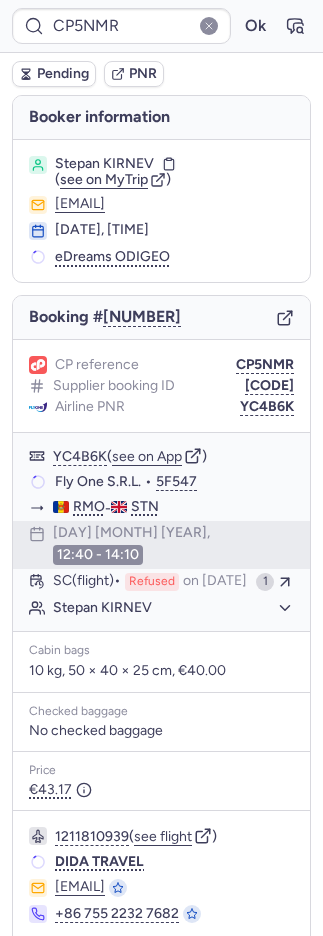 click on "PNR" at bounding box center [143, 74] 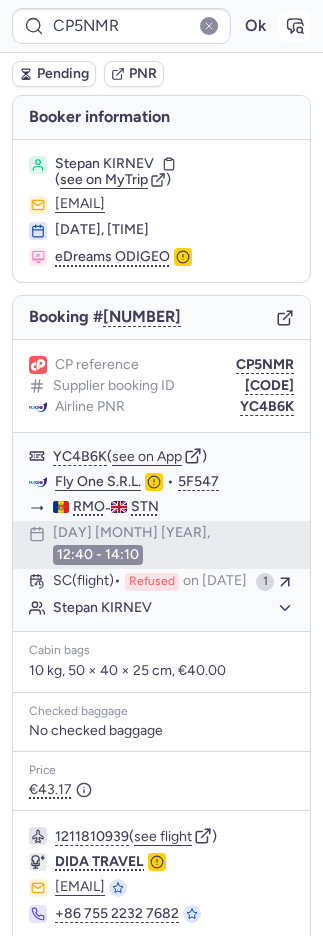 click 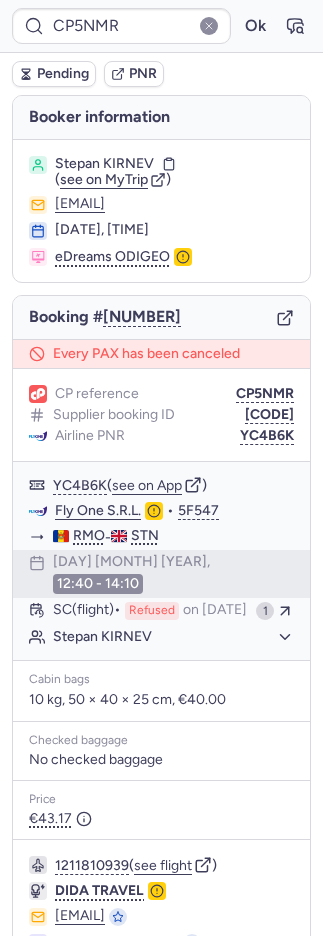 click on "Pending" at bounding box center [63, 74] 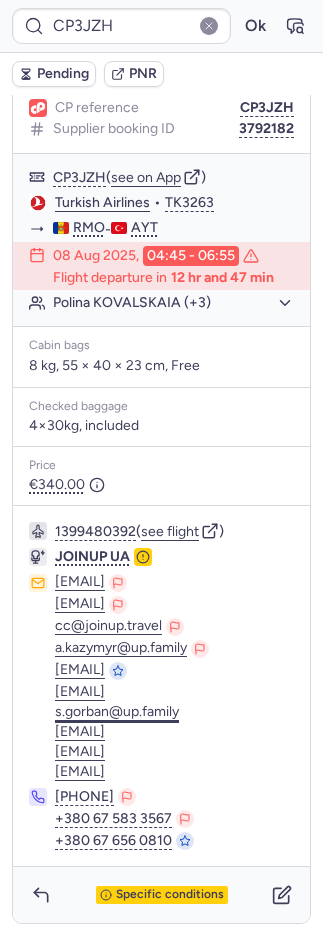 scroll, scrollTop: 272, scrollLeft: 0, axis: vertical 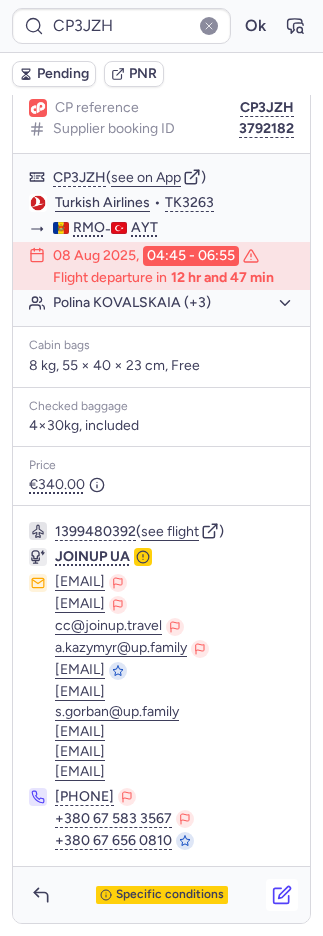click 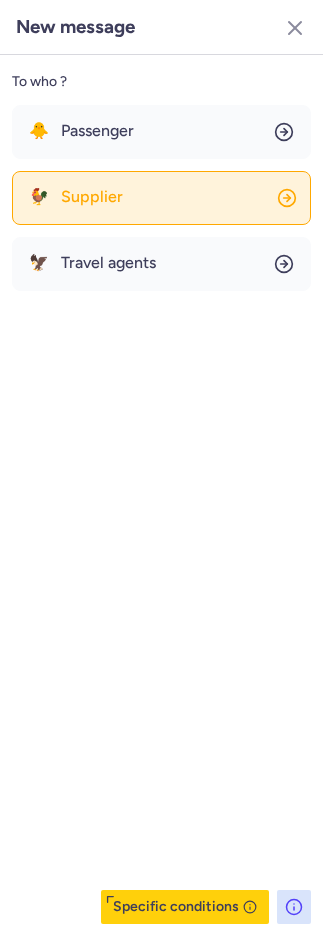 click on "🐓 Supplier" 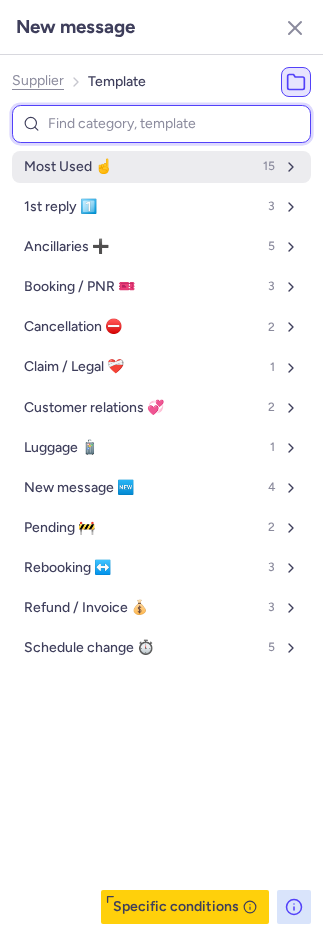 click on "Most Used ☝️ 15" at bounding box center (161, 167) 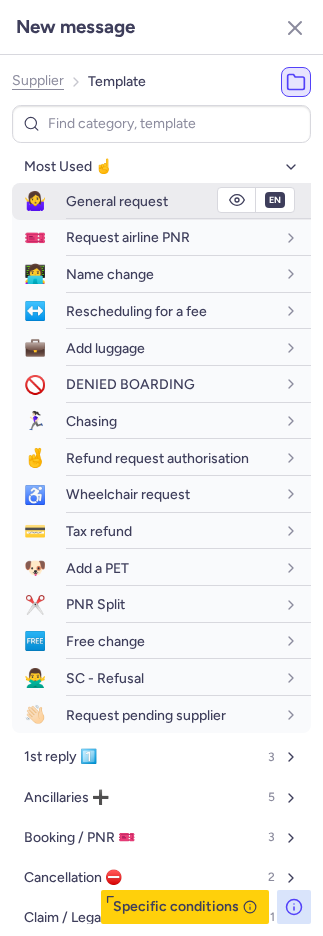 click on "General request" at bounding box center [117, 201] 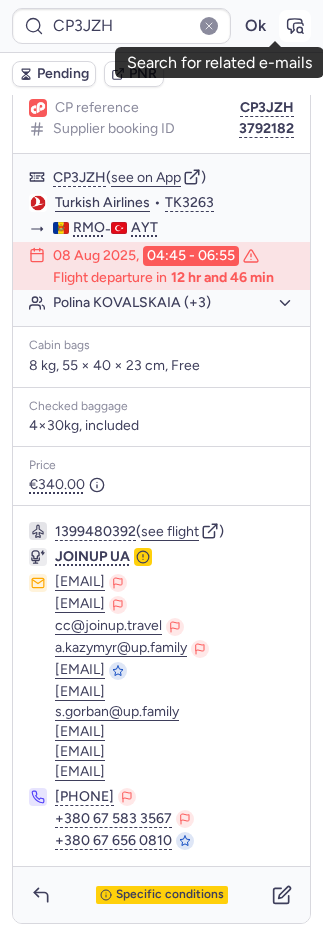 click 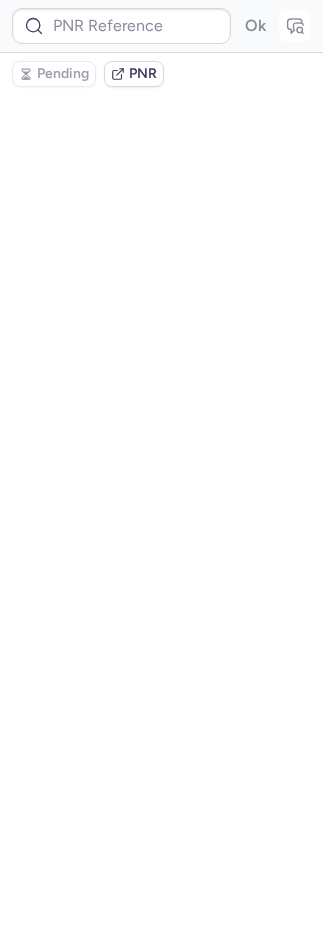 scroll, scrollTop: 0, scrollLeft: 0, axis: both 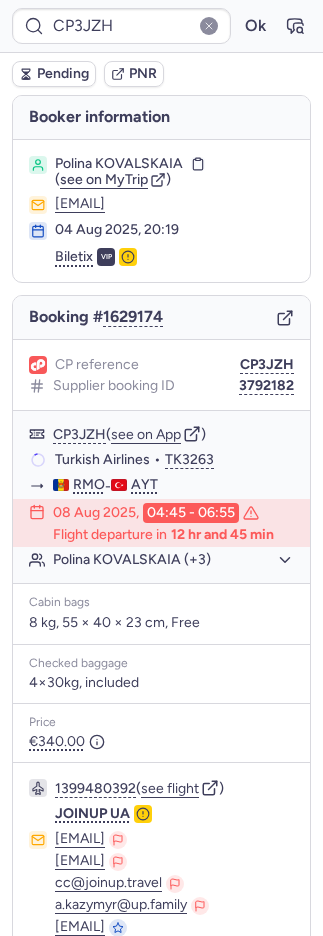 click on "Pending" at bounding box center (63, 74) 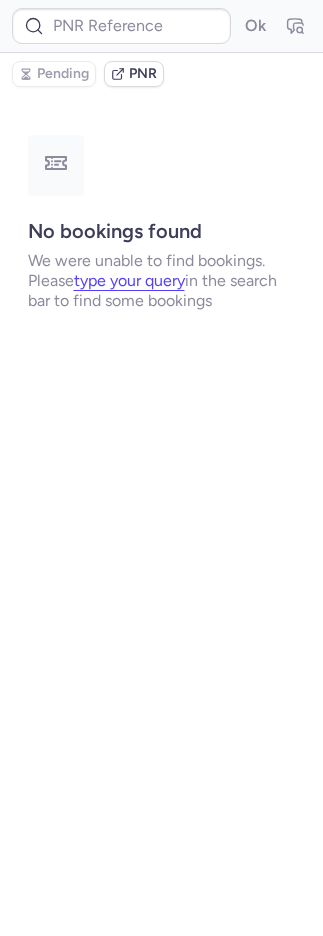 scroll, scrollTop: 0, scrollLeft: 0, axis: both 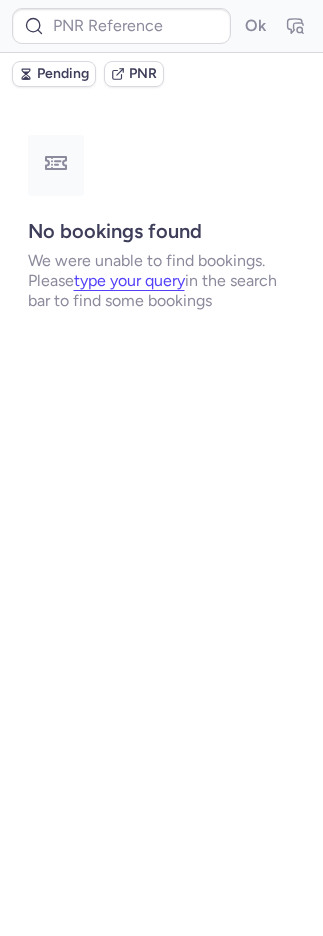 type on "CPHX8A" 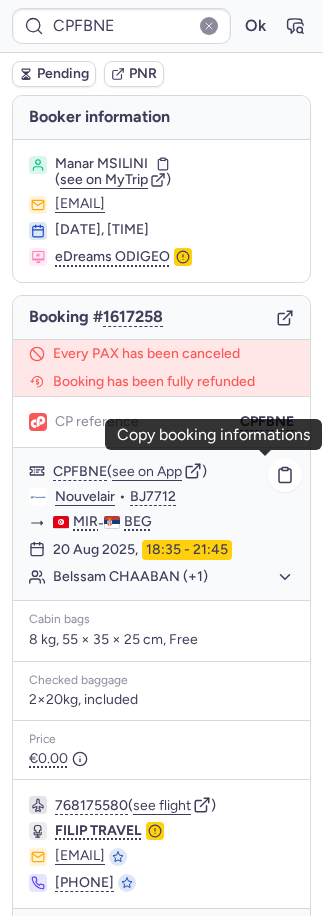 drag, startPoint x: 269, startPoint y: 472, endPoint x: 243, endPoint y: 471, distance: 26.019224 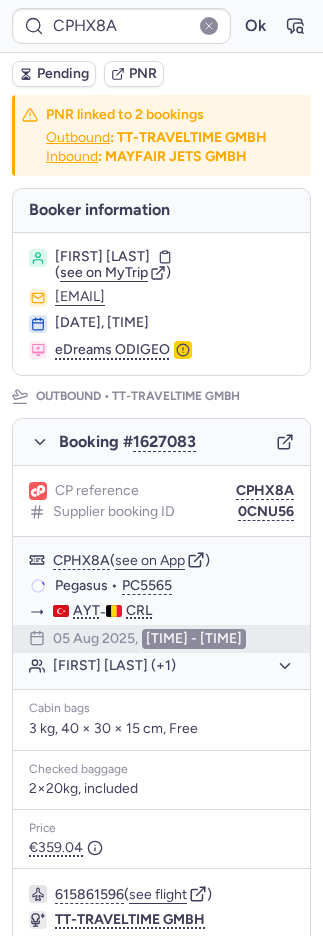 type on "CPYMFO" 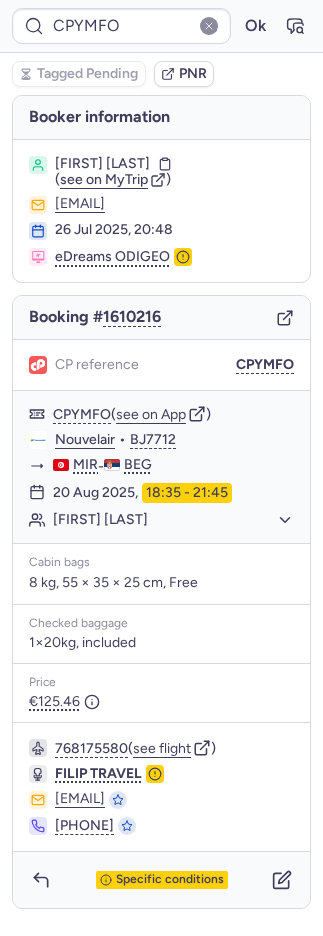 click on "PNR" at bounding box center (193, 74) 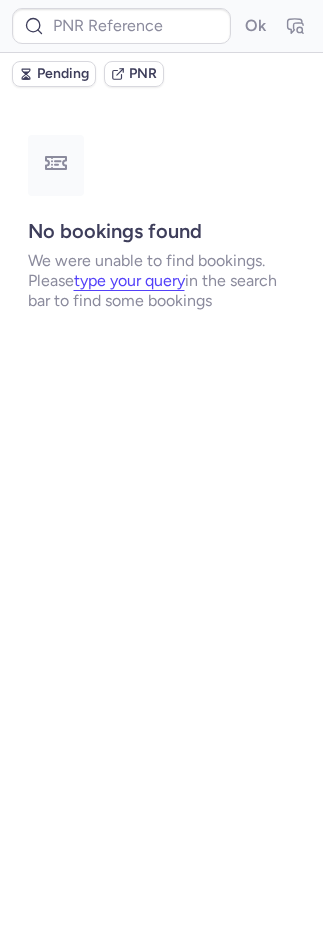 type on "CPXKTB" 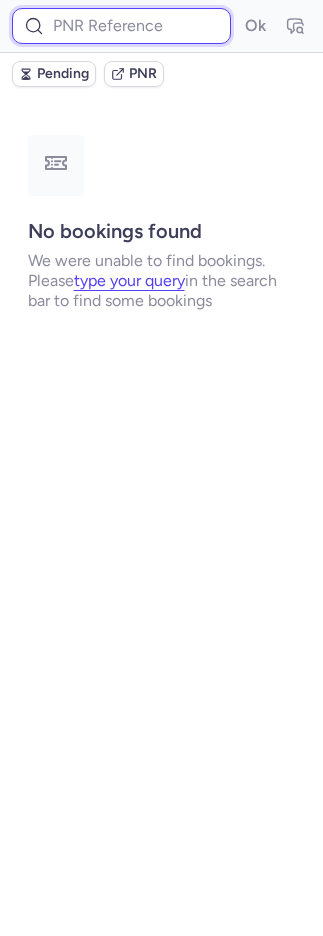 click at bounding box center (121, 26) 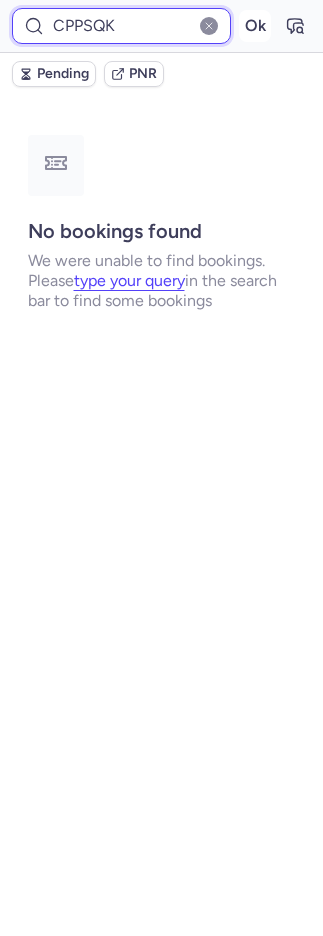 type on "CPPSQK" 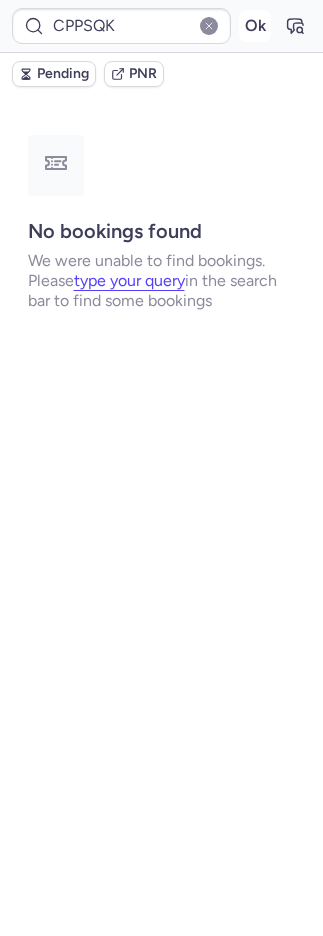 click on "Ok" at bounding box center [255, 26] 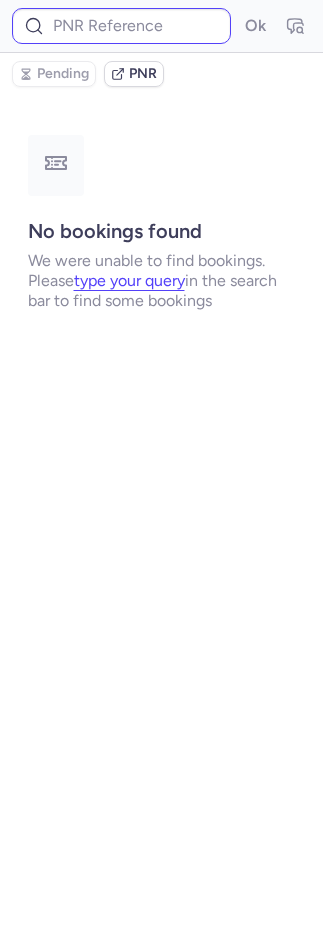 type on "CPPSQK" 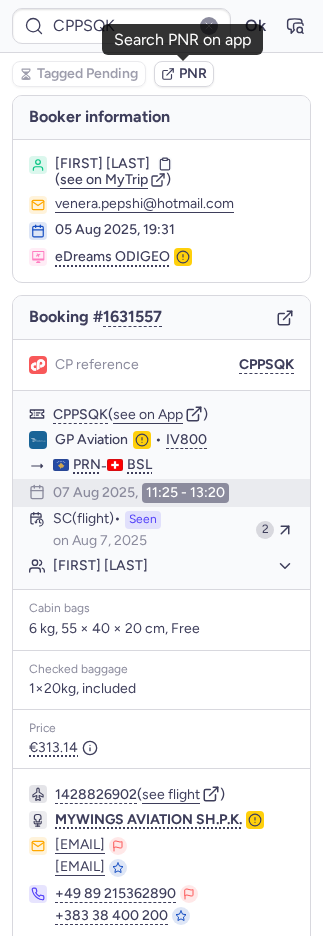 click on "PNR" at bounding box center (184, 74) 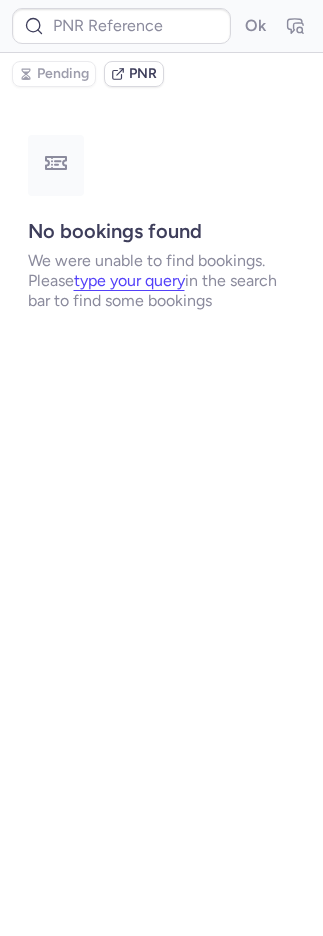 type on "7334567" 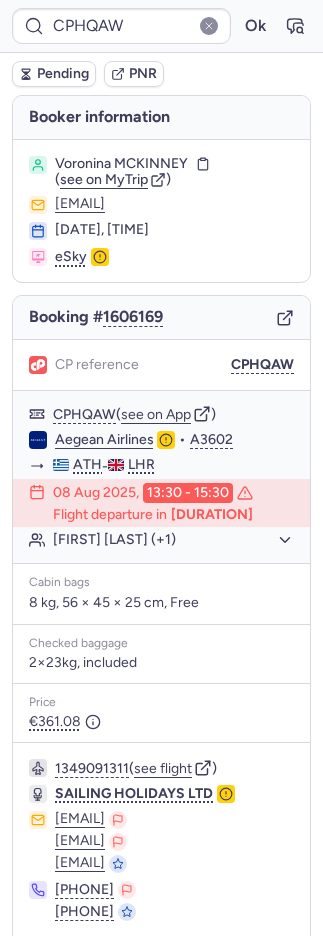 type on "CPNN4X" 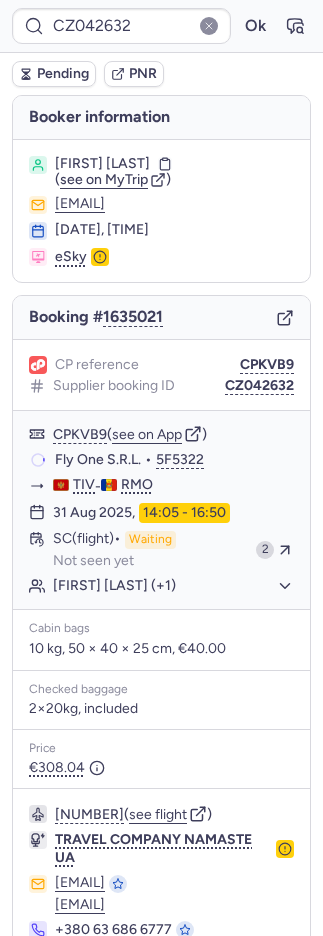 type on "CPFBNE" 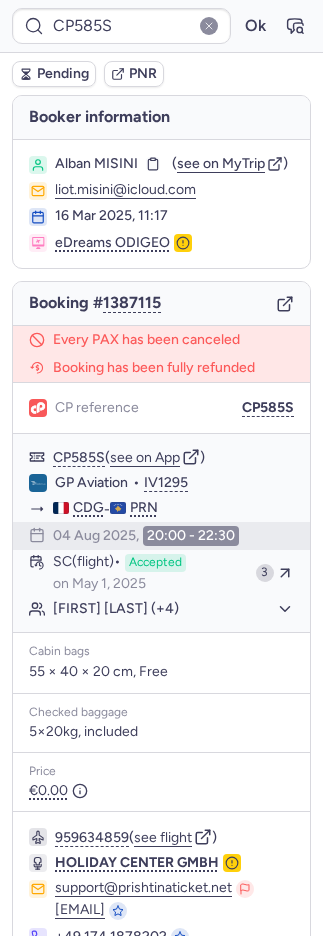 scroll, scrollTop: 0, scrollLeft: 0, axis: both 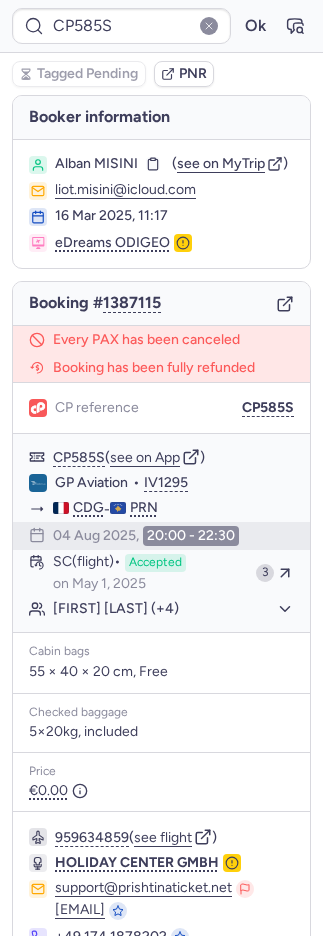 type on "CP7KR8" 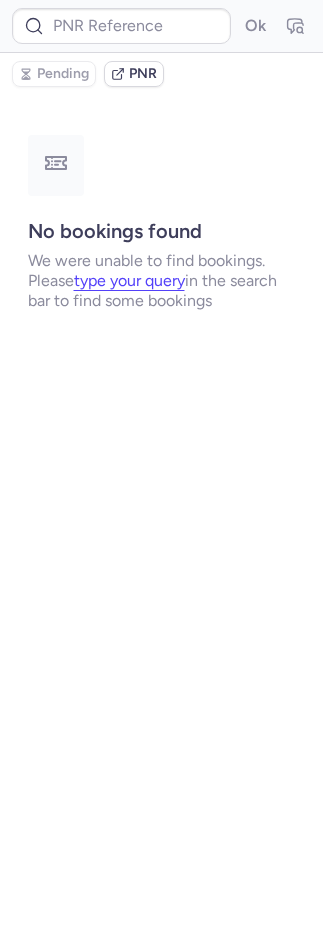 type on "CP3ZLJ" 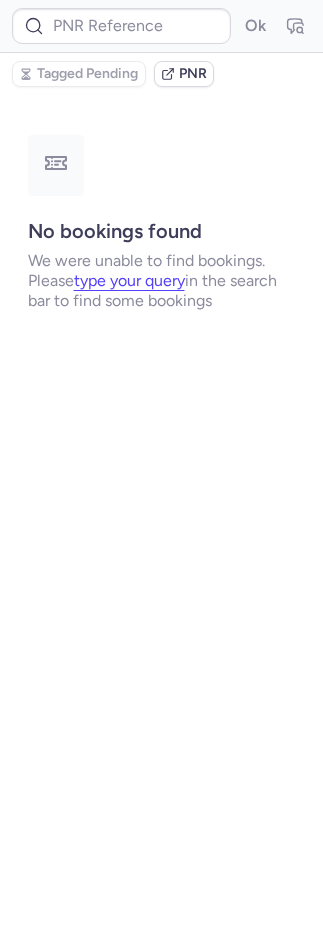 type on "CZ042606" 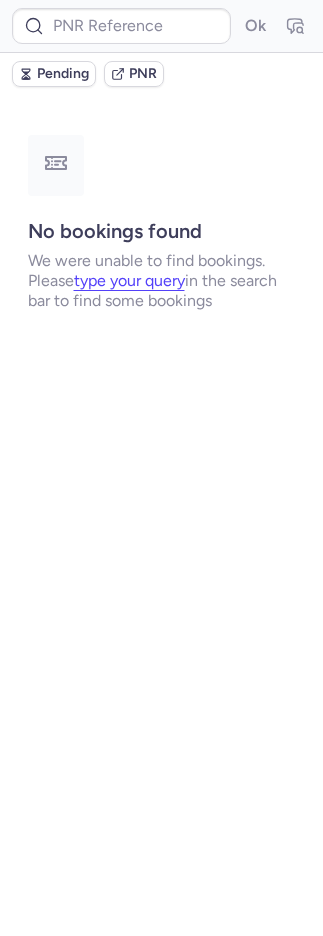 type on "CP8NMM" 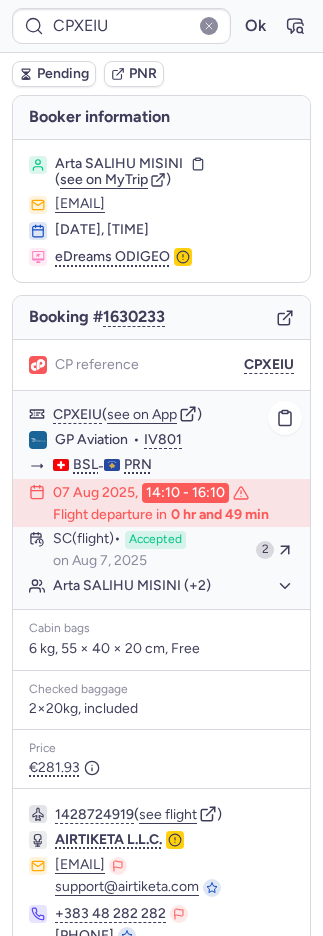 click on "Arta SALIHU MISINI (+2)" 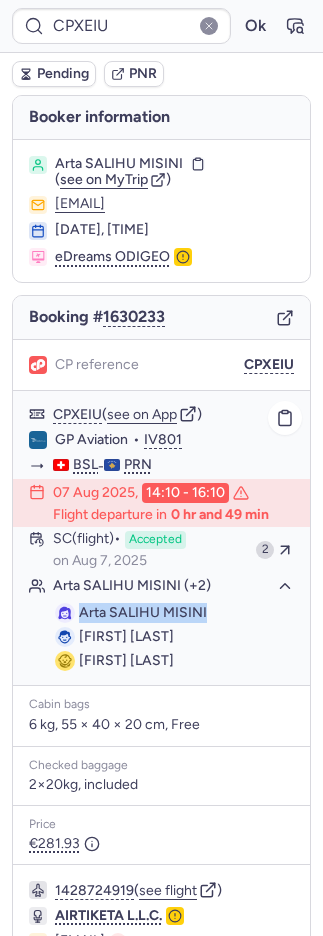 drag, startPoint x: 230, startPoint y: 603, endPoint x: 214, endPoint y: 605, distance: 16.124516 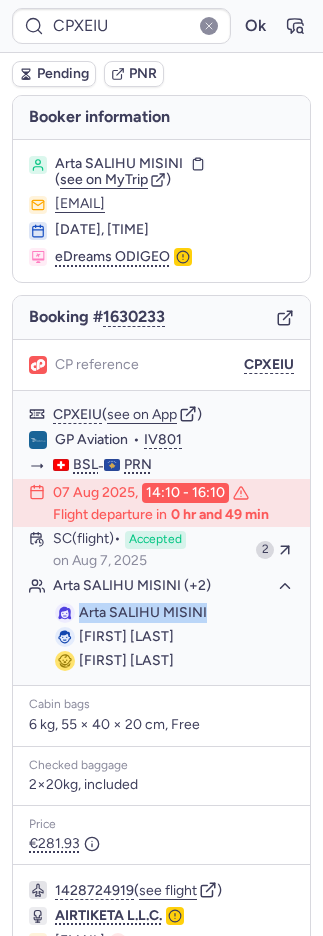 copy on "Arta SALIHU MISINI" 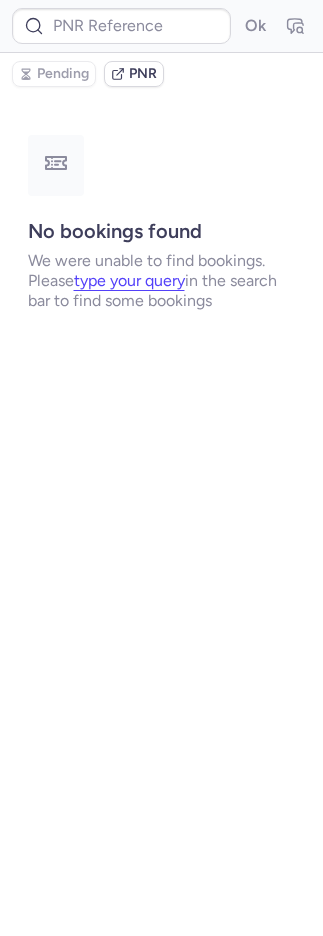 type on "CPXEIU" 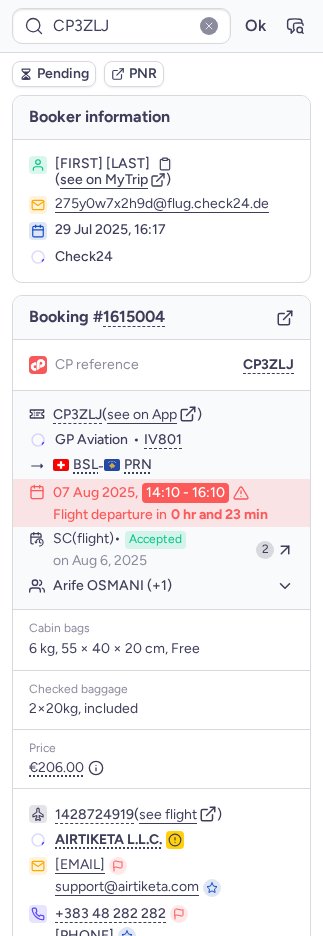 type on "CPT7QE" 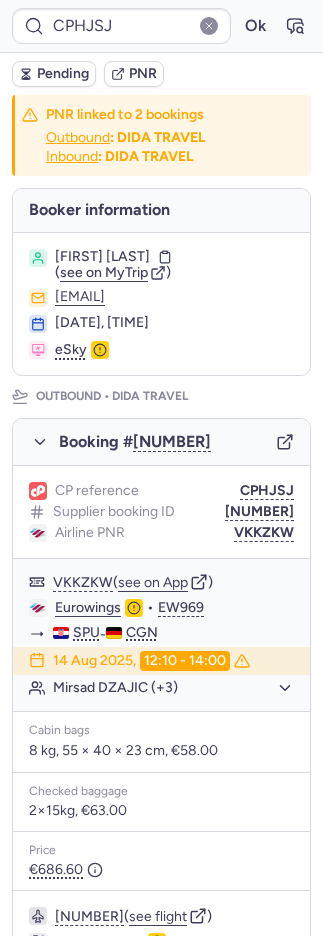 scroll, scrollTop: 0, scrollLeft: 0, axis: both 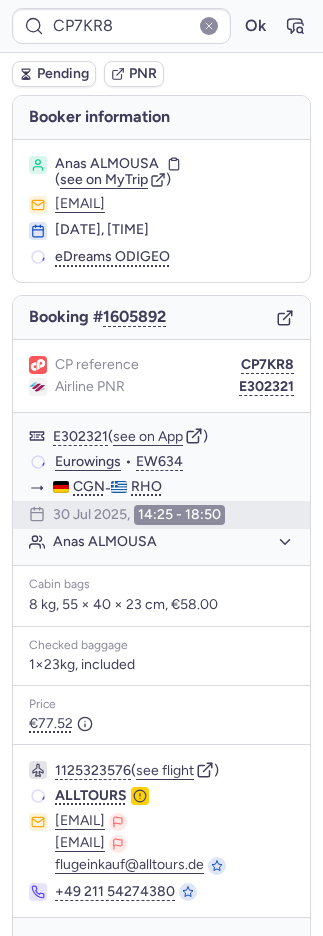 type on "CP9V88" 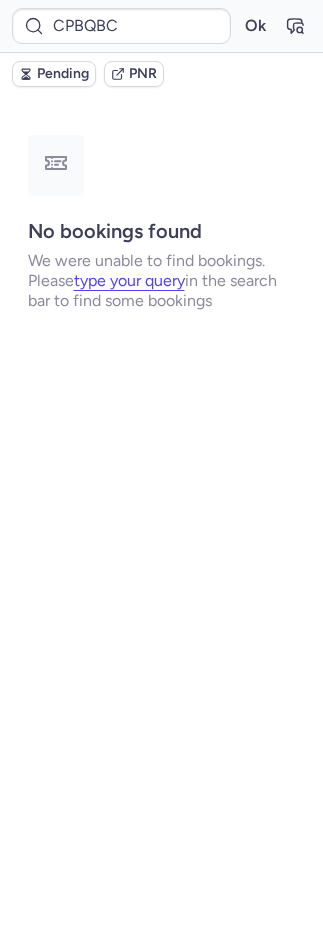 scroll, scrollTop: 0, scrollLeft: 0, axis: both 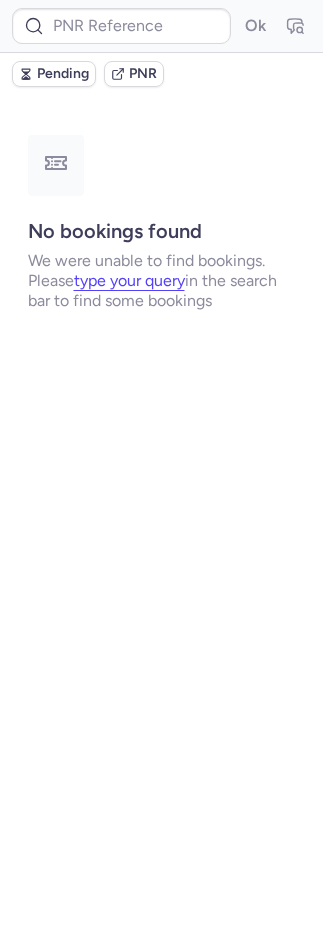 type on "CPBQBC" 